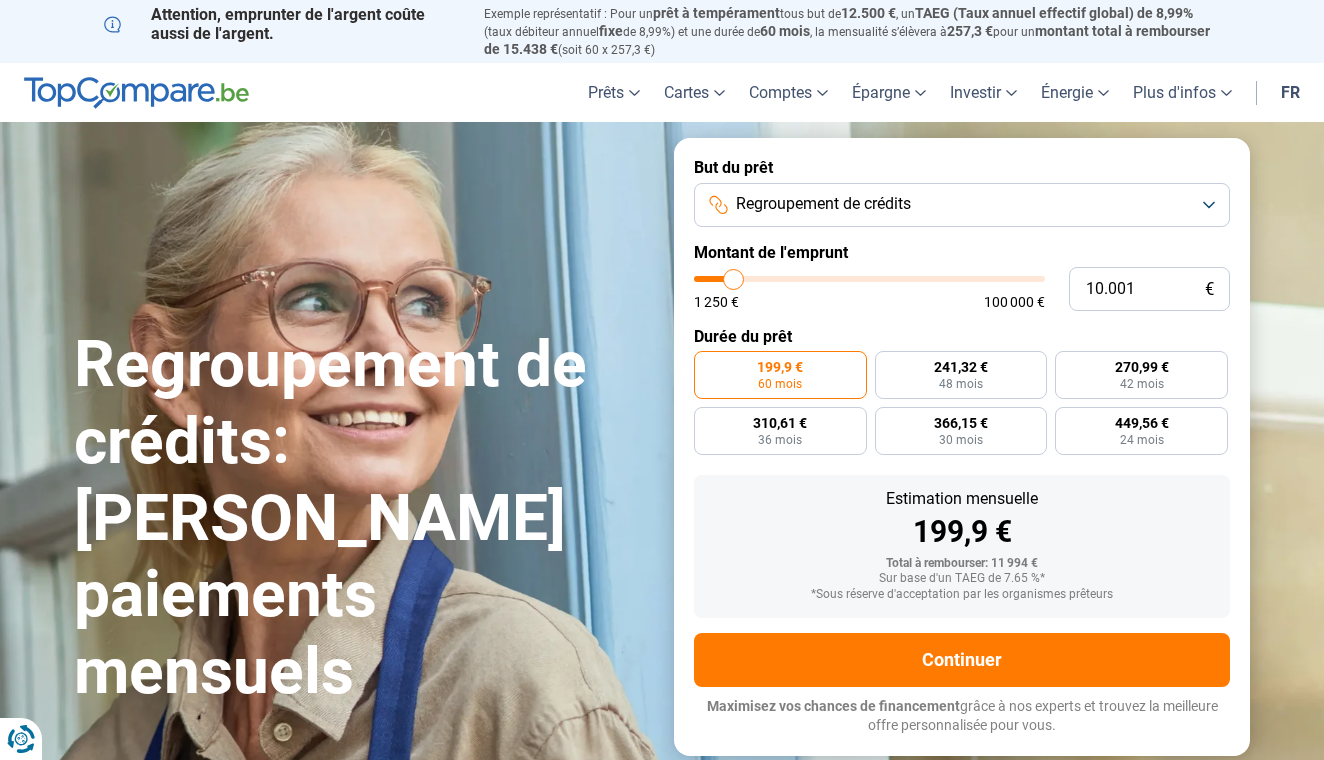 scroll, scrollTop: 0, scrollLeft: 0, axis: both 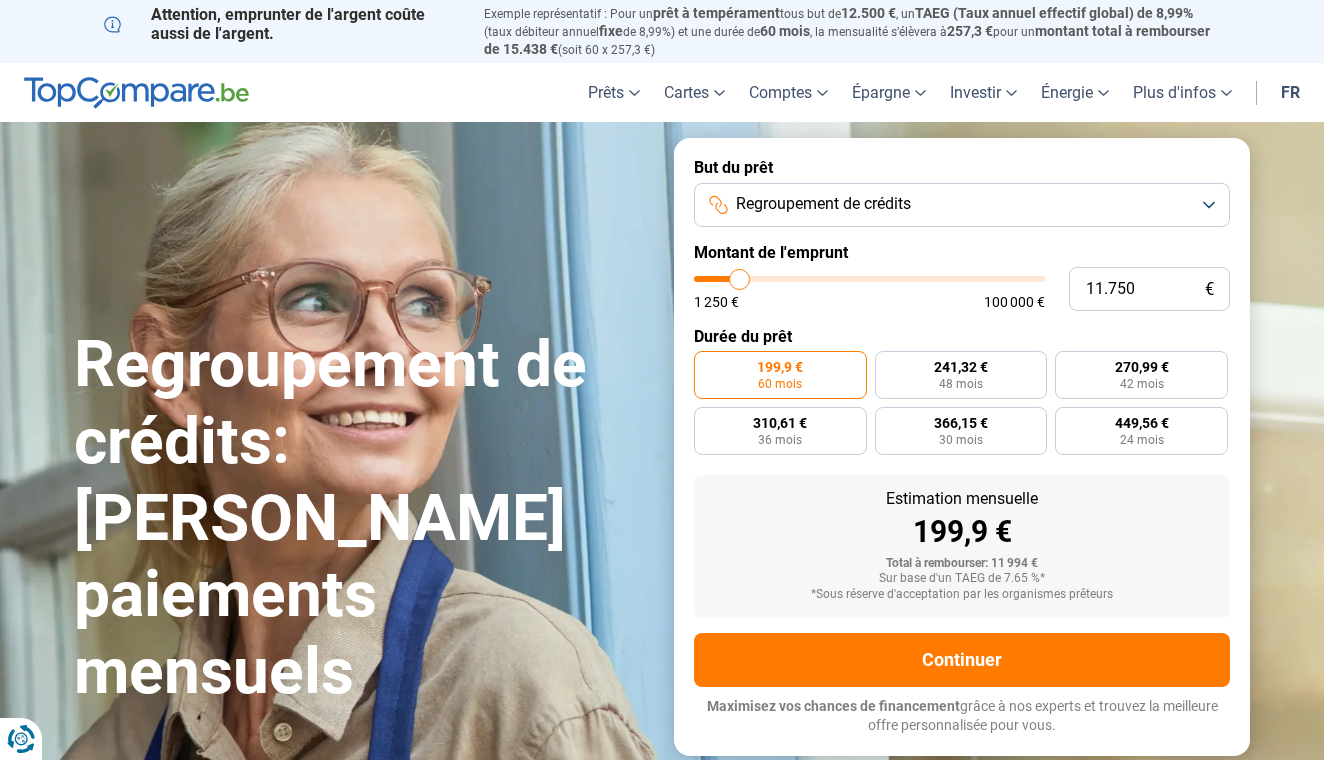 type on "12.250" 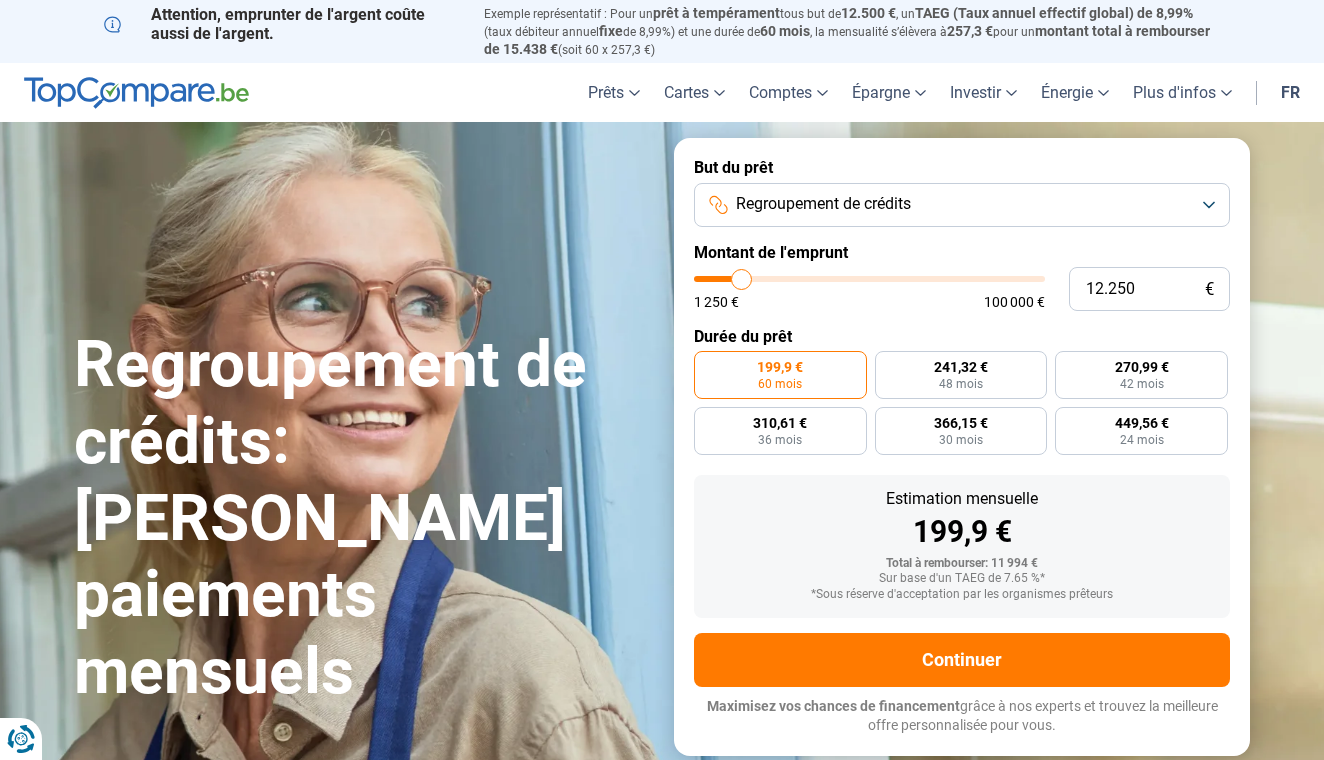 type on "12.750" 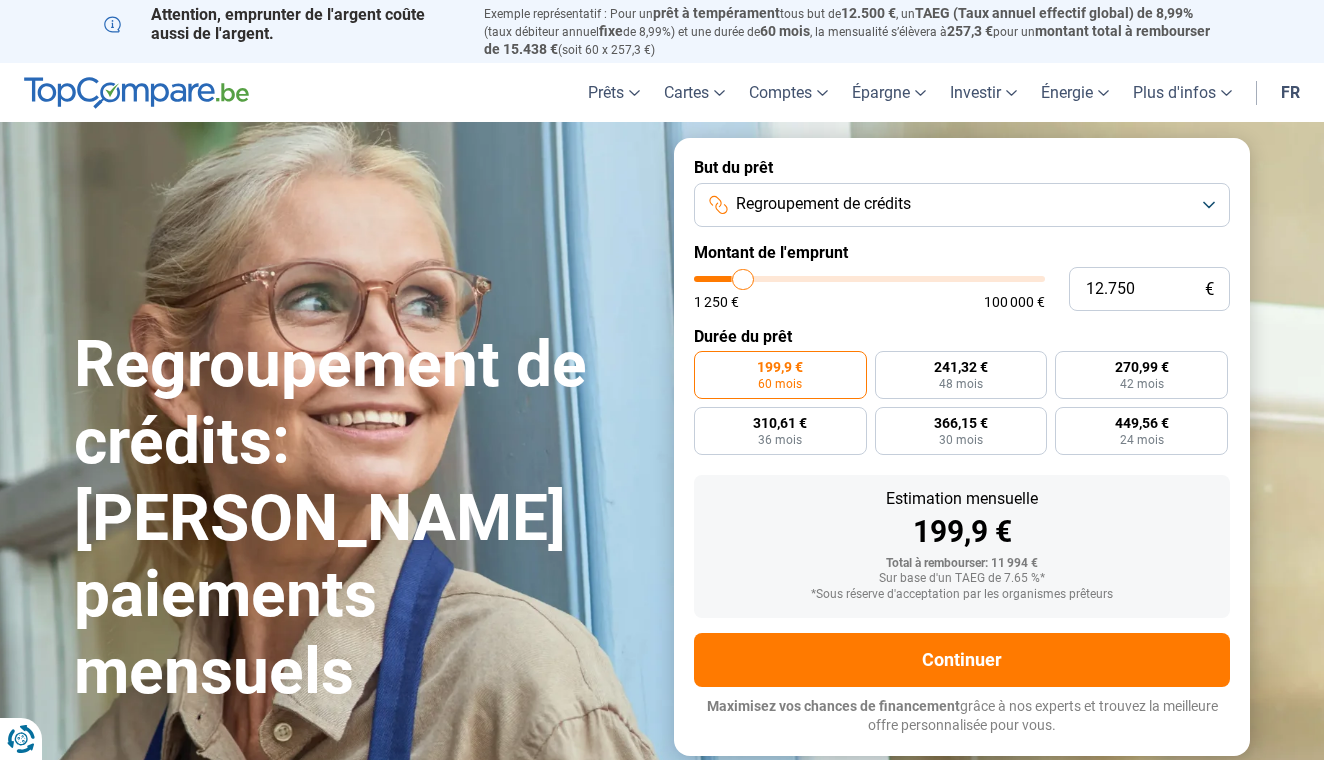 type on "14.000" 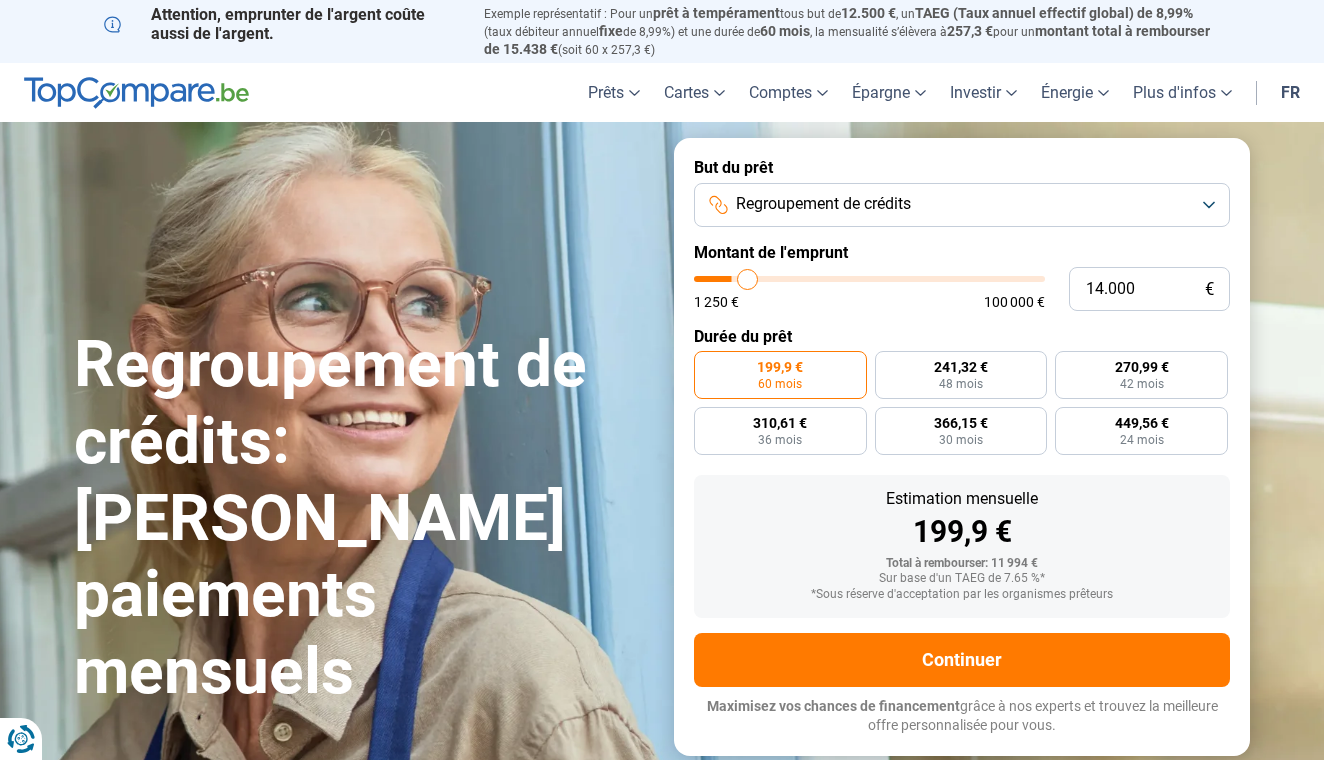 type on "15.250" 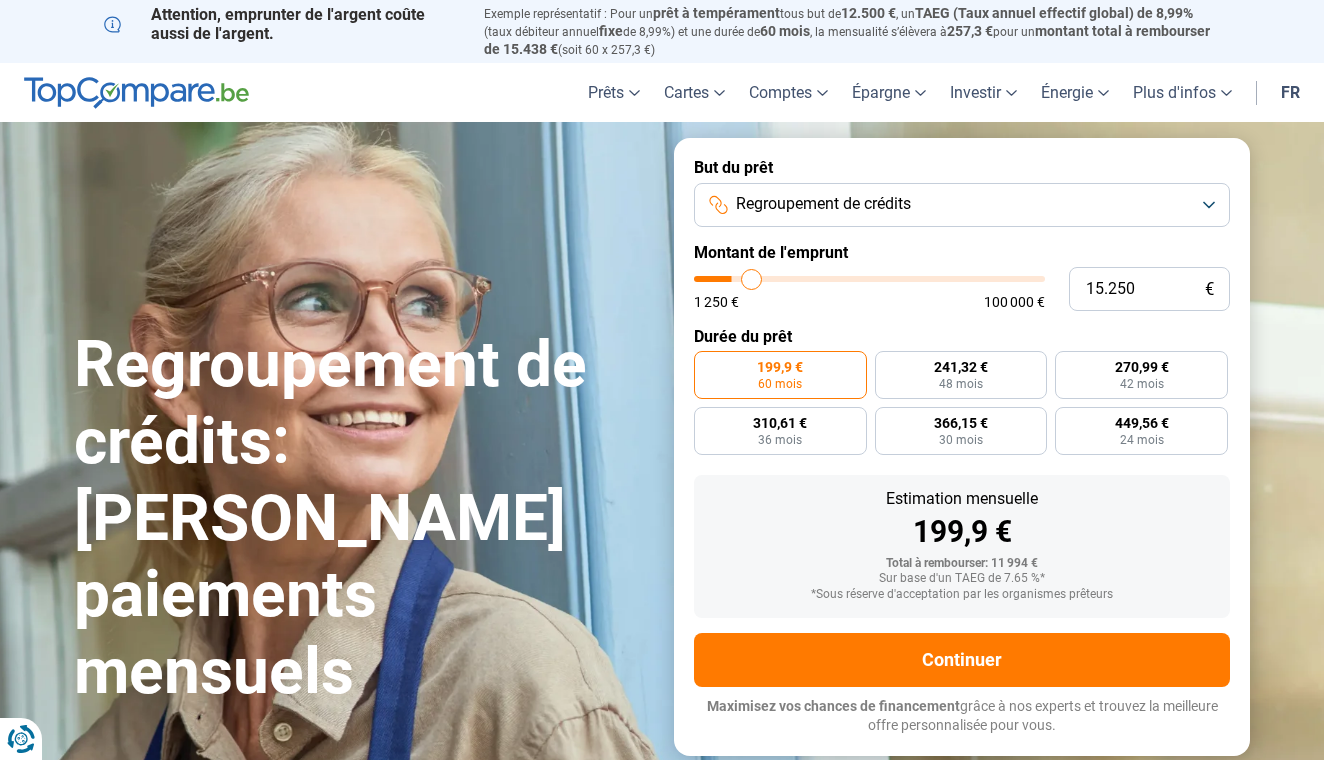 type on "16.250" 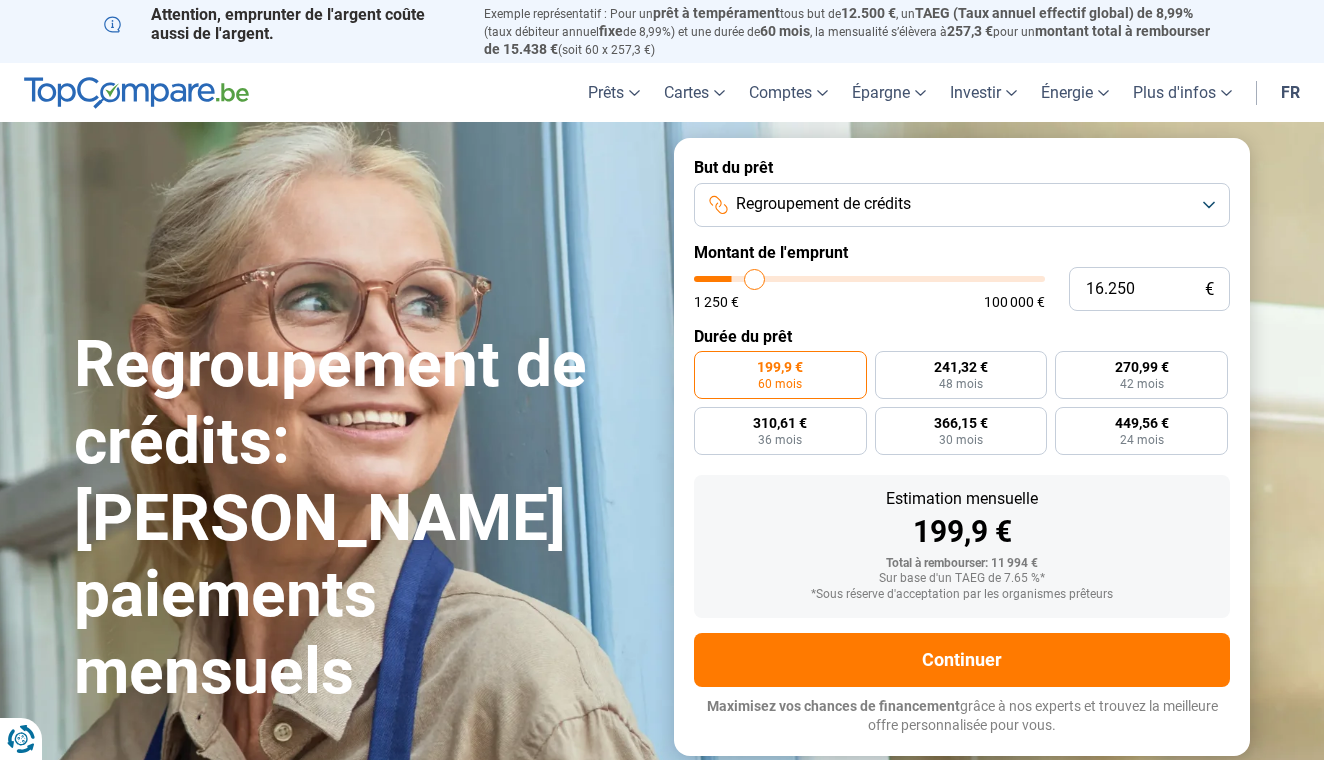 type on "17.000" 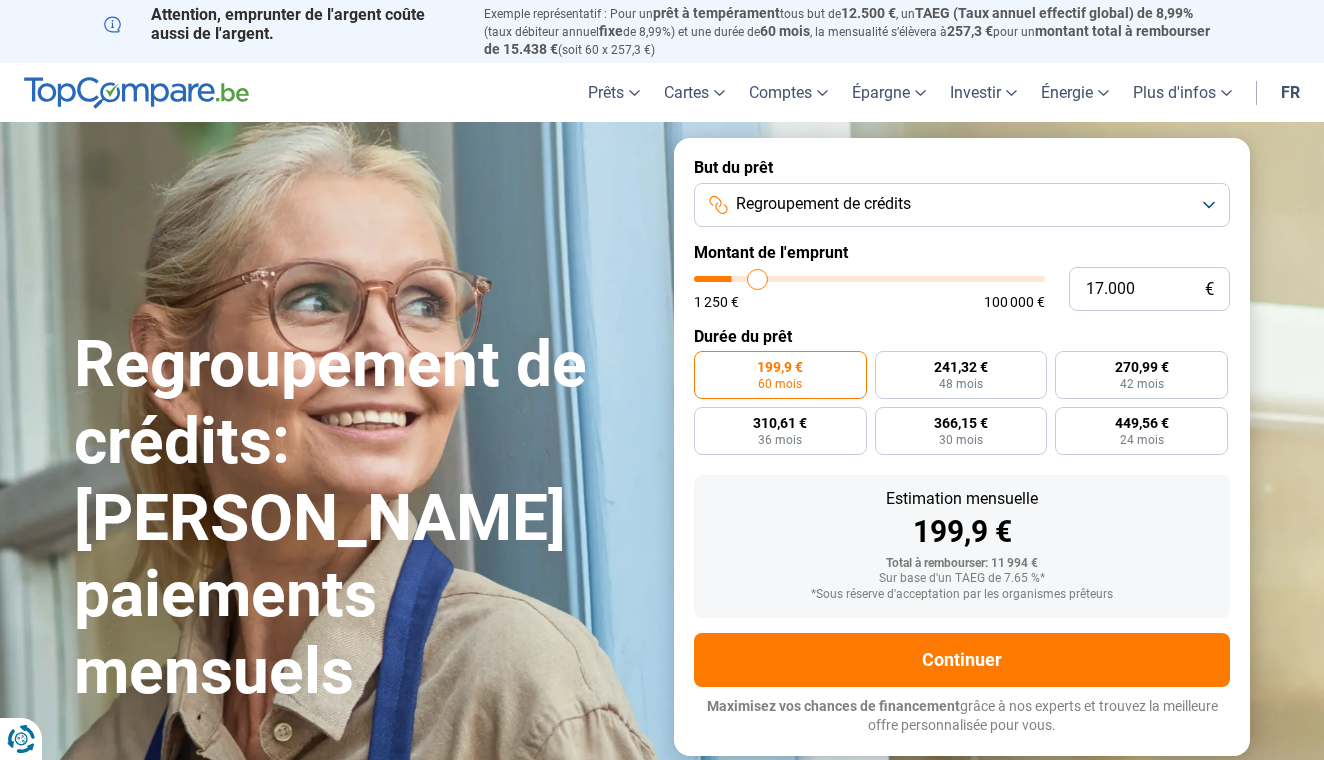 type on "17.750" 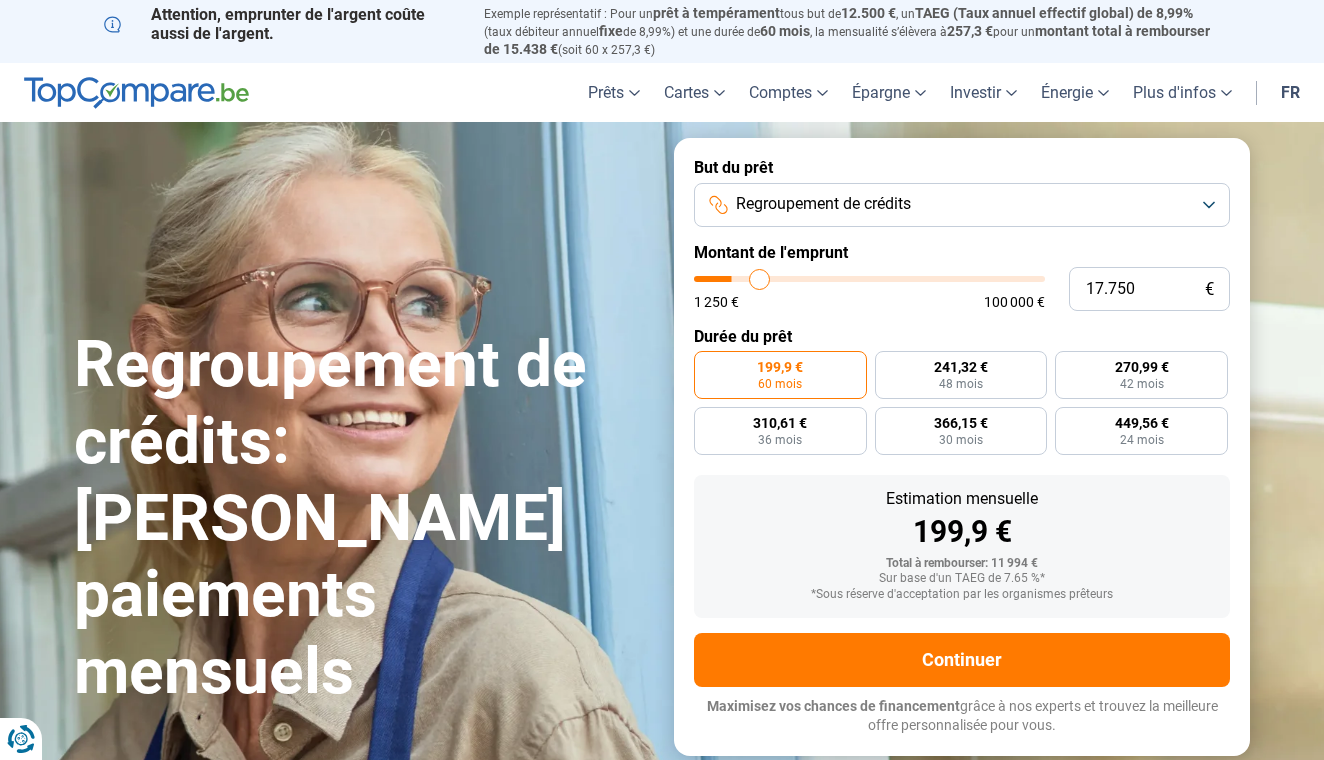 type on "18.000" 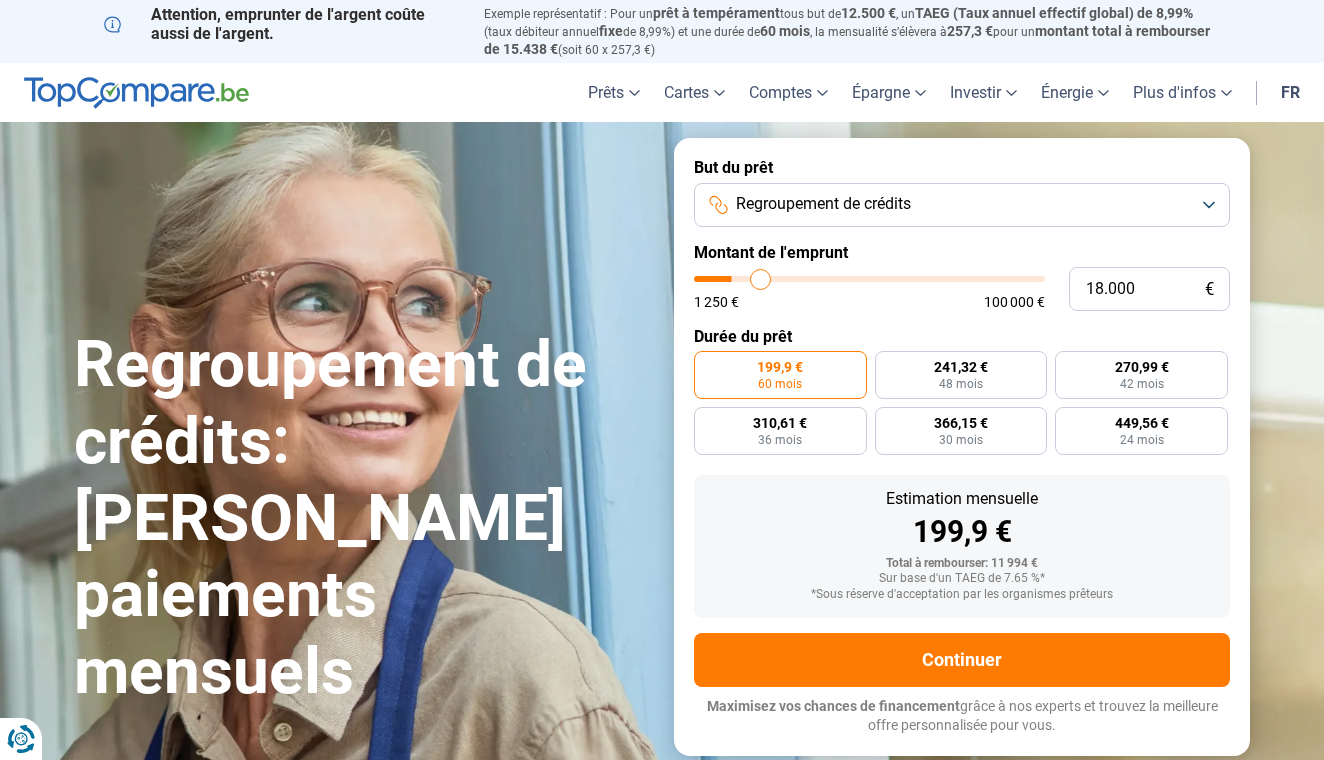 type on "18.250" 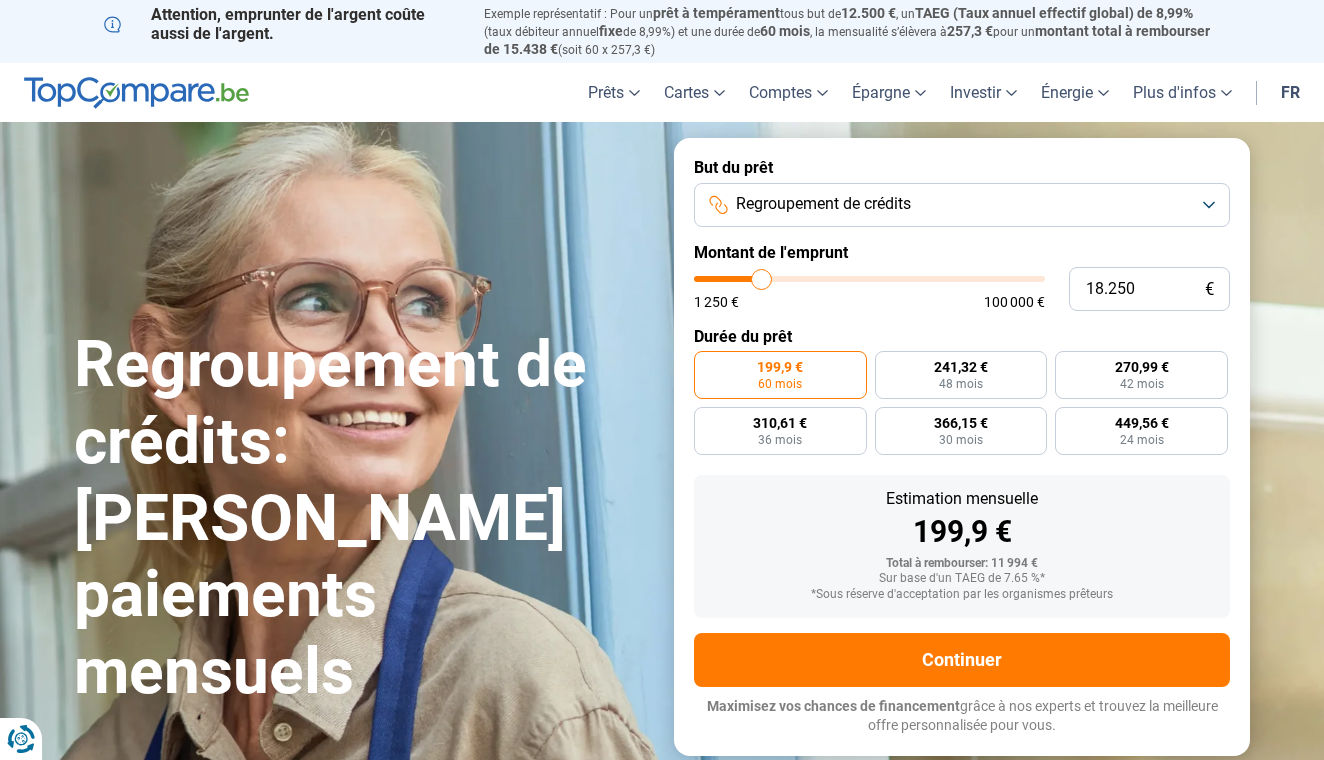 type on "18.500" 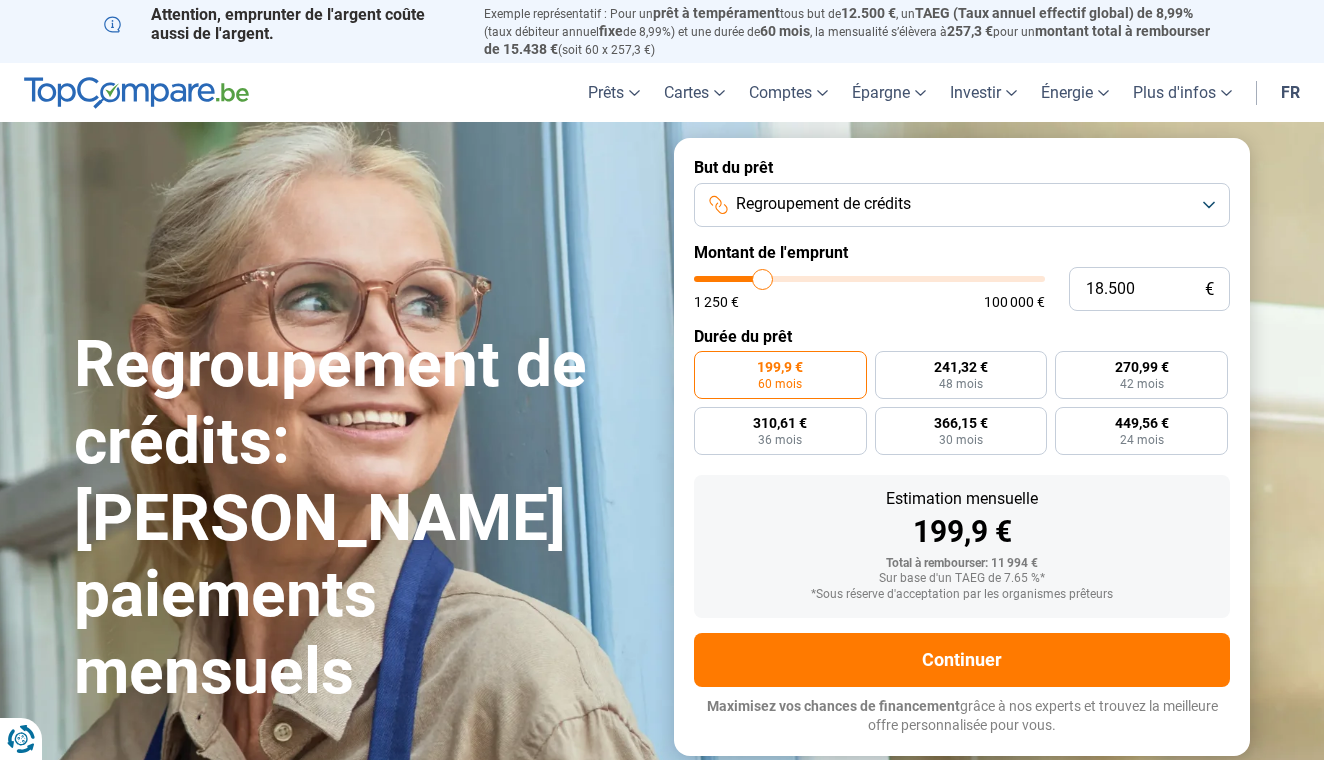 type on "18.750" 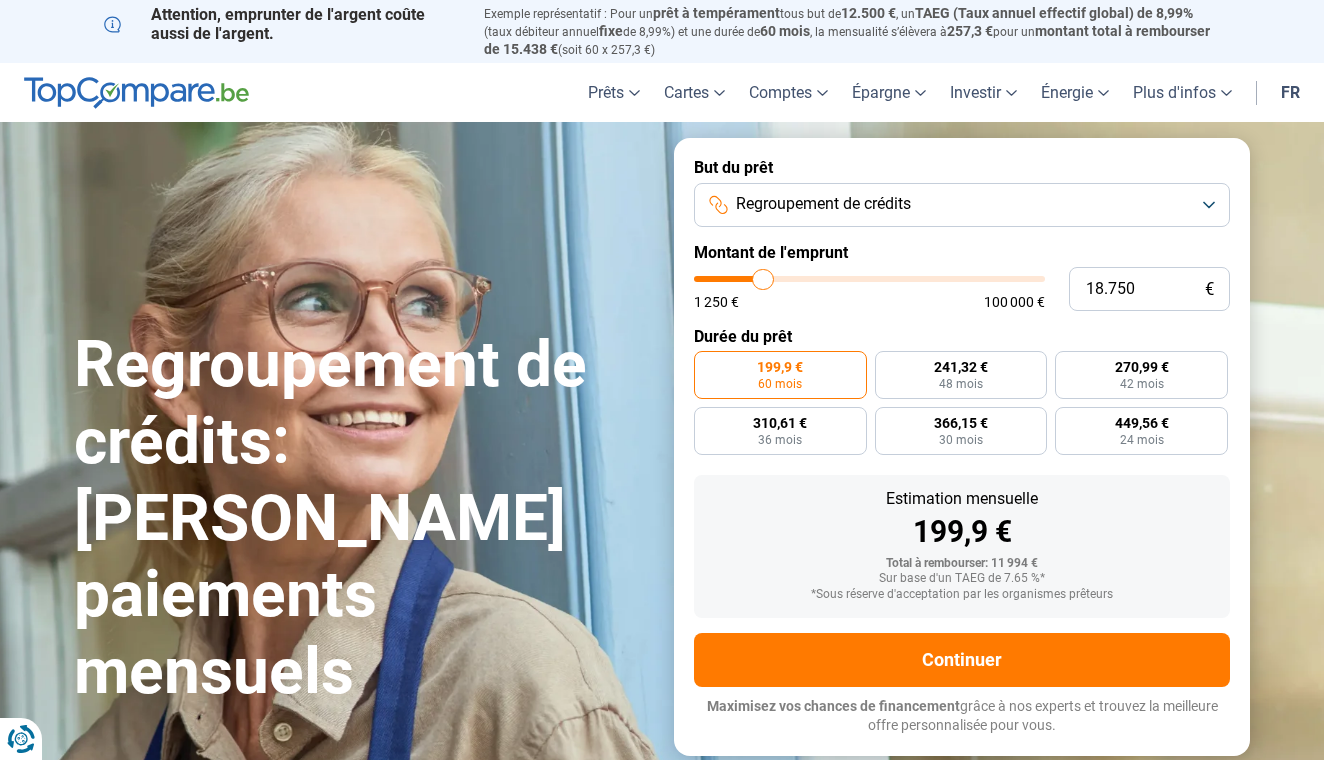 type on "19.250" 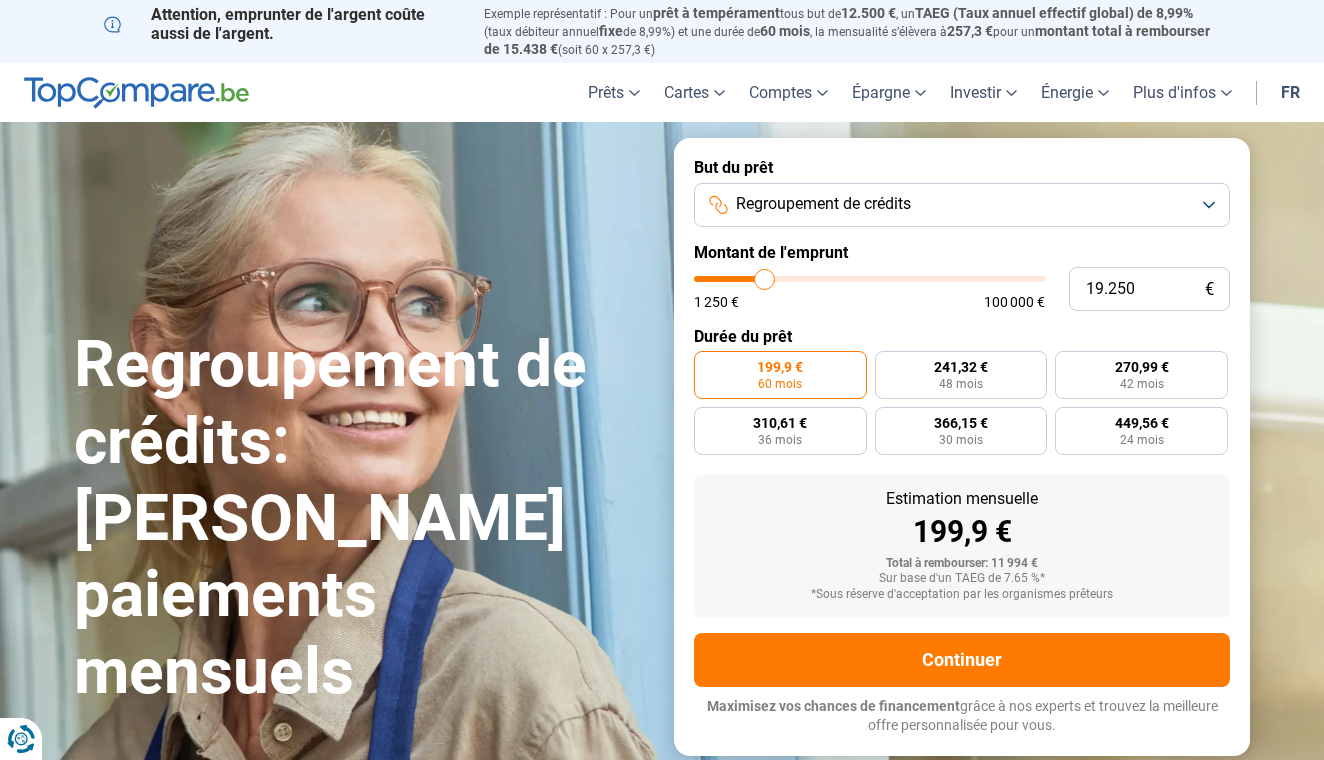type on "19.500" 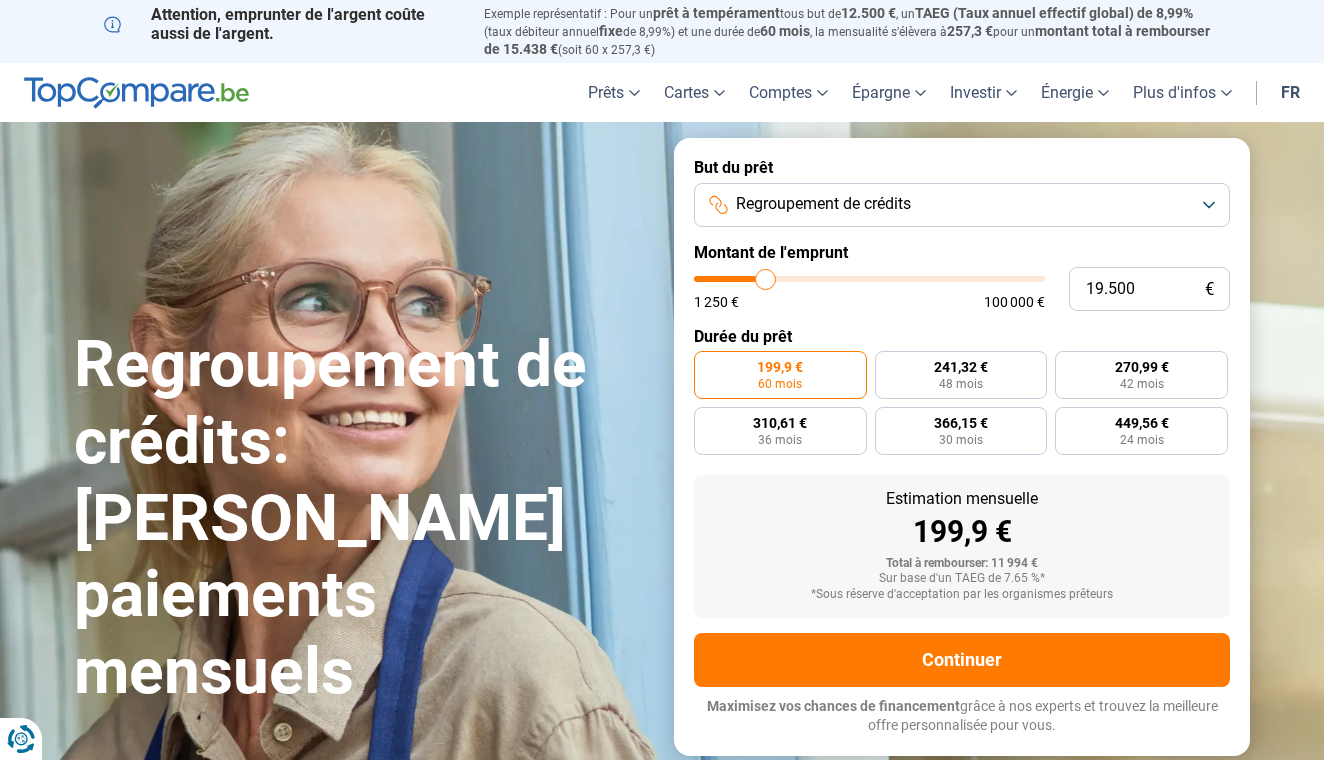 type on "20.000" 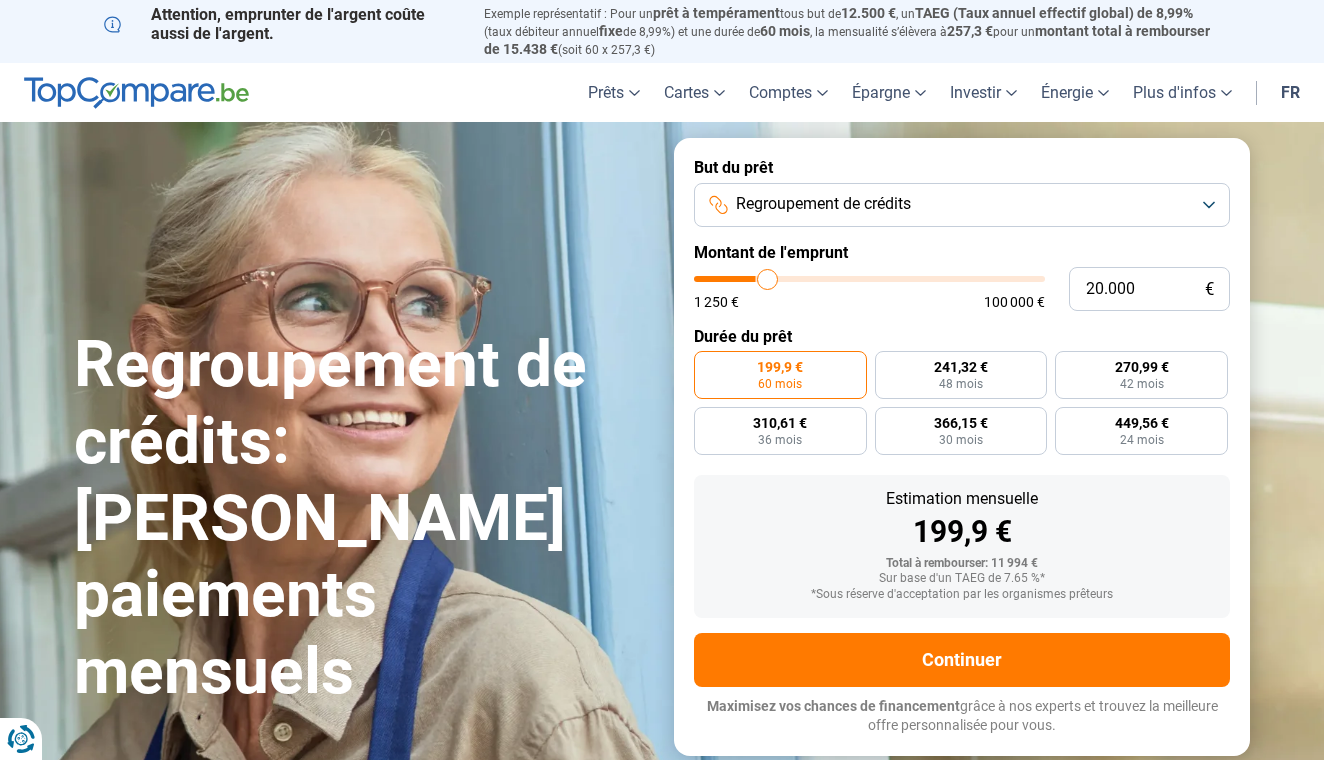 type on "20.500" 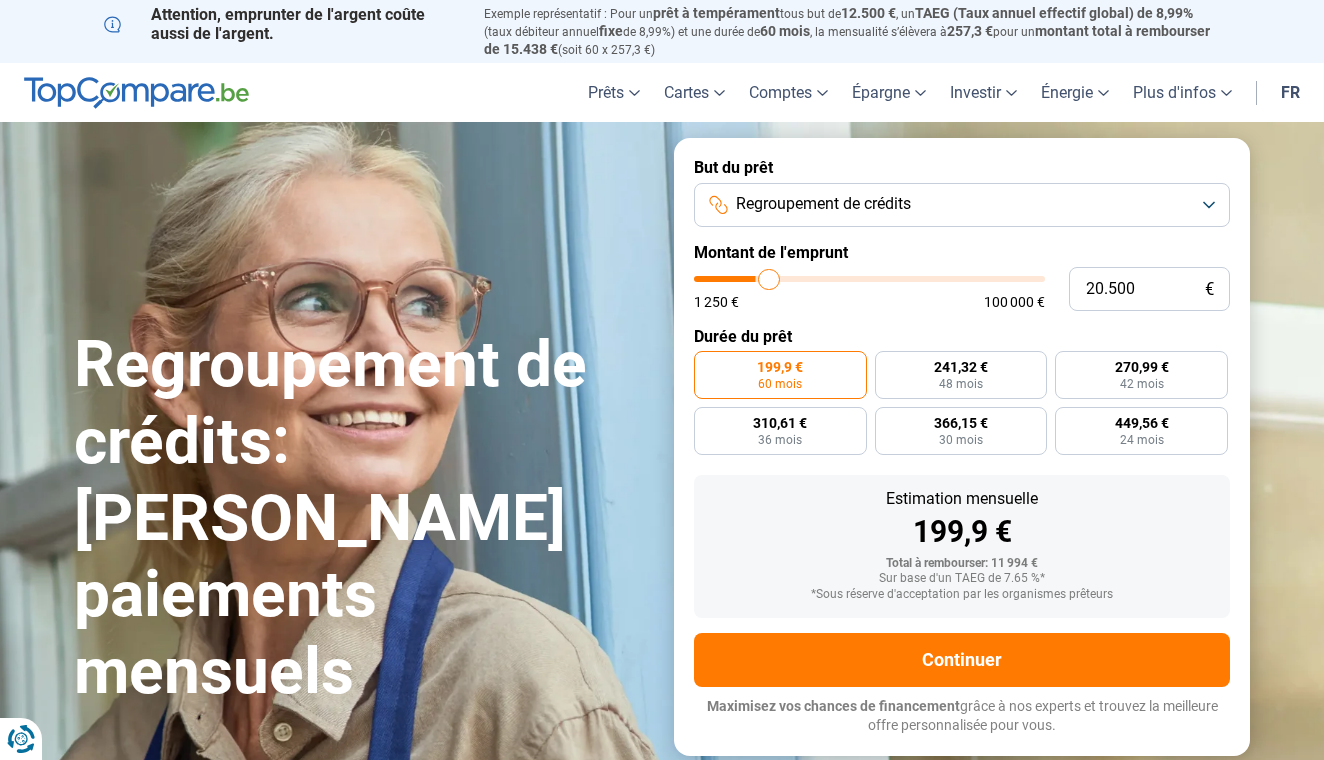 type on "20.750" 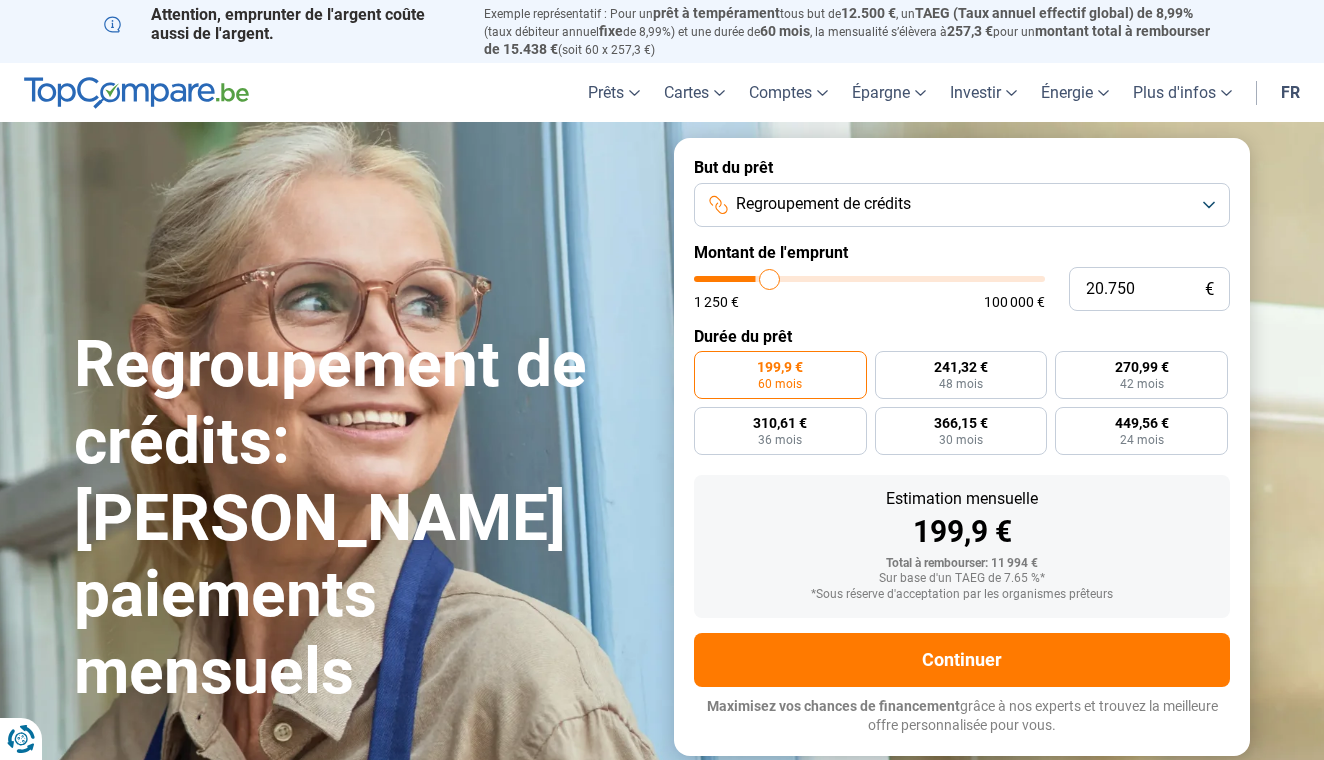 type on "21.000" 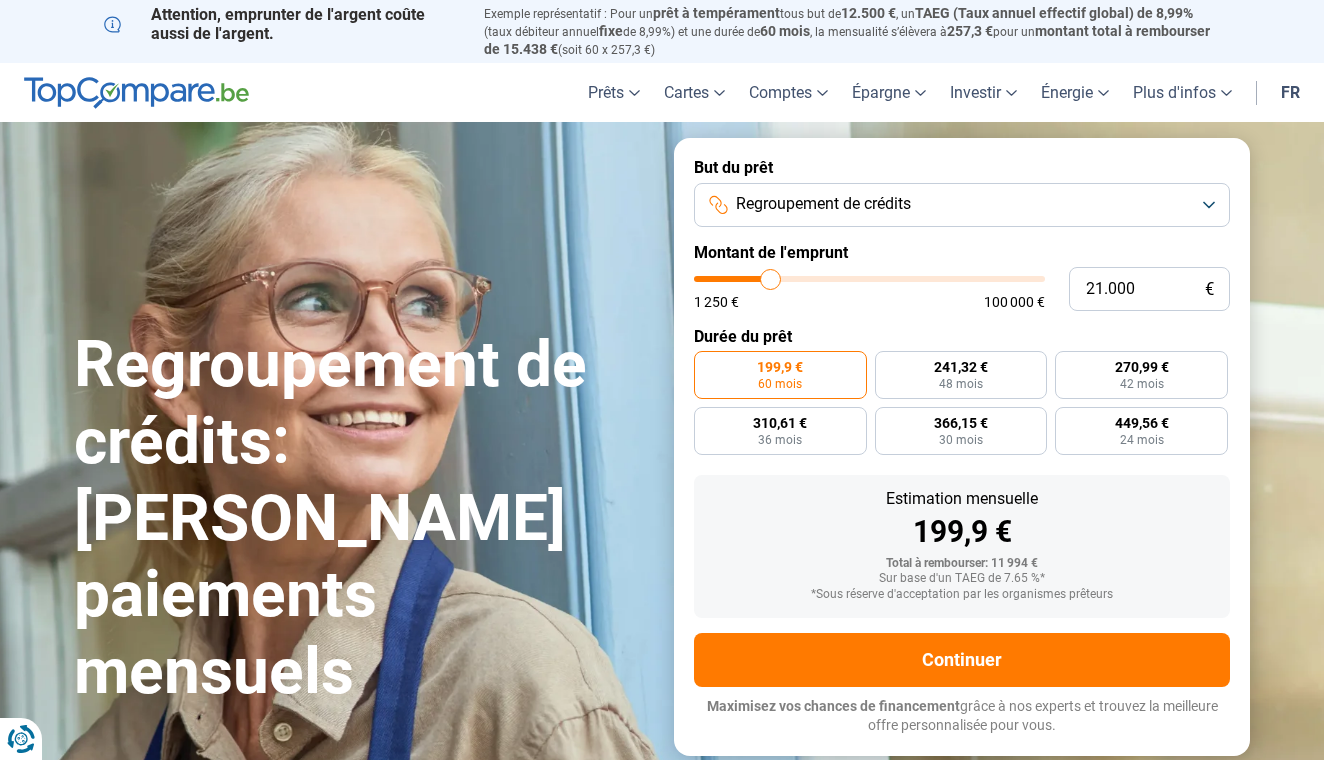 type on "21.250" 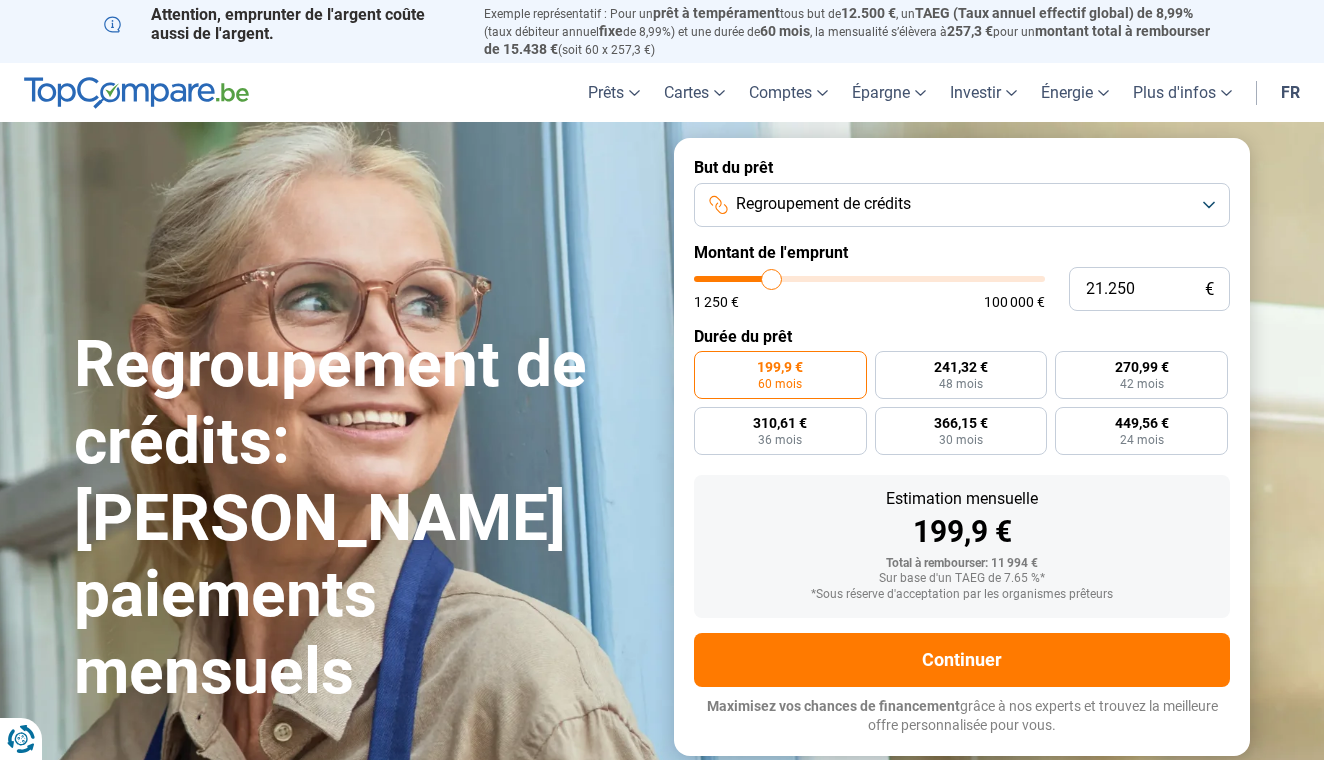 type on "21.500" 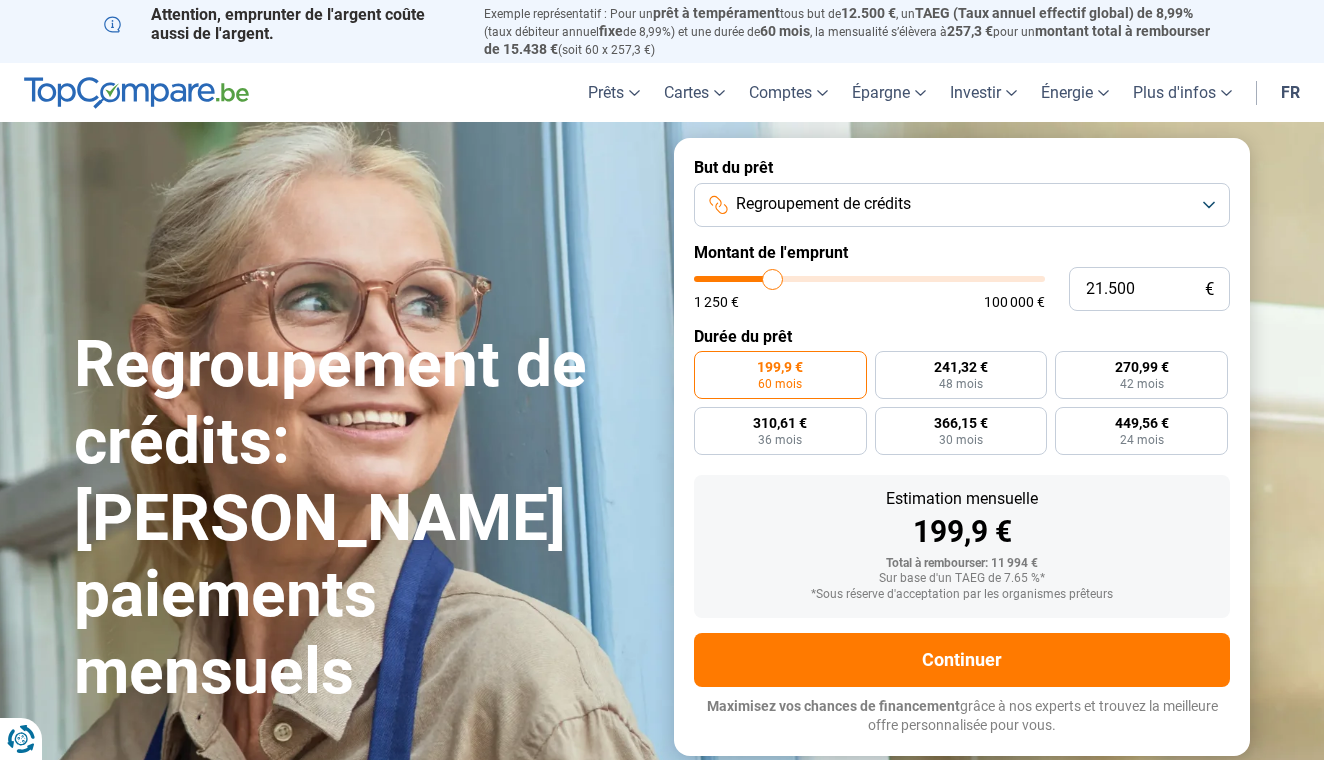 type on "22.000" 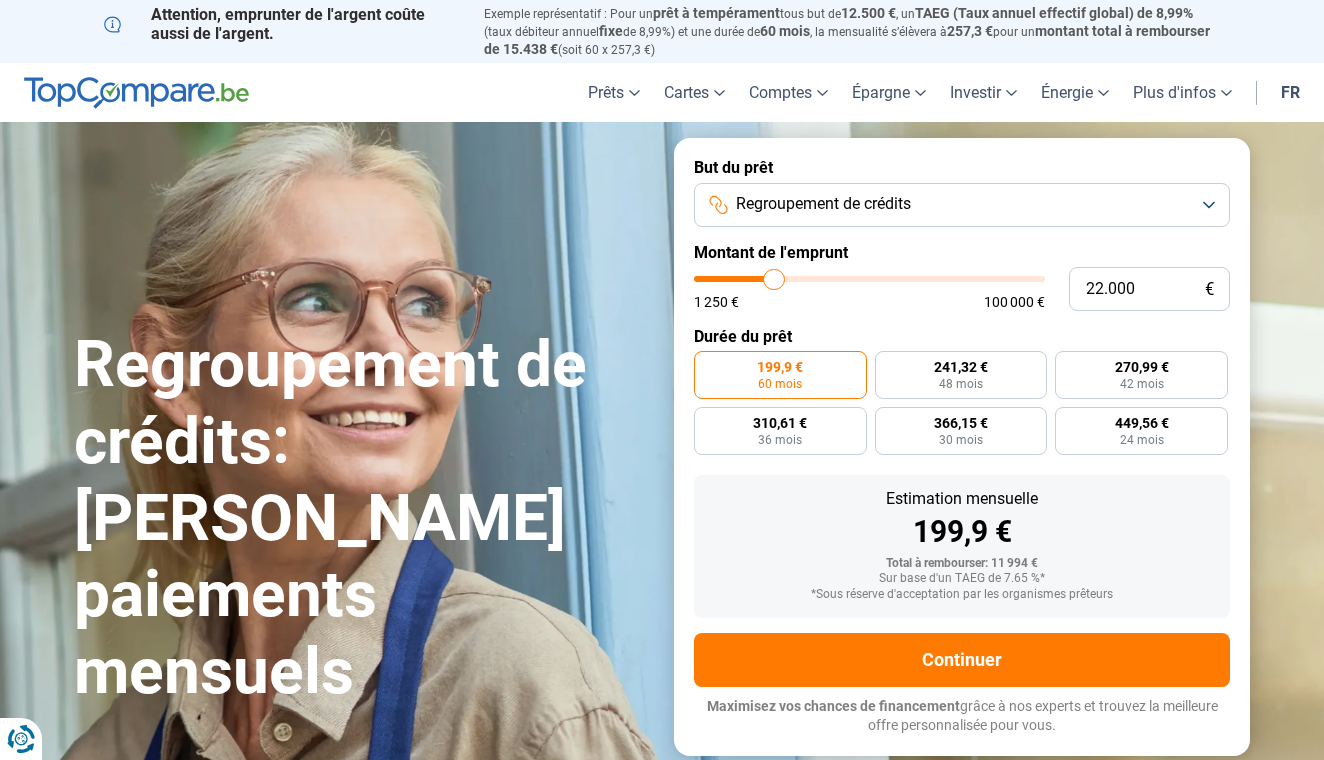 type on "22.250" 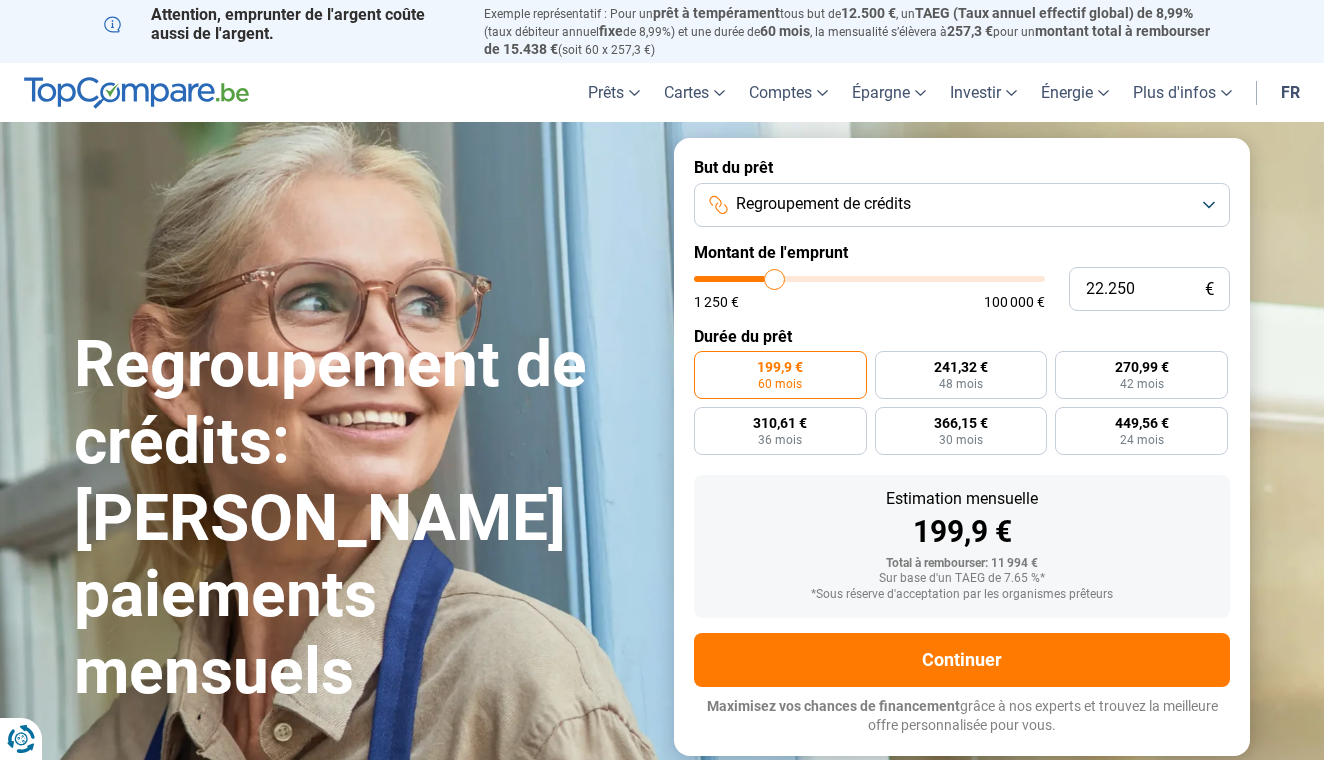 type on "22.500" 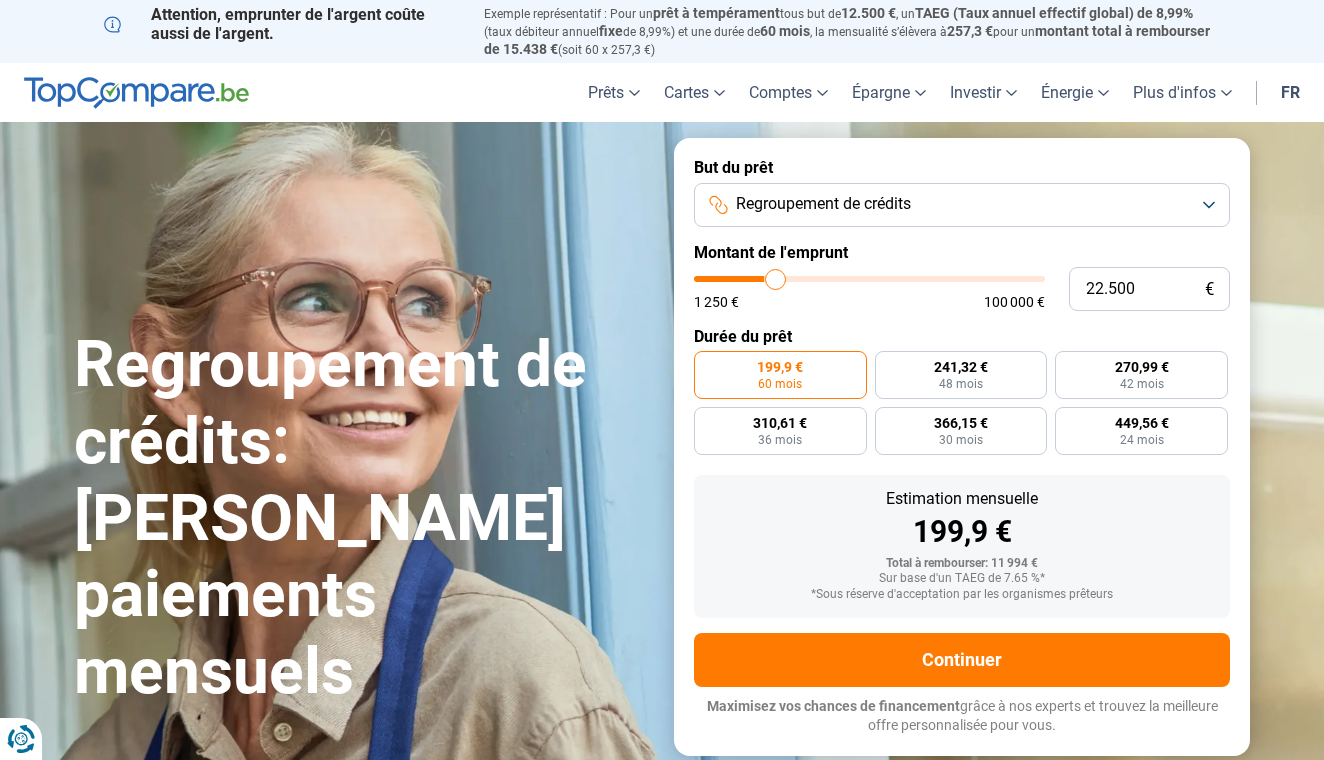 type on "22.750" 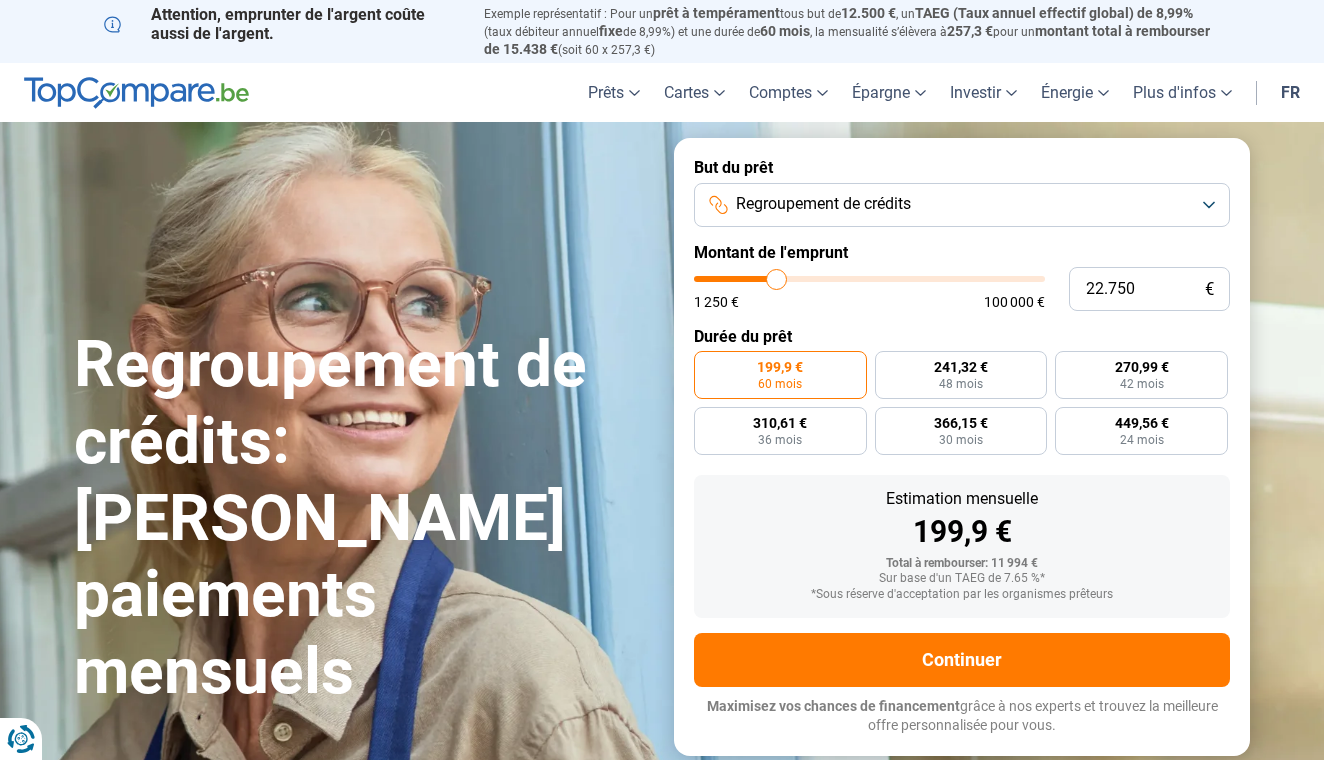 type on "23.000" 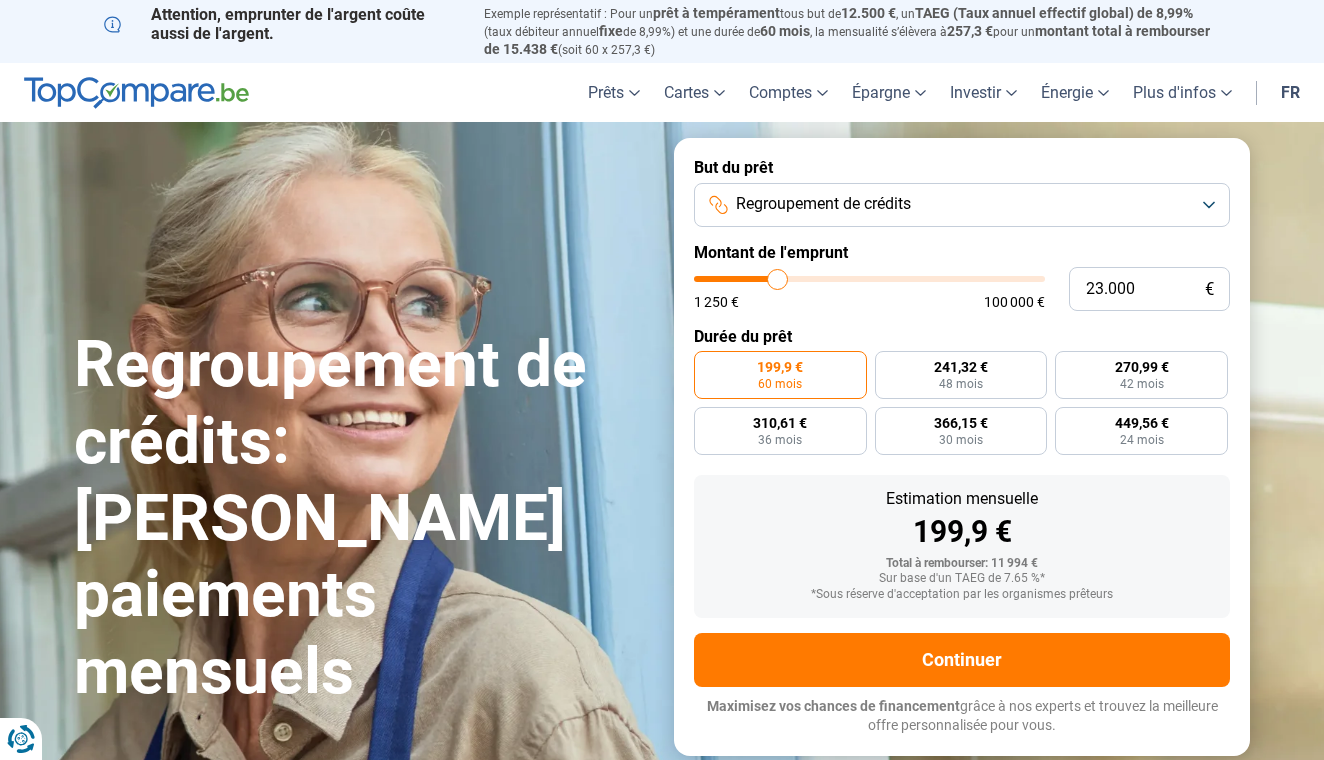 type on "23.500" 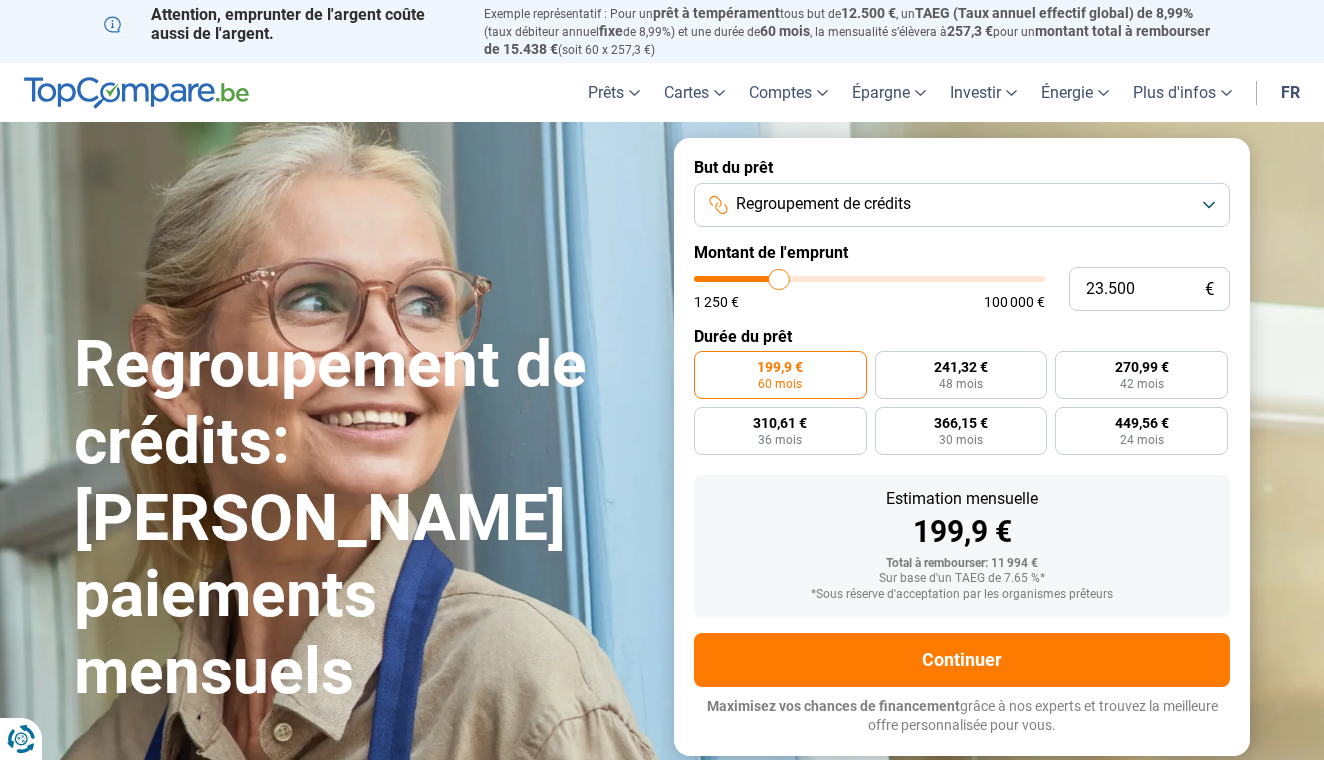 type on "23.750" 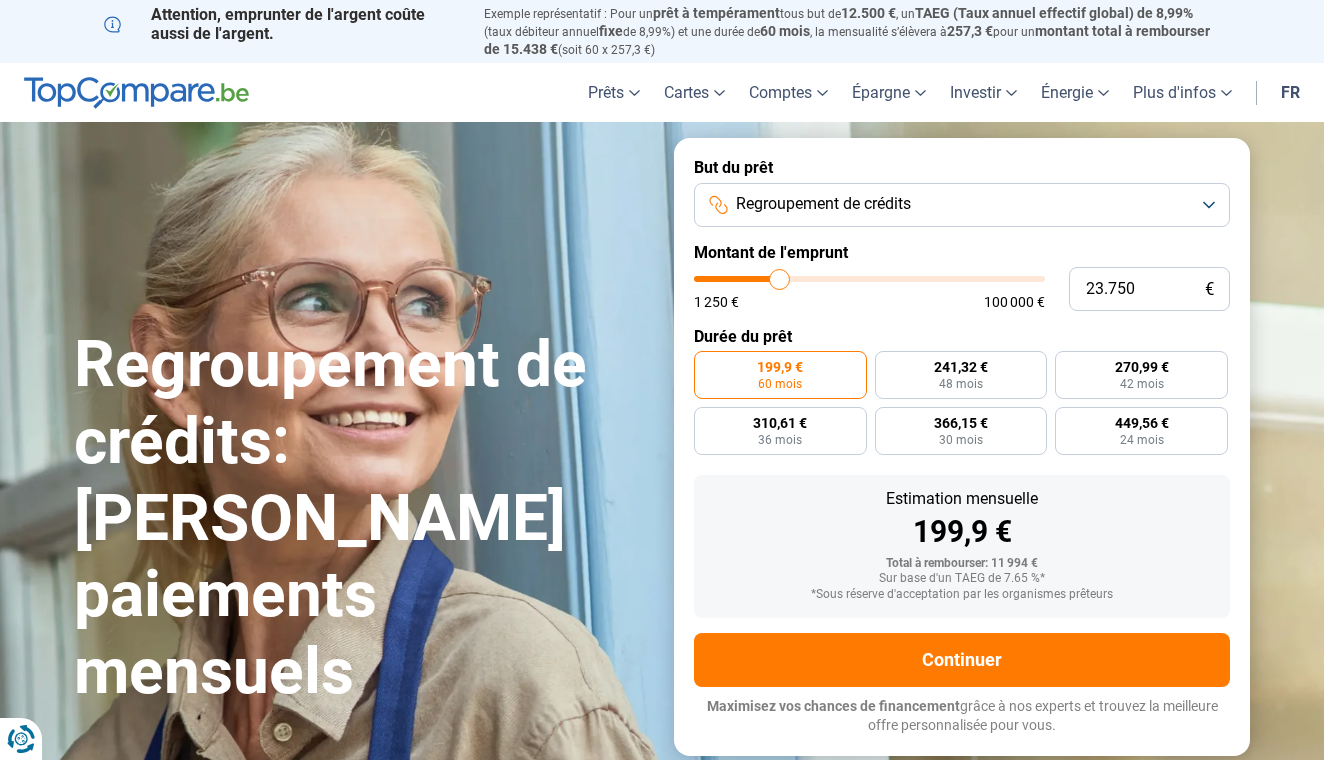 type on "24.000" 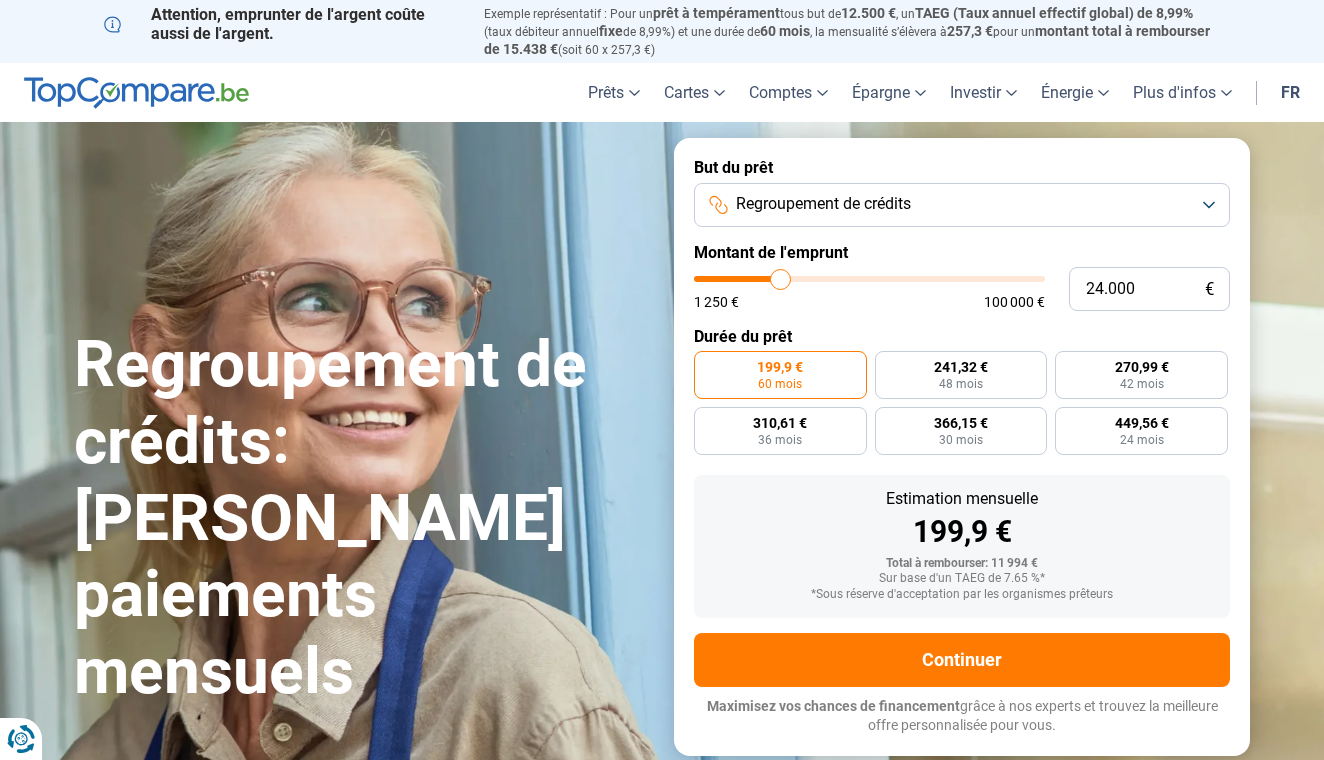 type on "24.250" 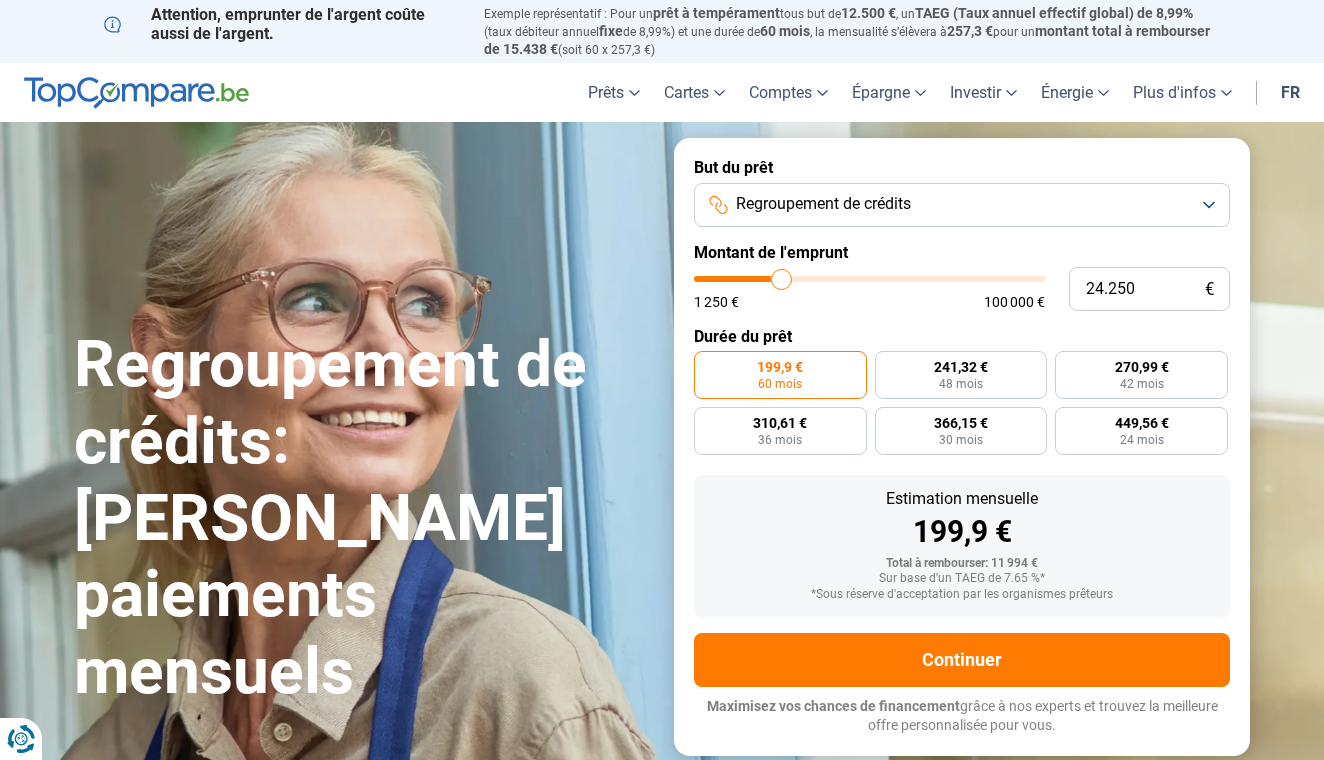type on "24.500" 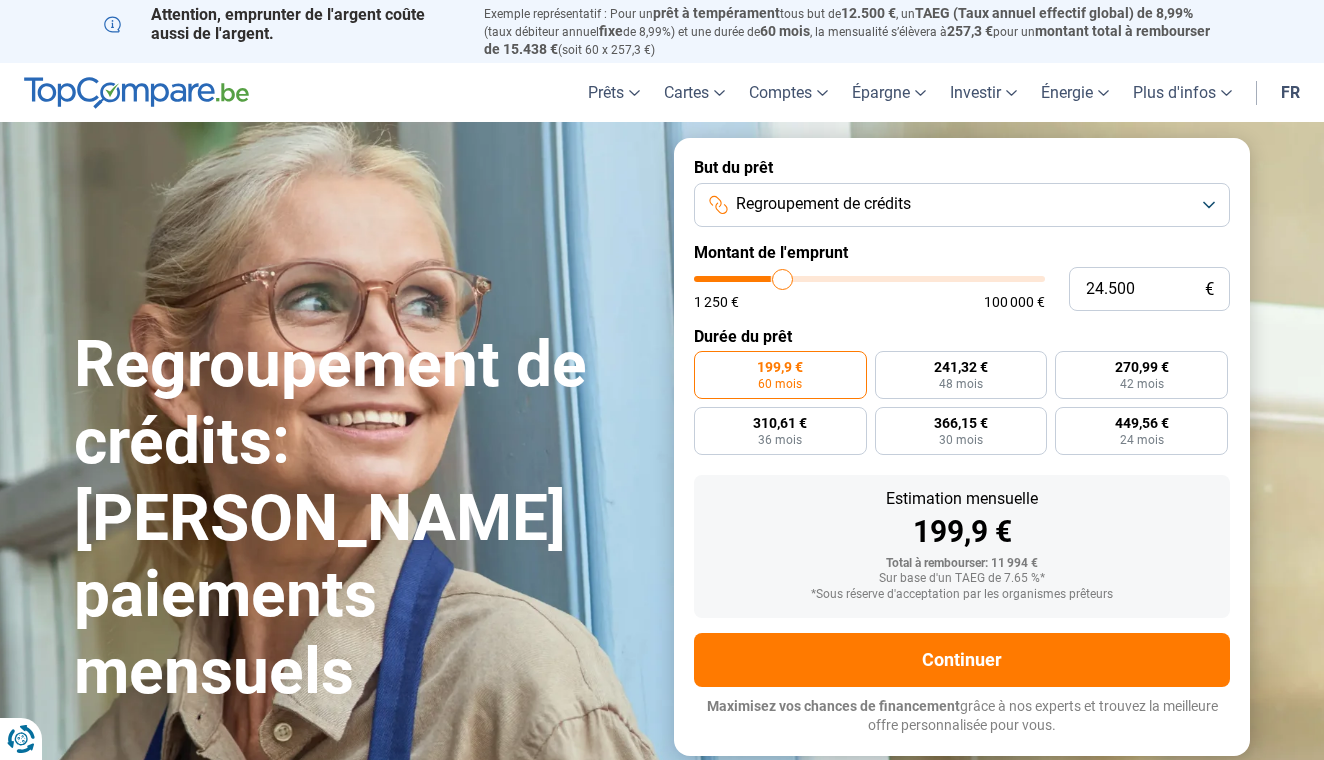 type on "25.000" 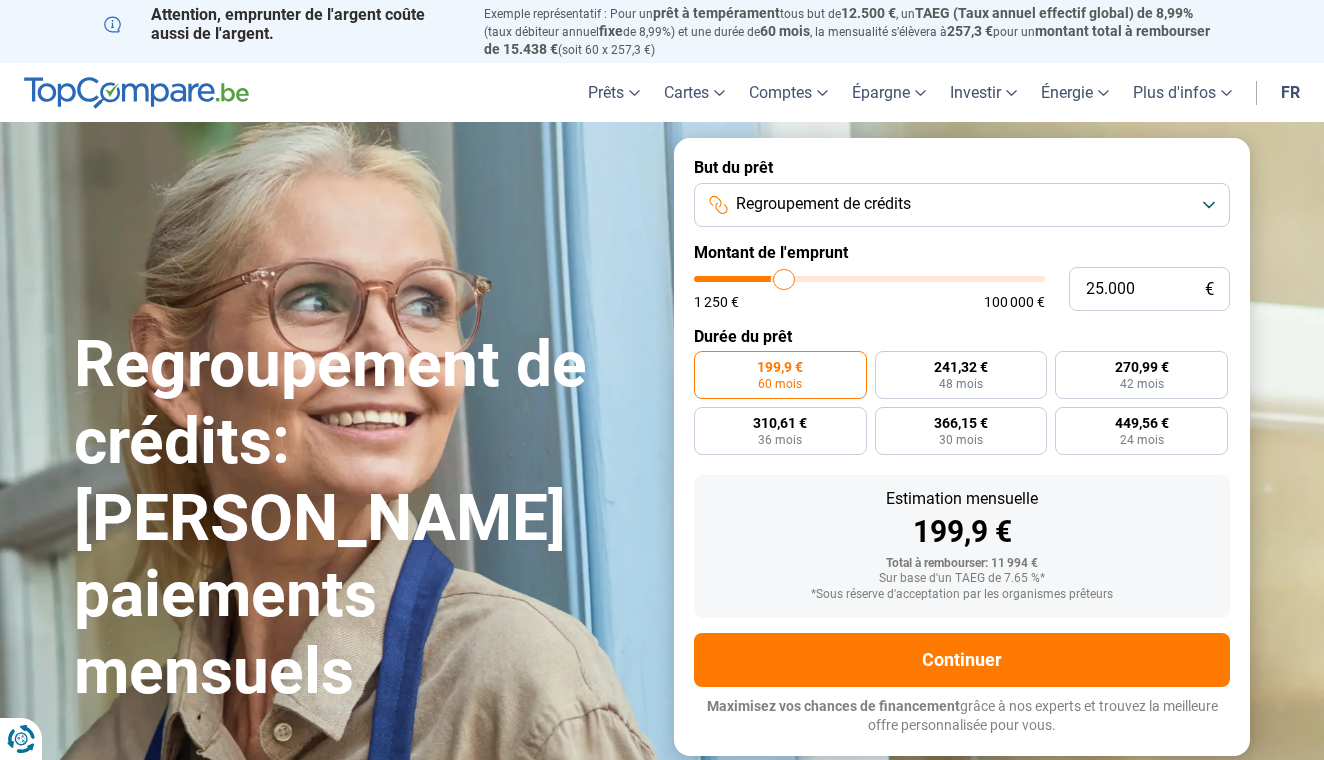 type on "25.250" 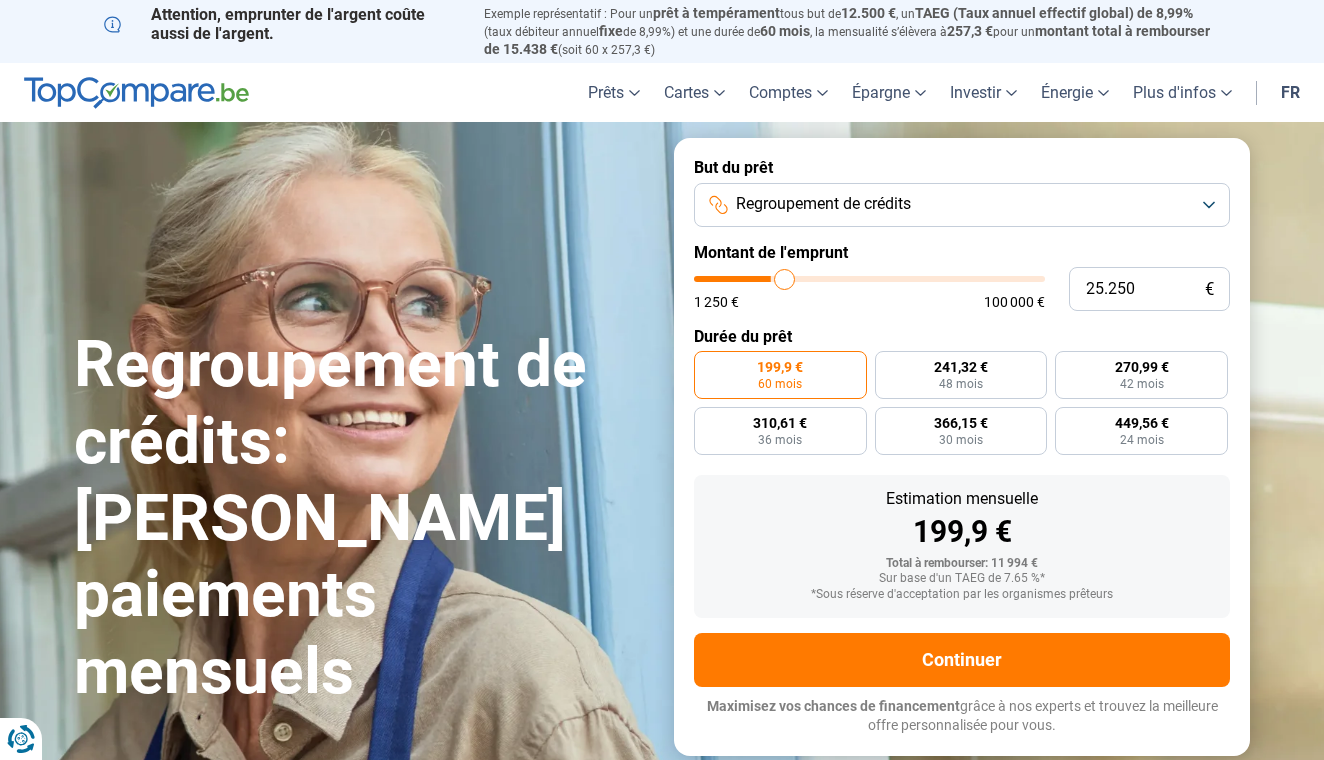 type on "25.500" 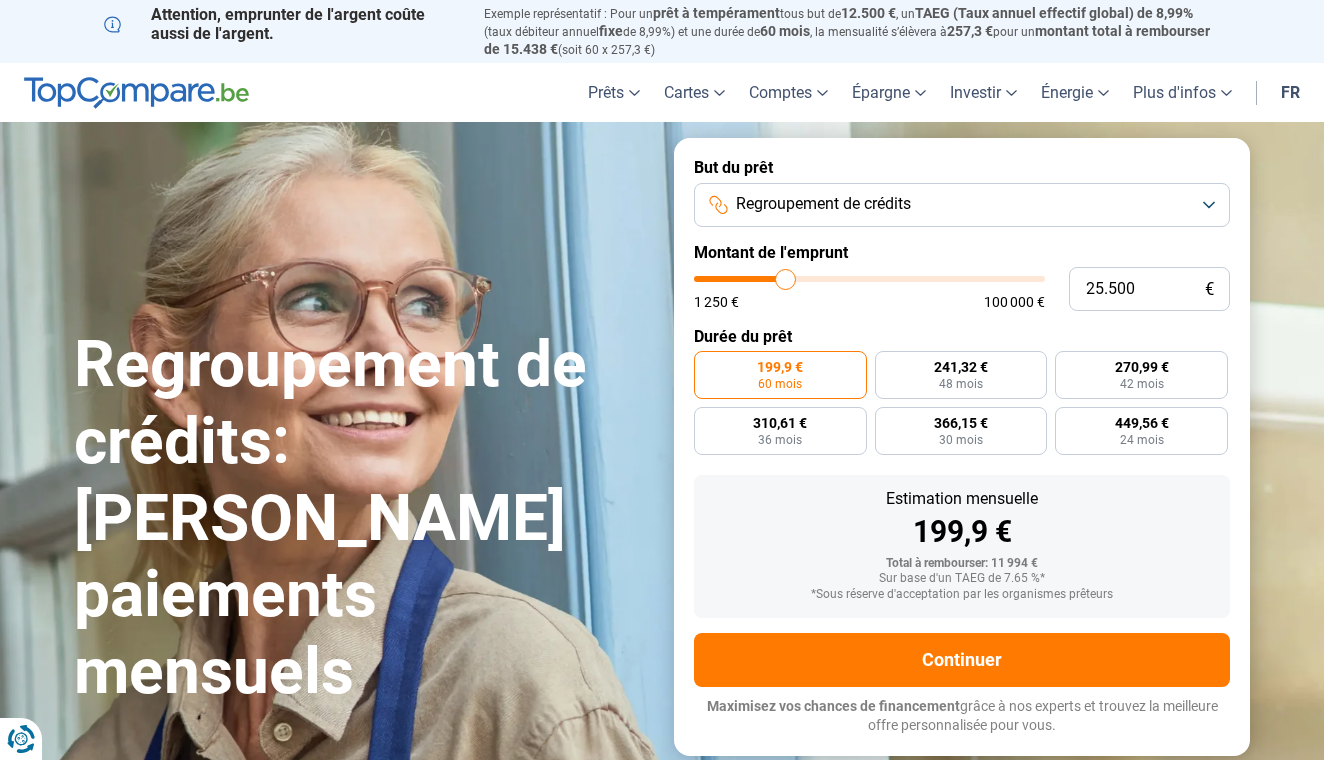 type on "25.750" 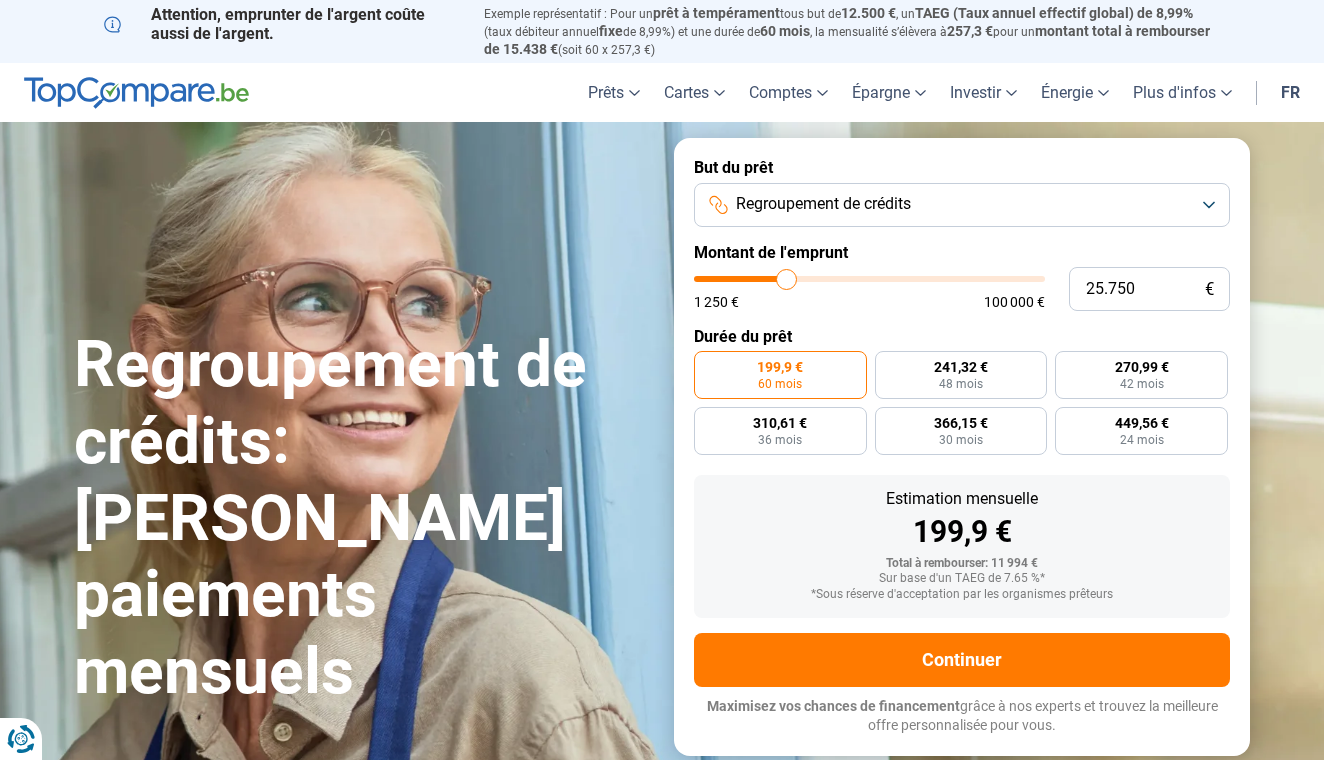 type on "26.000" 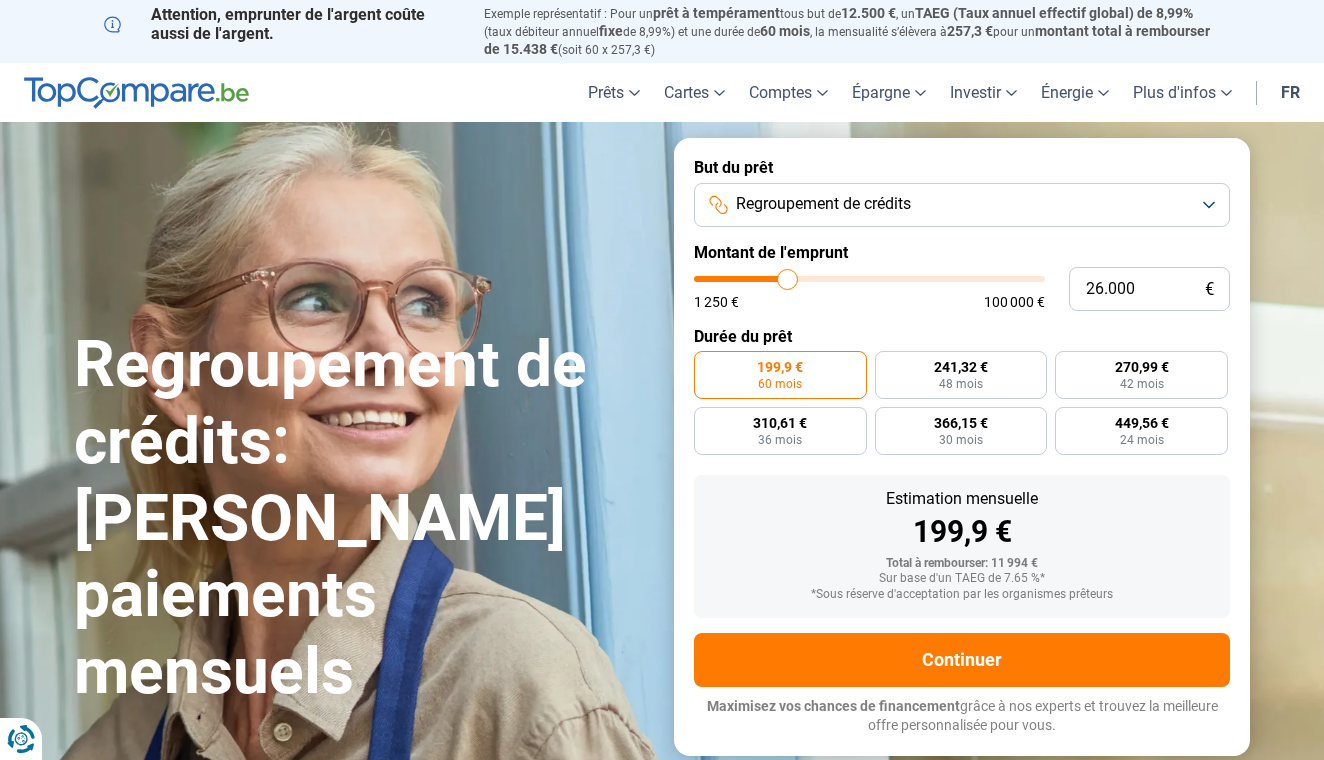 type on "26.500" 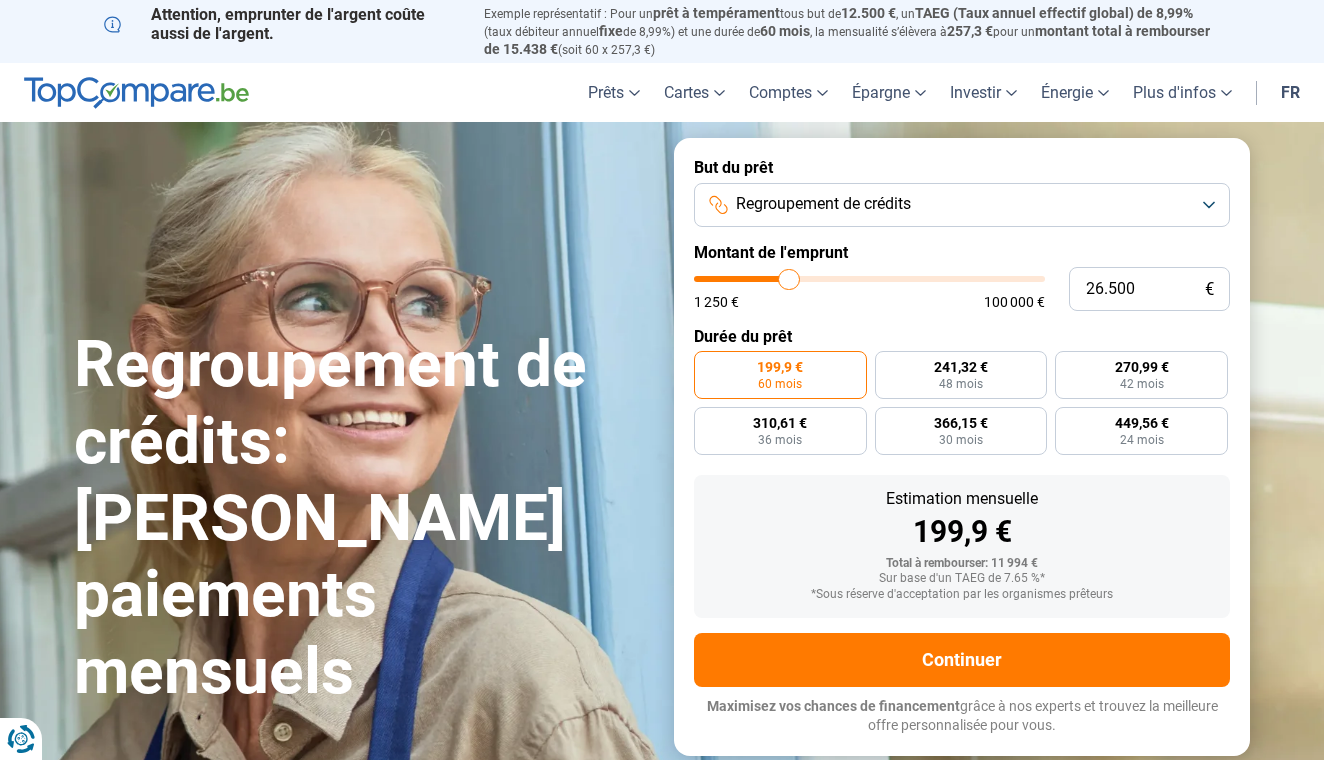 type on "26.750" 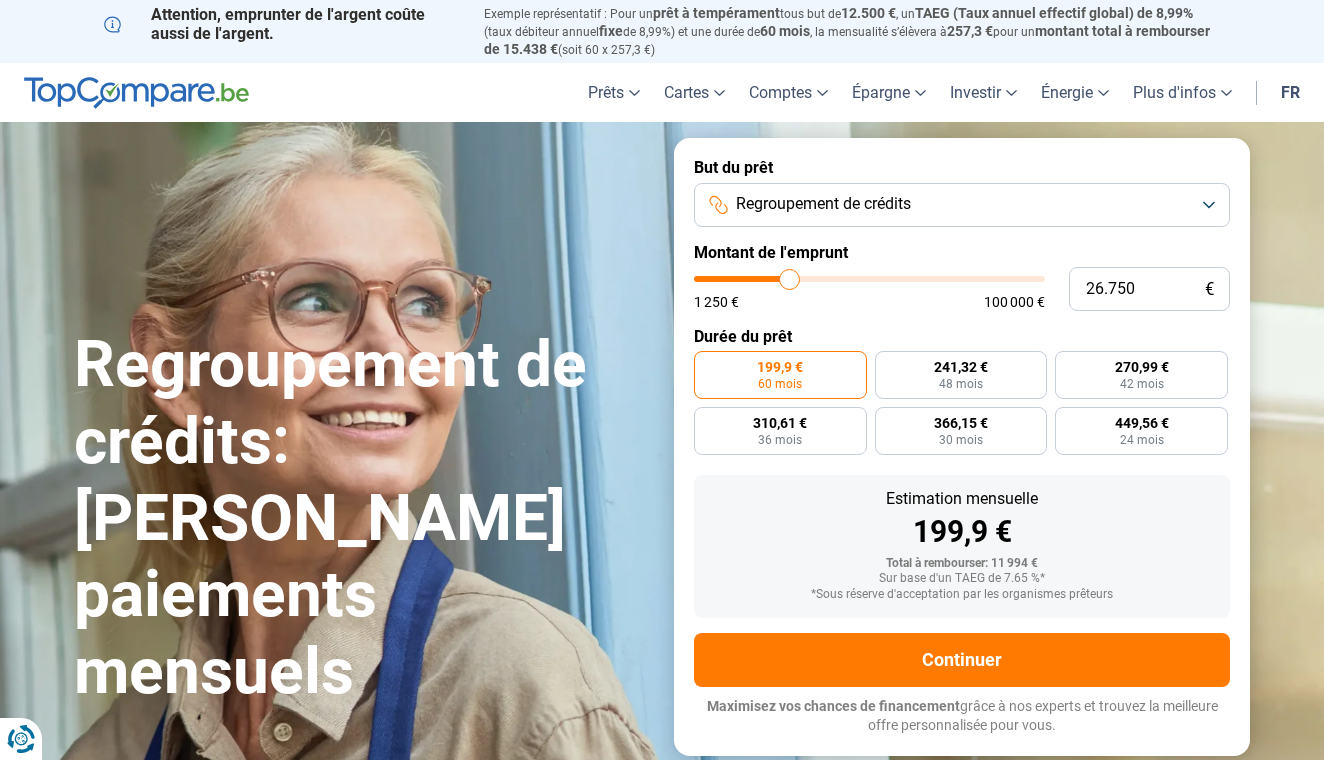 type on "27.000" 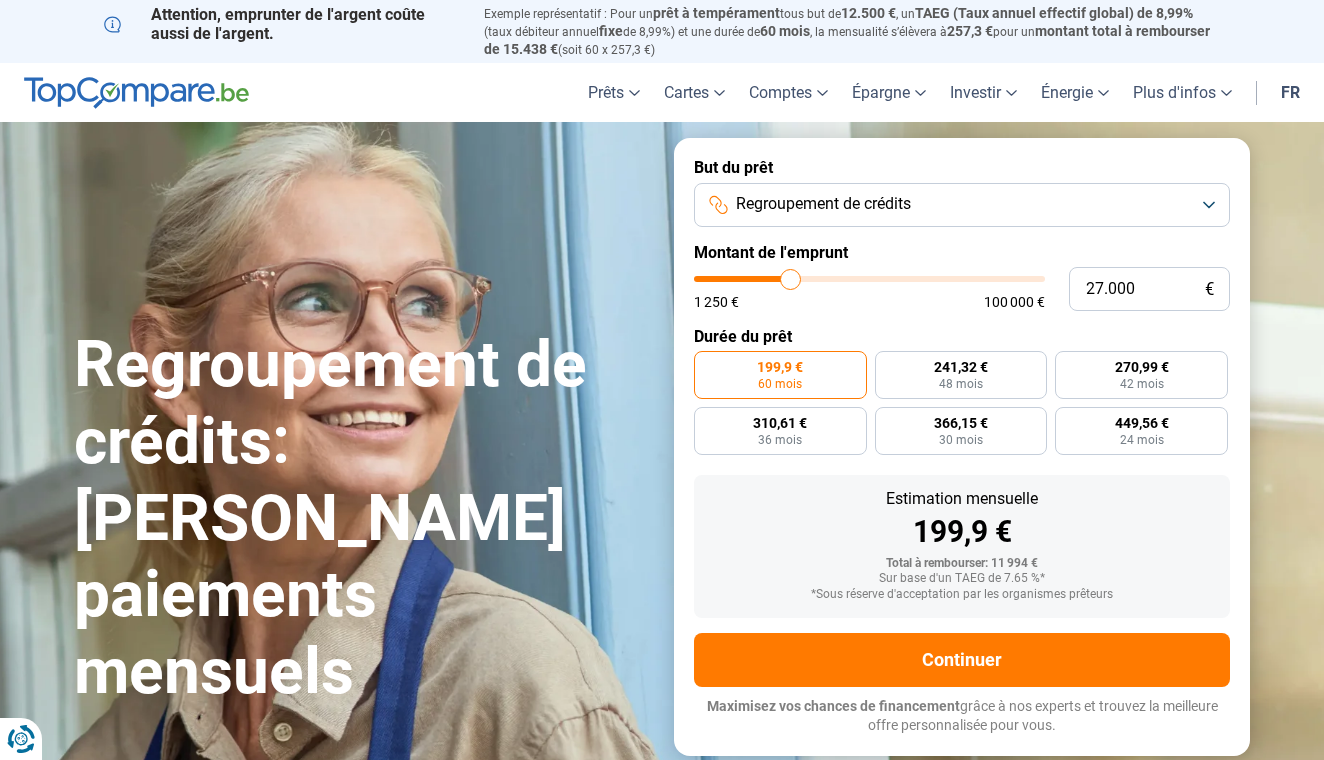 type on "27.250" 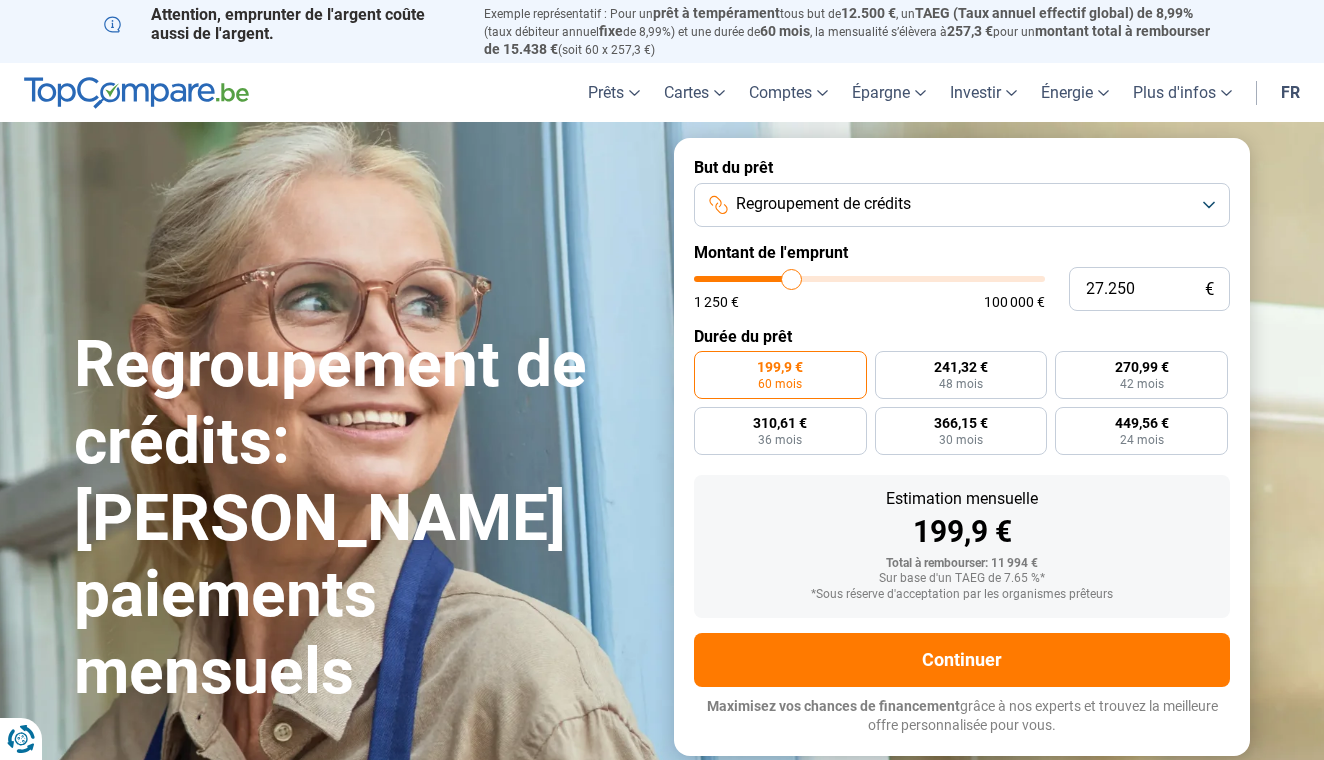 type on "27.500" 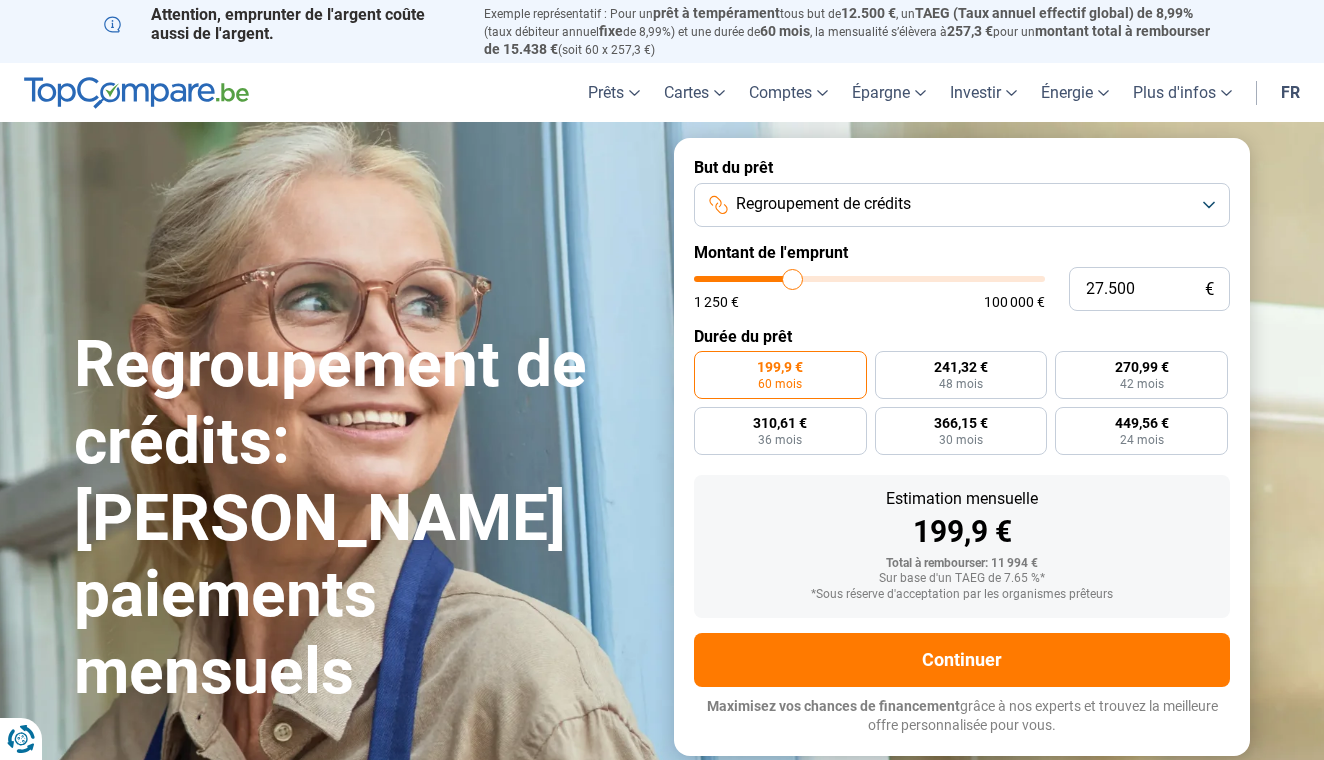type on "28.000" 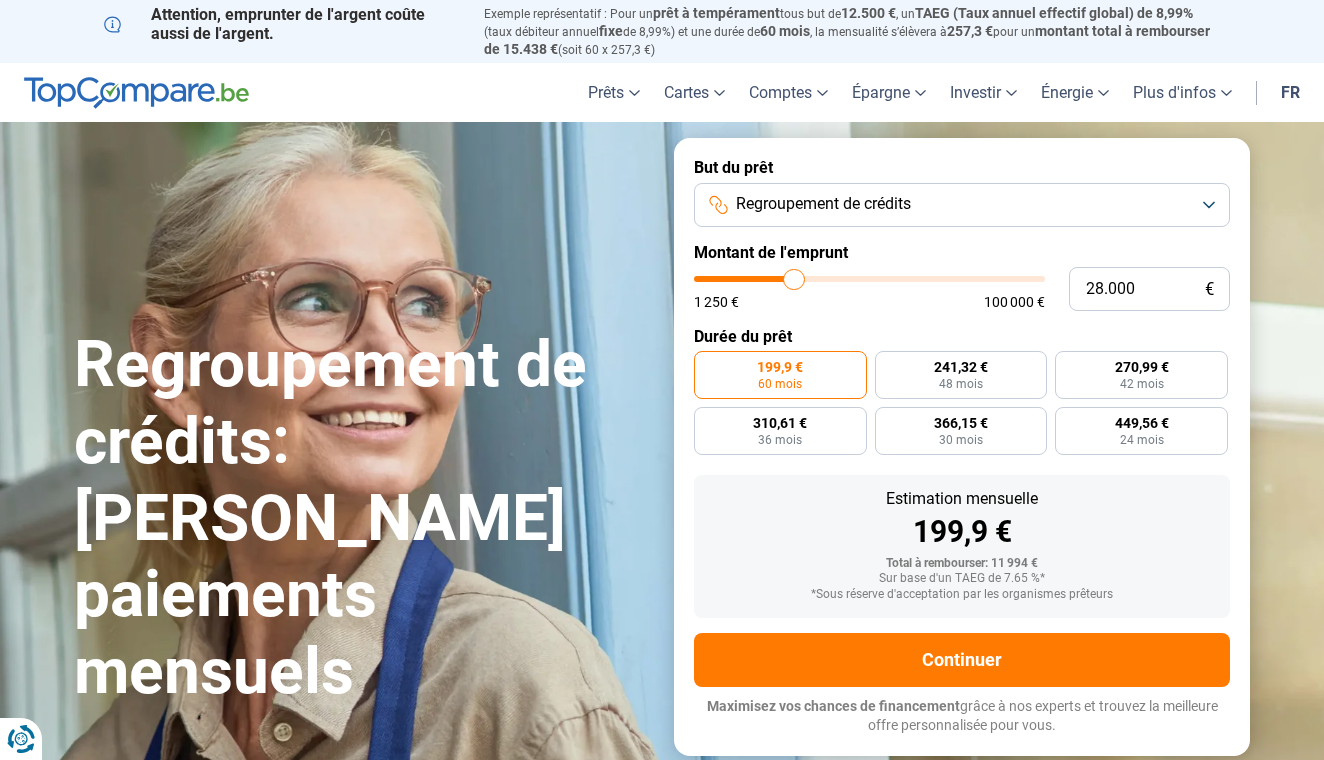 drag, startPoint x: 740, startPoint y: 273, endPoint x: 794, endPoint y: 274, distance: 54.00926 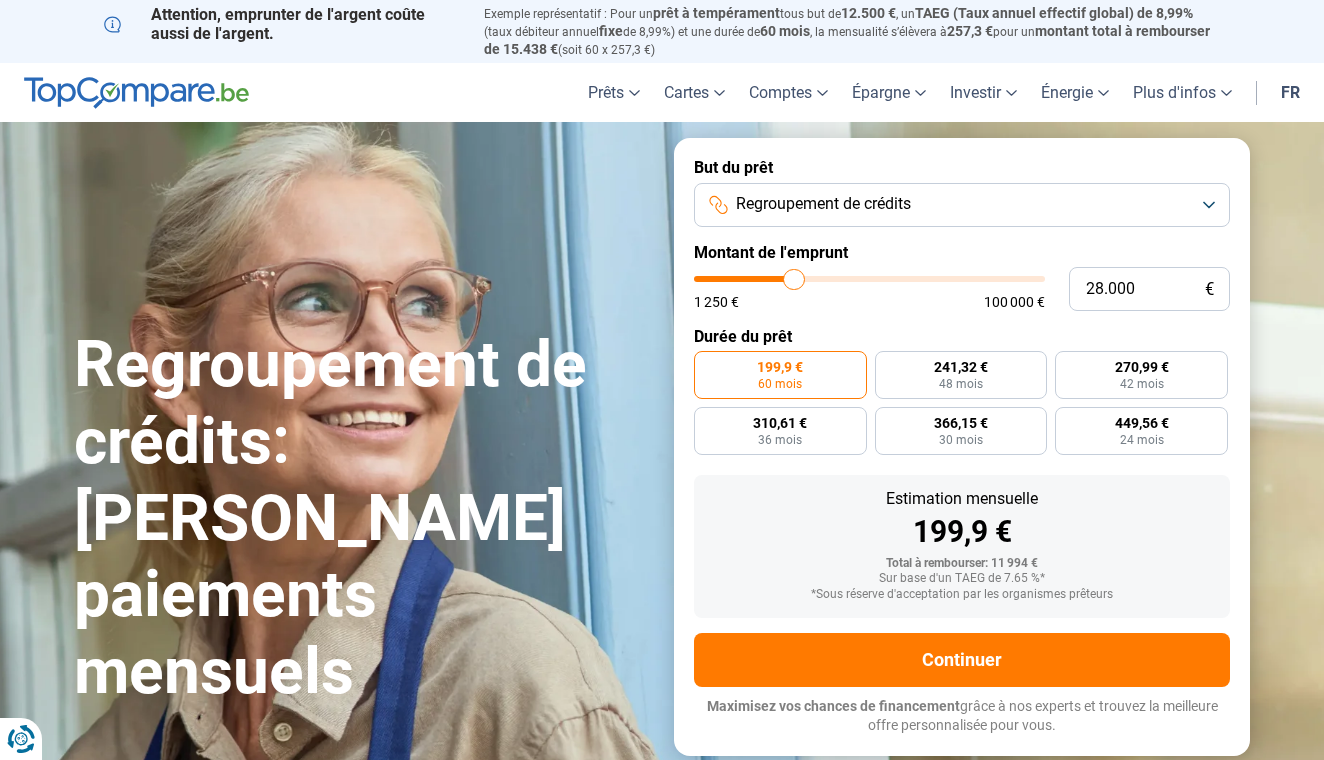 type on "28000" 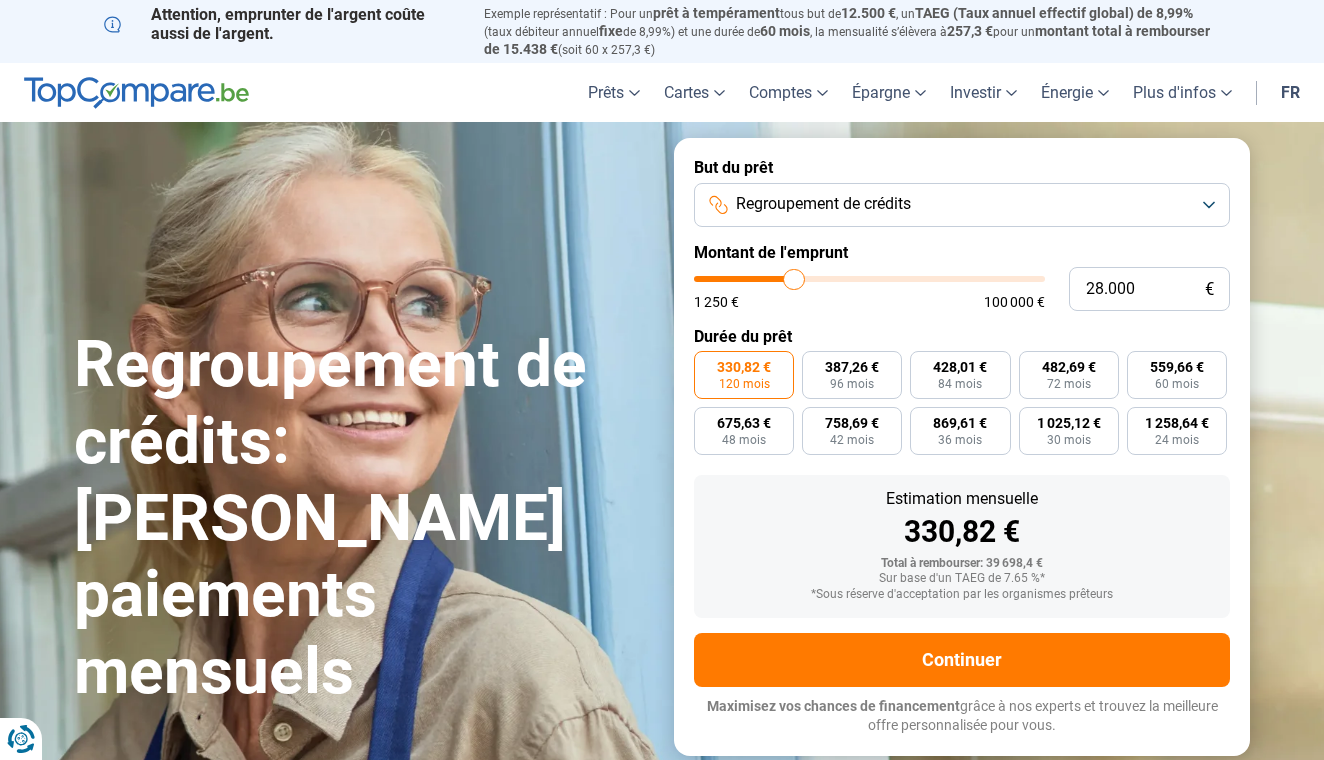 click at bounding box center [869, 279] 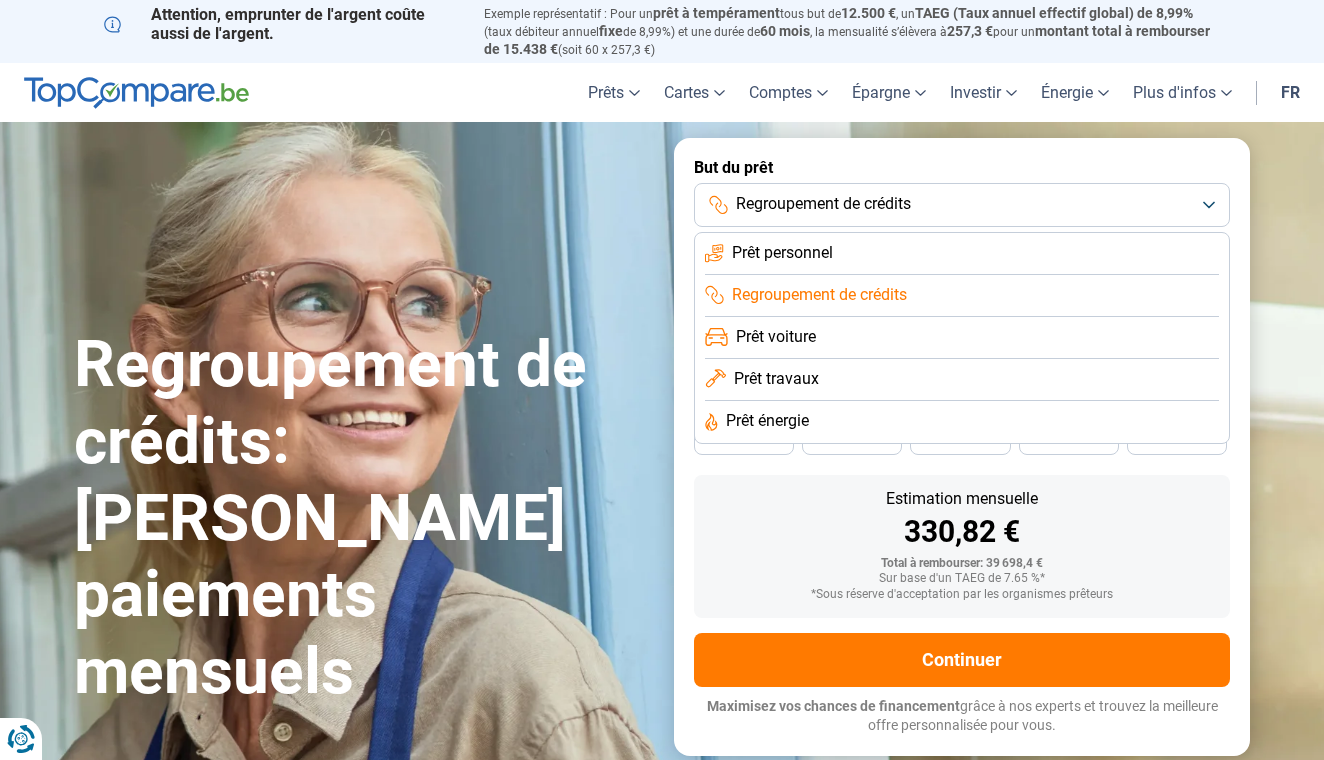 click on "Regroupement de crédits" at bounding box center (962, 205) 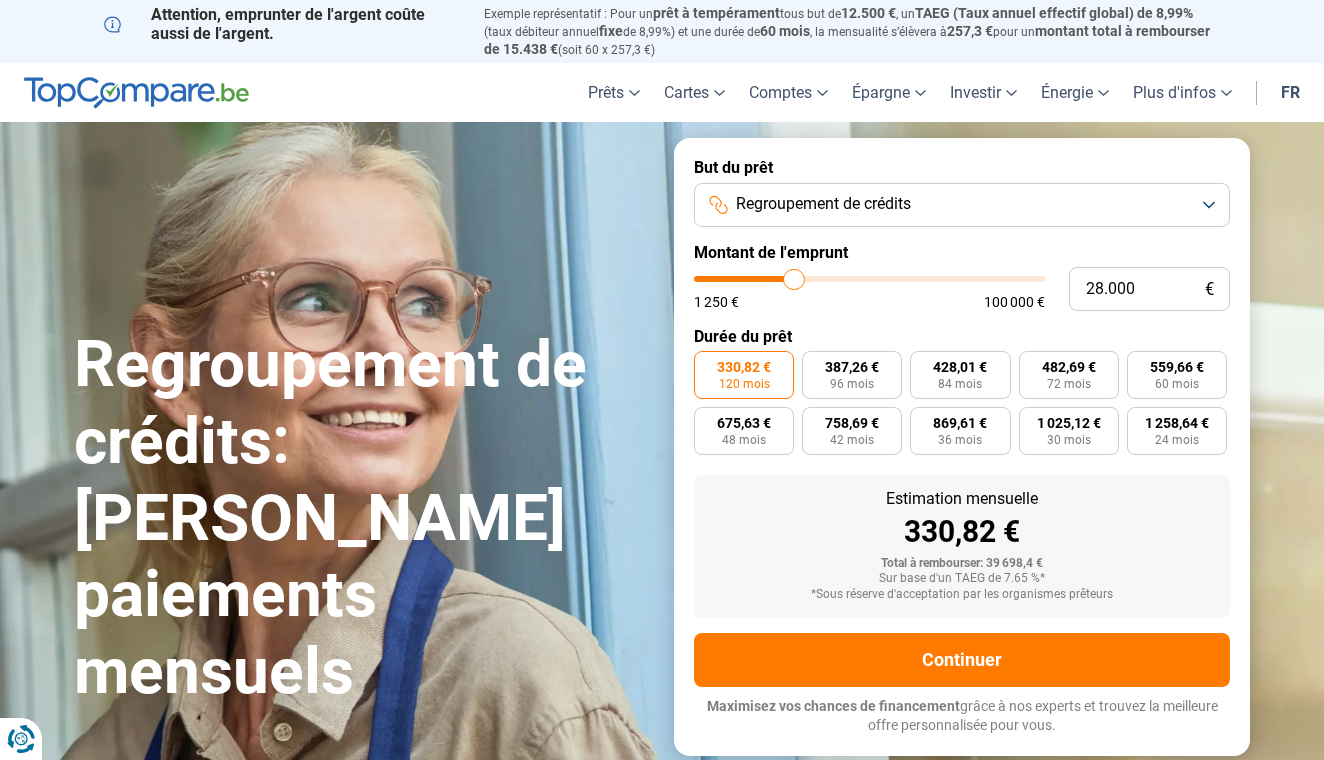 click on "Regroupement de crédits" at bounding box center [962, 205] 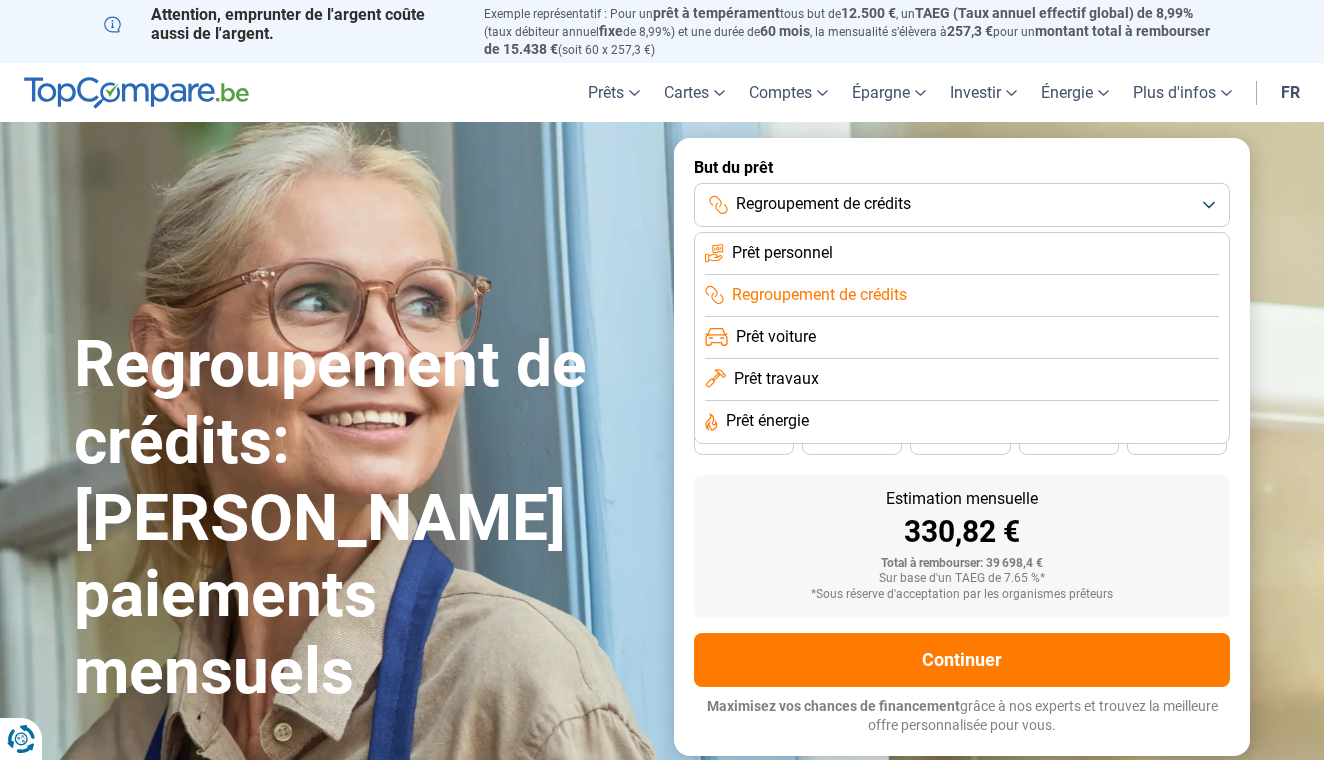 click on "But du prêt Regroupement de crédits Prêt personnel Regroupement de crédits Prêt voiture Prêt travaux Prêt énergie Montant de l'emprunt 28.000 € 1 250 € 100 000 € Durée du prêt 330,82 € 120 mois 387,26 € 96 mois 428,01 € 84 mois 482,69 € 72 mois 559,66 € 60 mois 675,63 € 48 mois 758,69 € 42 mois 869,61 € 36 mois 1 025,12 € 30 mois 1 258,64 € 24 mois Estimation mensuelle 330,82 € Total à rembourser: 39 698,4 € Sur base d'un TAEG de 7.65 %* *Sous réserve d'acceptation par les organismes prêteurs Continuer Maximisez vos chances de financement  grâce à nos experts et trouvez la meilleure offre personnalisée pour vous. 100.000+ simulations mensuelles réussies Maximisez vos chances de financement grâce à nos experts  Trouvez la meilleure offre personnalisée" at bounding box center (962, 446) 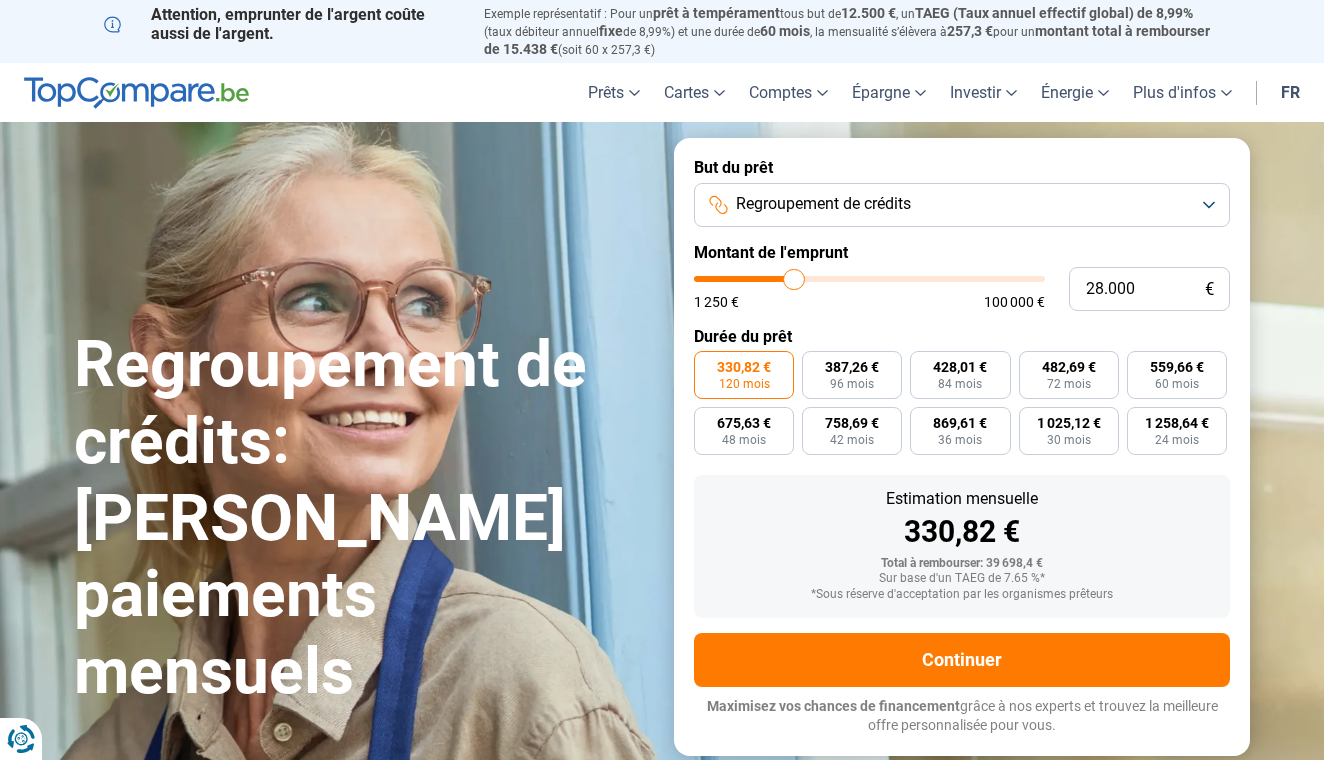 type on "29.500" 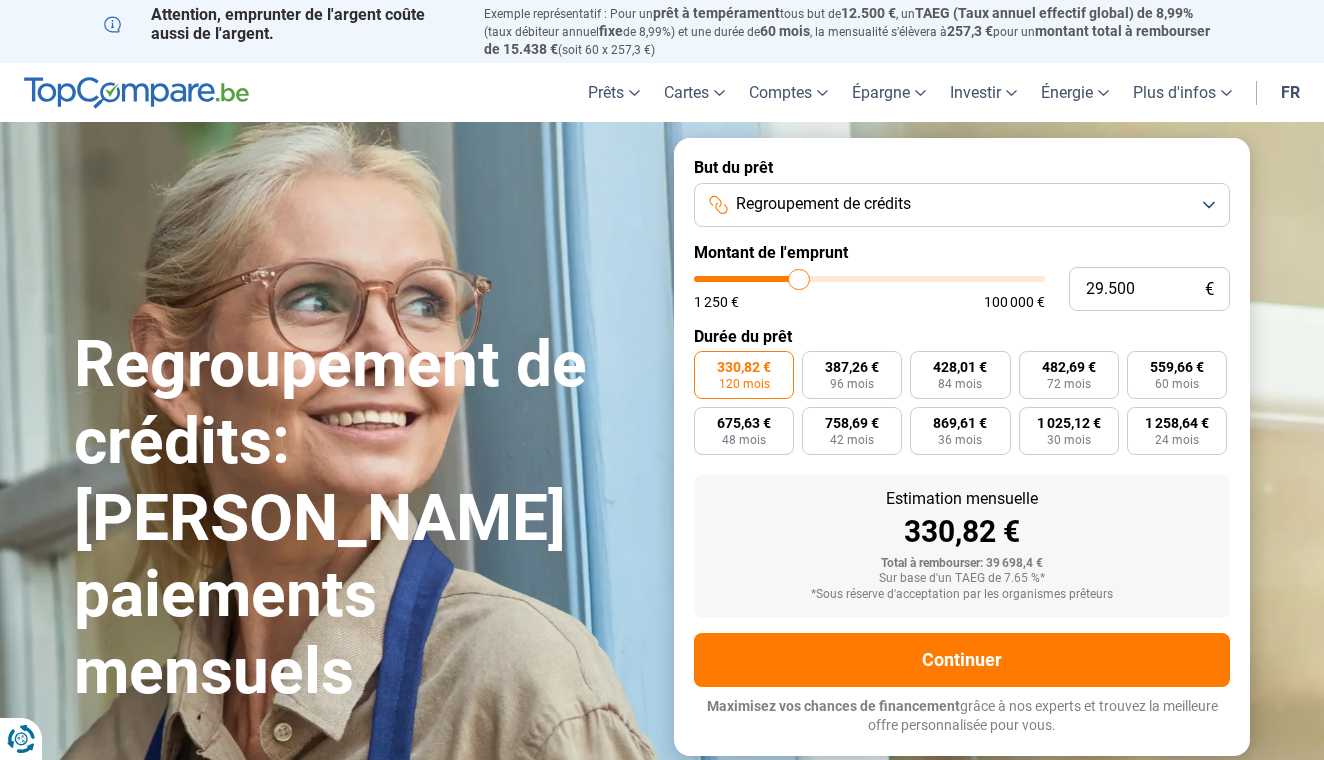type on "29.750" 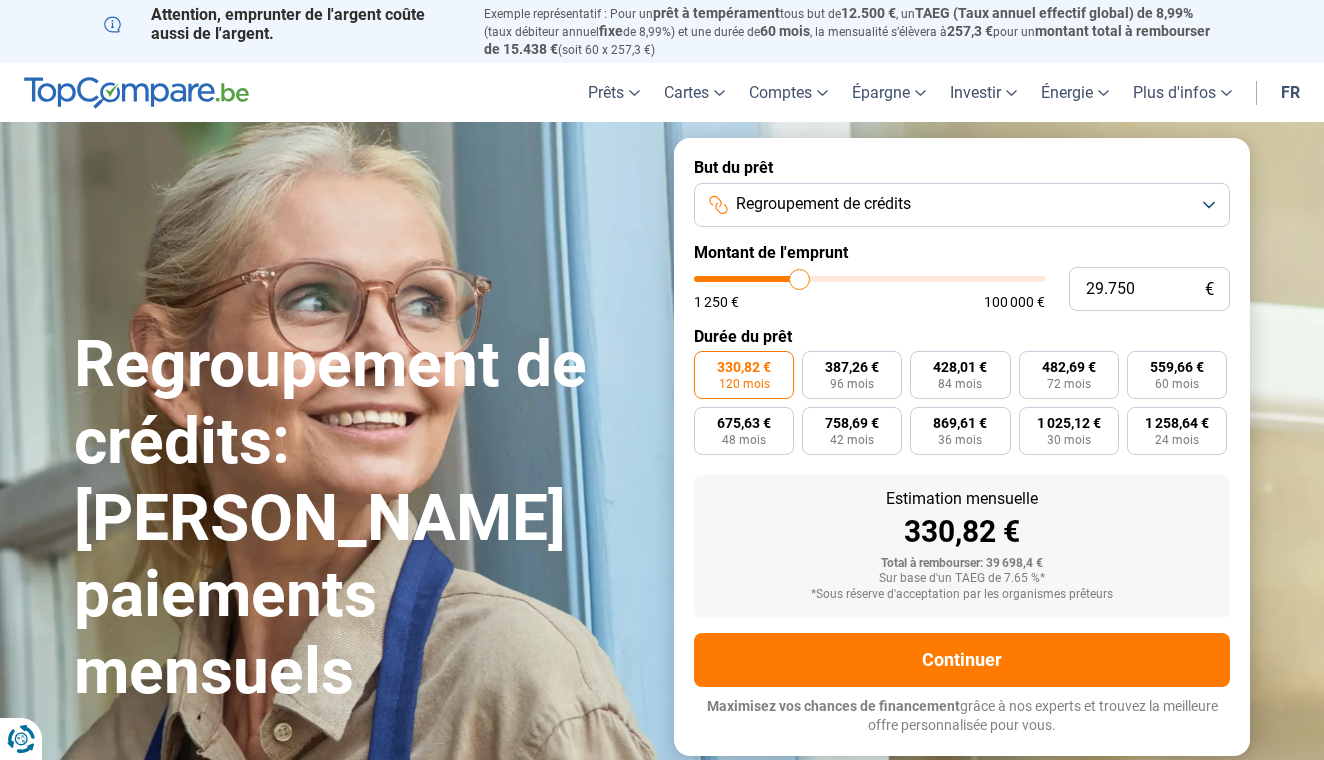 type on "30.000" 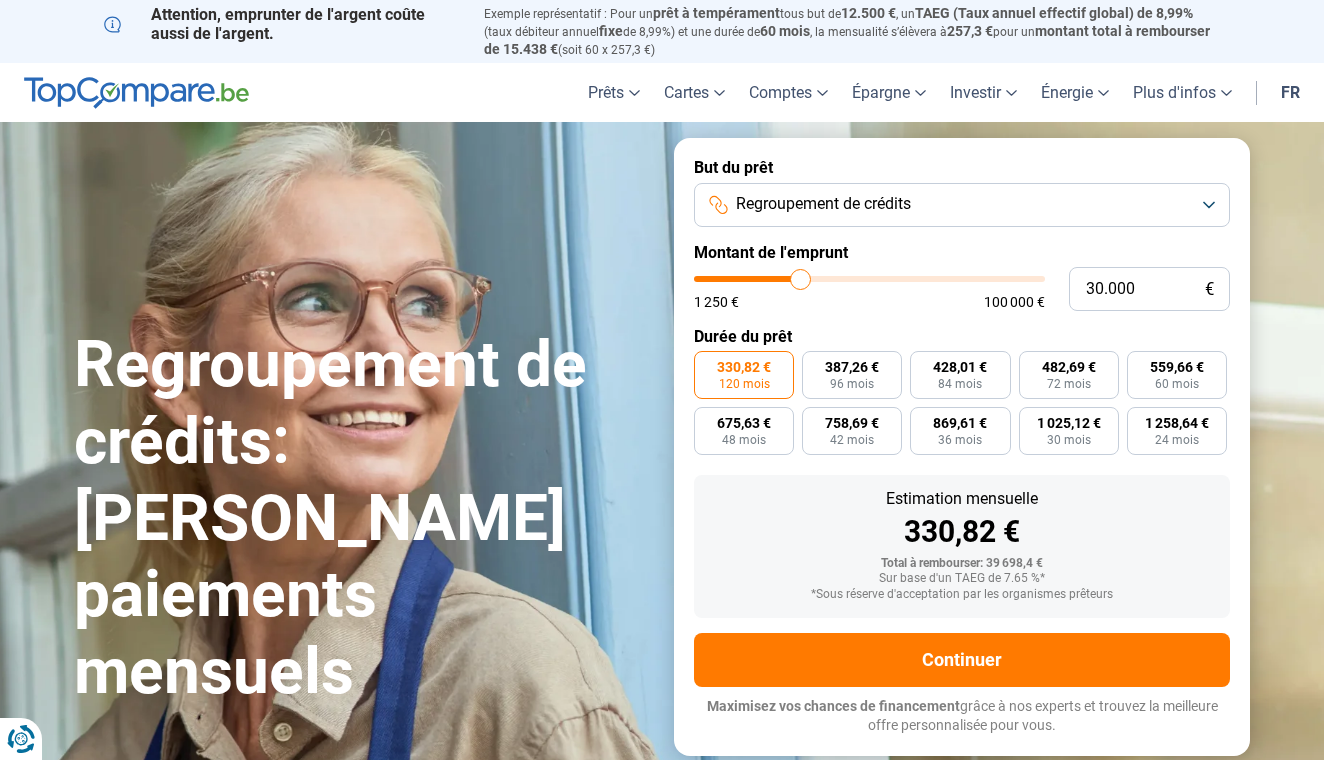 type on "30.250" 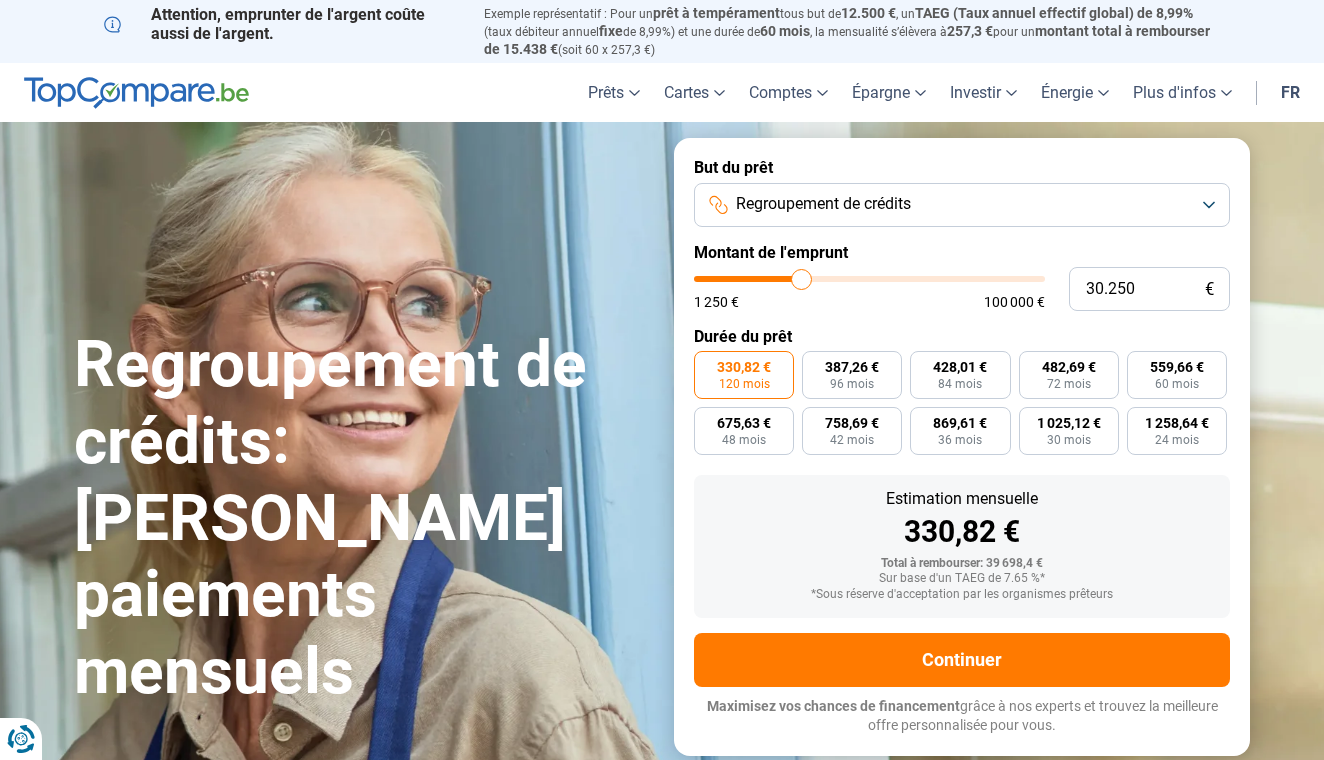 type on "30.000" 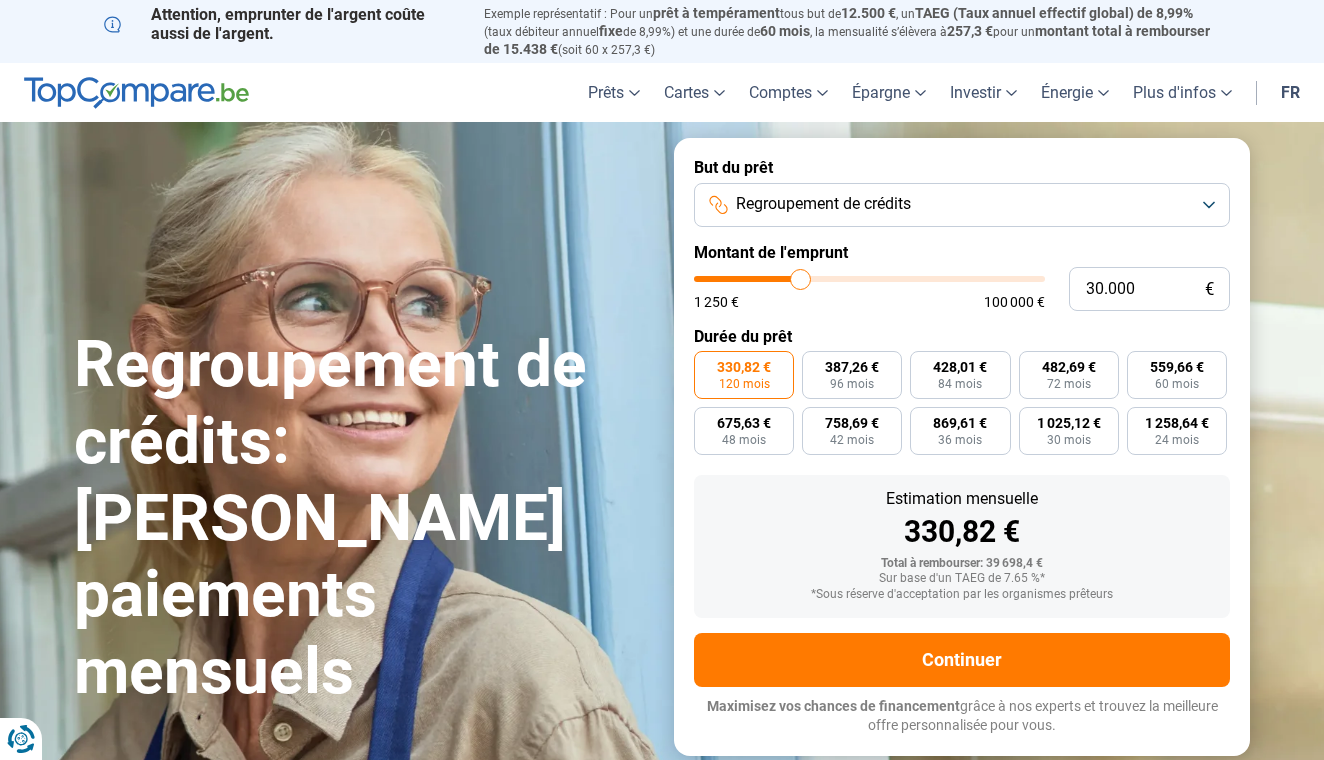type on "29.750" 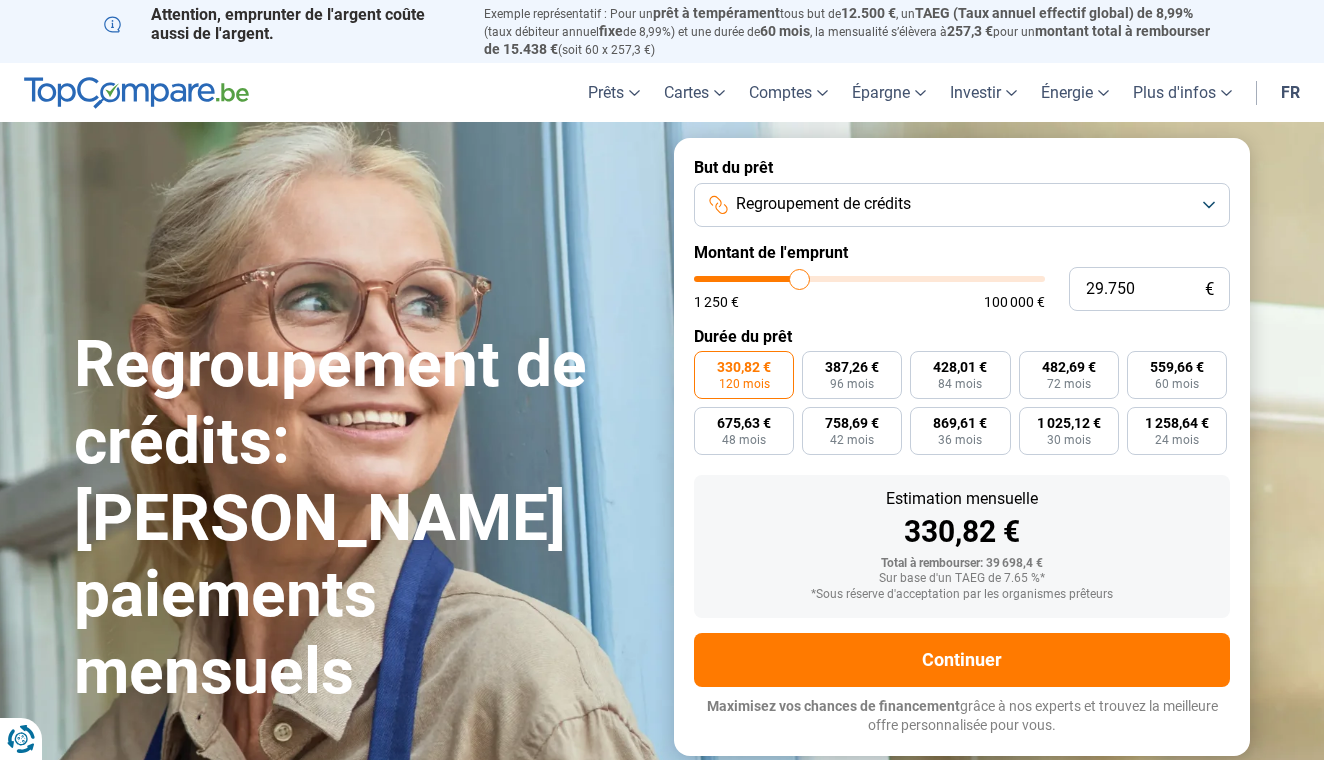 type on "29.500" 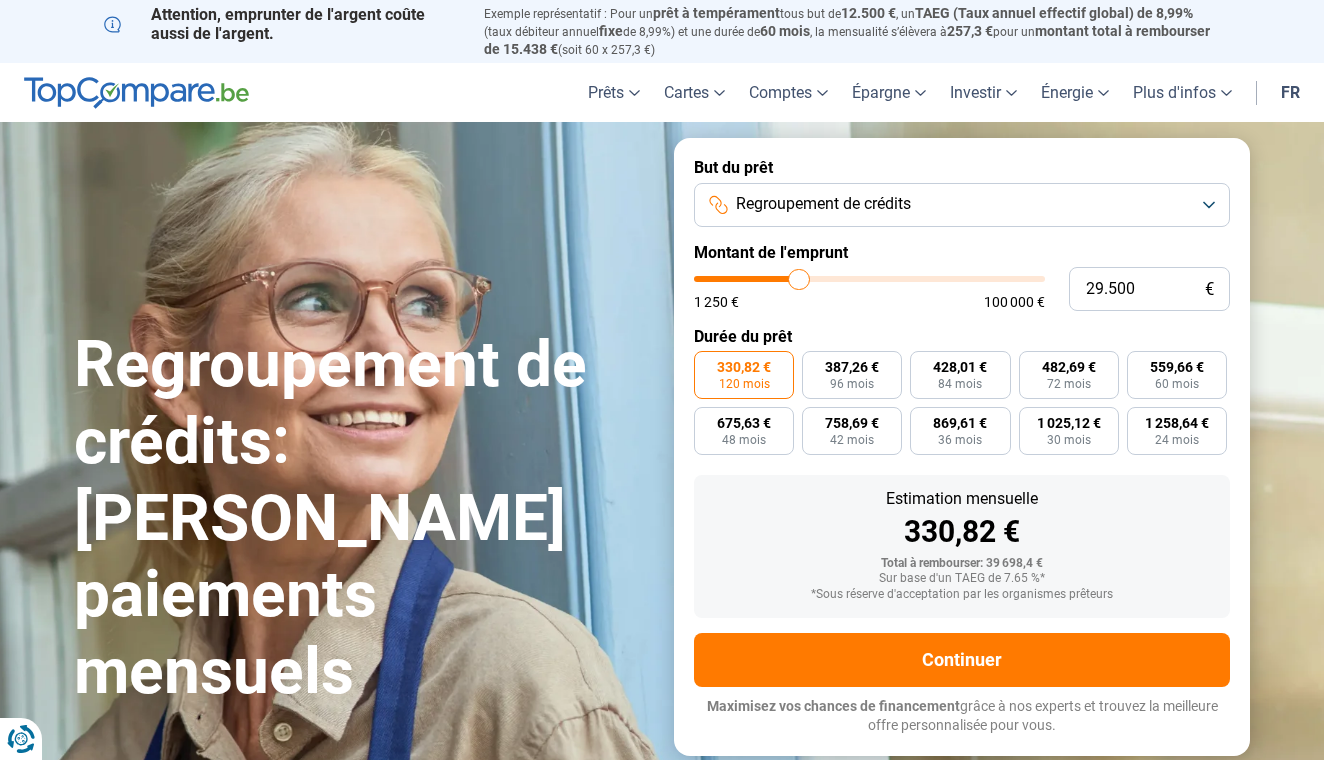 type on "29.000" 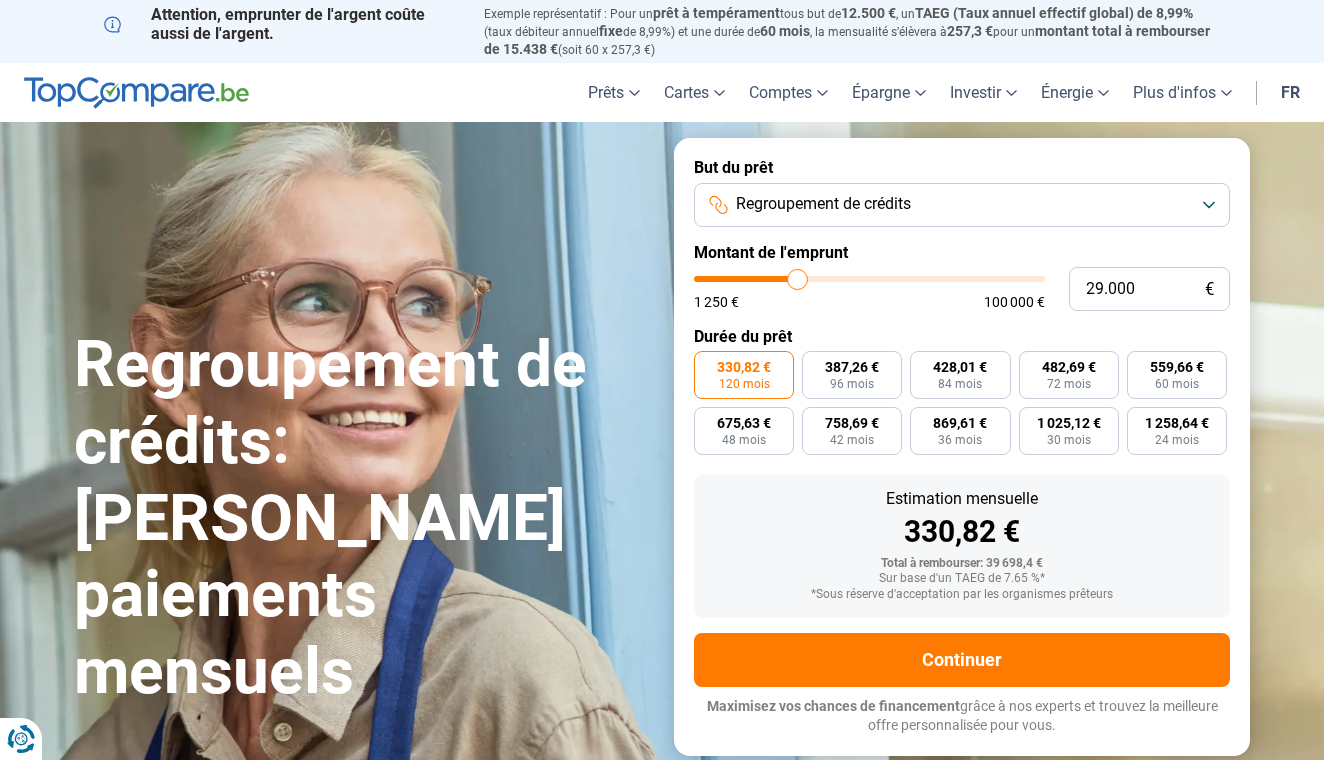 type on "28.750" 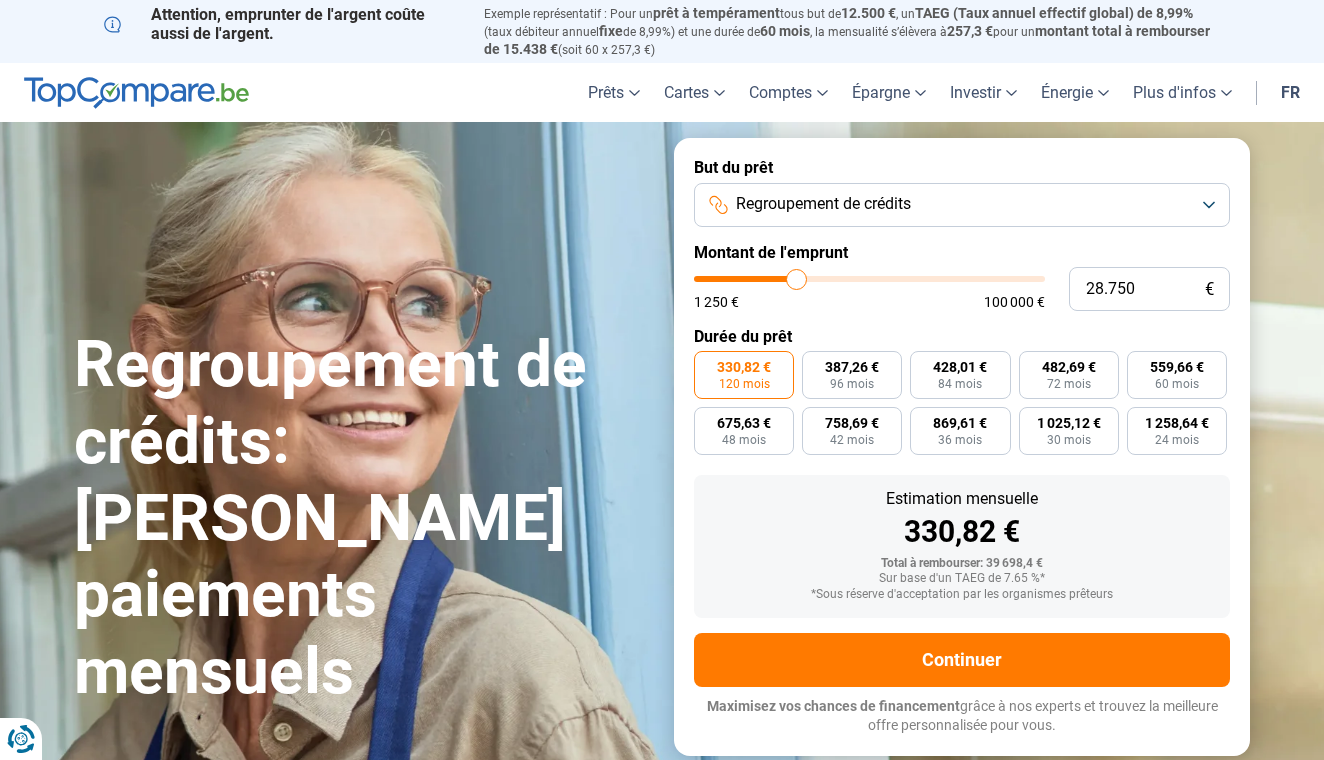 type on "28.500" 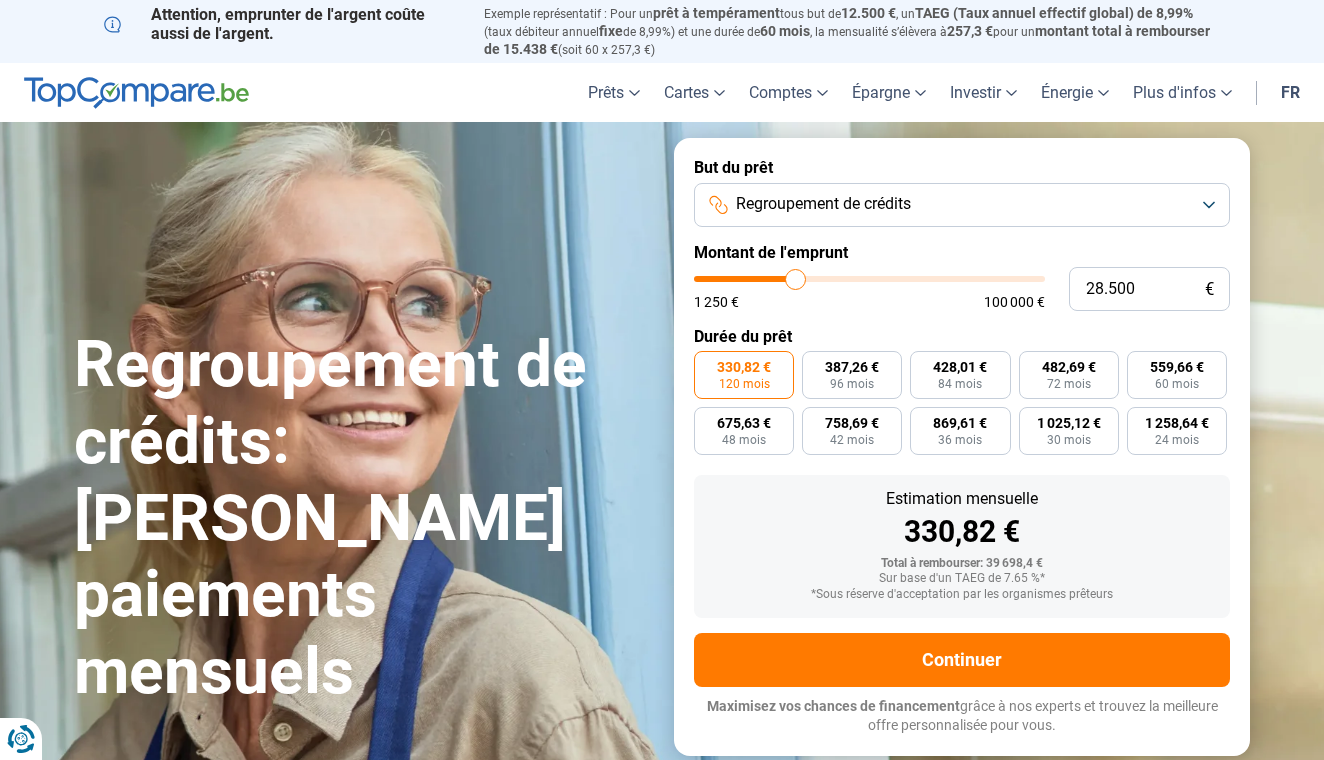 type on "28.250" 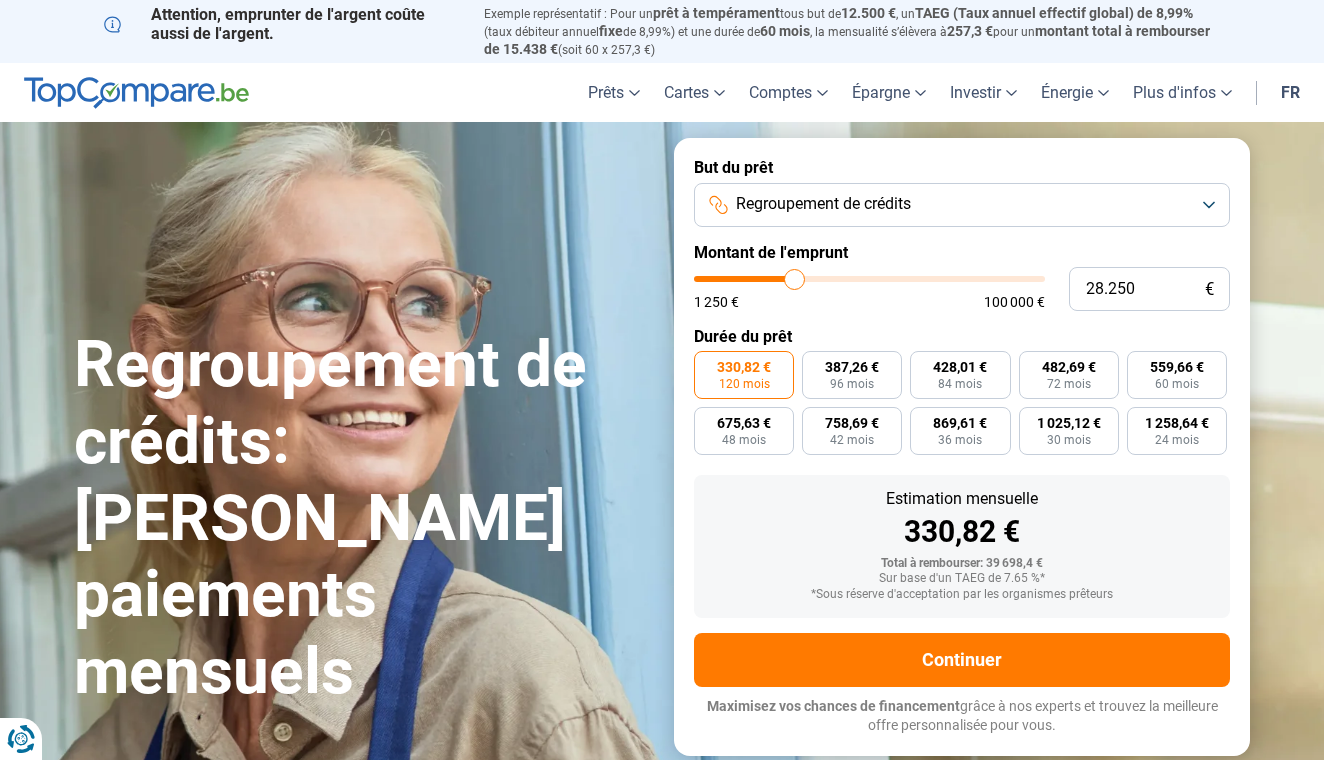 type on "28.000" 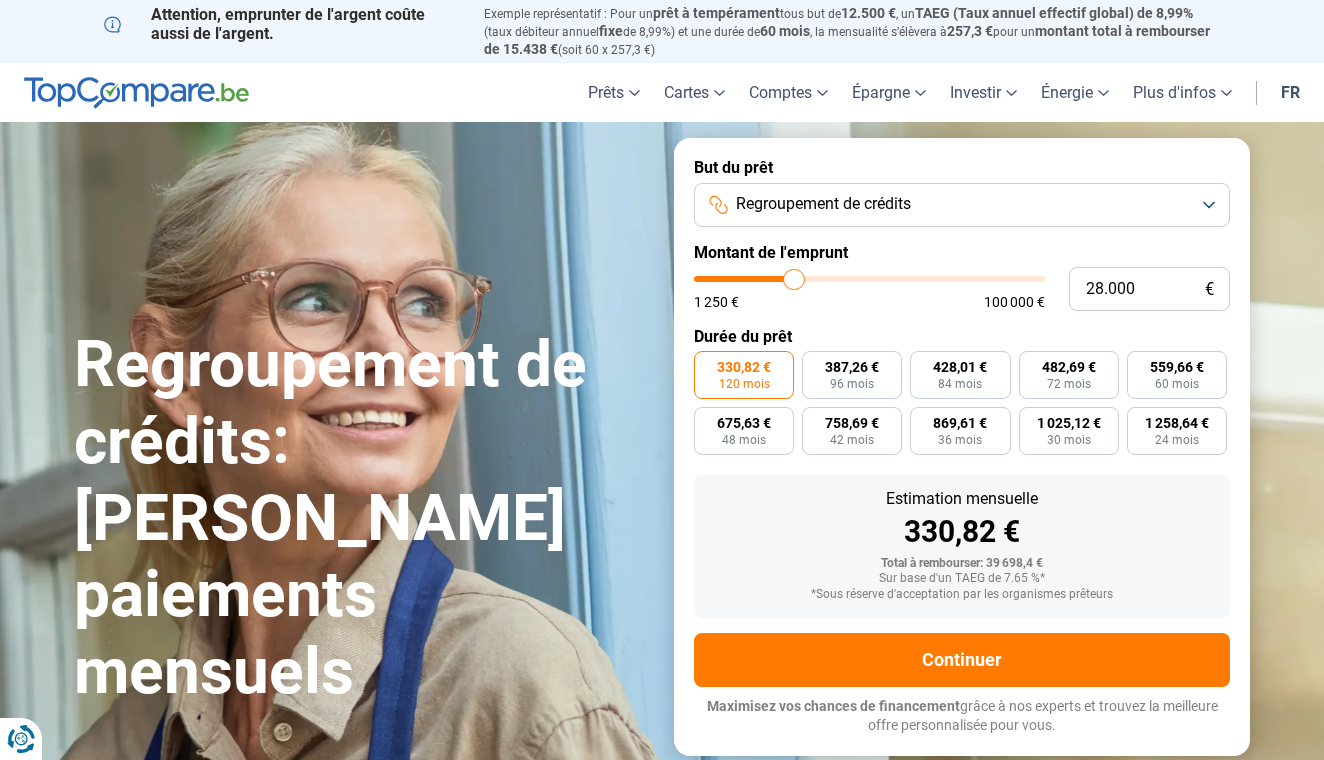 type on "27.500" 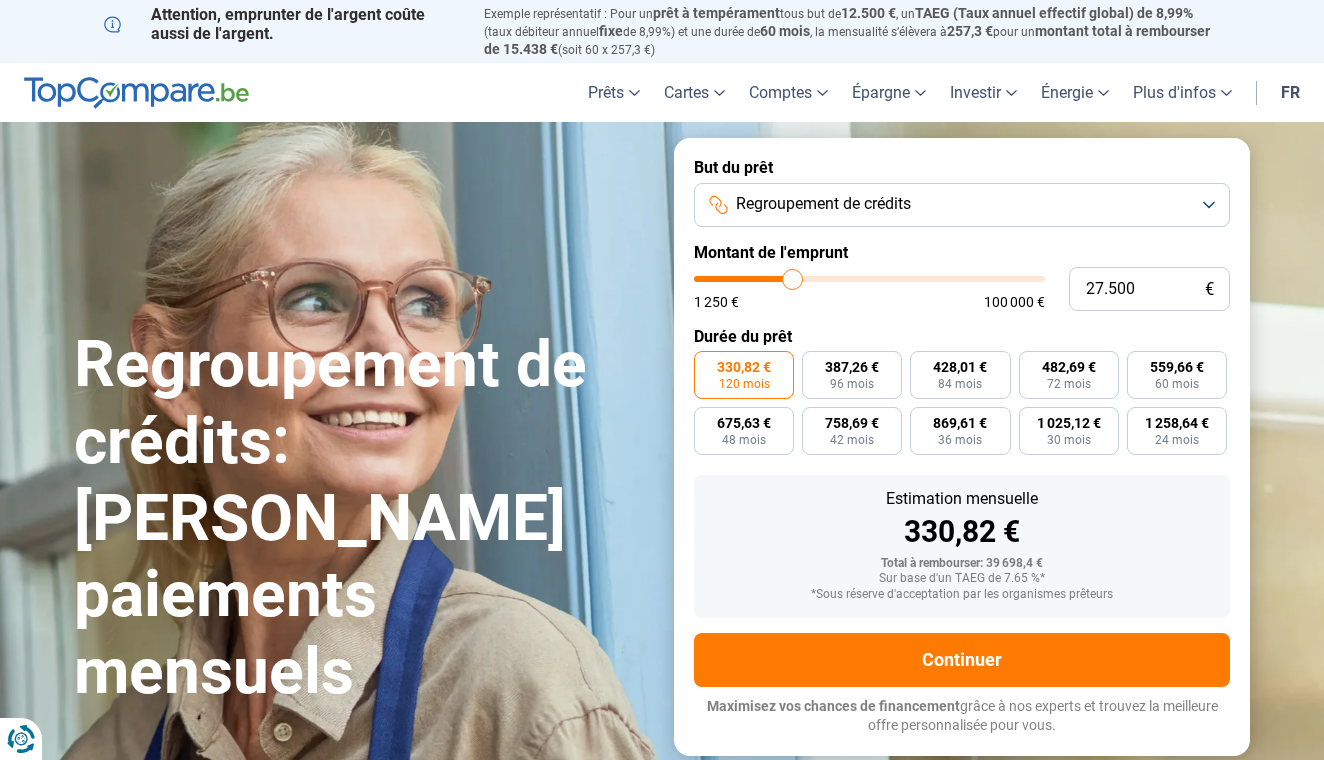 type on "27.250" 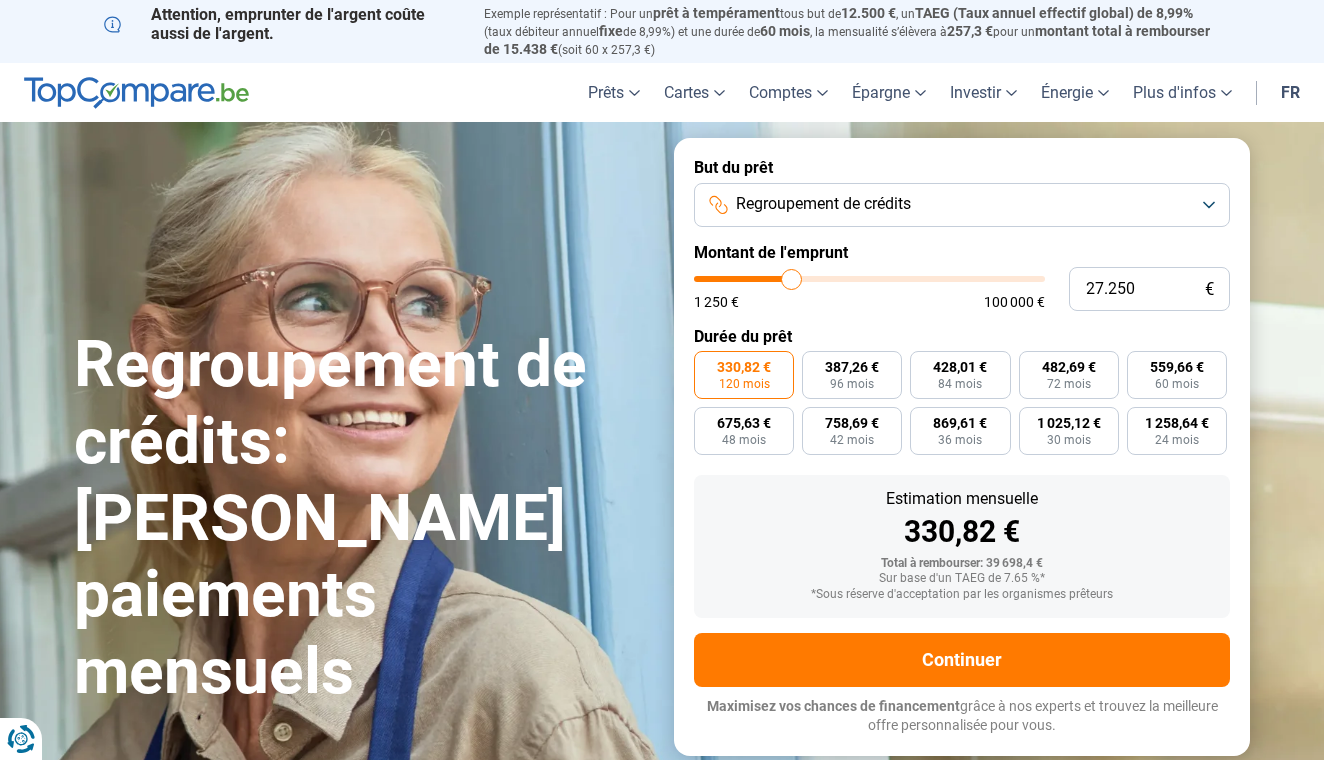 type on "27.000" 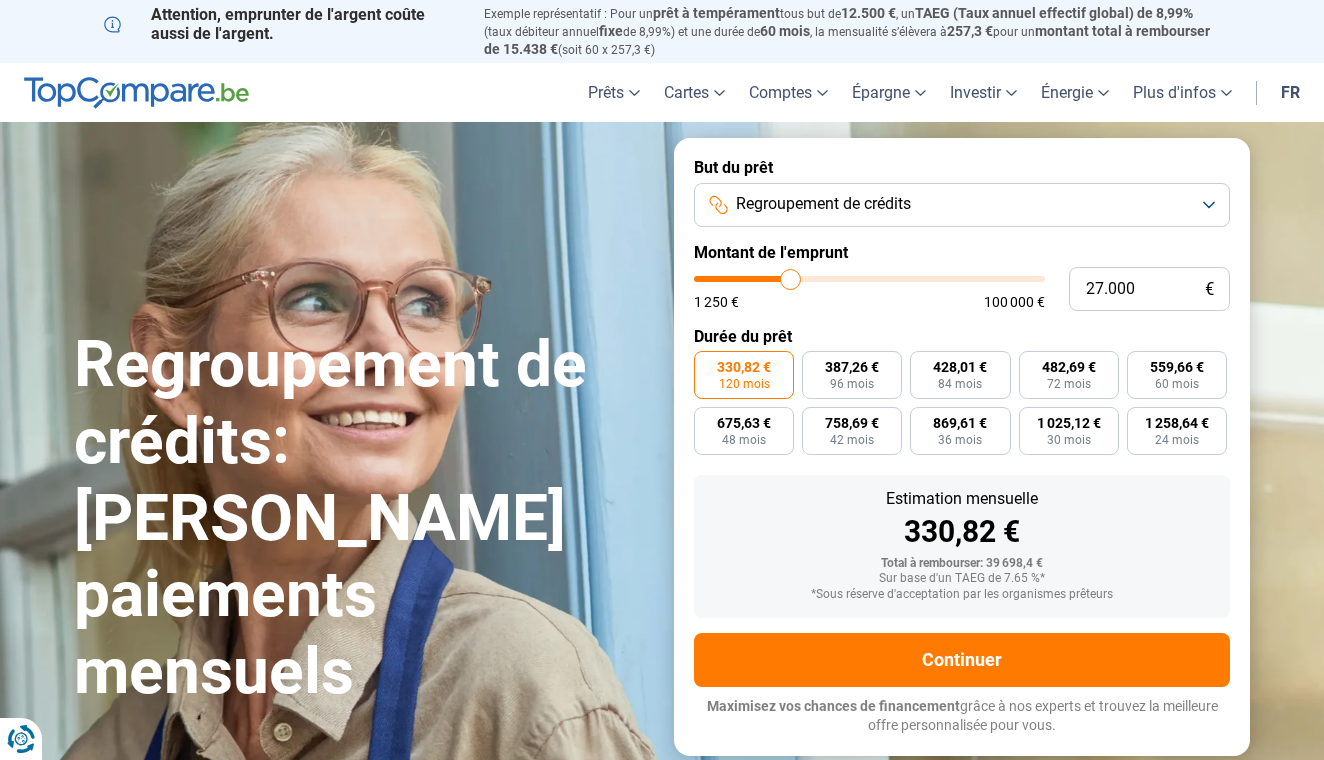 type on "26.750" 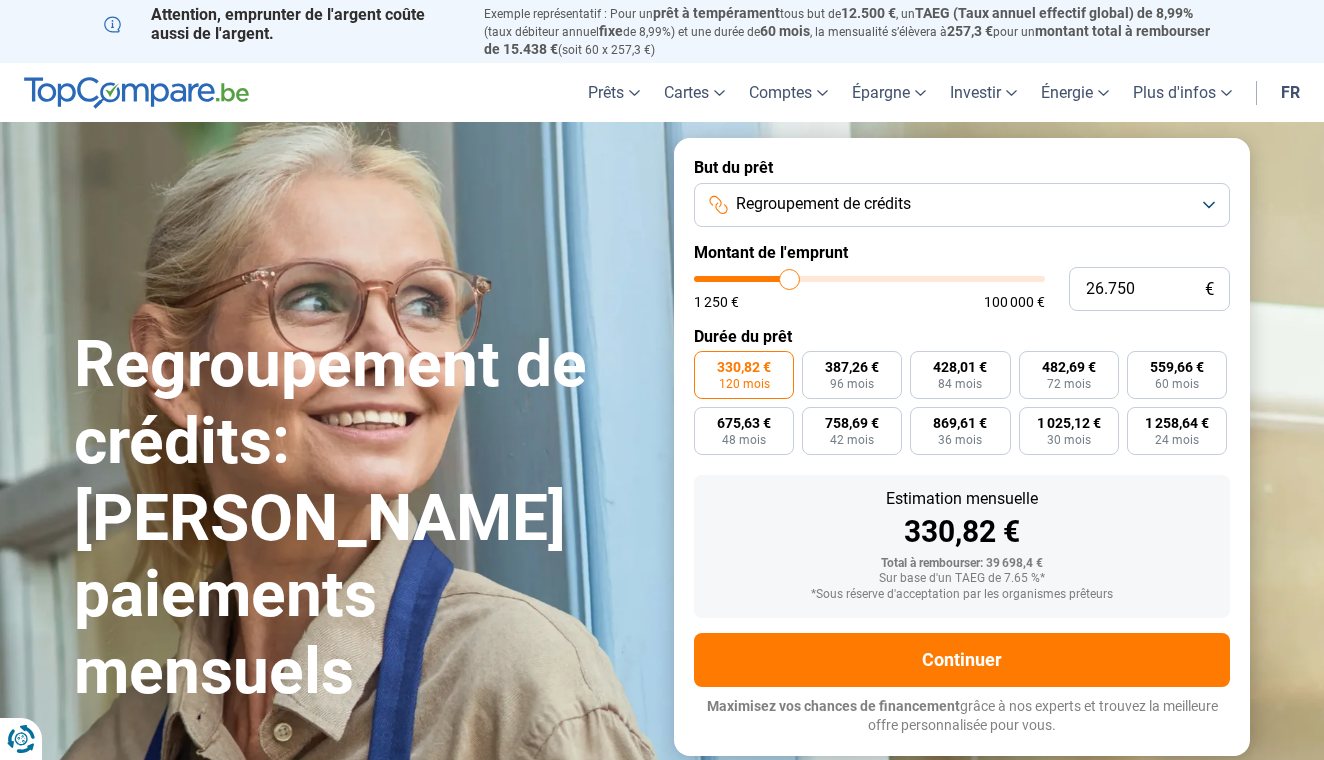 type on "26.500" 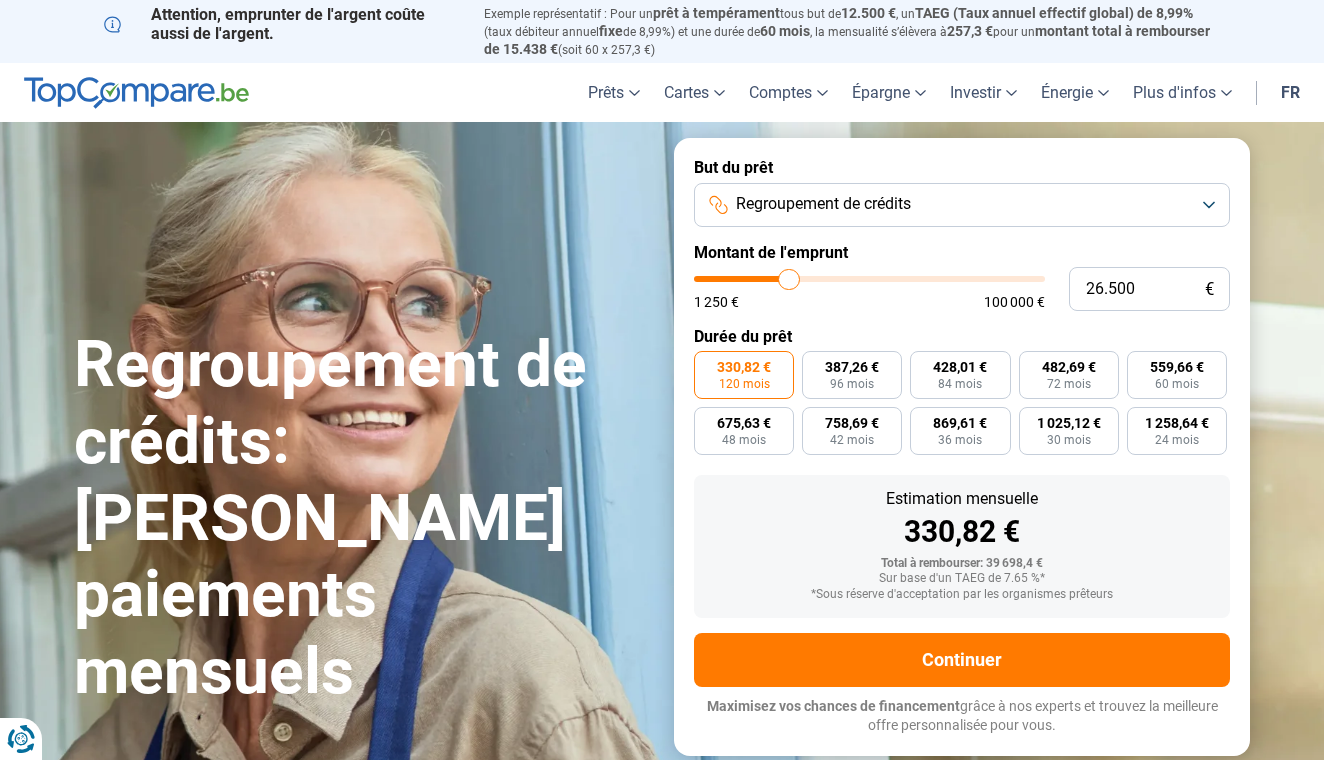 drag, startPoint x: 799, startPoint y: 274, endPoint x: 789, endPoint y: 275, distance: 10.049875 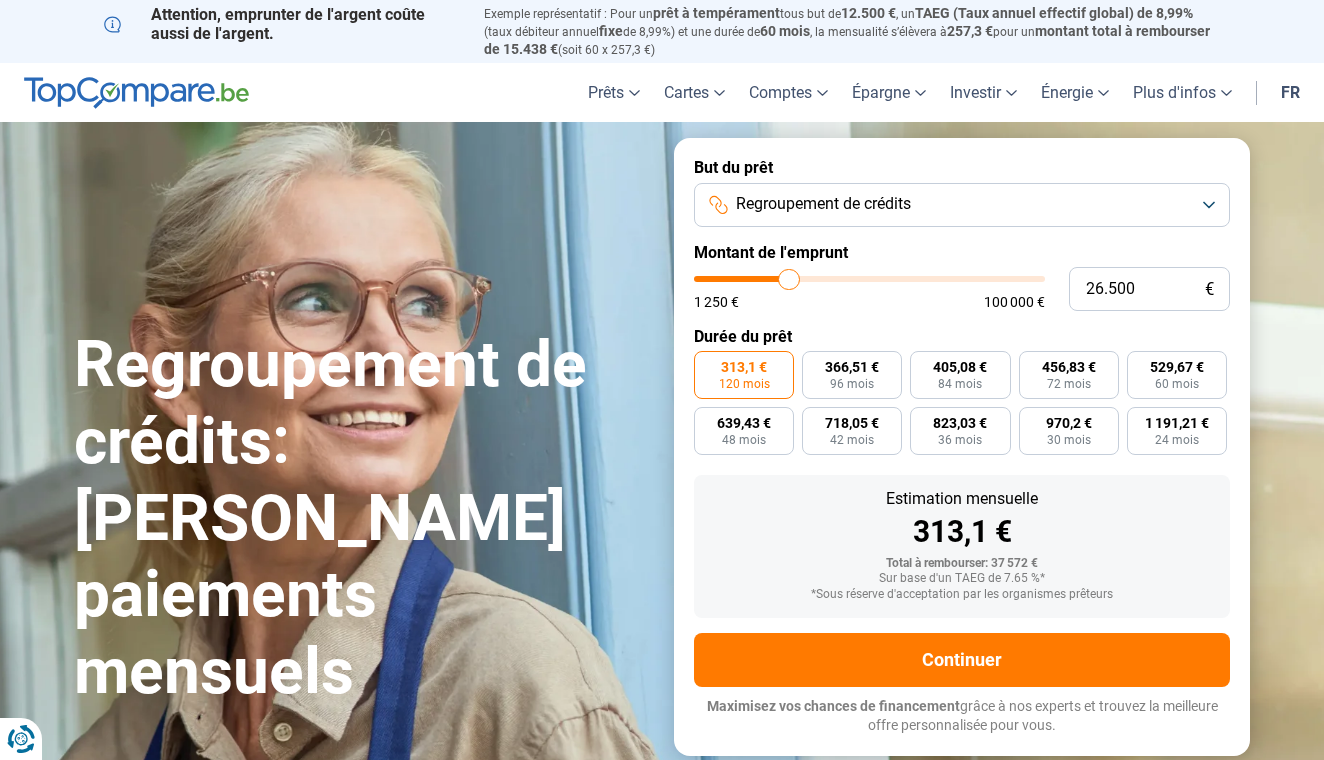 type on "26.750" 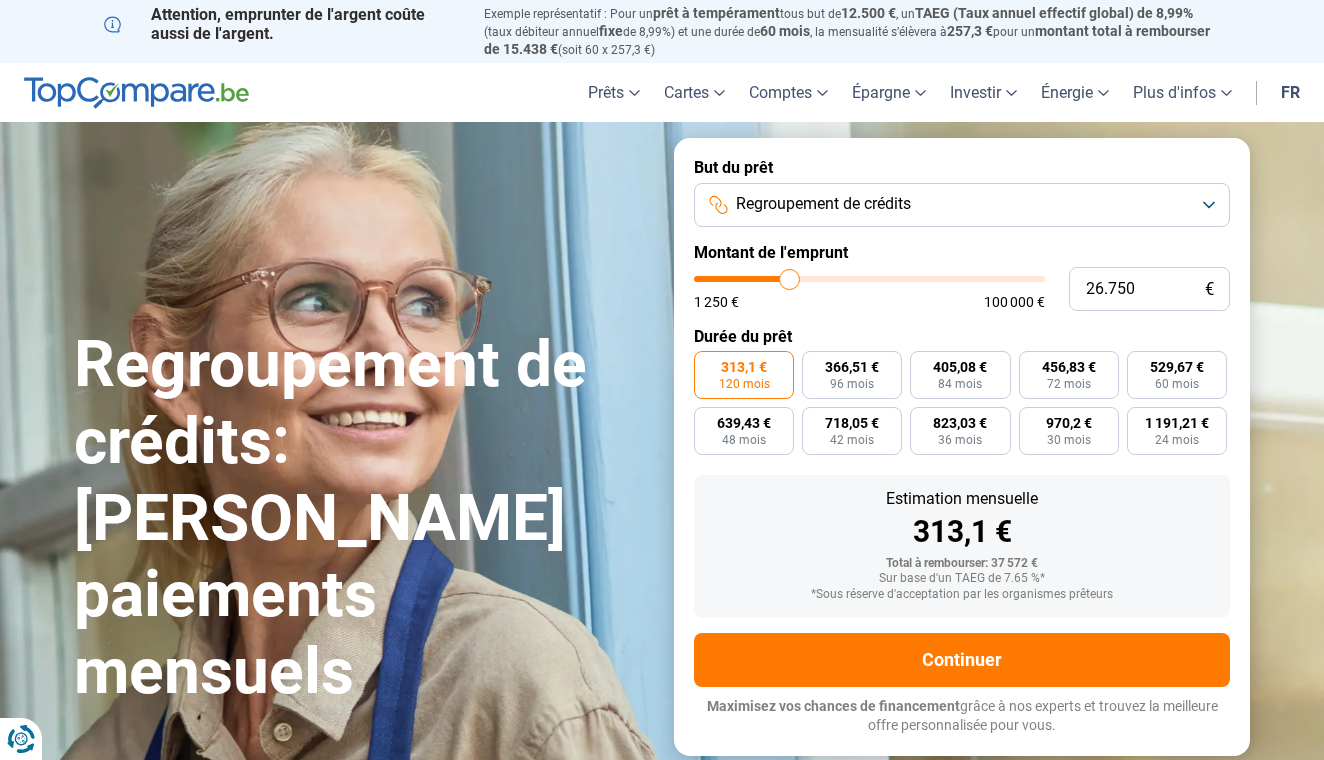 type on "27.000" 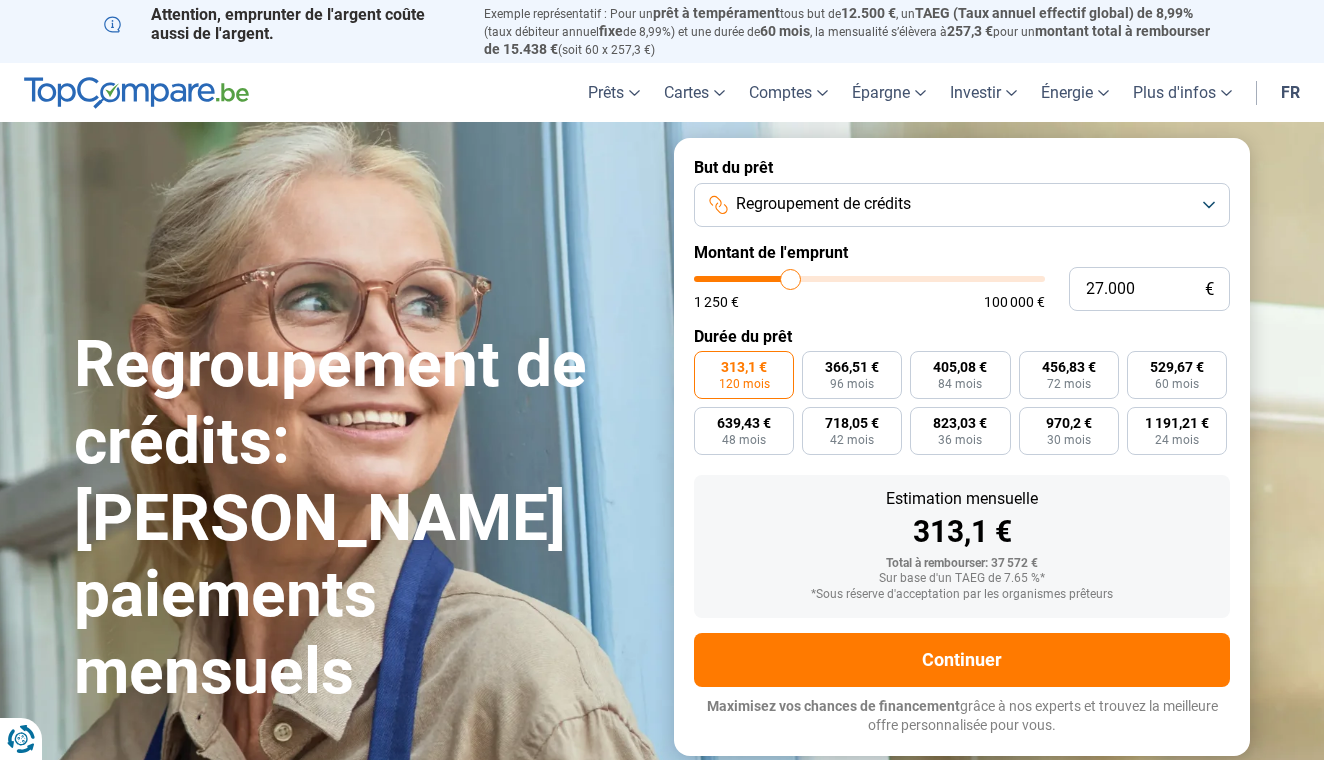type on "27.250" 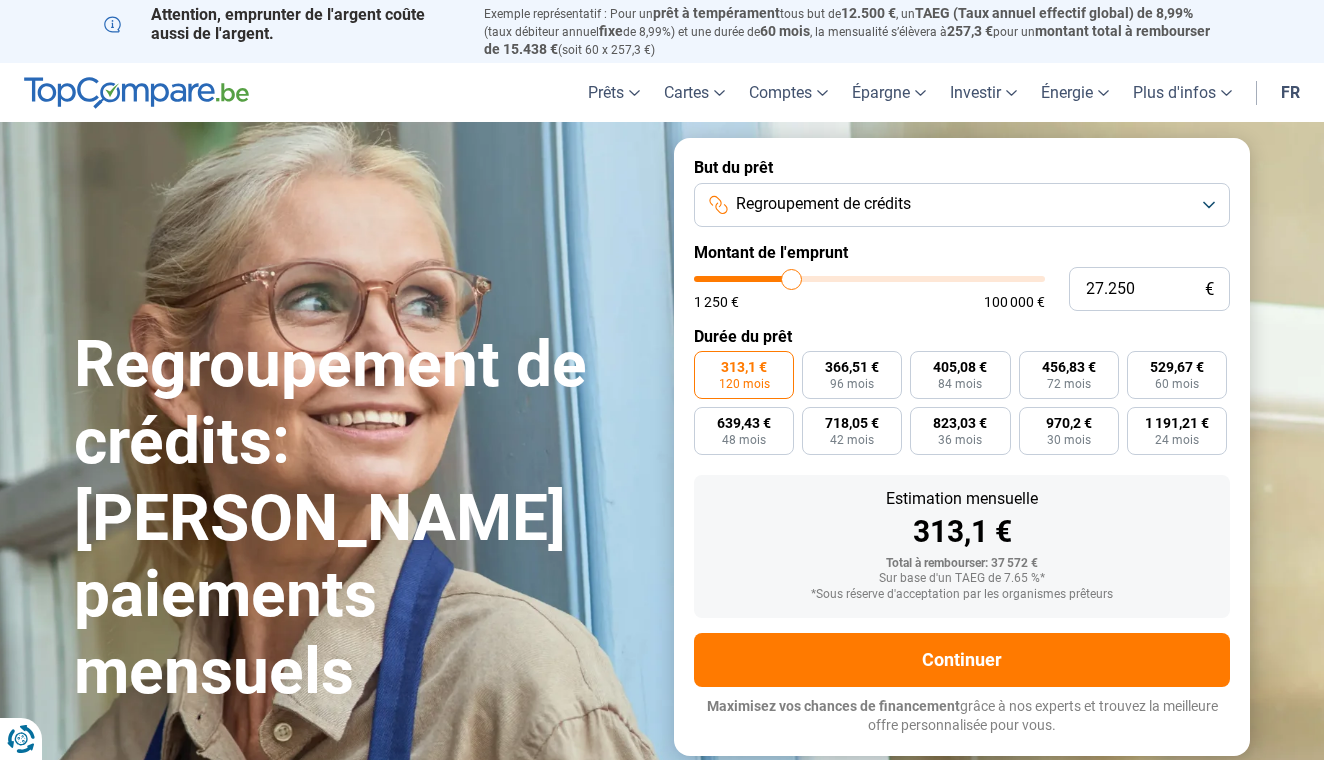 type on "27.500" 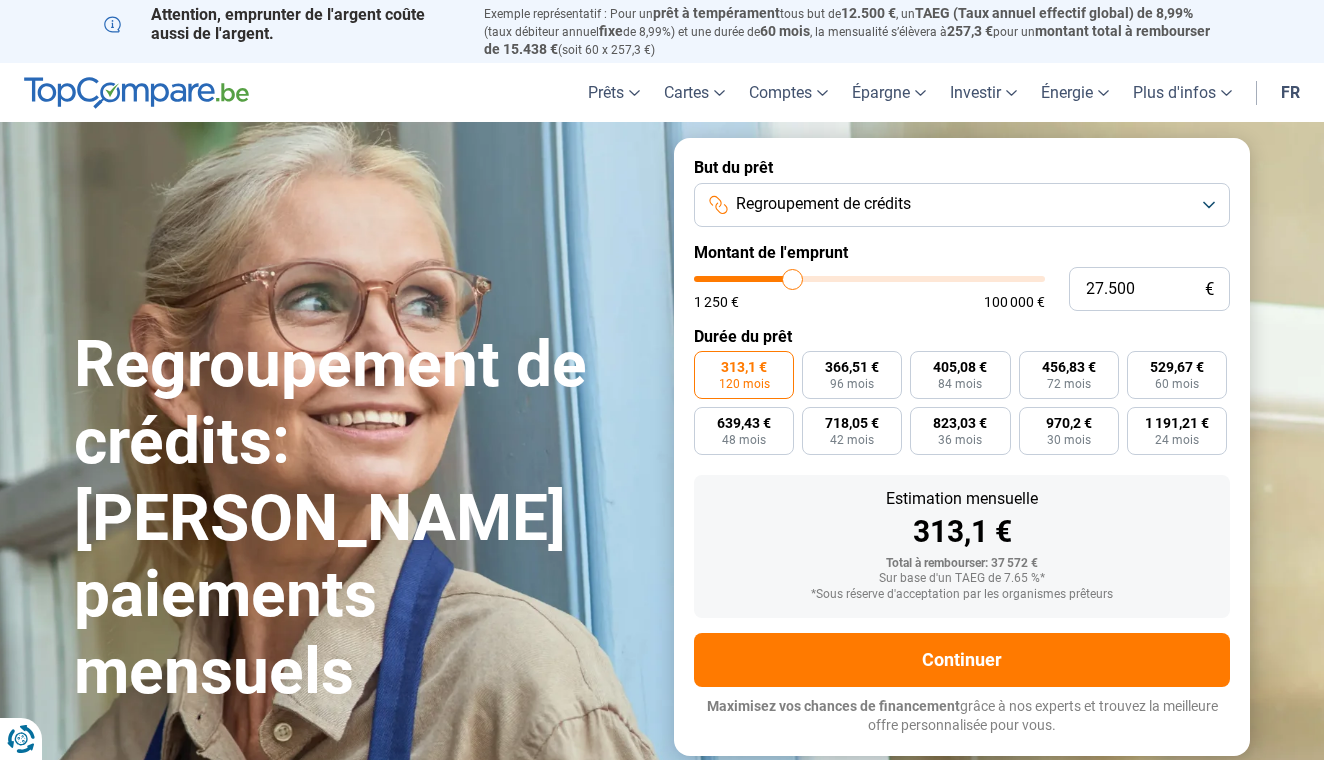 type on "28.000" 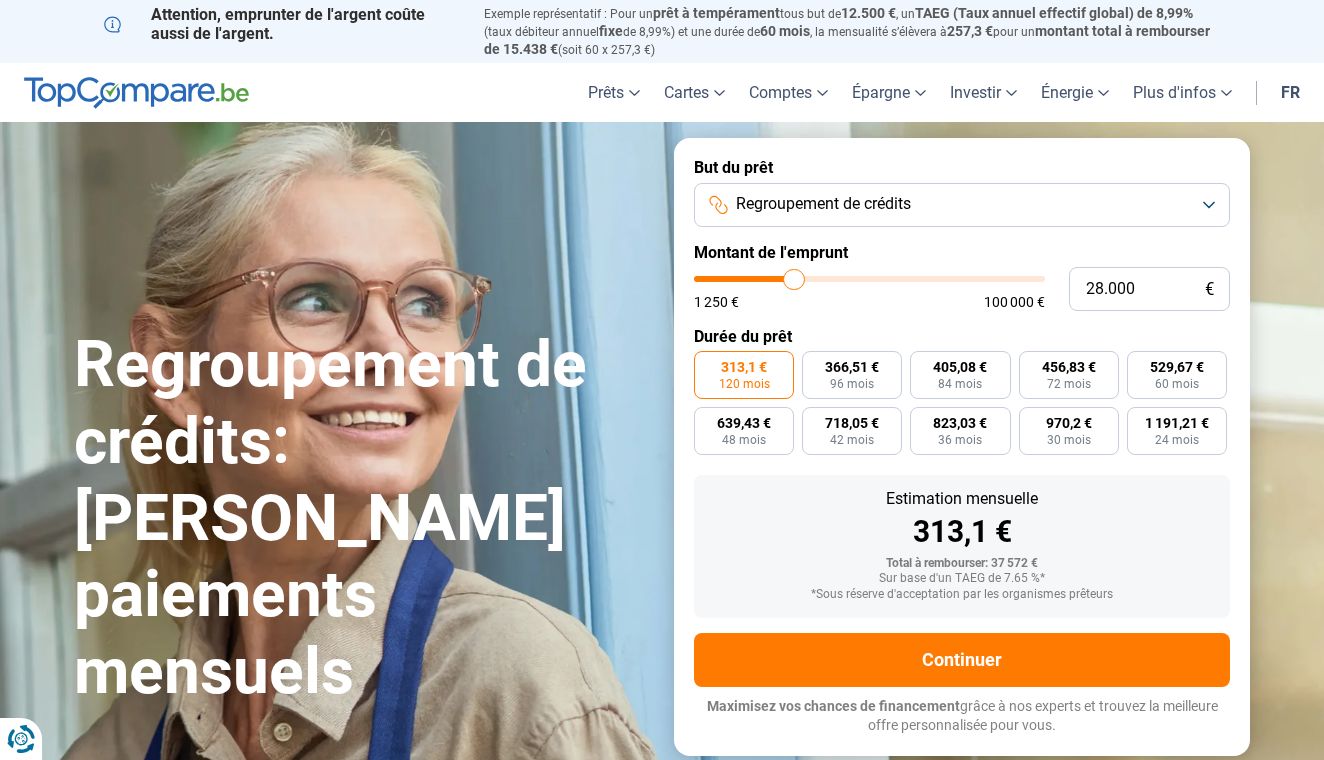 type on "28.250" 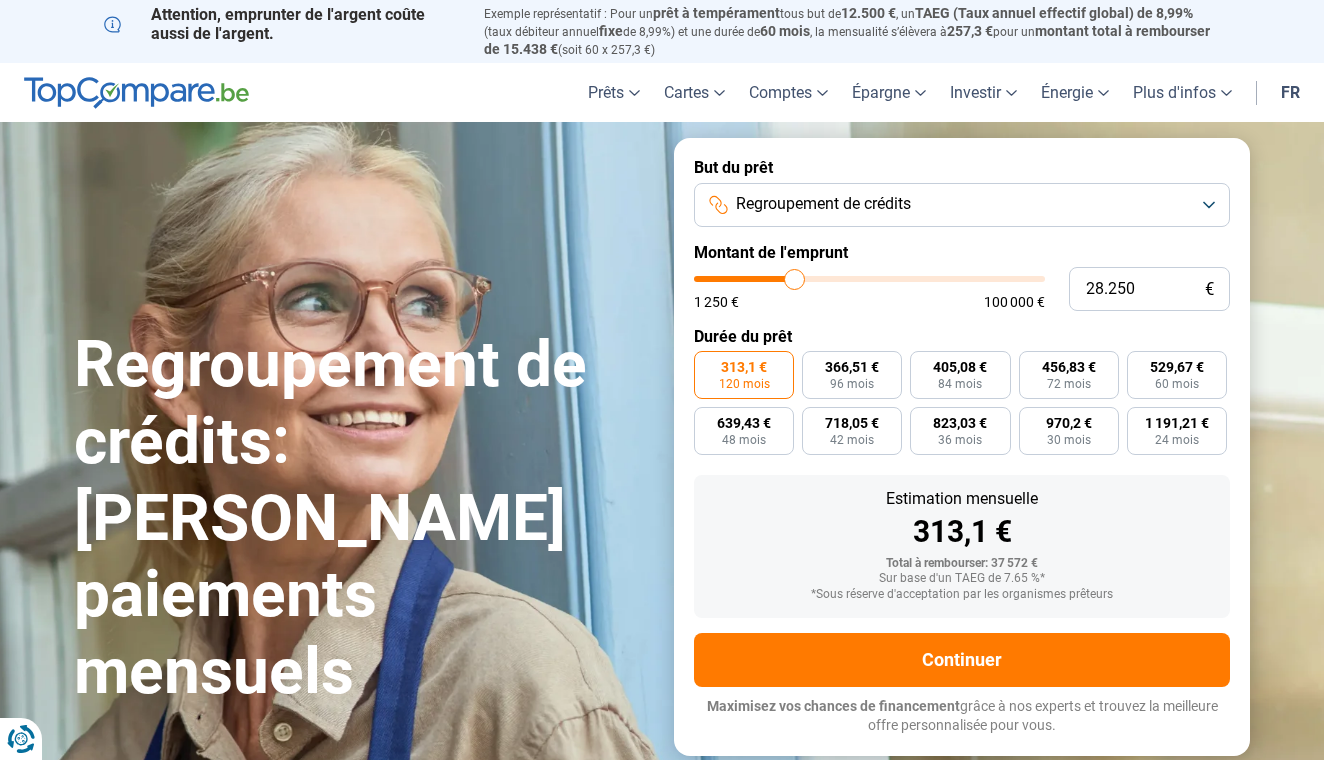 type on "28250" 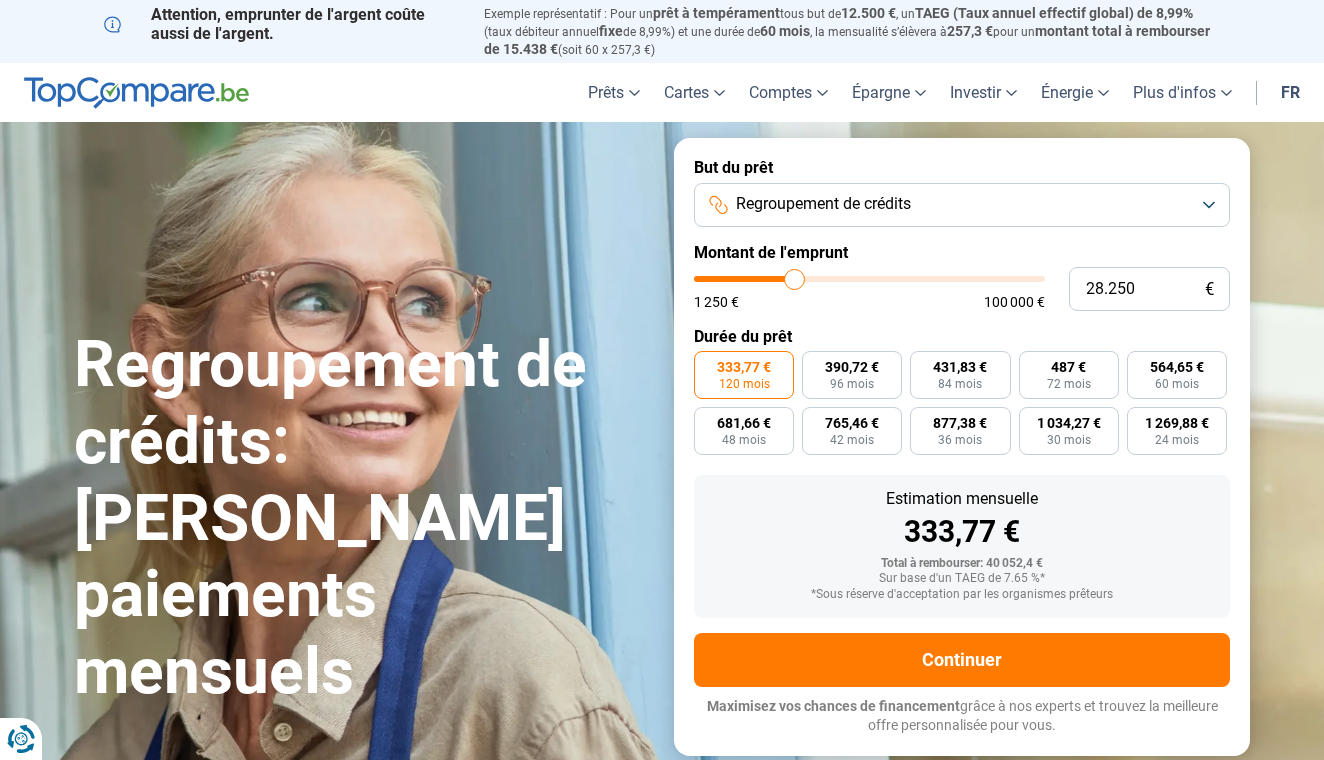 type on "26.750" 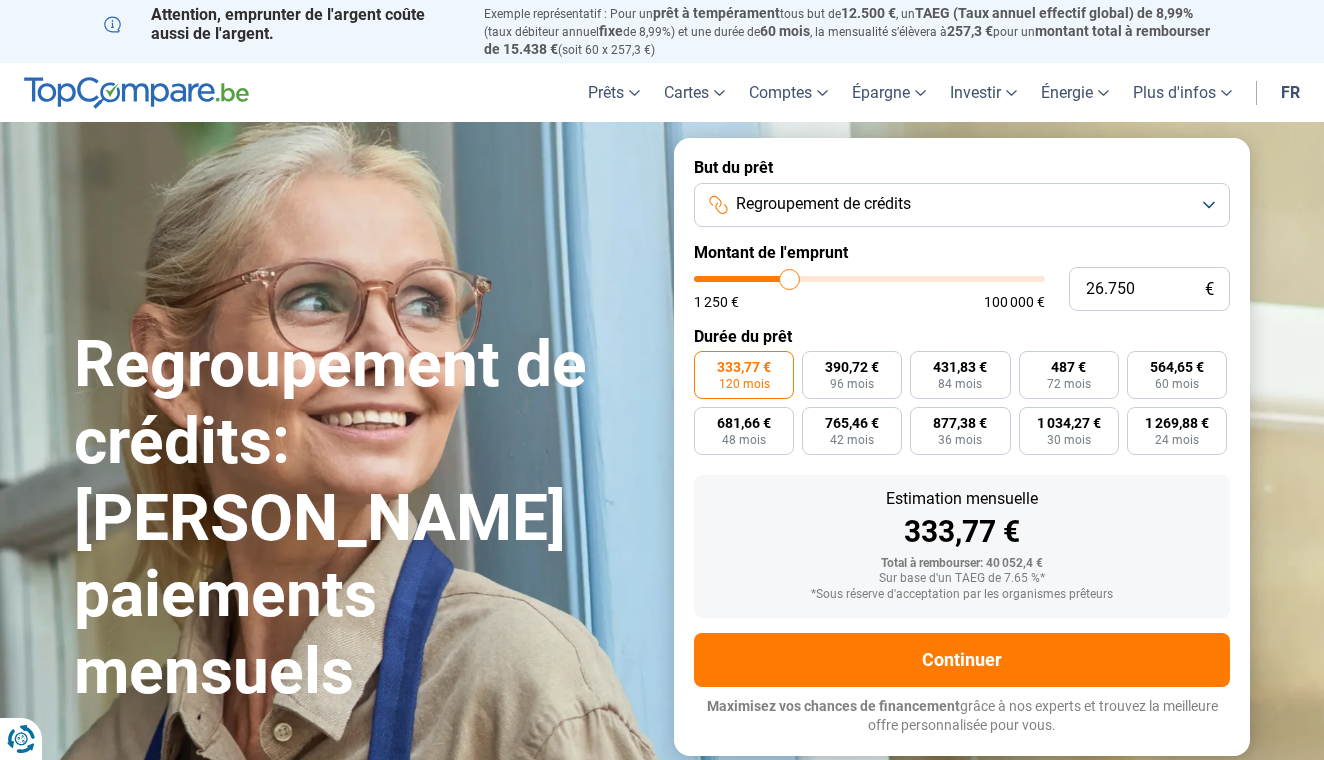 type on "26.500" 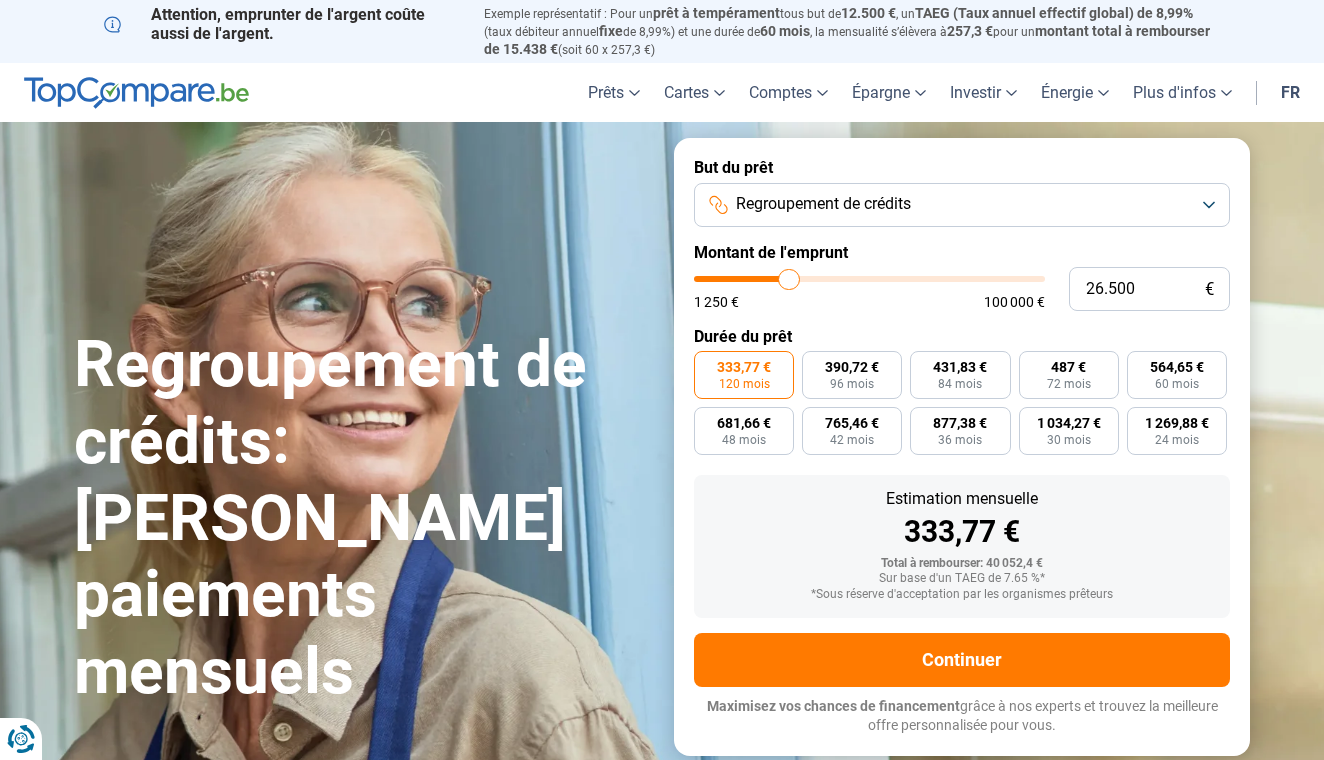 type on "26.000" 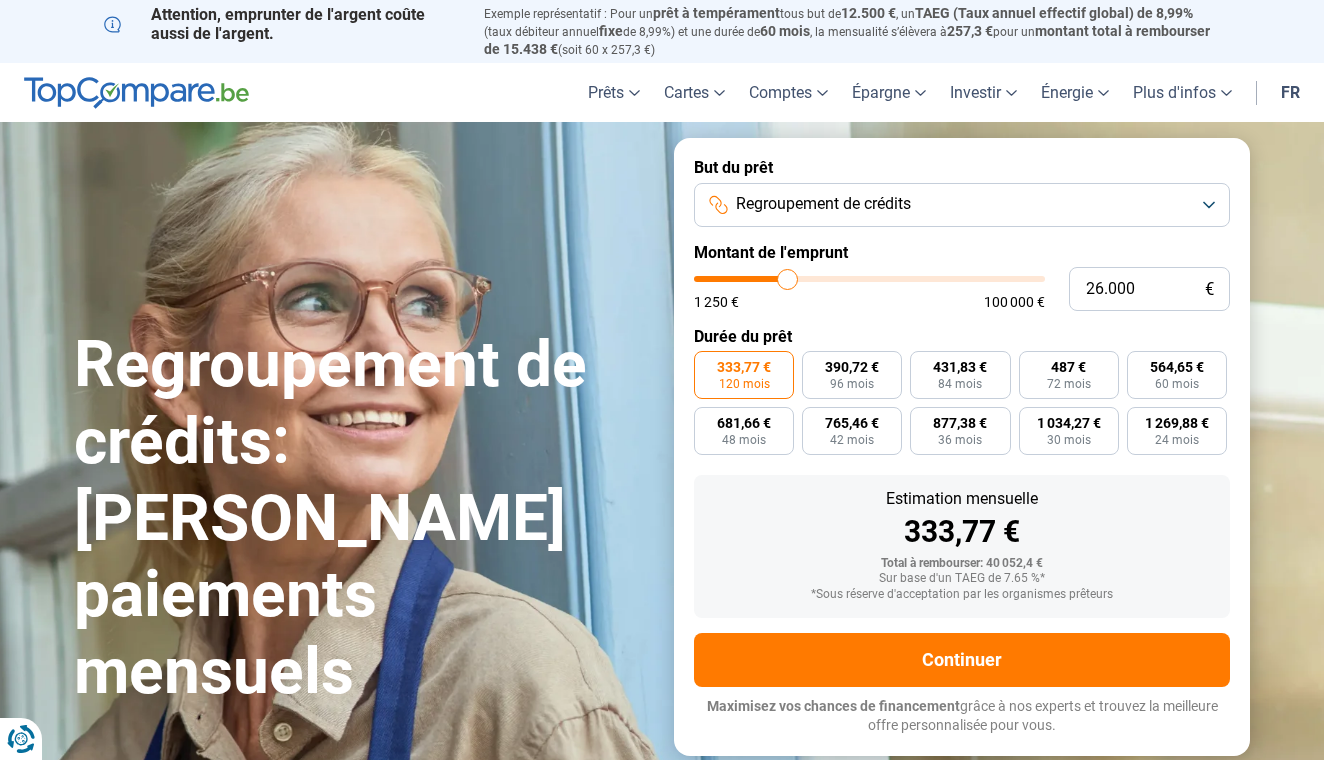 type on "26000" 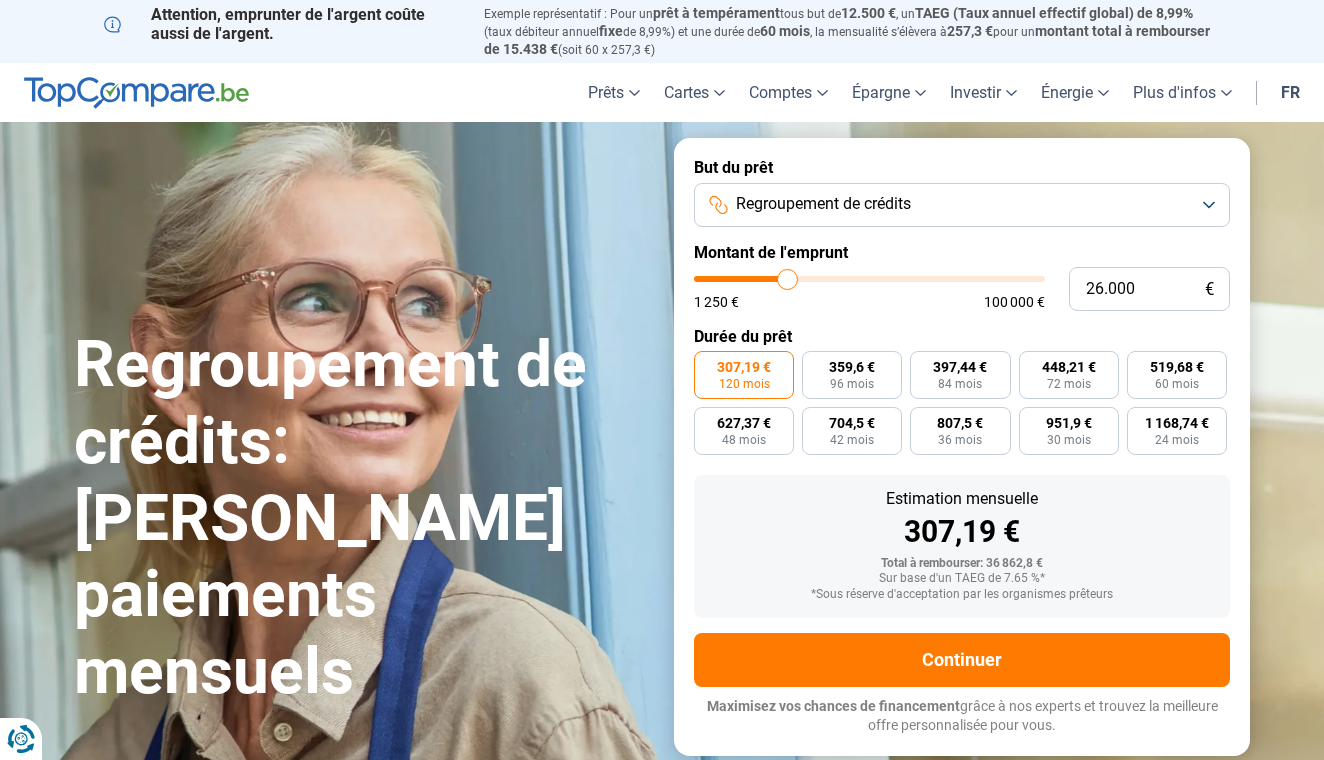 type on "26.500" 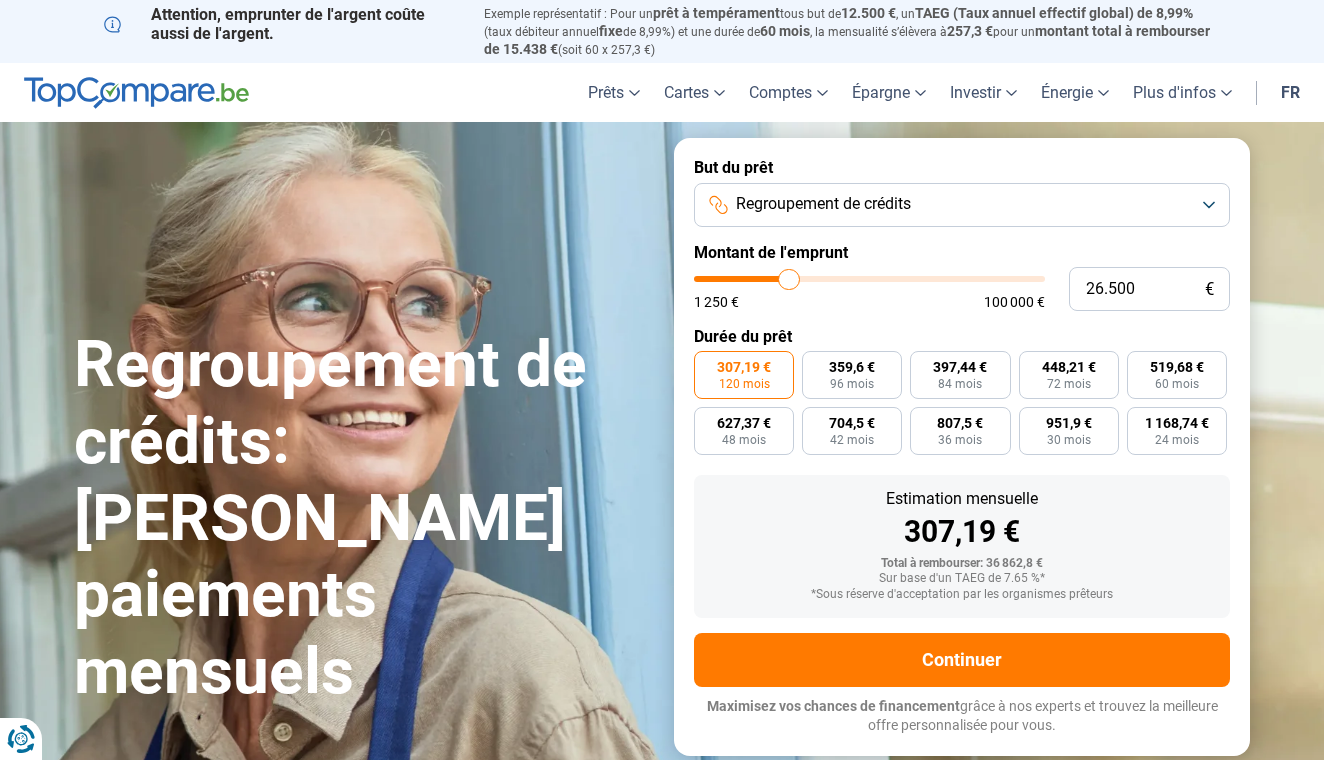 type on "26.750" 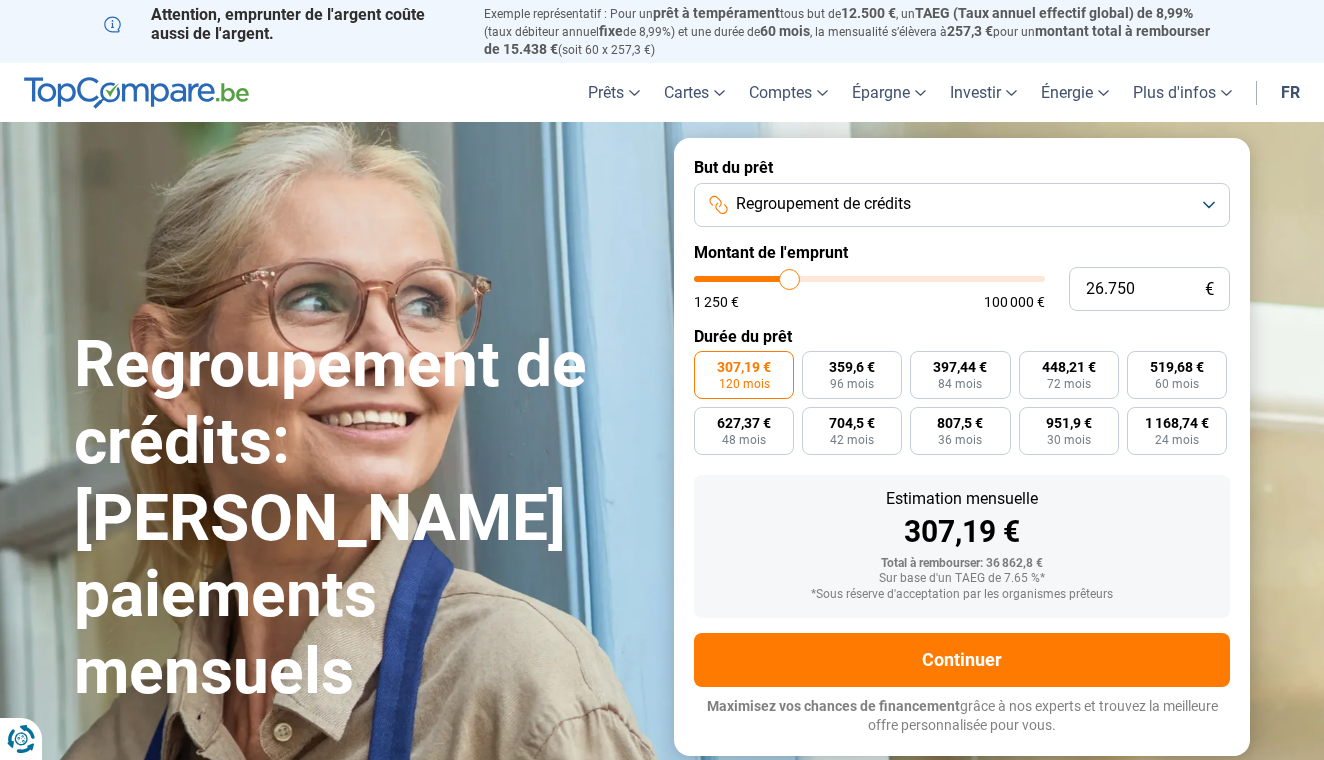 type on "27.000" 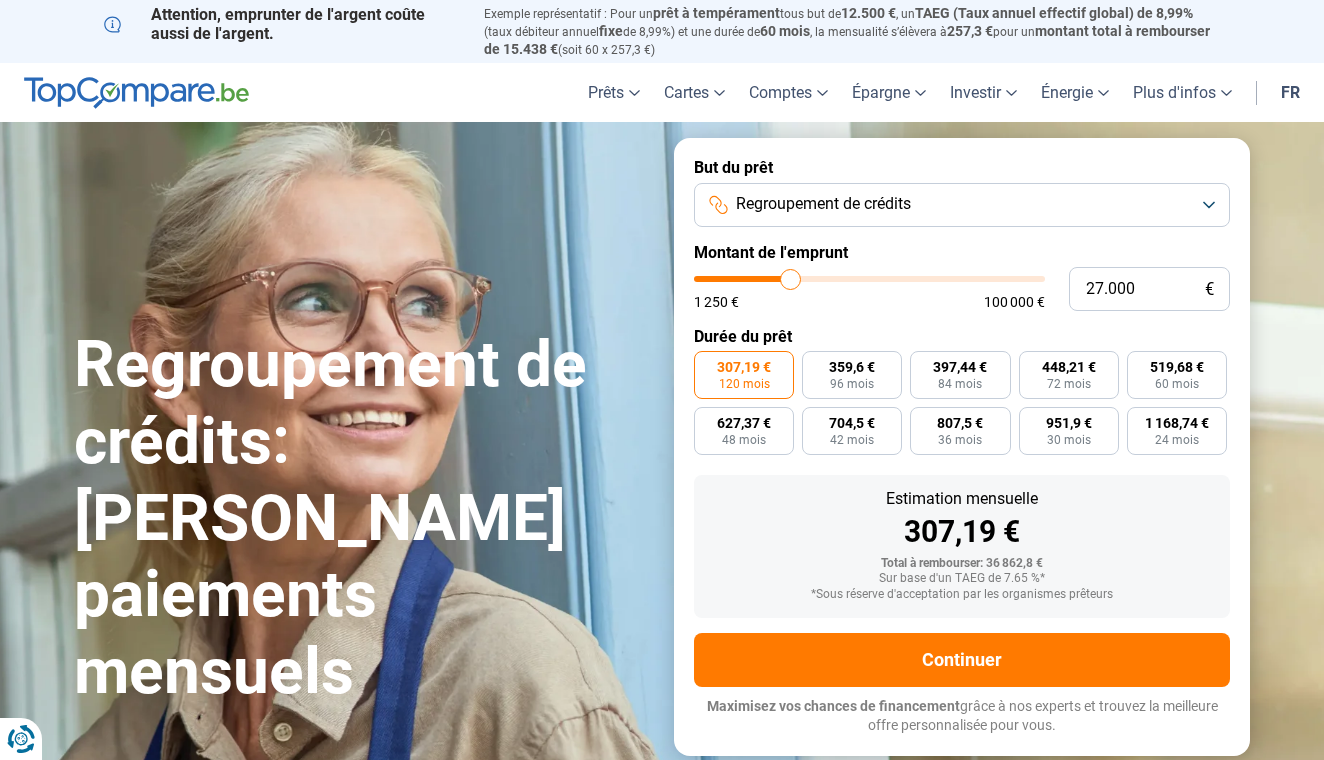 type on "27.250" 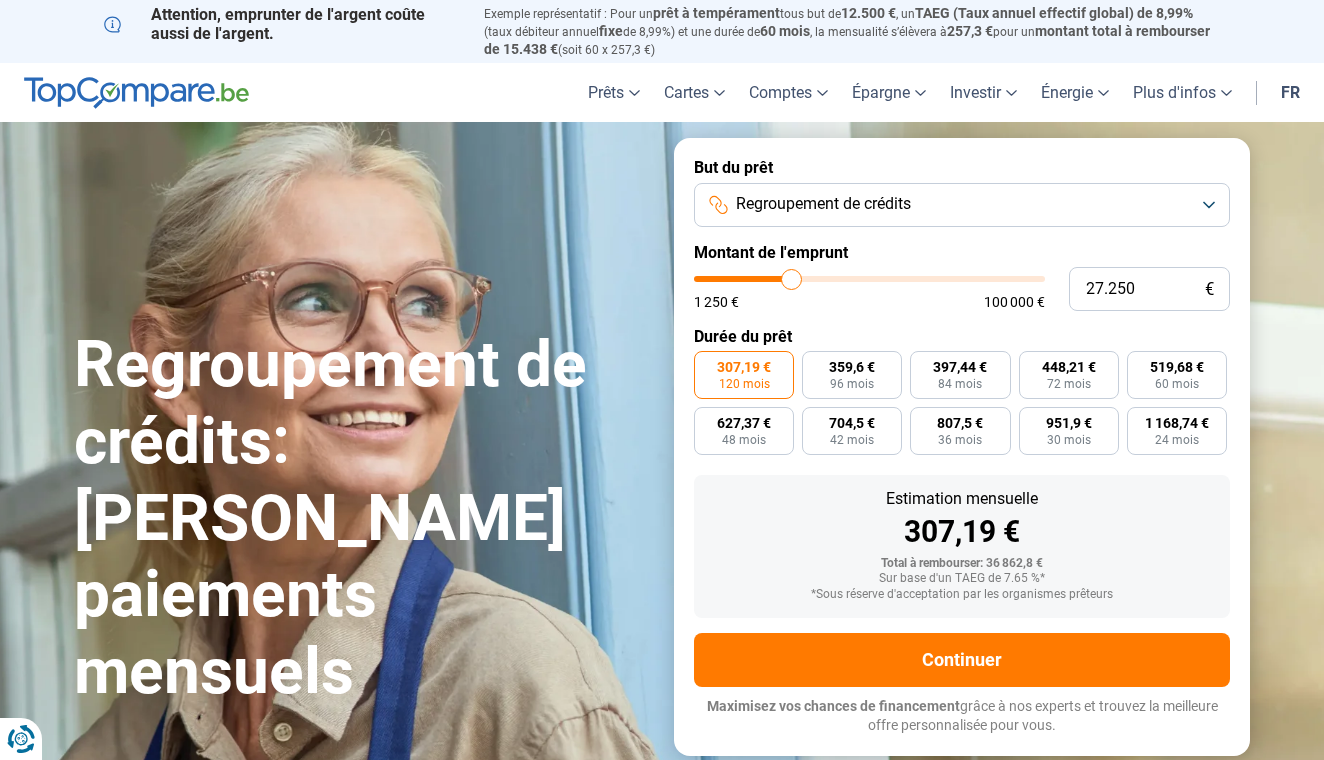 type on "27.500" 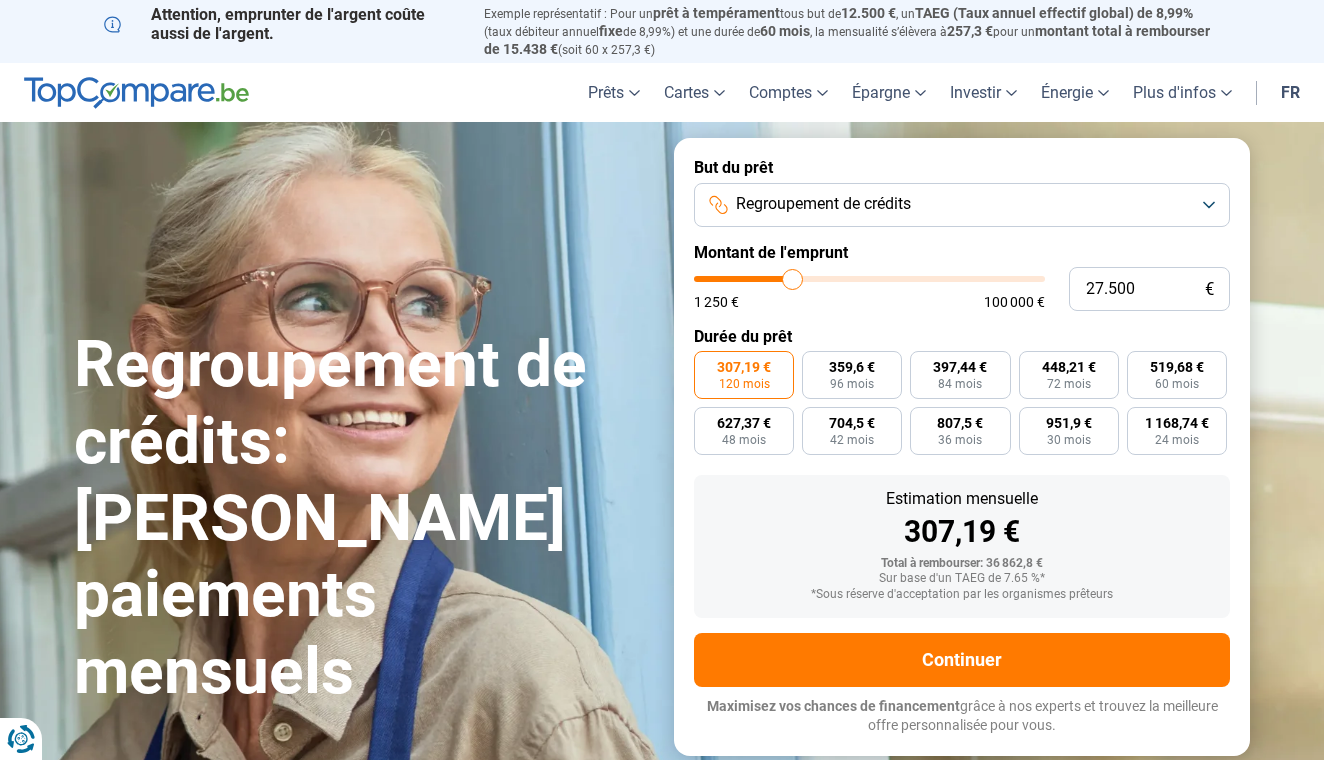 type on "28.000" 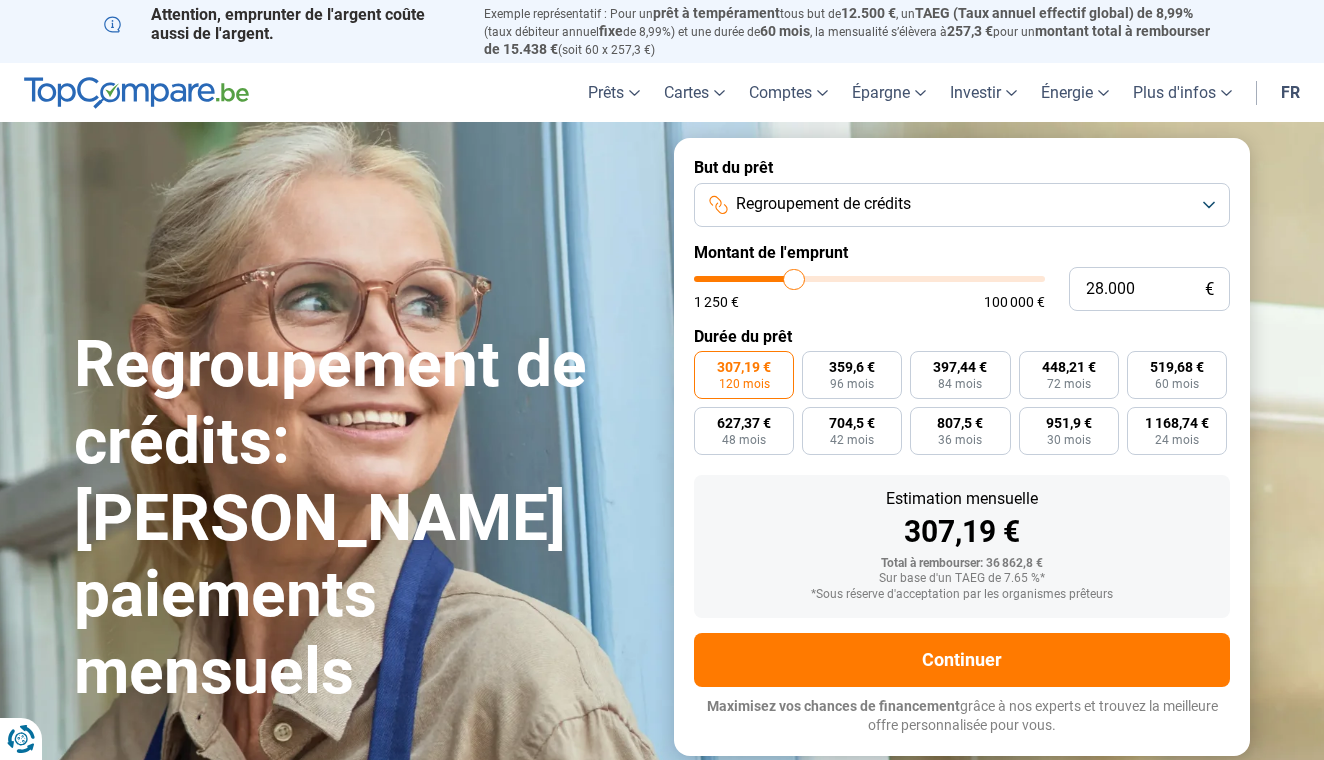 type on "28000" 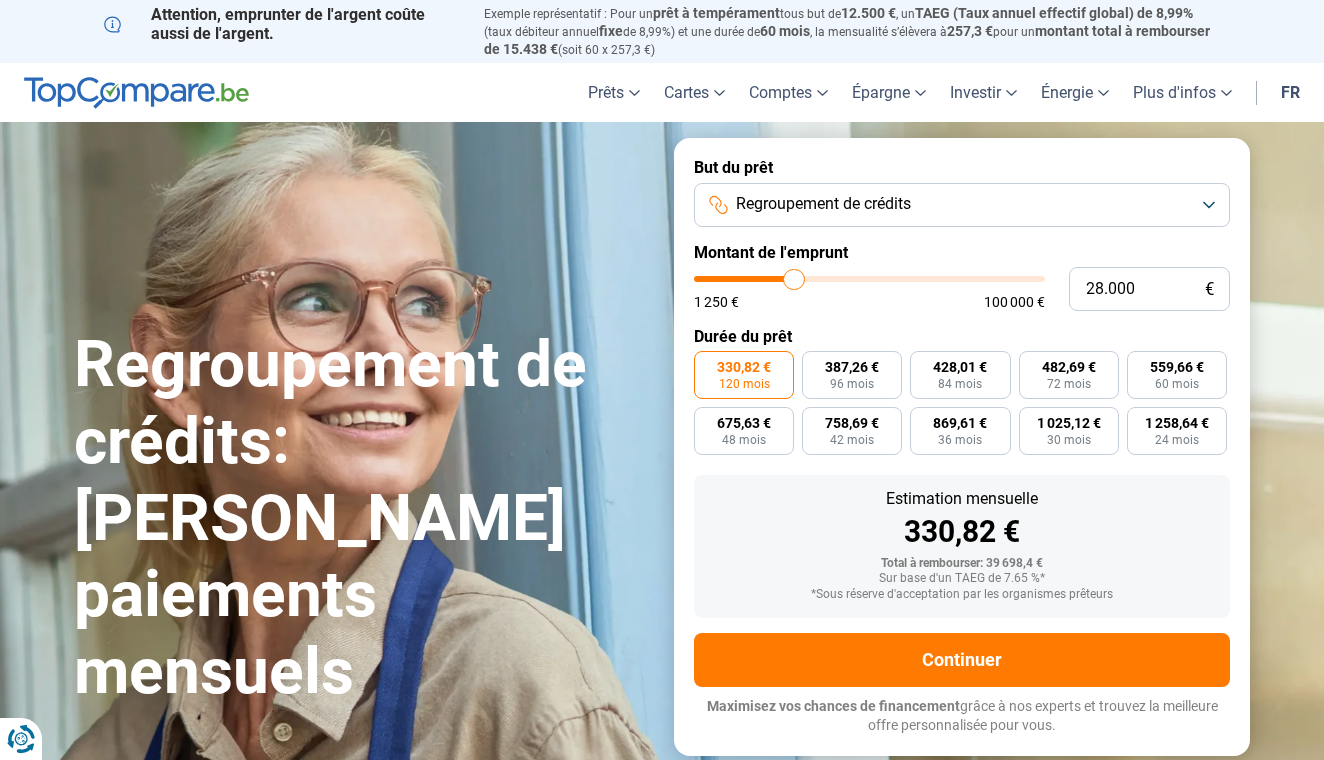 type on "27.500" 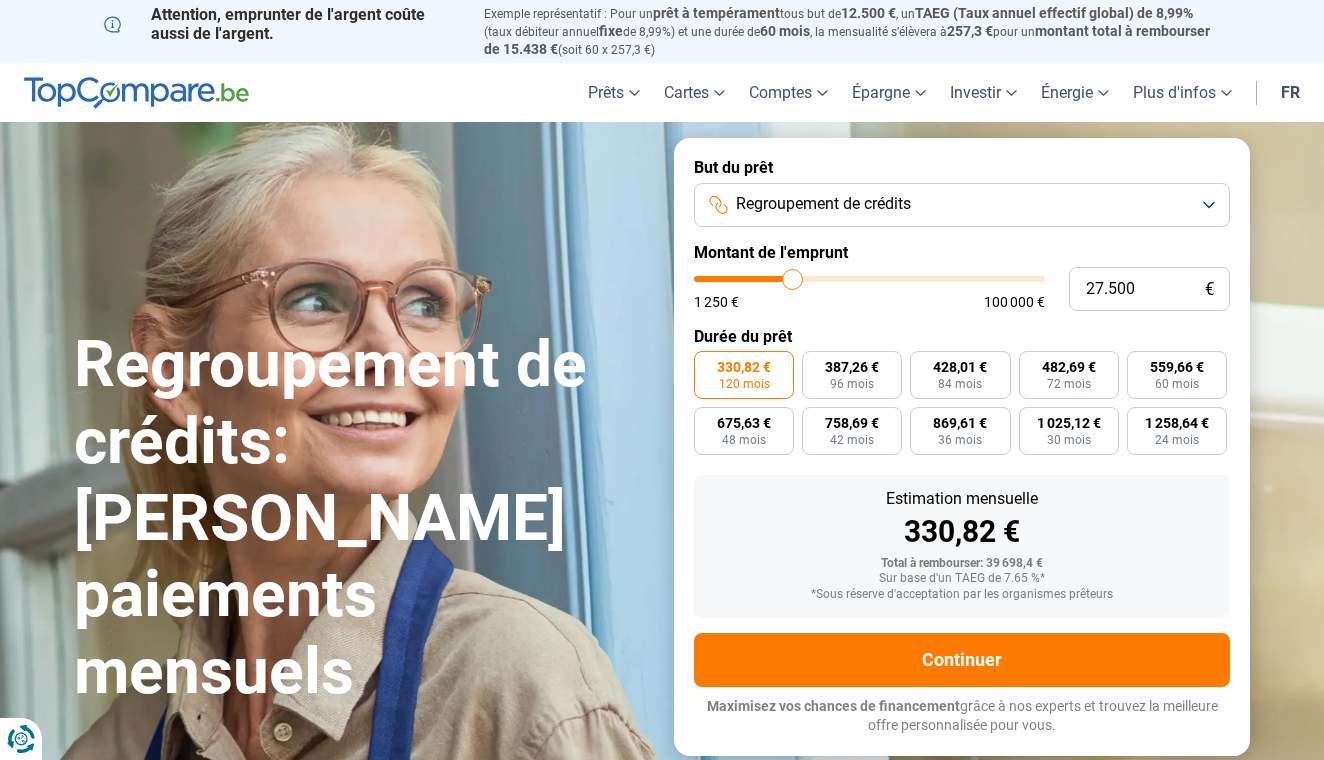 type on "27.250" 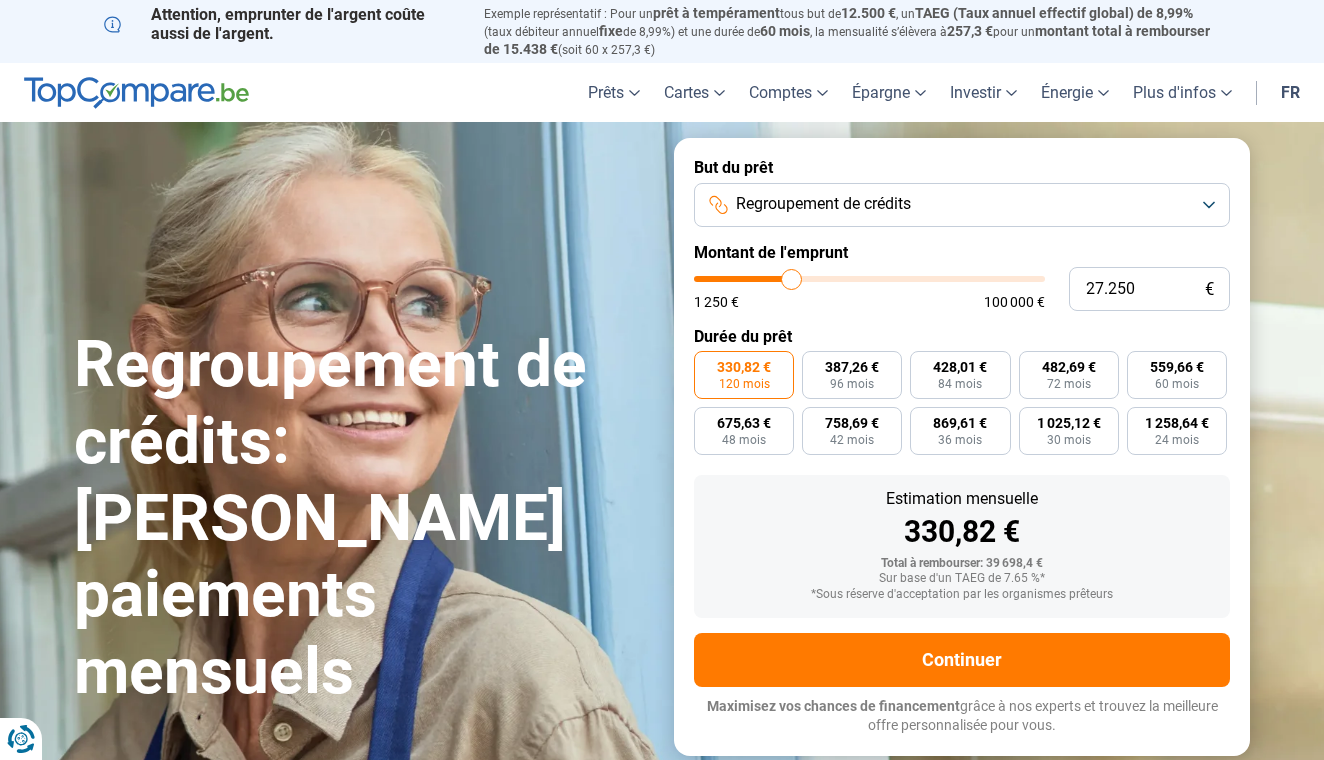 type on "27.500" 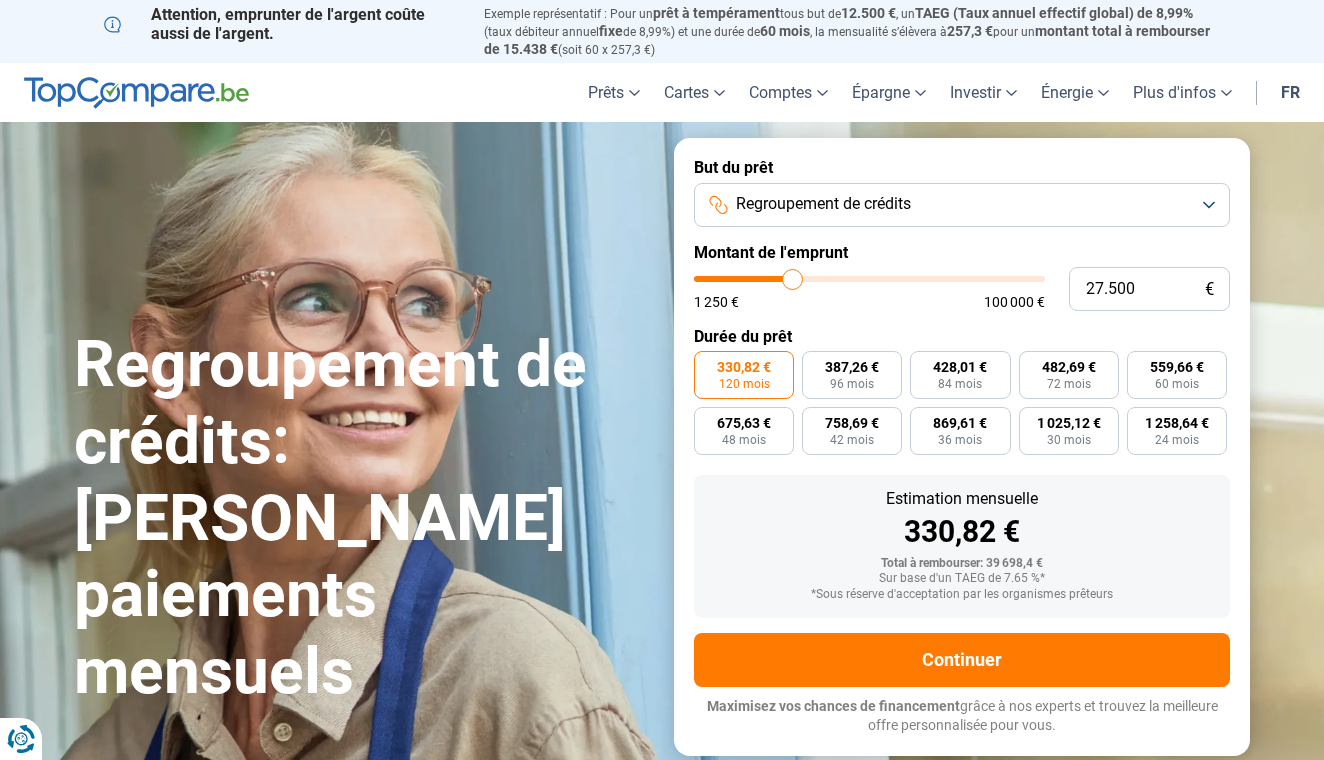 type on "27500" 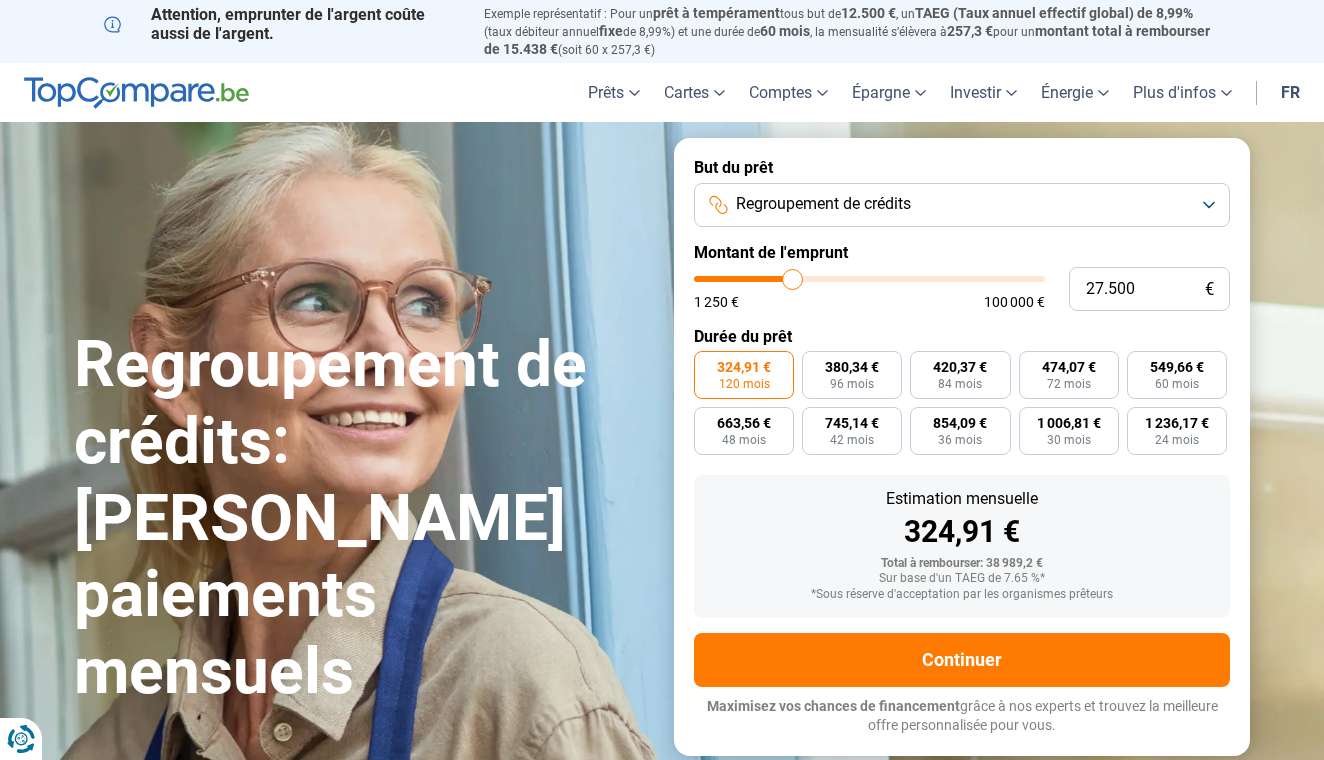 type on "27.250" 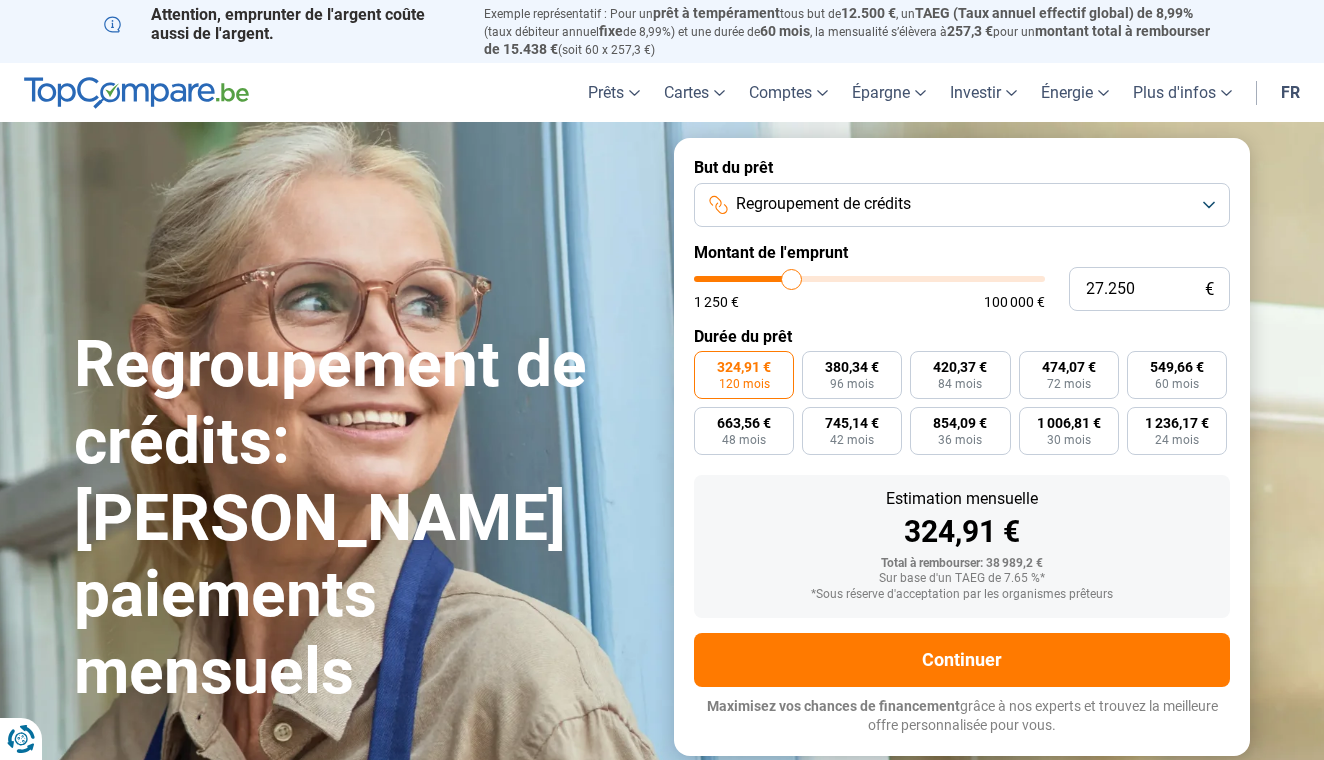 type on "27.000" 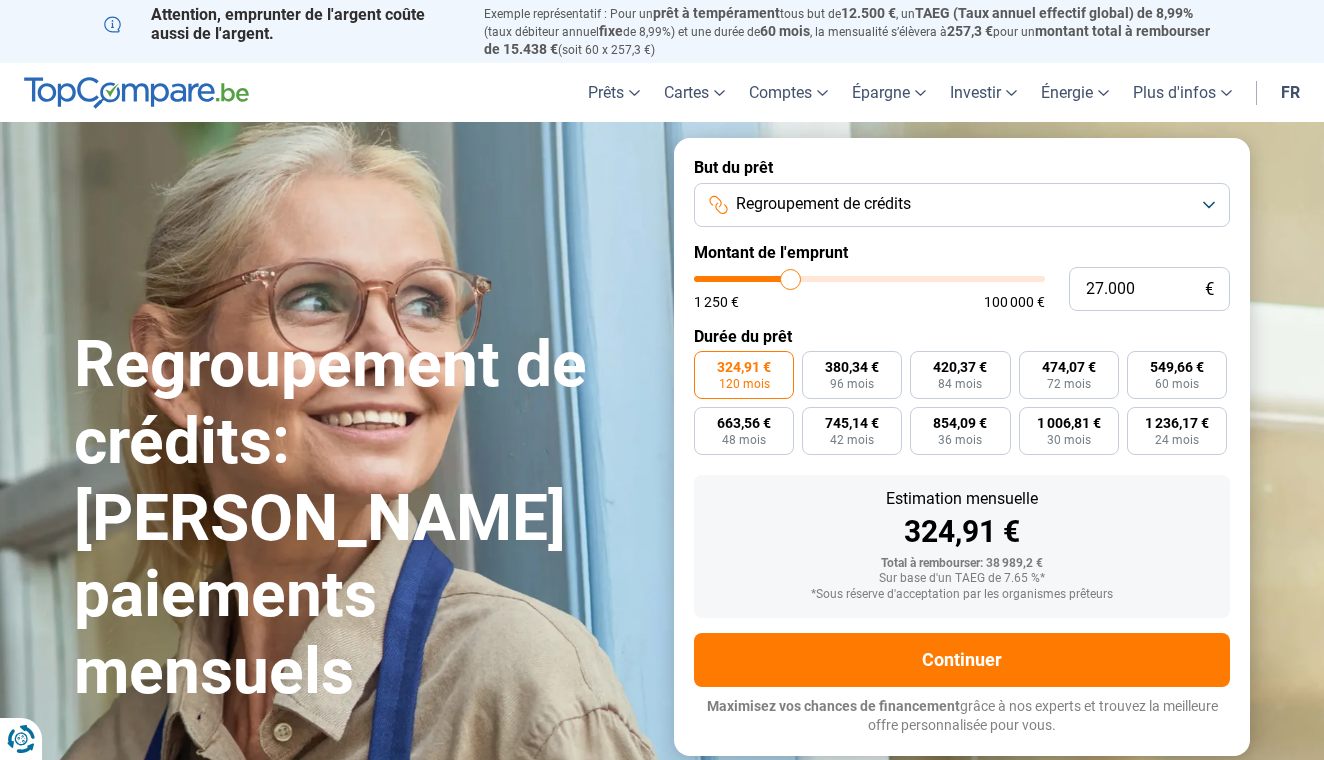 type on "27.250" 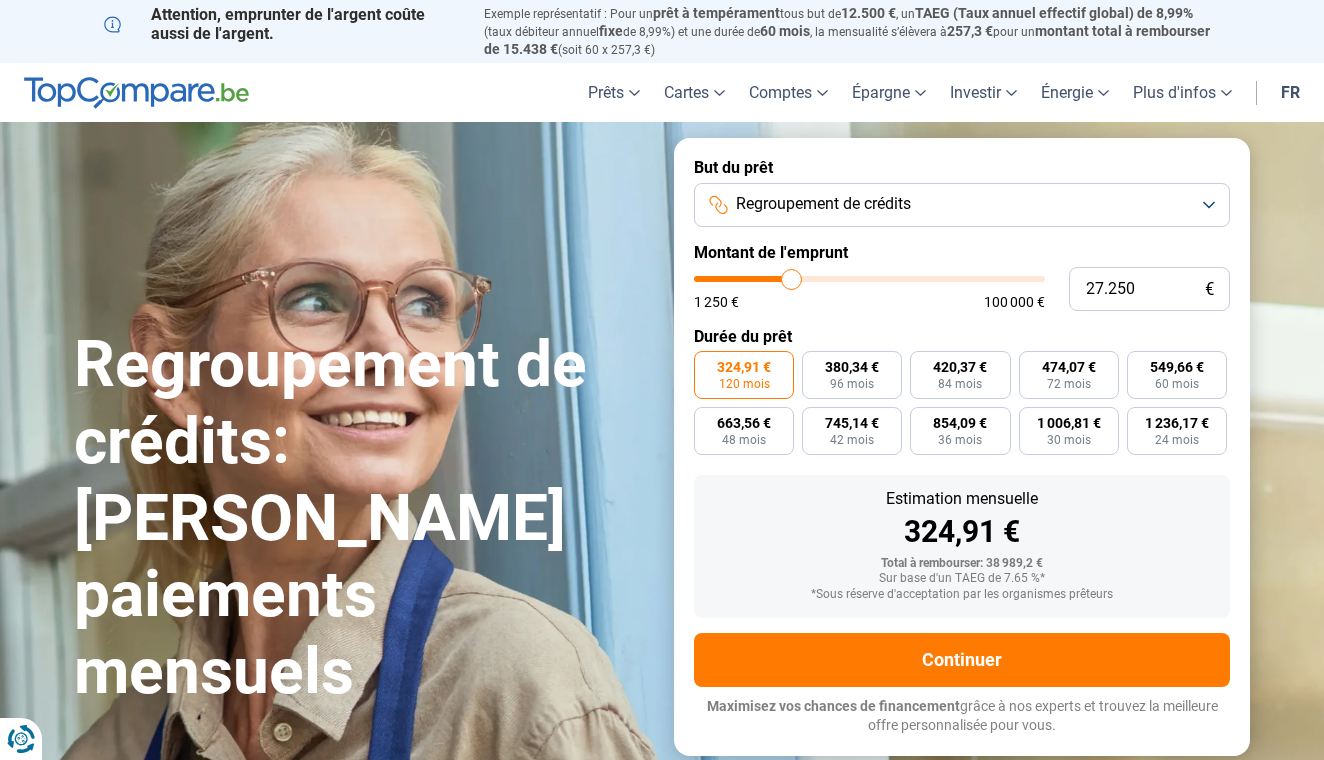 type on "27.000" 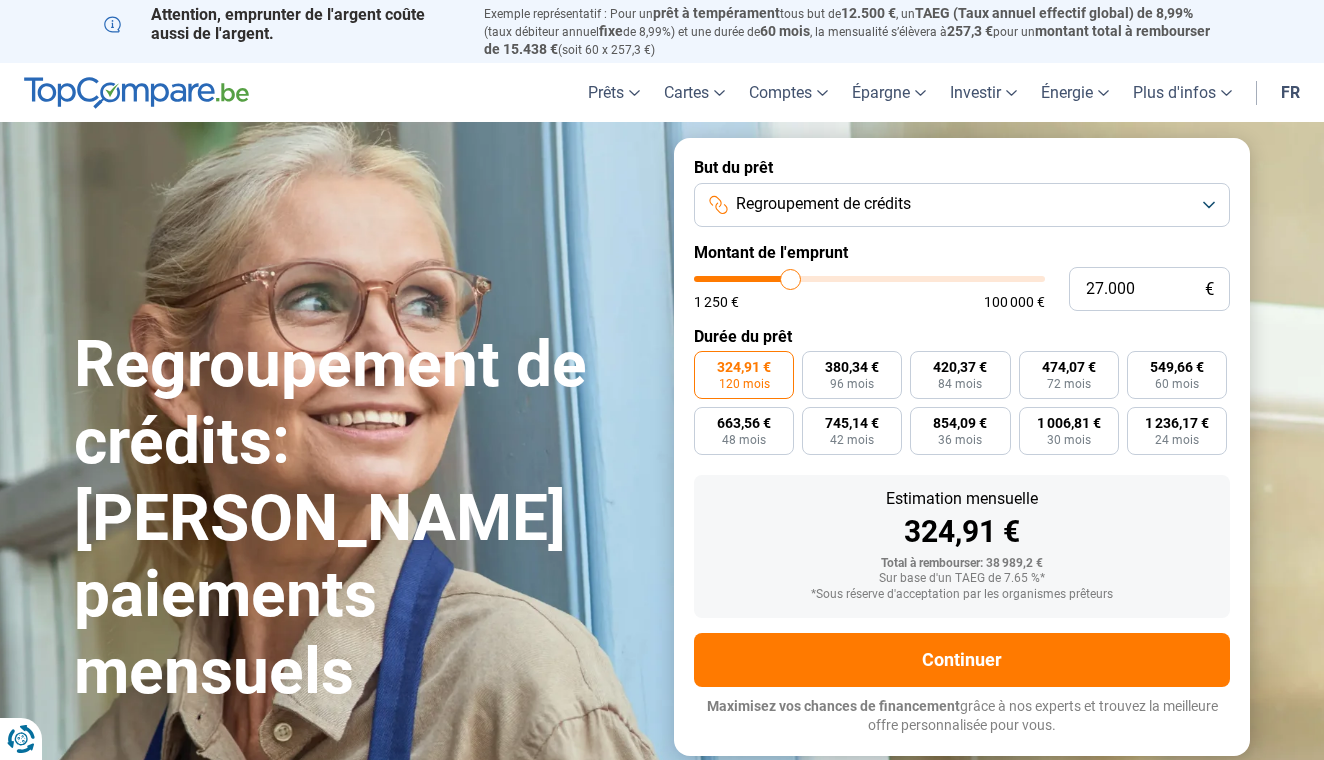 type on "26.750" 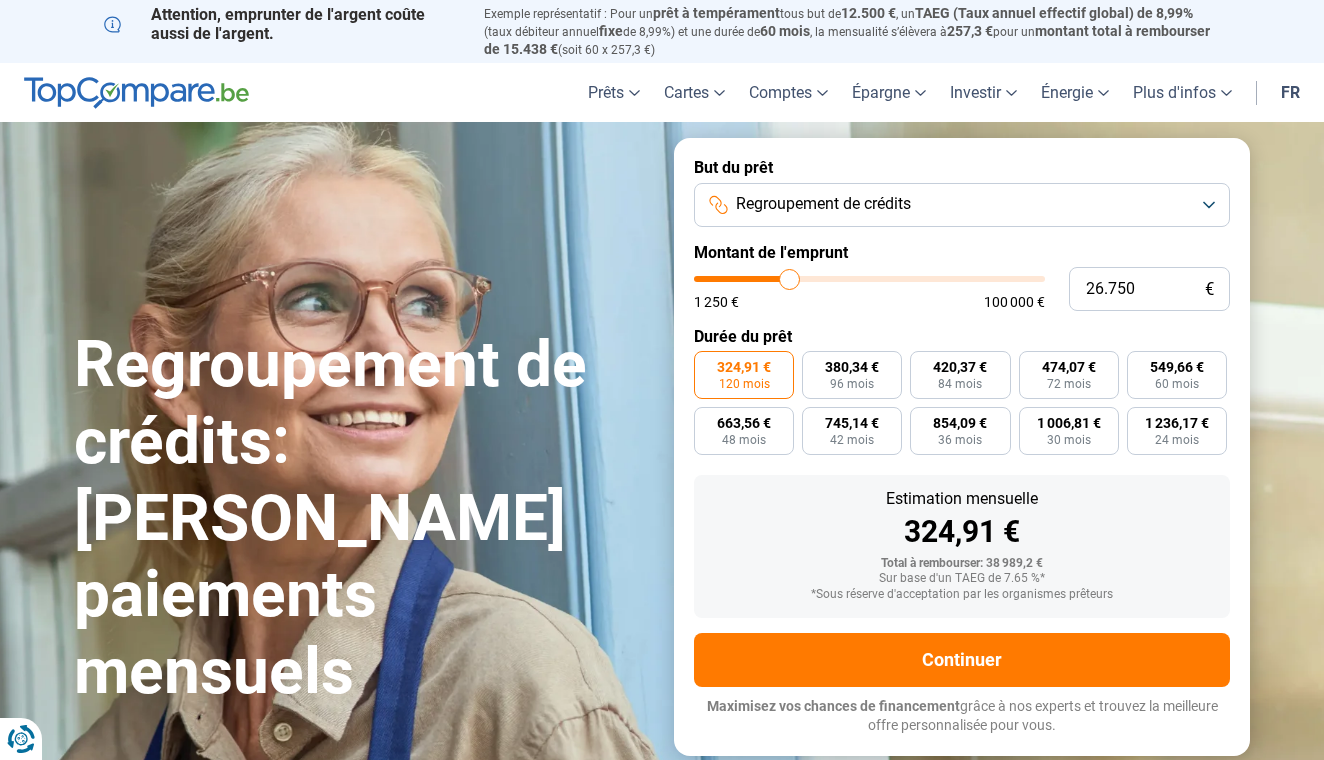 type on "27.000" 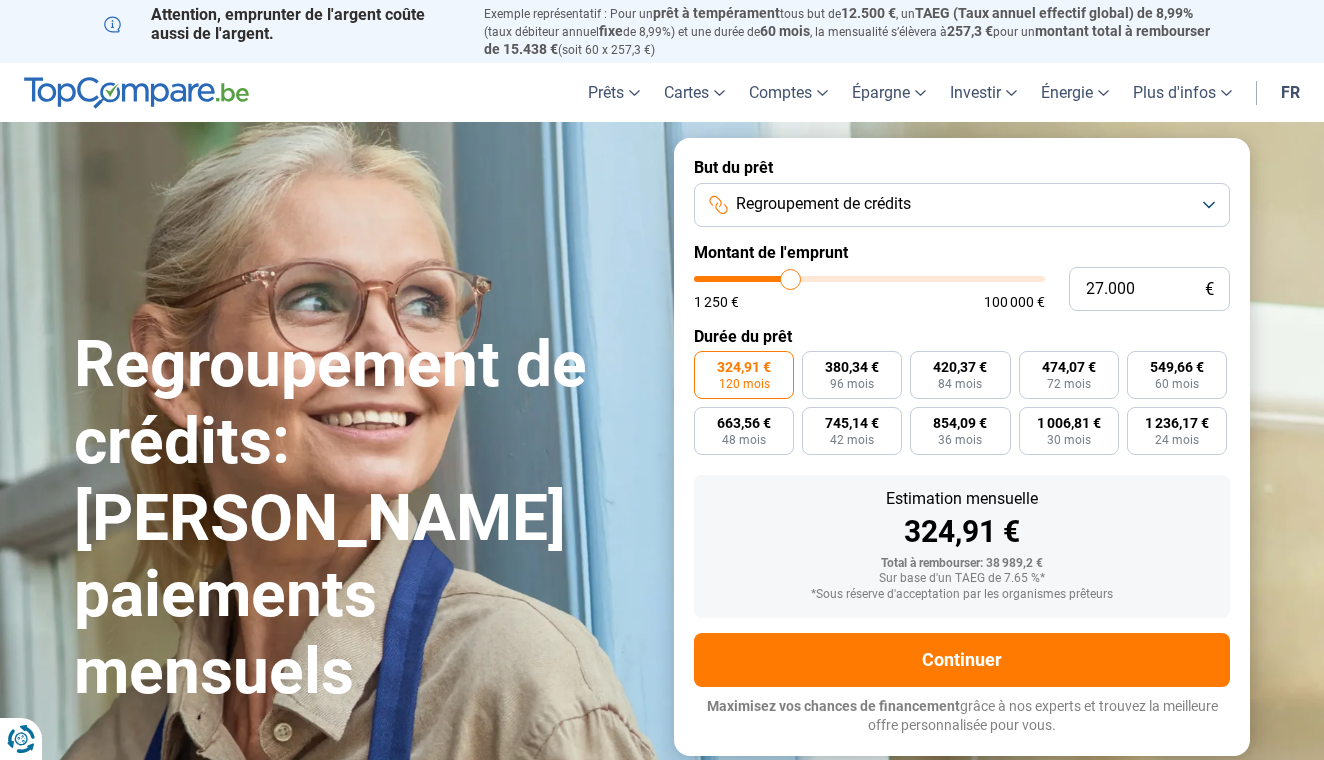 type on "27.250" 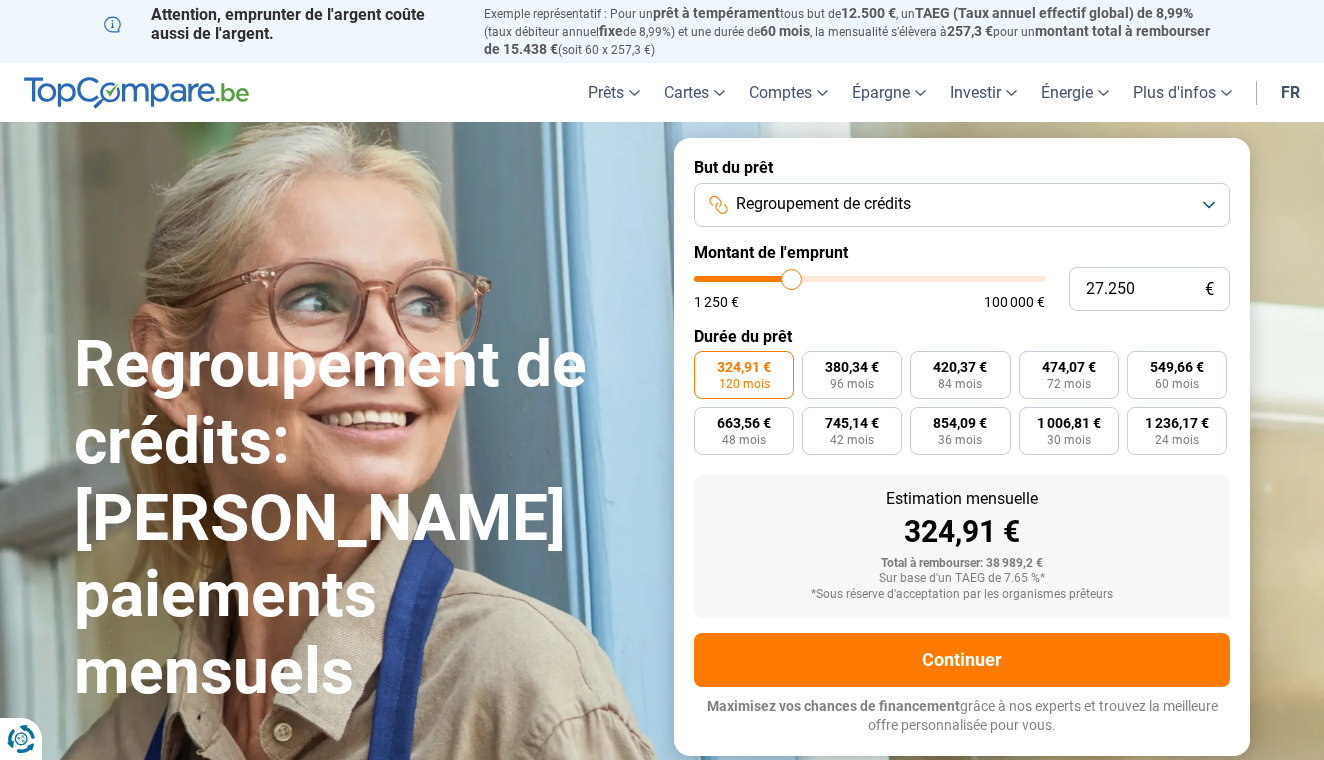 type on "27.000" 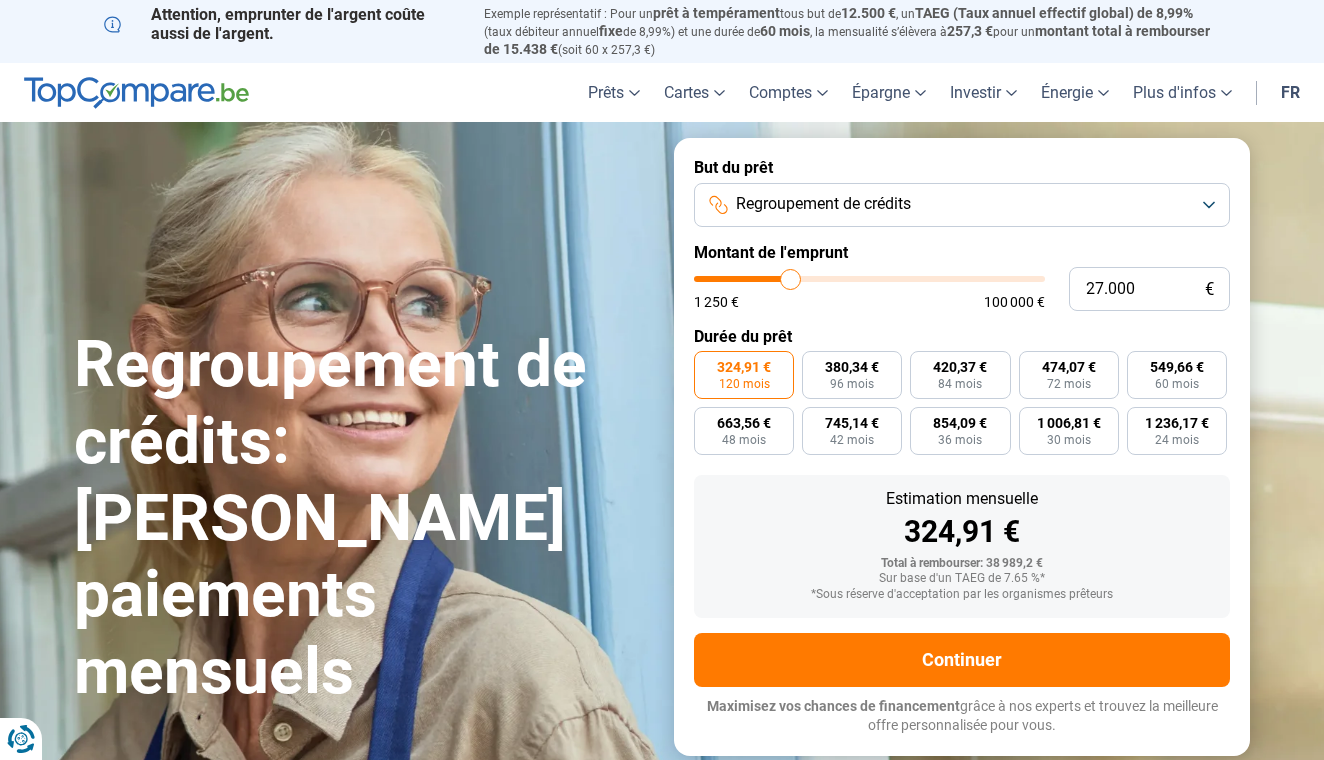 type on "27000" 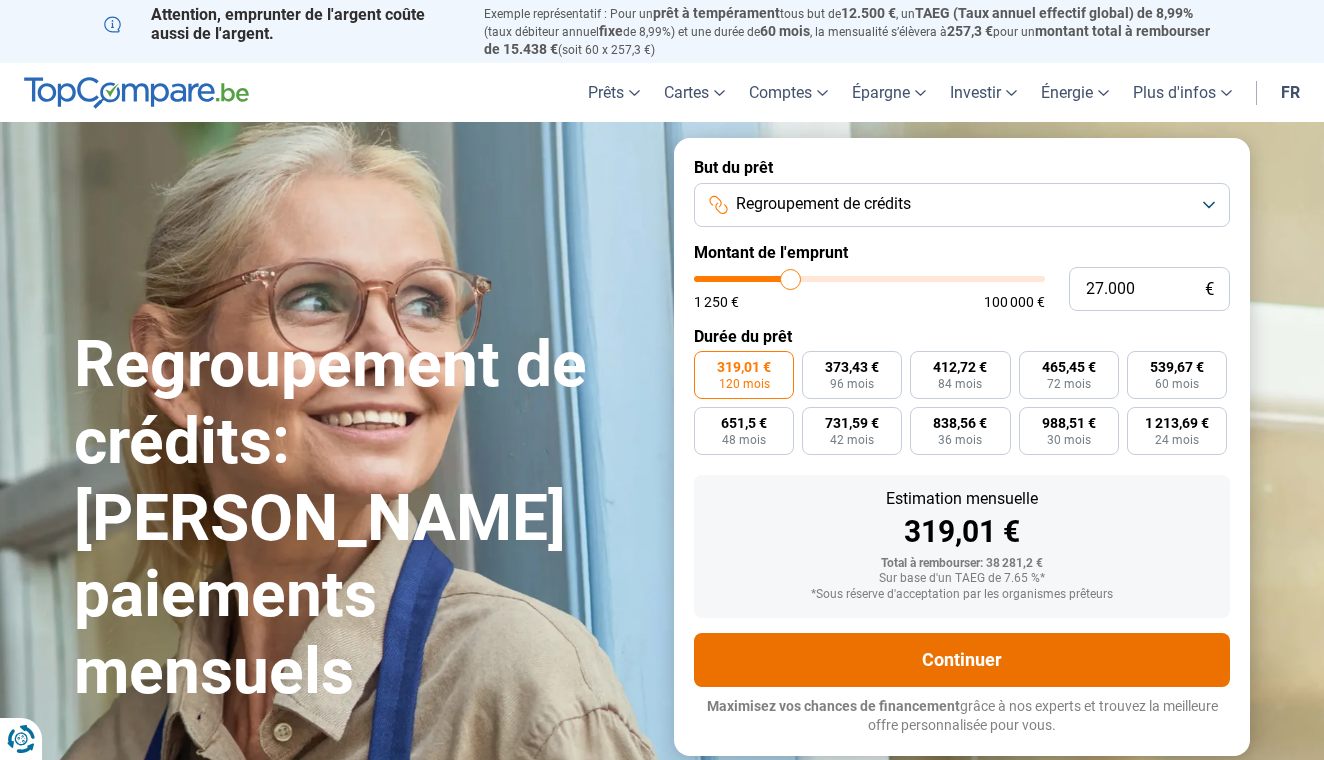 click on "Continuer" at bounding box center [962, 660] 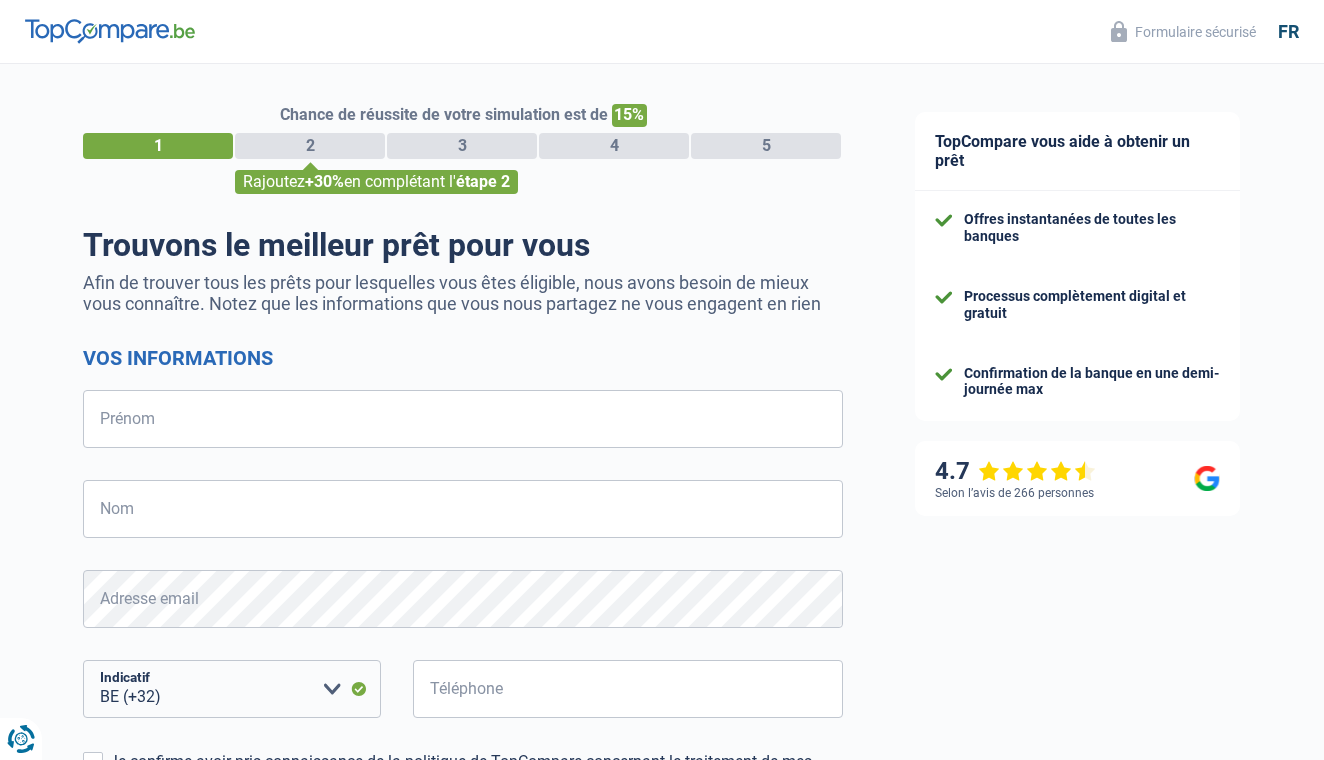 select on "32" 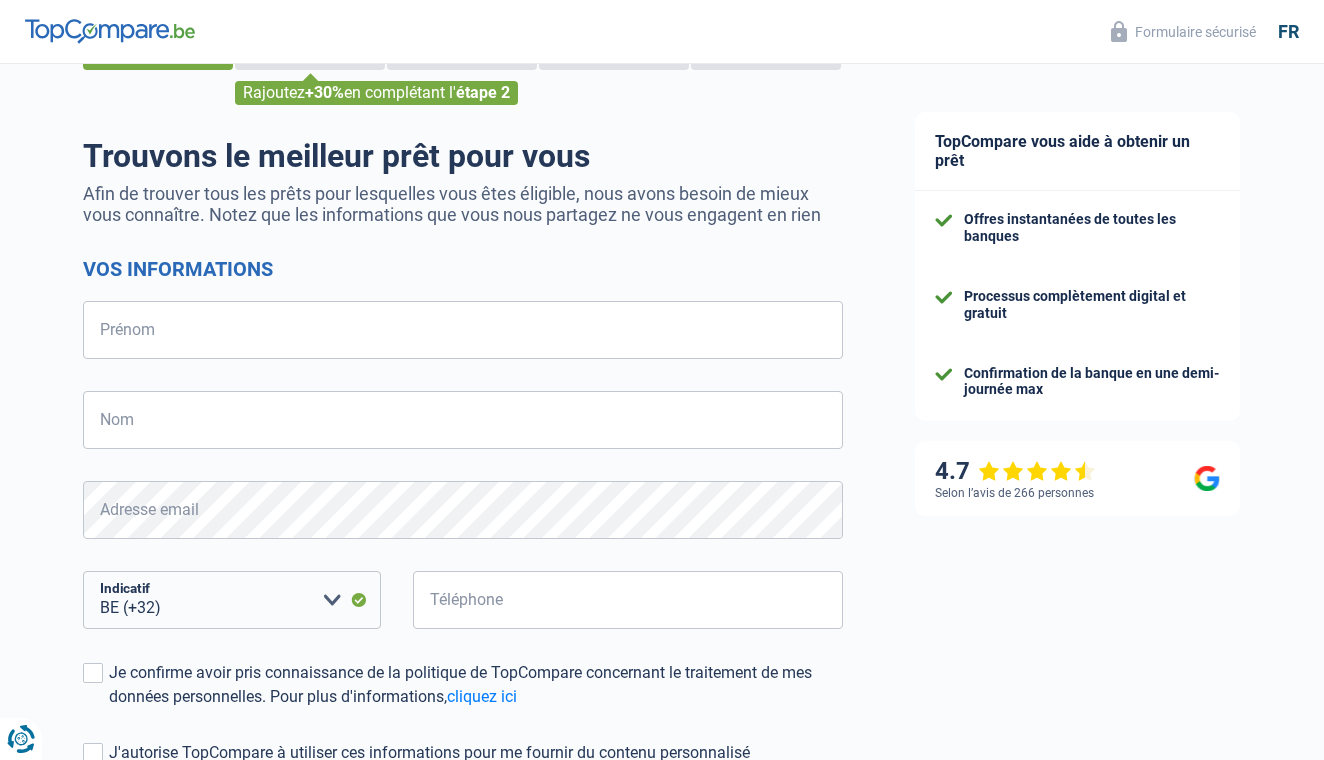 scroll, scrollTop: 92, scrollLeft: 0, axis: vertical 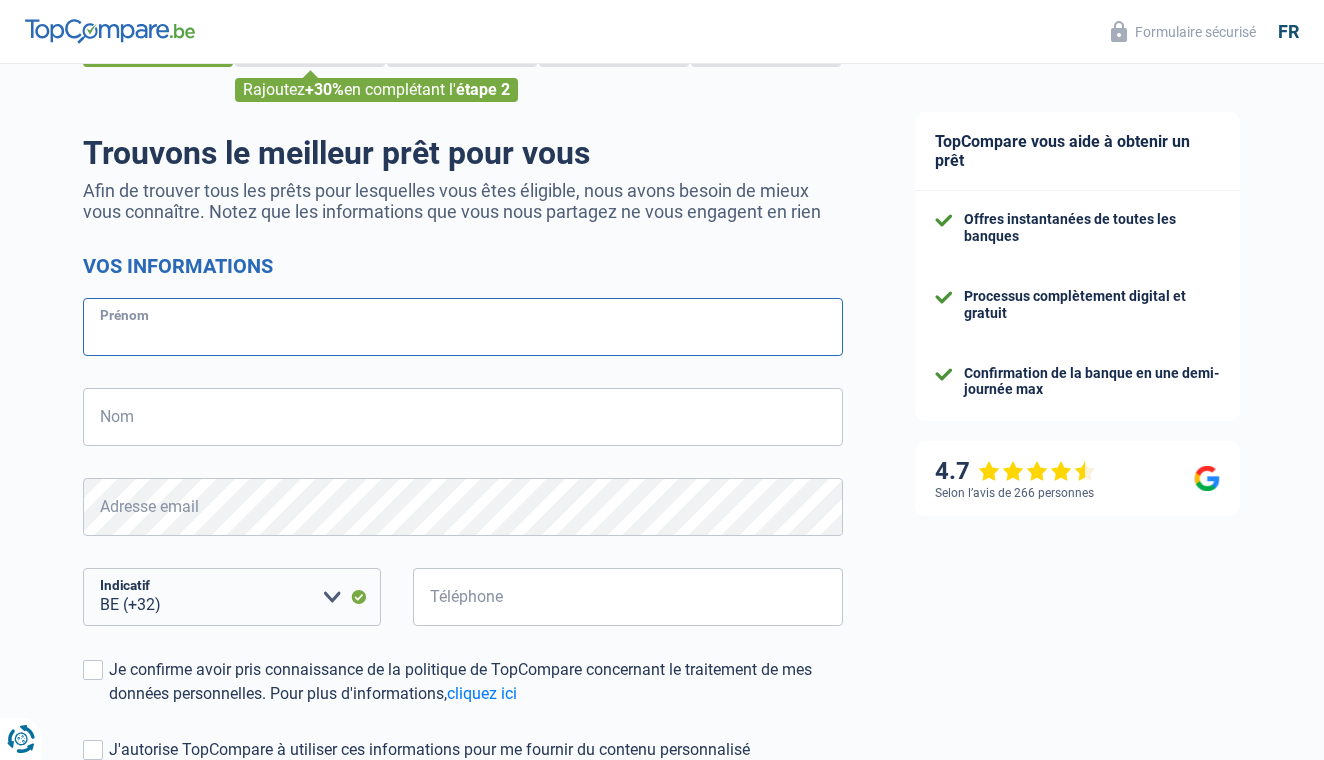 click on "Prénom" at bounding box center [463, 327] 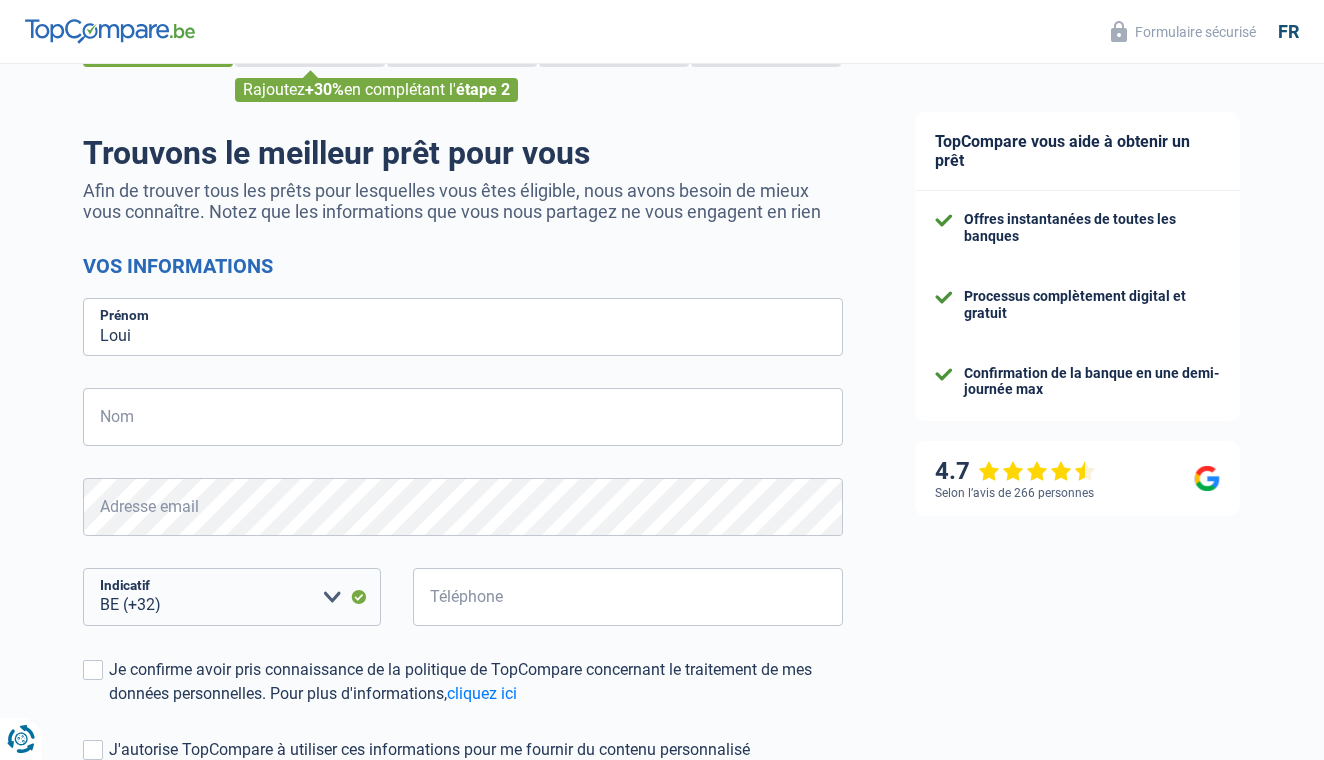 type on "Loui" 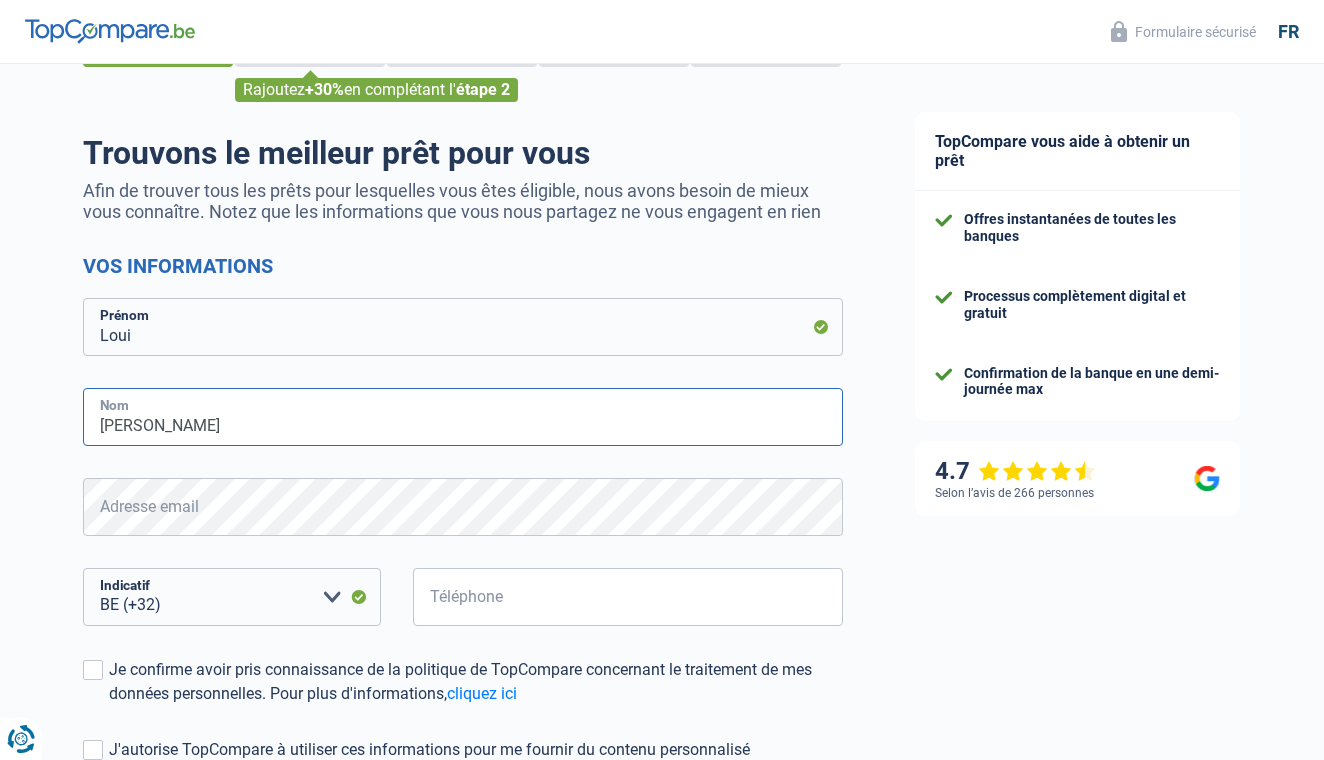 type on "Kersten" 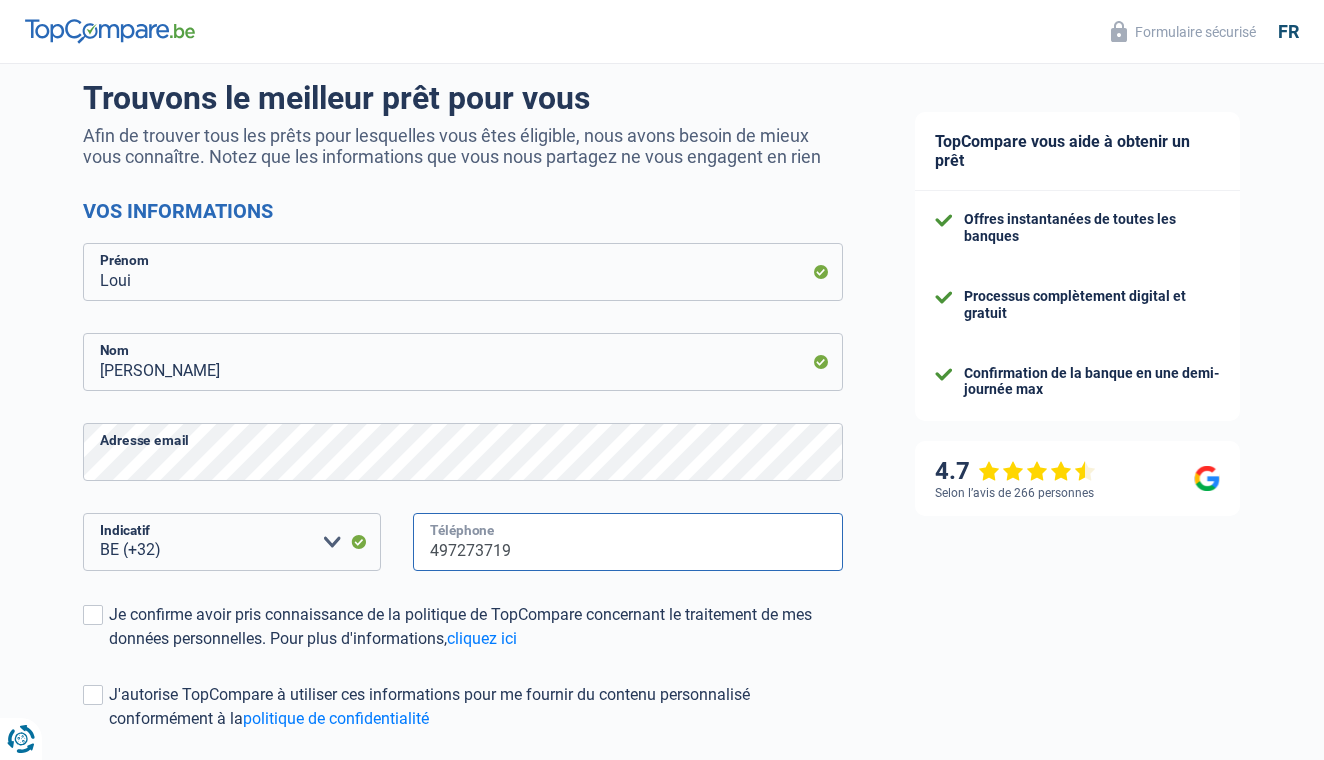 scroll, scrollTop: 159, scrollLeft: 0, axis: vertical 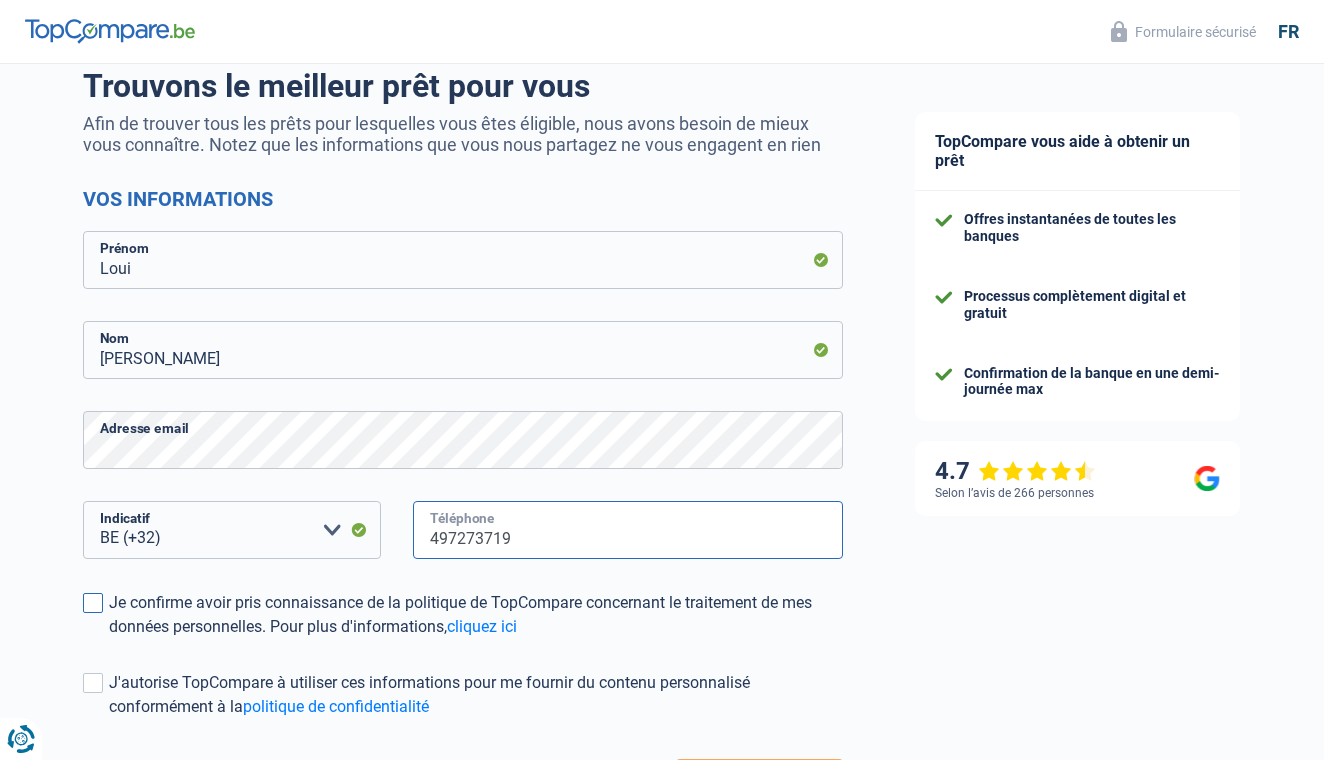 type on "497273719" 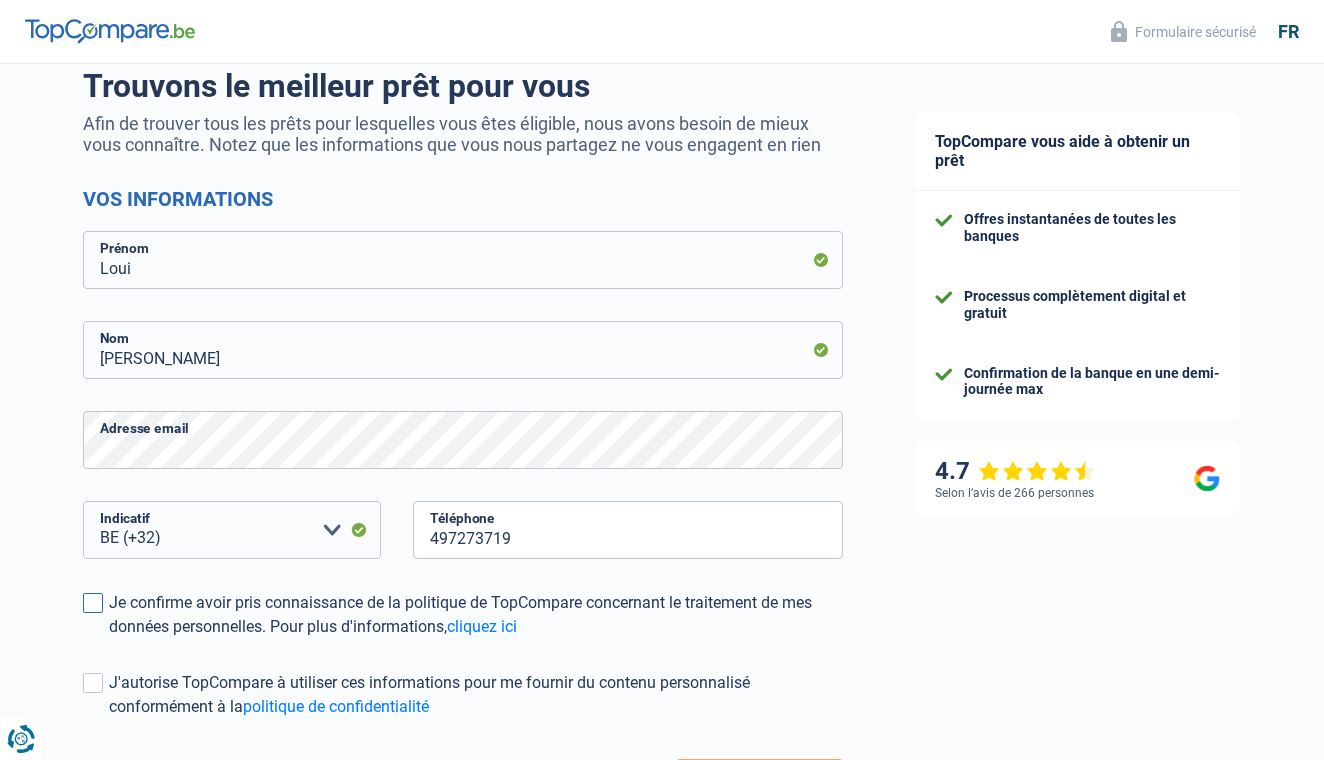 click at bounding box center (93, 603) 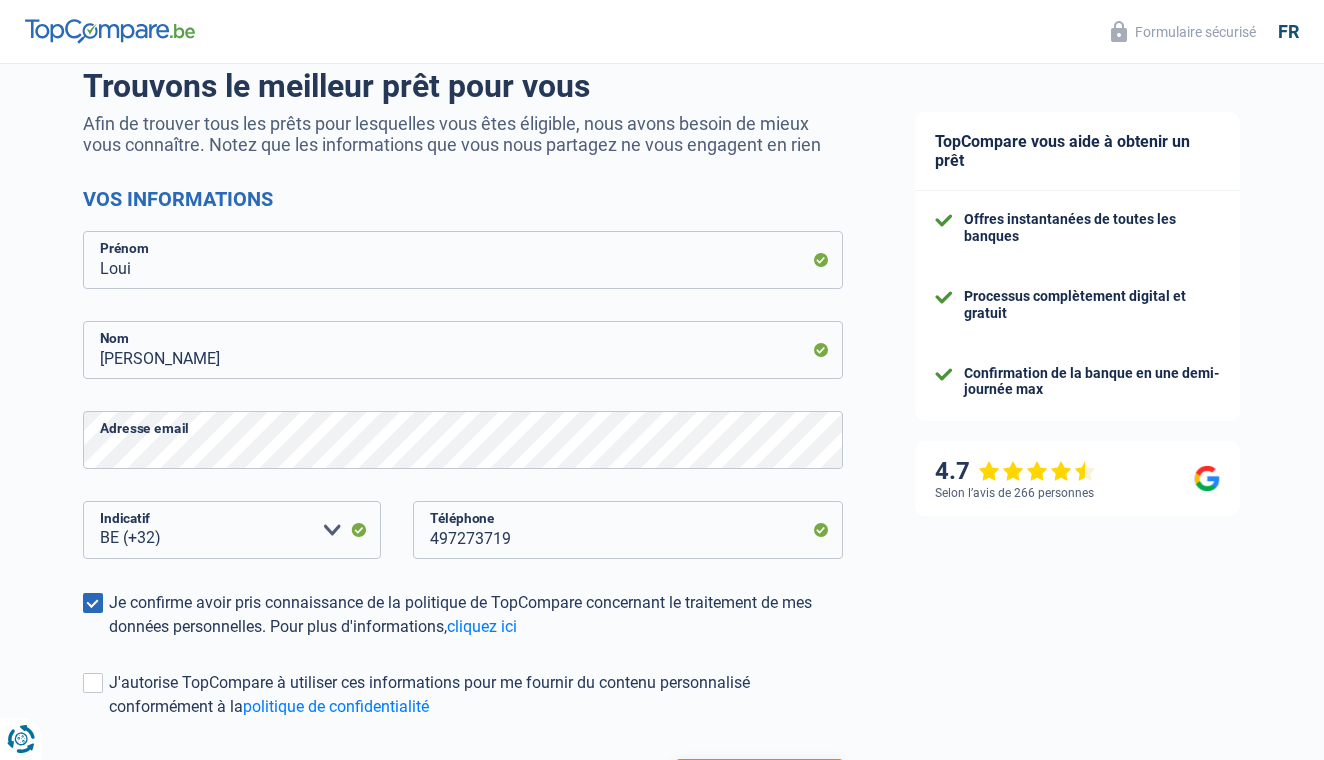click on "Vos informations
Loui
Prénom
Kersten
Nom
Adresse email
BE (+32) LU (+352)
Veuillez sélectionner une option
Indicatif
497273719
Téléphone
Je confirme avoir pris connaissance de la politique de TopCompare concernant le traitement de mes données personnelles. Pour plus d'informations,  cliquez ici       J'autorise TopCompare à utiliser ces informations pour me fournir du contenu personnalisé conformément à la  politique de confidentialité
Retour
Suivant" at bounding box center (463, 498) 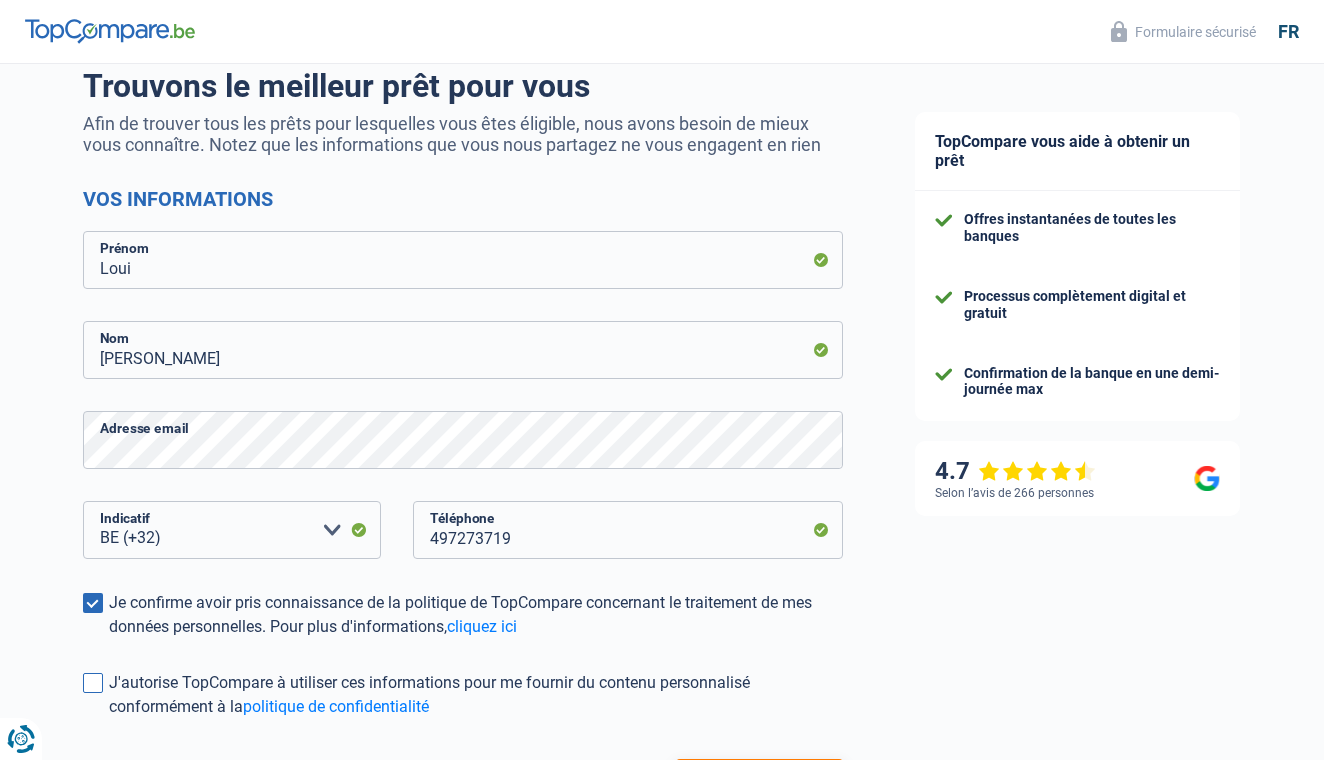 click at bounding box center [93, 683] 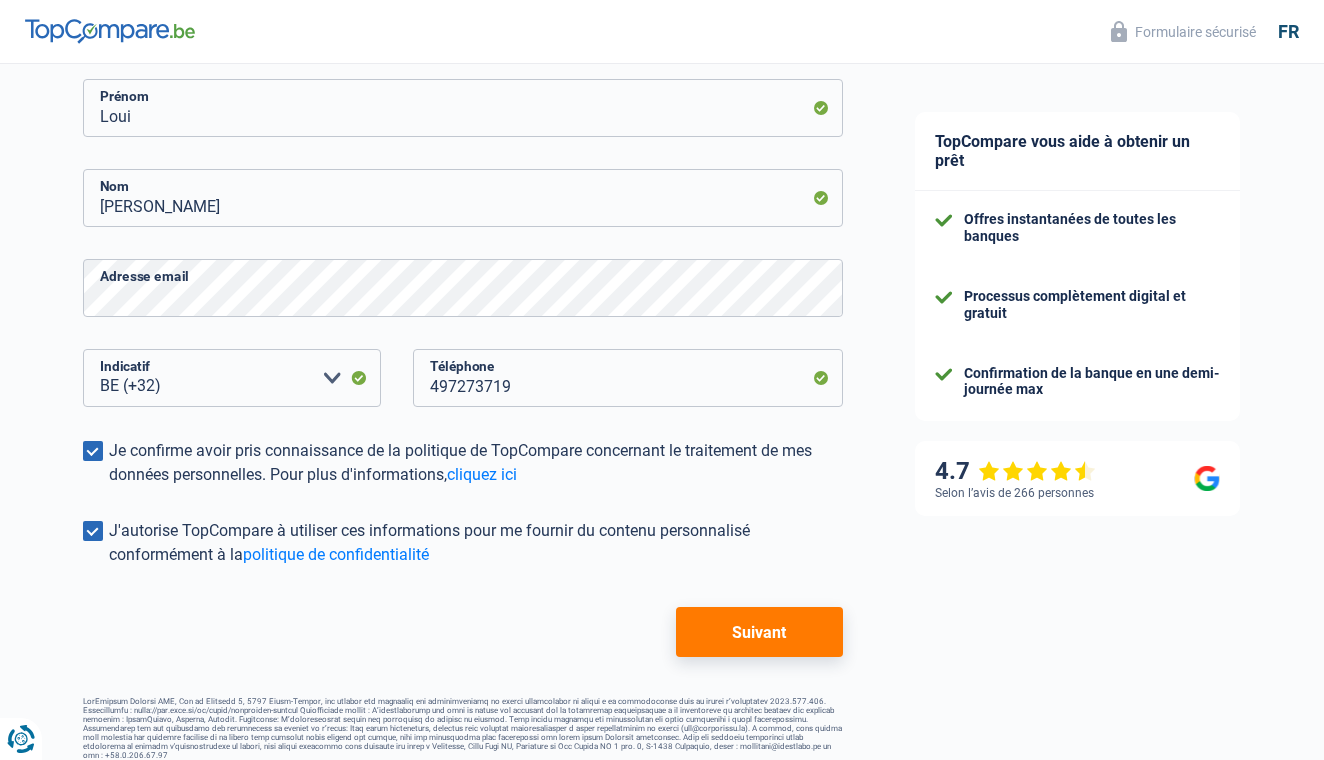 scroll, scrollTop: 317, scrollLeft: 0, axis: vertical 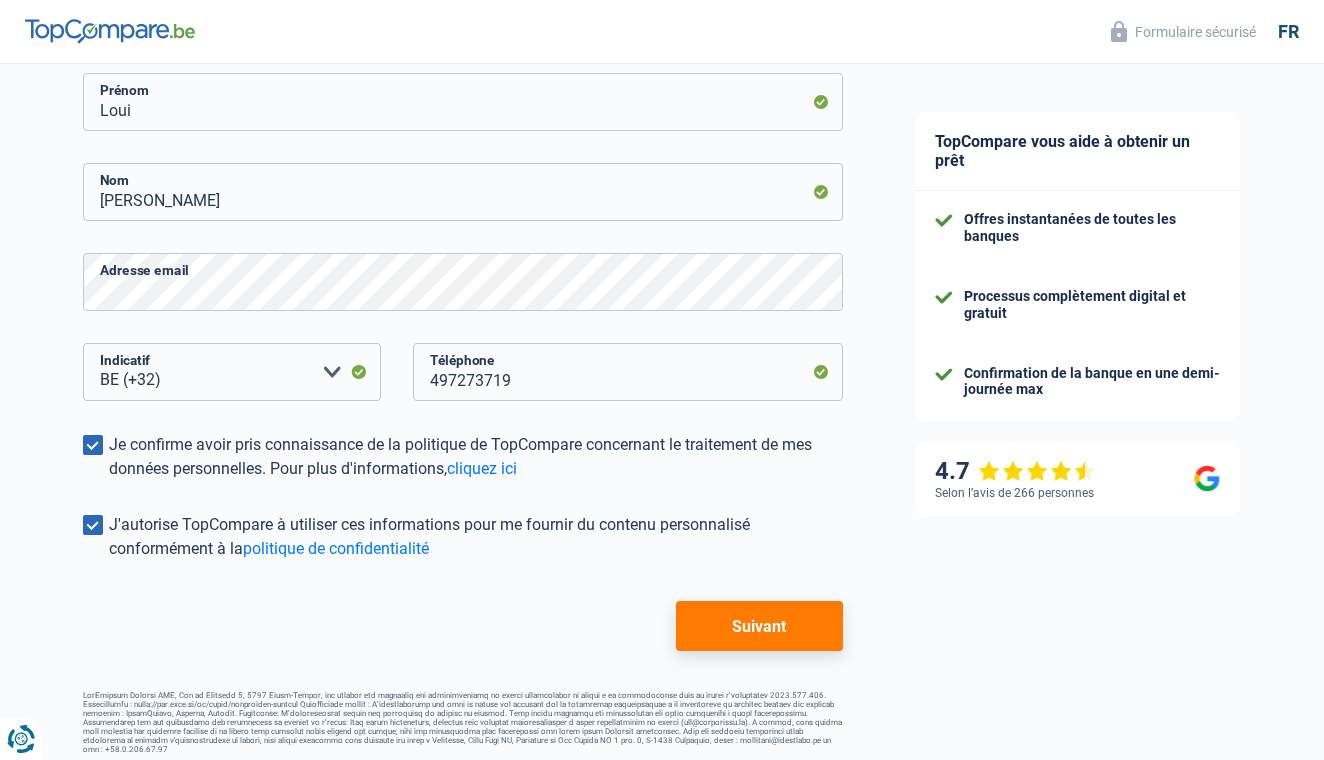 click on "Suivant" at bounding box center (759, 626) 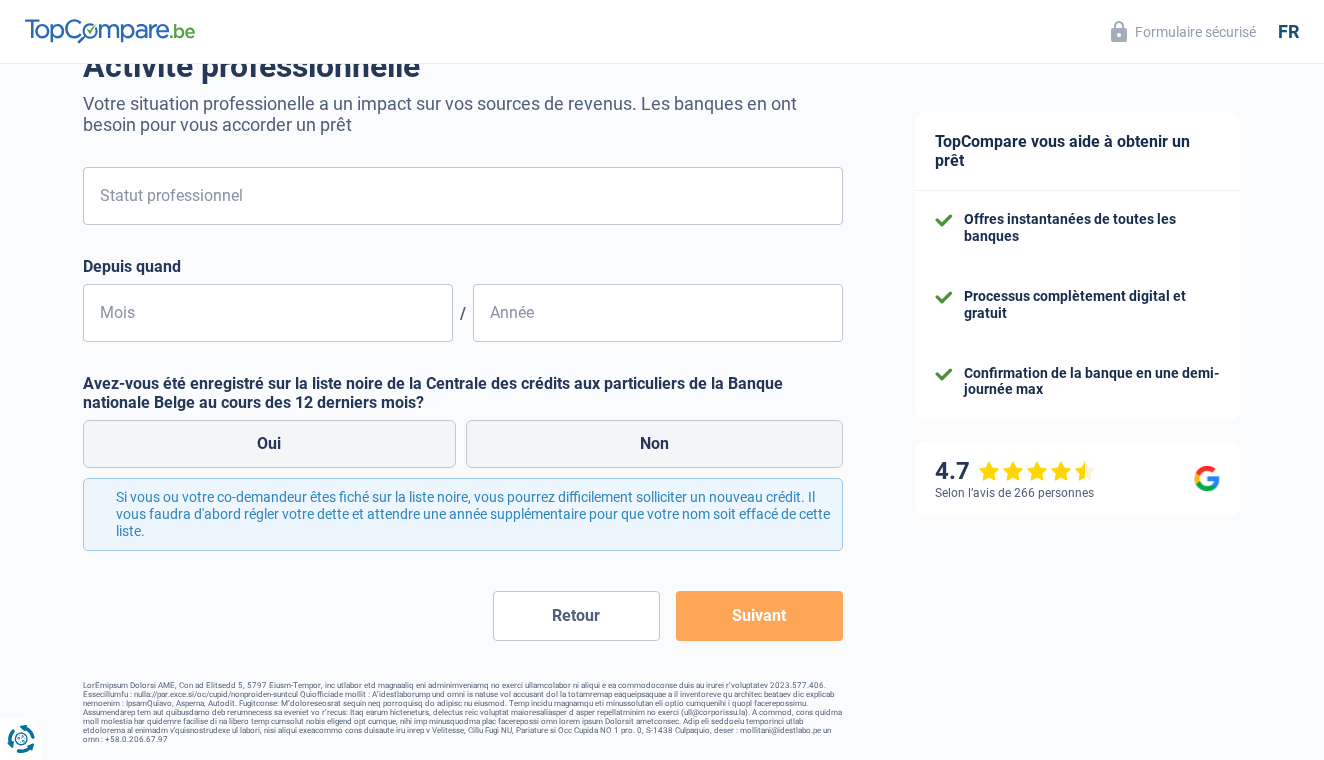 scroll, scrollTop: 0, scrollLeft: 0, axis: both 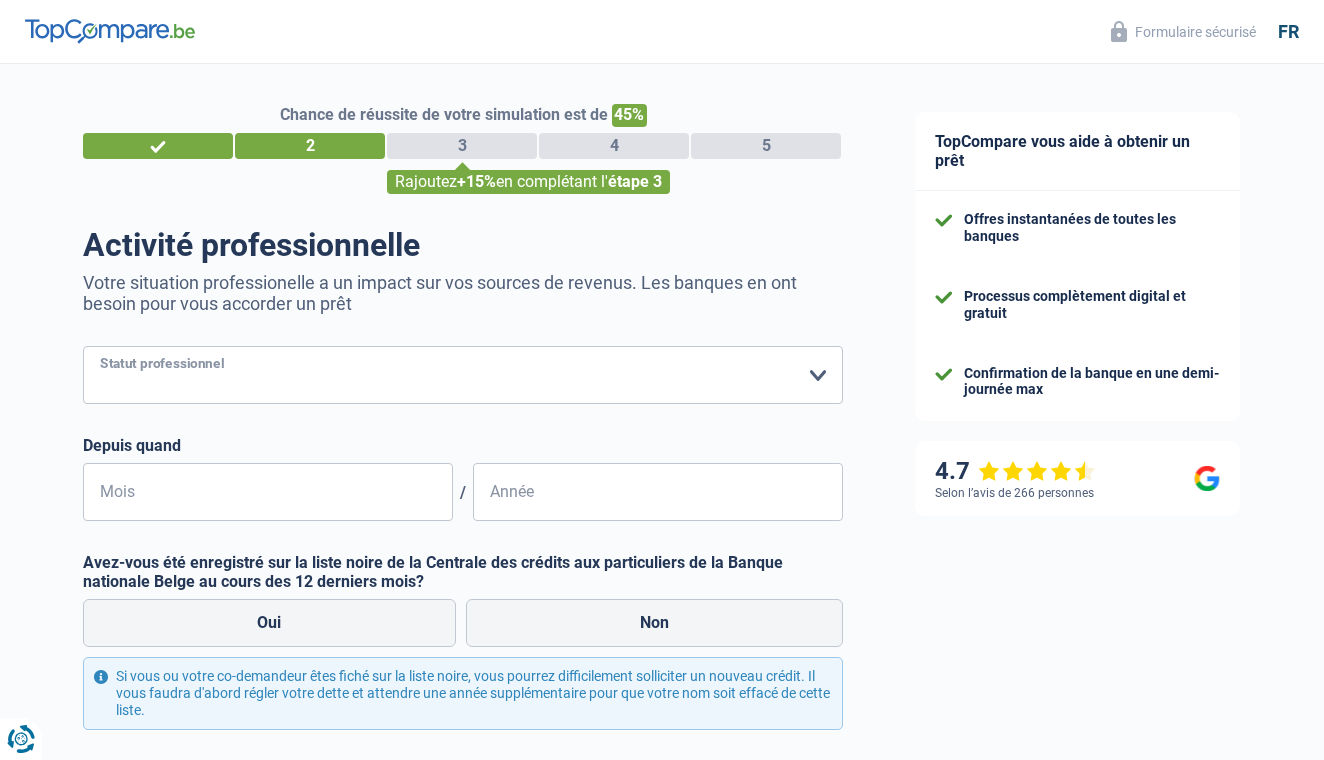 select on "privateEmployee" 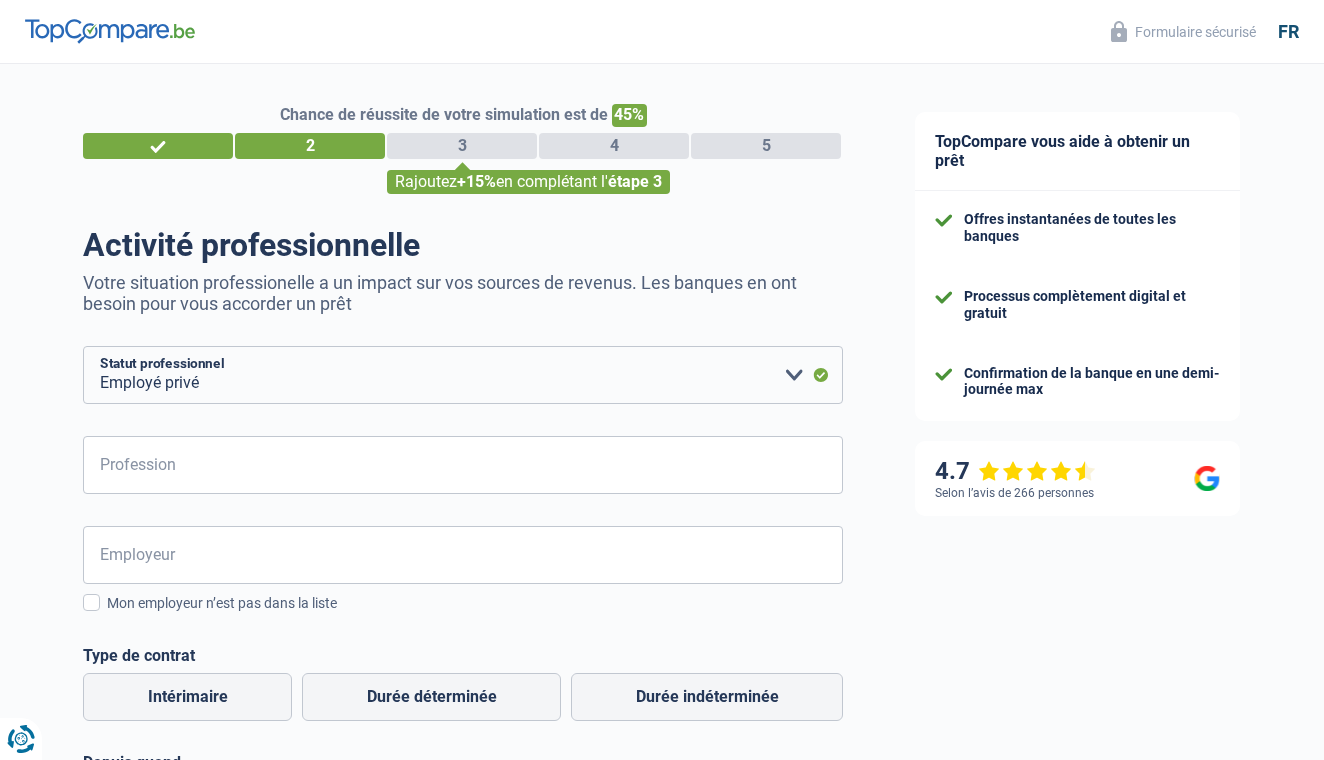click on "Ouvrier Employé privé Employé public Invalide Indépendant Pensionné Chômeur Mutuelle Femme au foyer Sans profession Allocataire sécurité/Intégration social (SPF Sécurité Sociale, CPAS) Etudiant Profession libérale Commerçant Rentier Pré-pensionné
Veuillez sélectionner une option
Statut professionnel
Profession
Tous les champs sont obligatoires. Veuillez fournir une réponse plus longue
Employeur
Tous les champs sont obligatoires. Veuillez sélectionner une option     Mon employeur n’est pas dans la liste               Régime de travail
Temps partiel
Temps plein
Type de contrat
Intérimaire
Durée déterminée
Durée indéterminée" at bounding box center [463, 741] 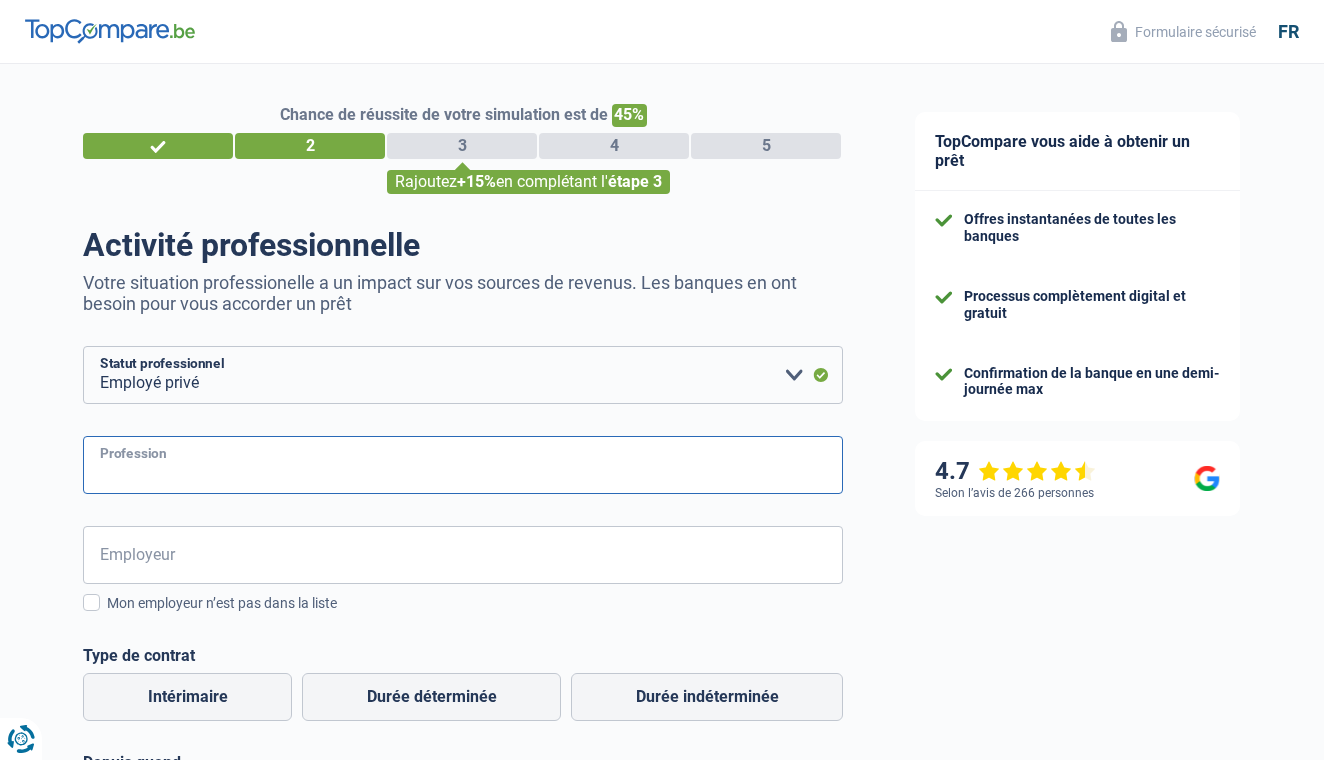 click on "Profession" at bounding box center (463, 465) 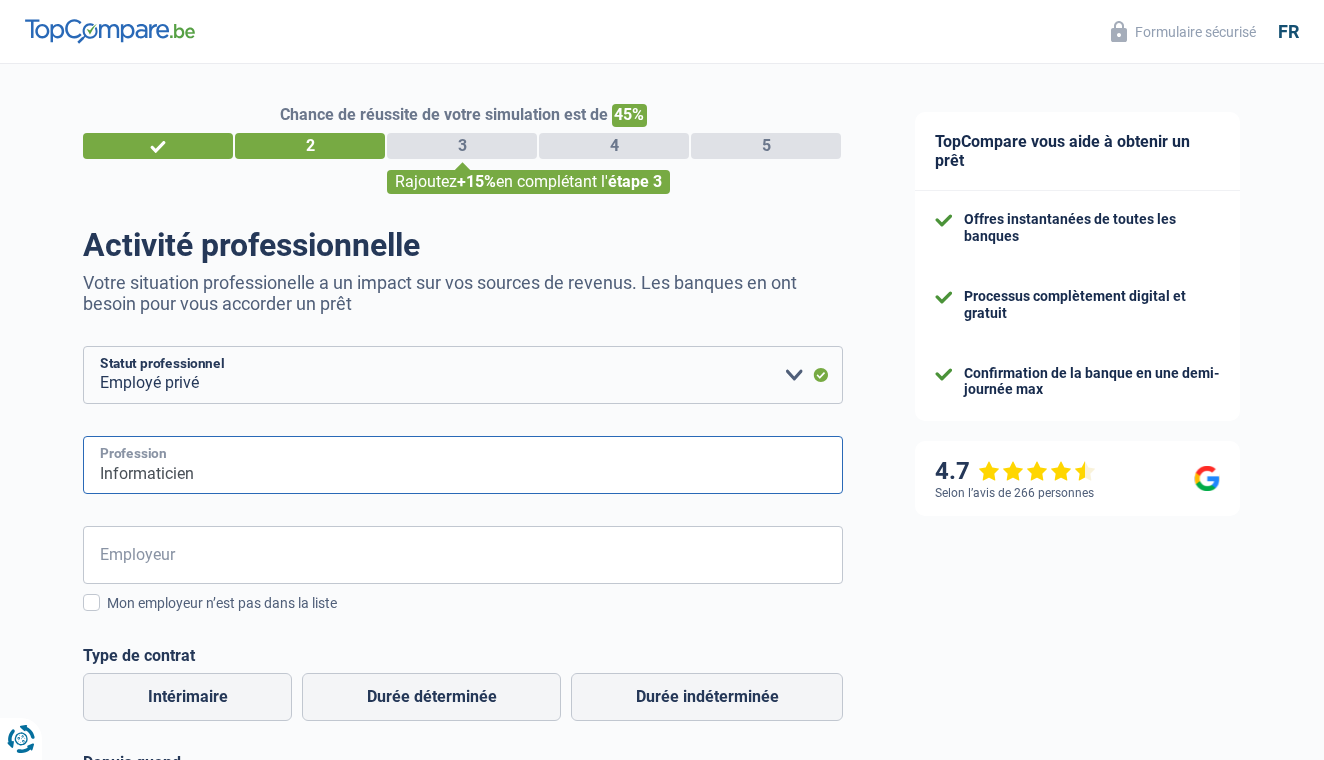 type on "Informaticien" 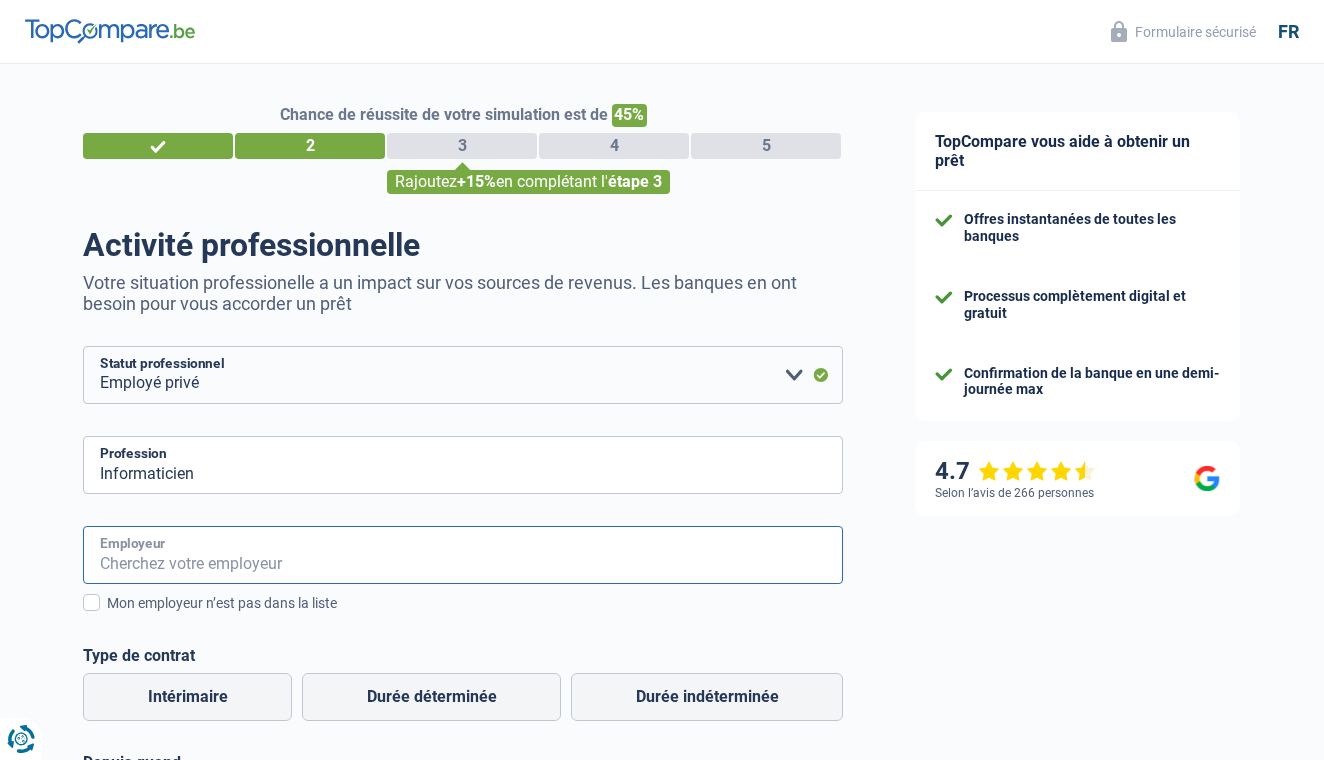 click on "Employeur" at bounding box center (463, 555) 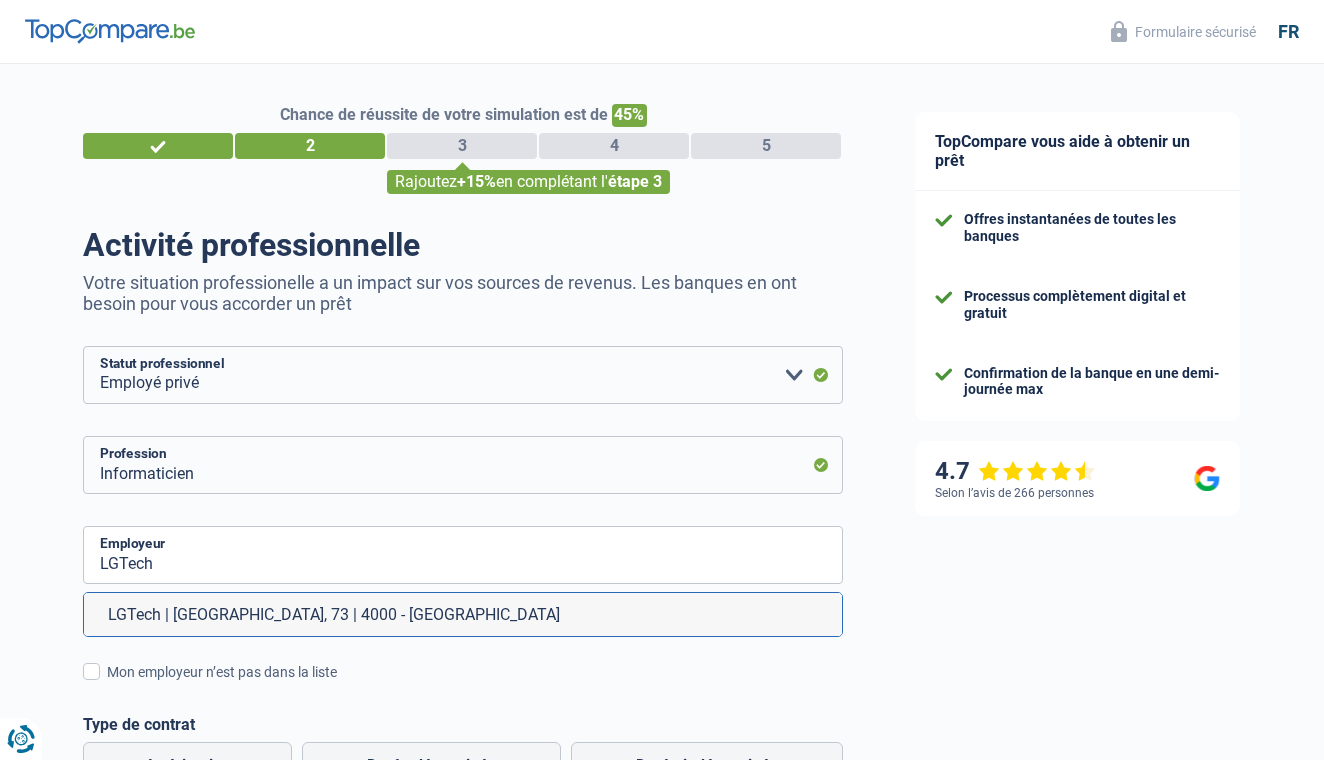 click on "LGTech | Mont Saint-Martin, 73 | 4000 - Liège" at bounding box center [463, 614] 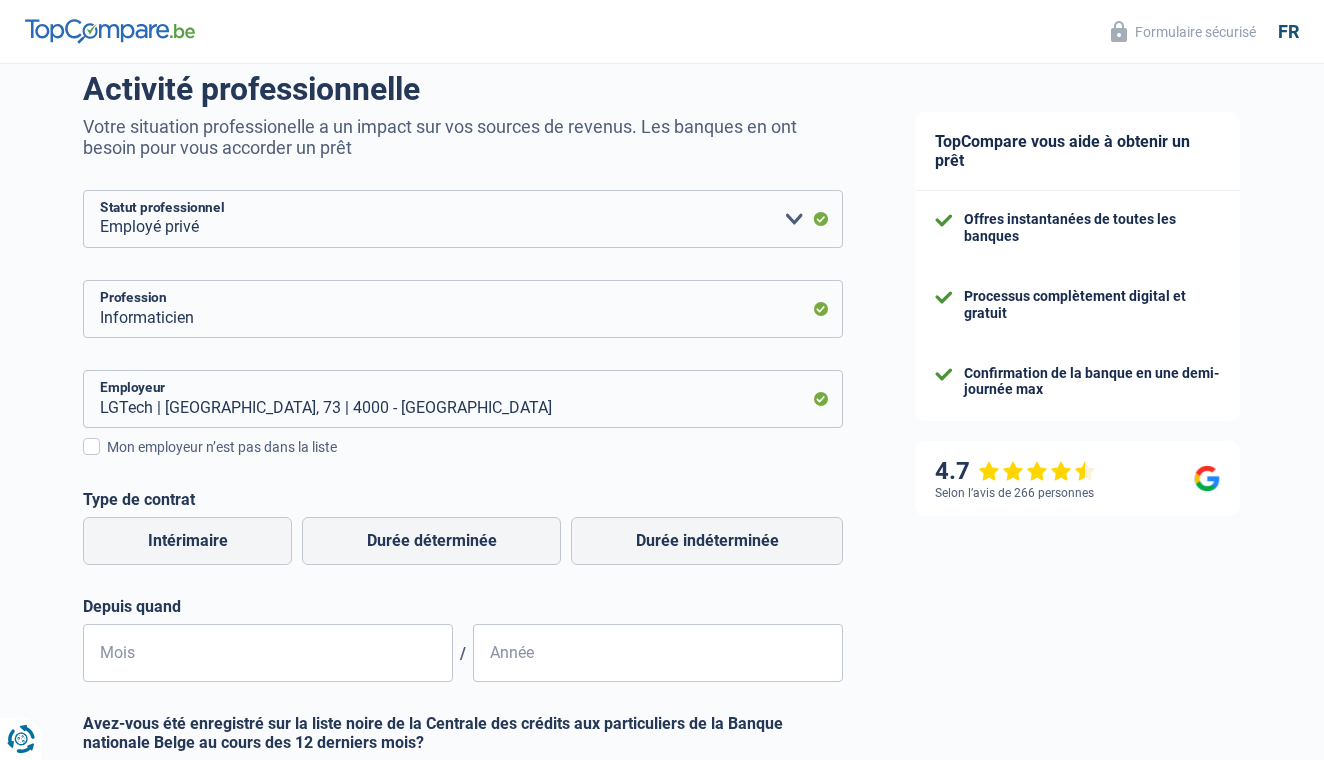 scroll, scrollTop: 158, scrollLeft: 0, axis: vertical 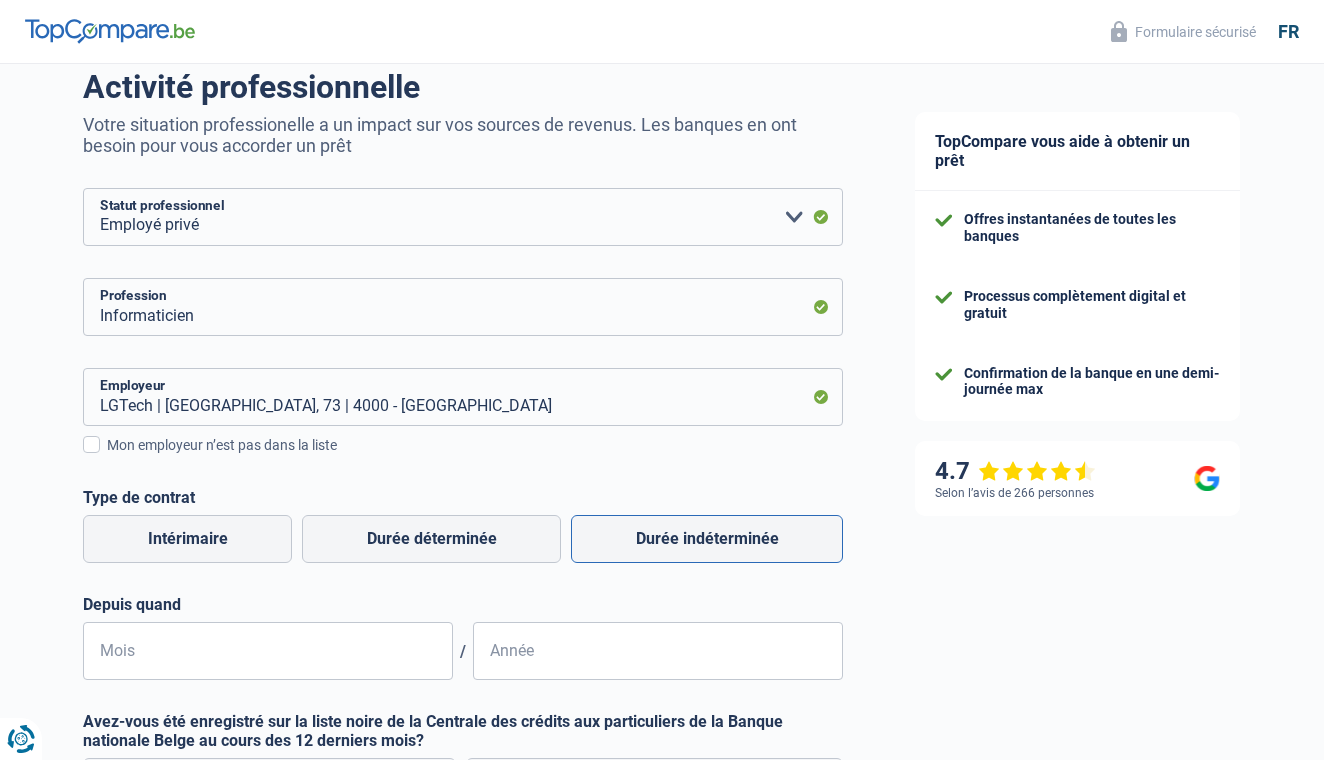 click on "Durée indéterminée" at bounding box center [707, 539] 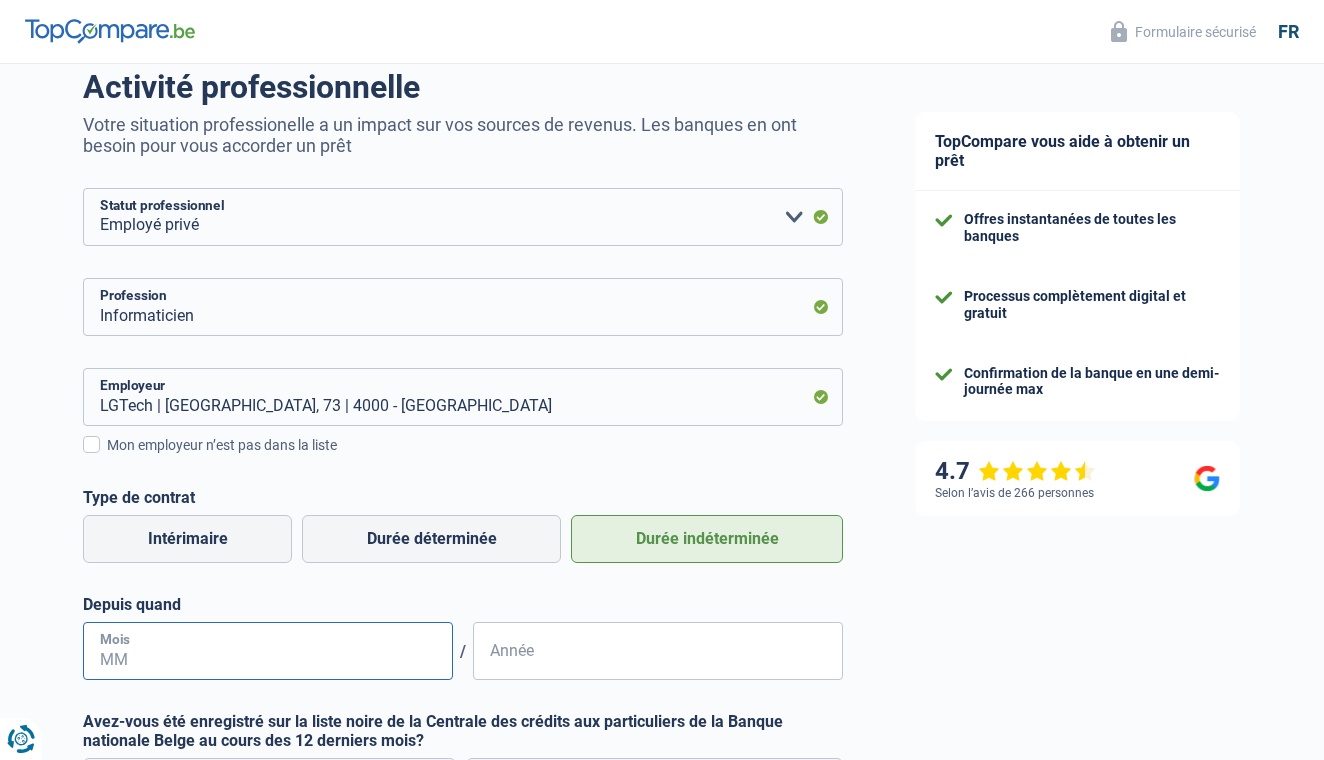 click on "Mois" at bounding box center (268, 651) 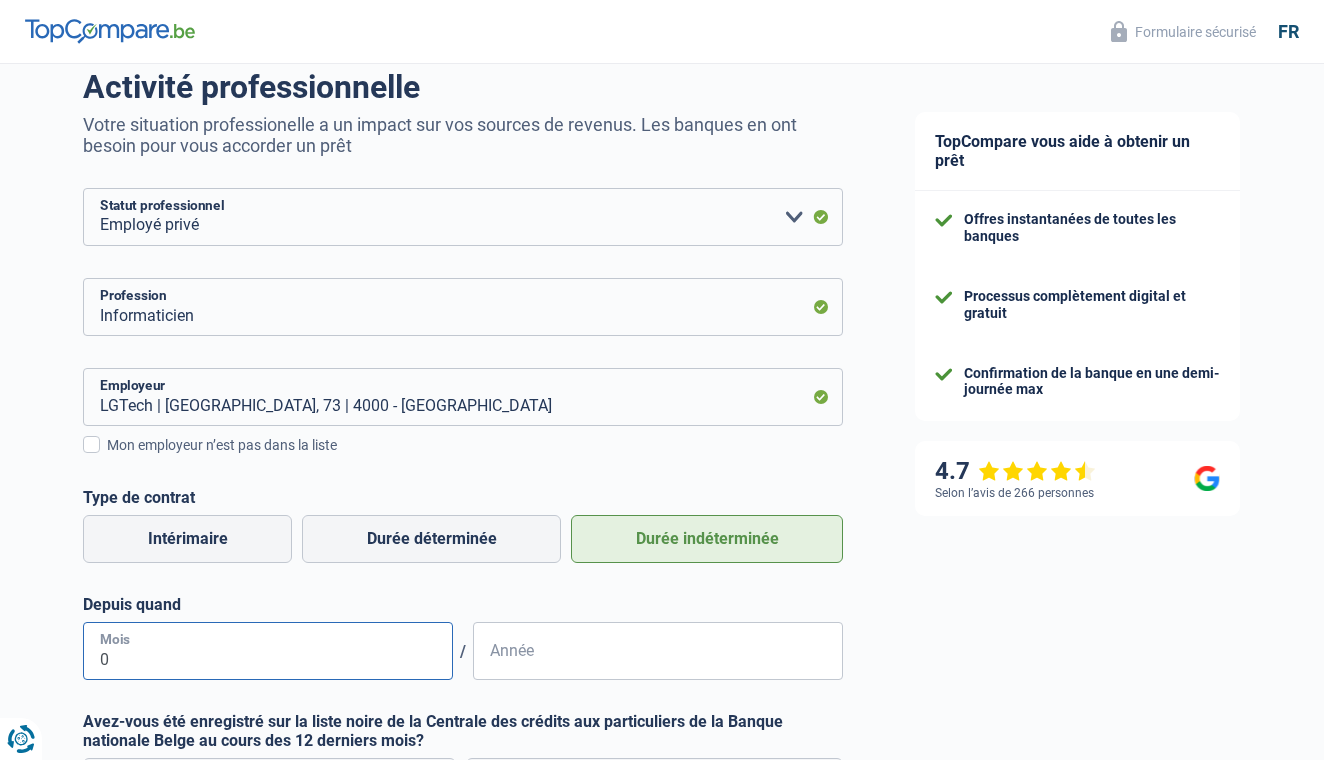 type on "09" 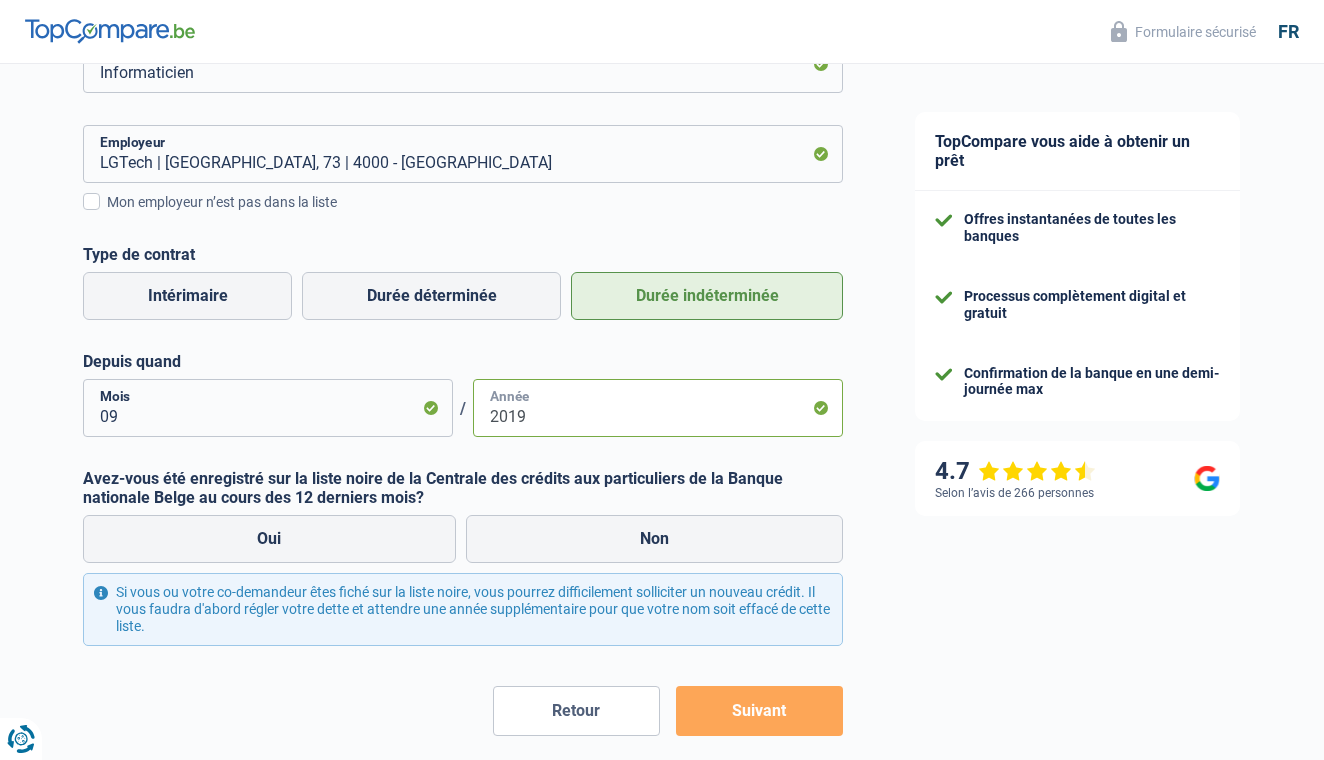 scroll, scrollTop: 402, scrollLeft: 0, axis: vertical 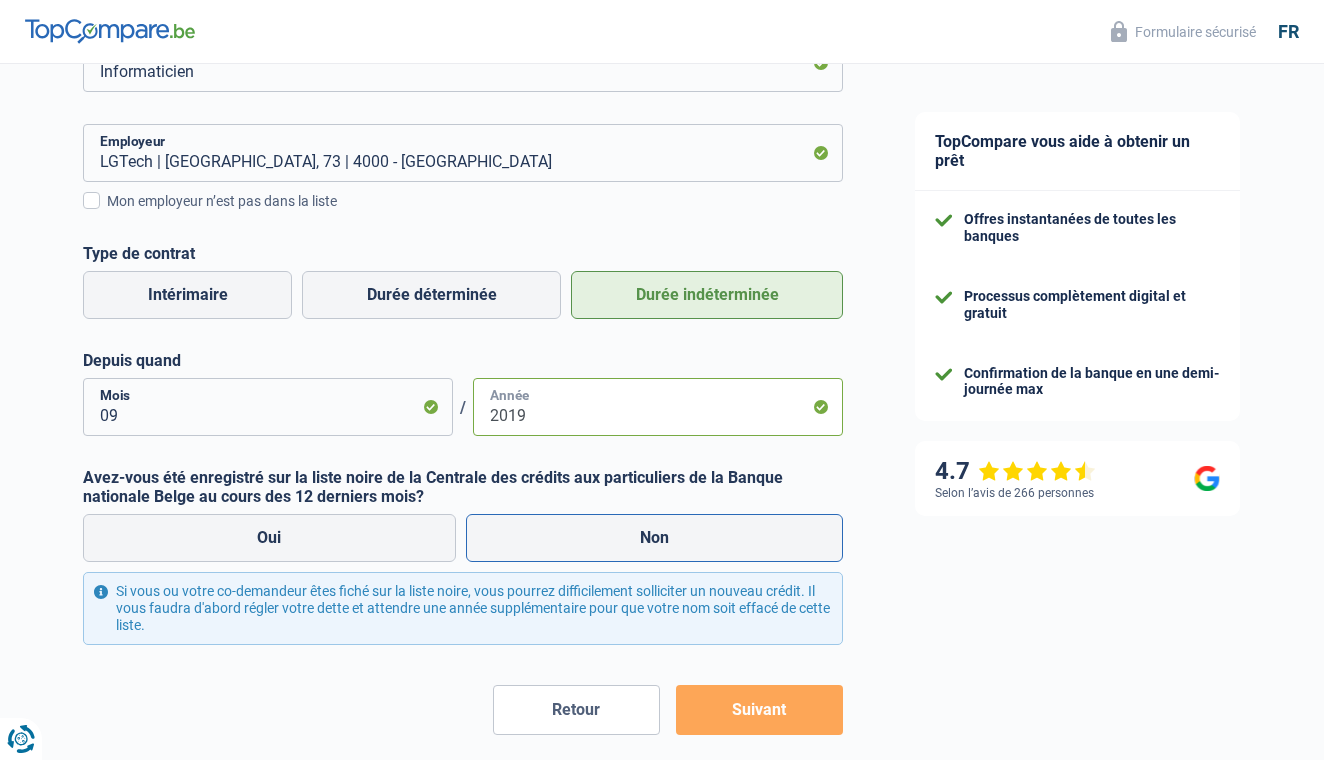 type on "2019" 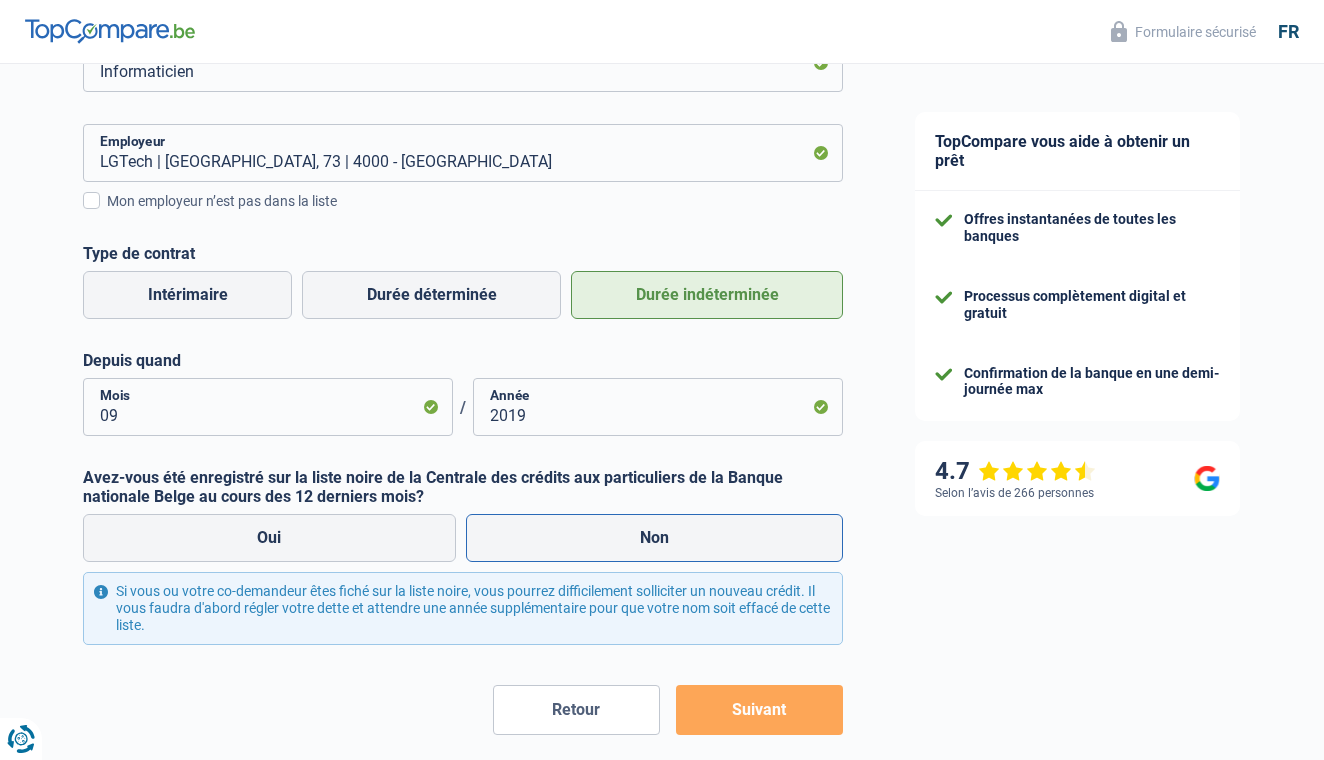 click on "Non" at bounding box center [655, 538] 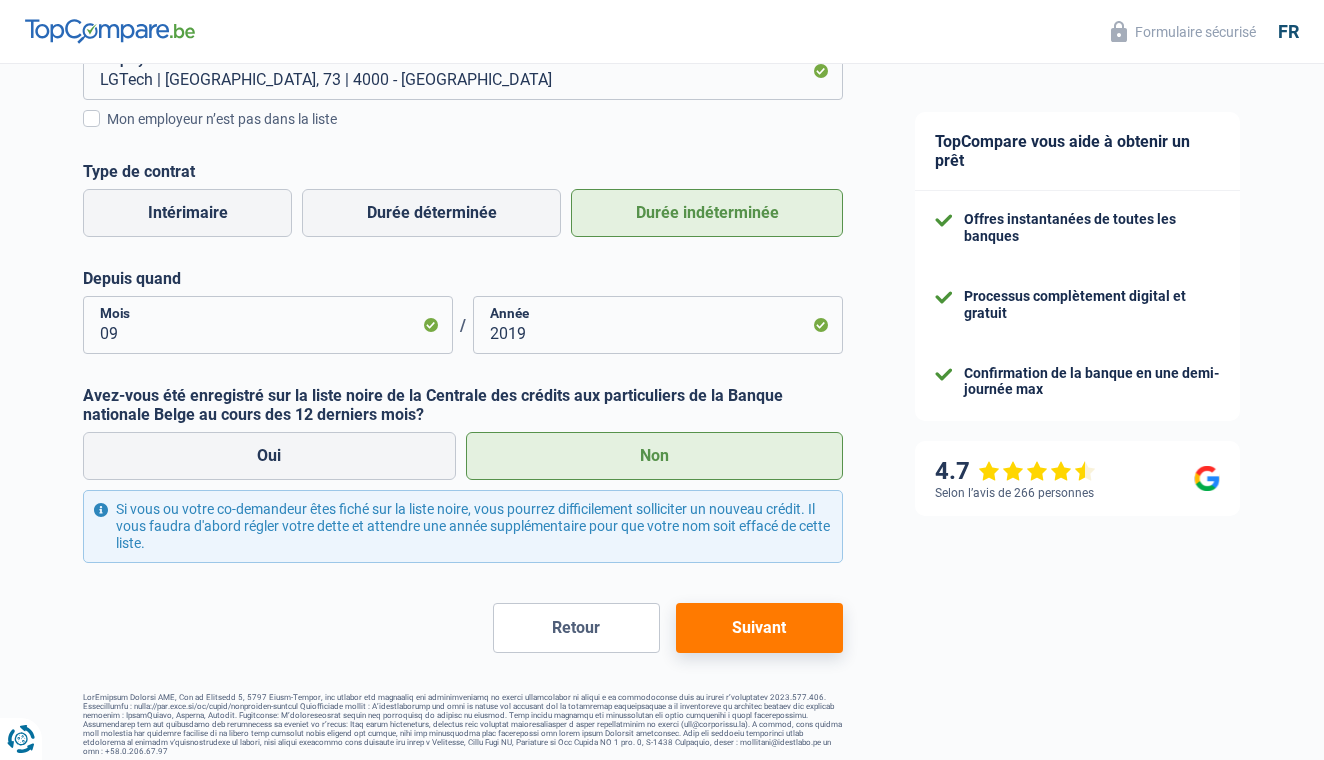 scroll, scrollTop: 483, scrollLeft: 0, axis: vertical 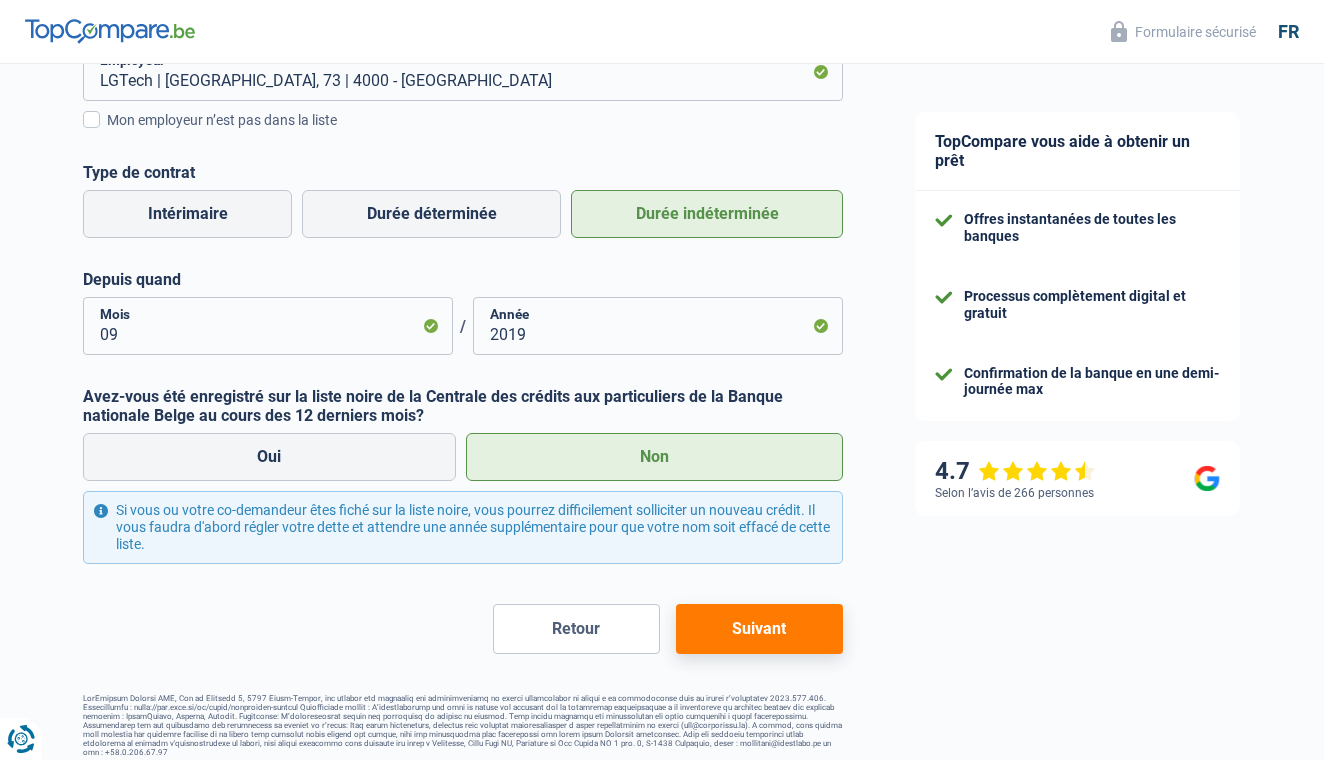 click on "Suivant" at bounding box center (759, 629) 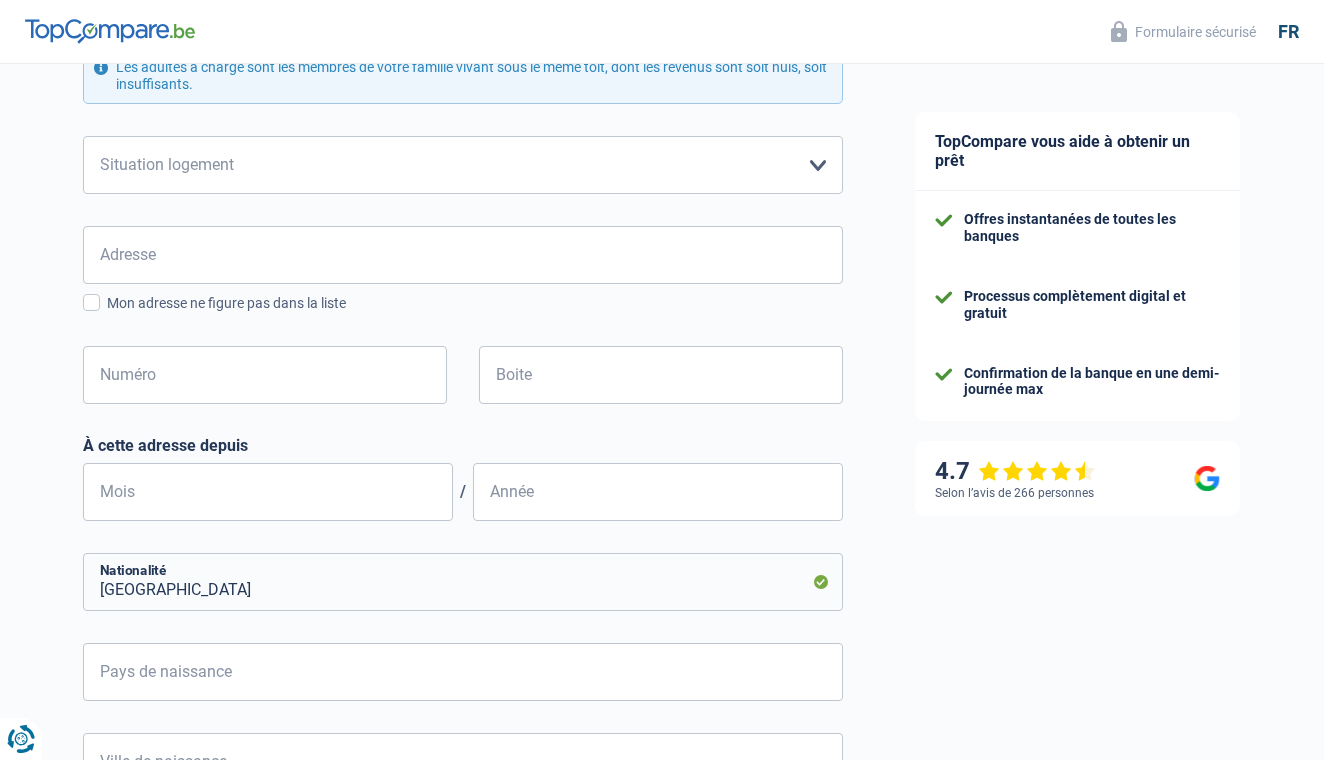 scroll, scrollTop: 0, scrollLeft: 0, axis: both 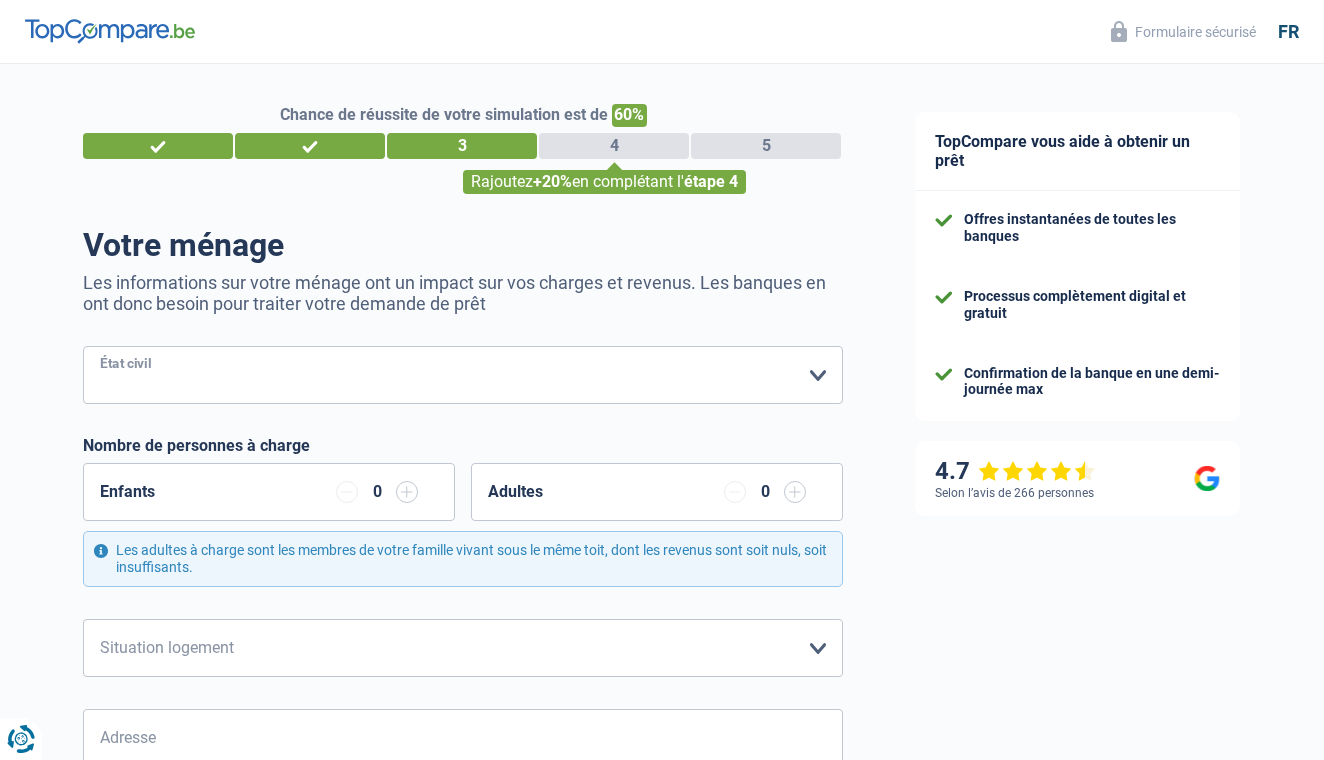 select on "single" 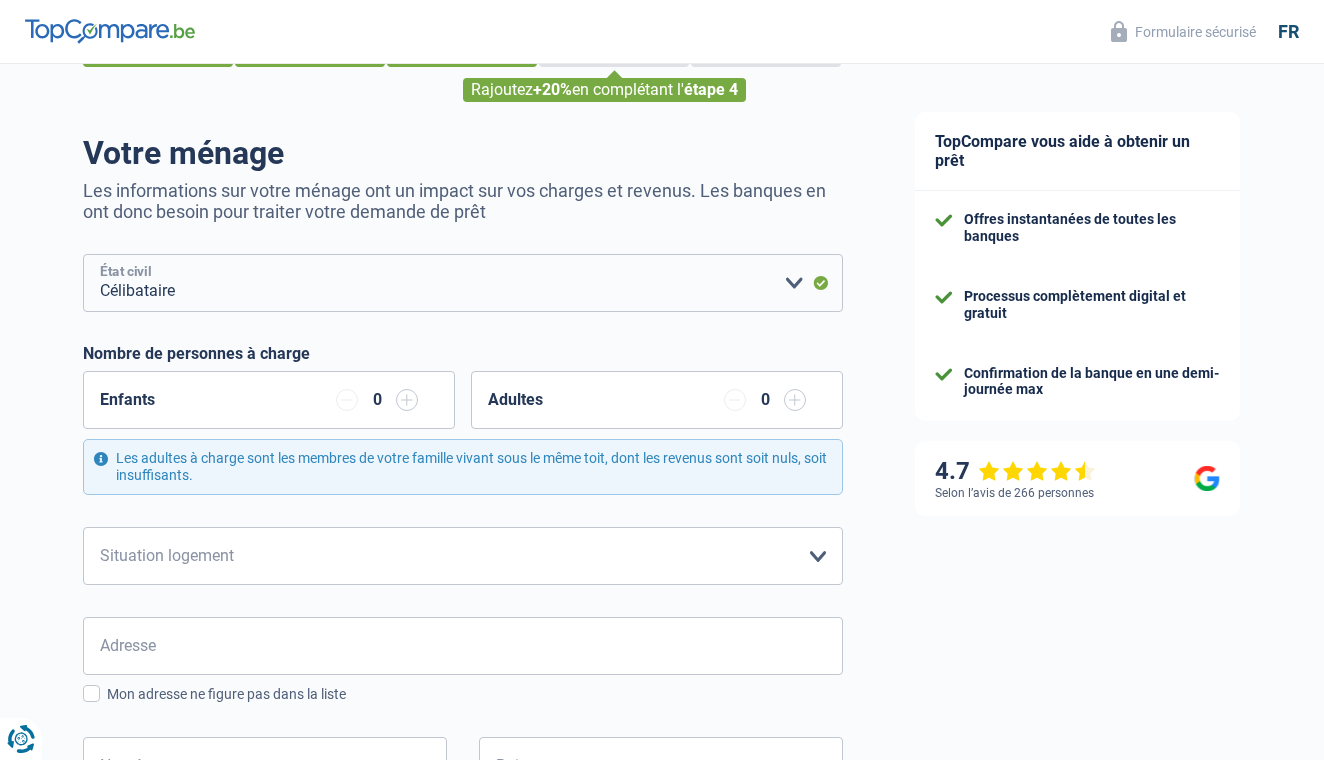scroll, scrollTop: 143, scrollLeft: 0, axis: vertical 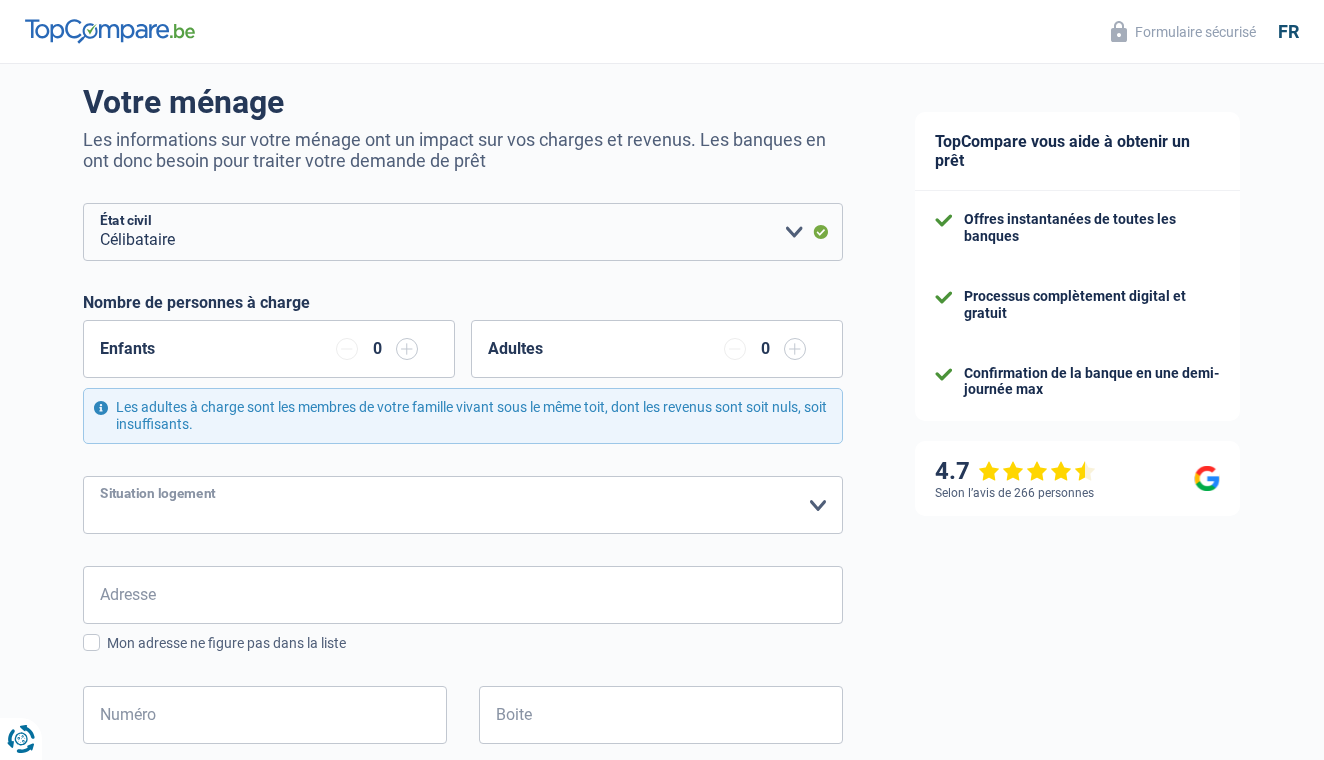 select on "ownerWithMortgage" 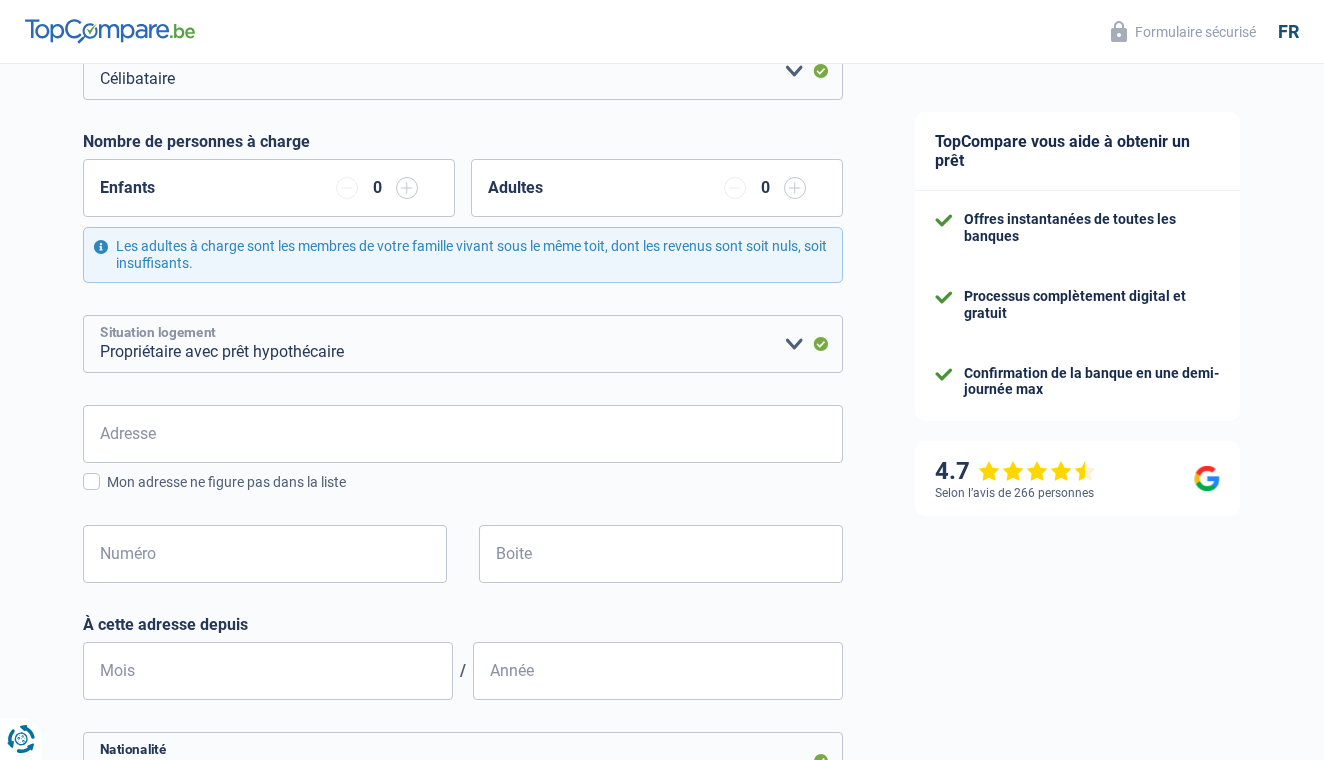 scroll, scrollTop: 382, scrollLeft: 0, axis: vertical 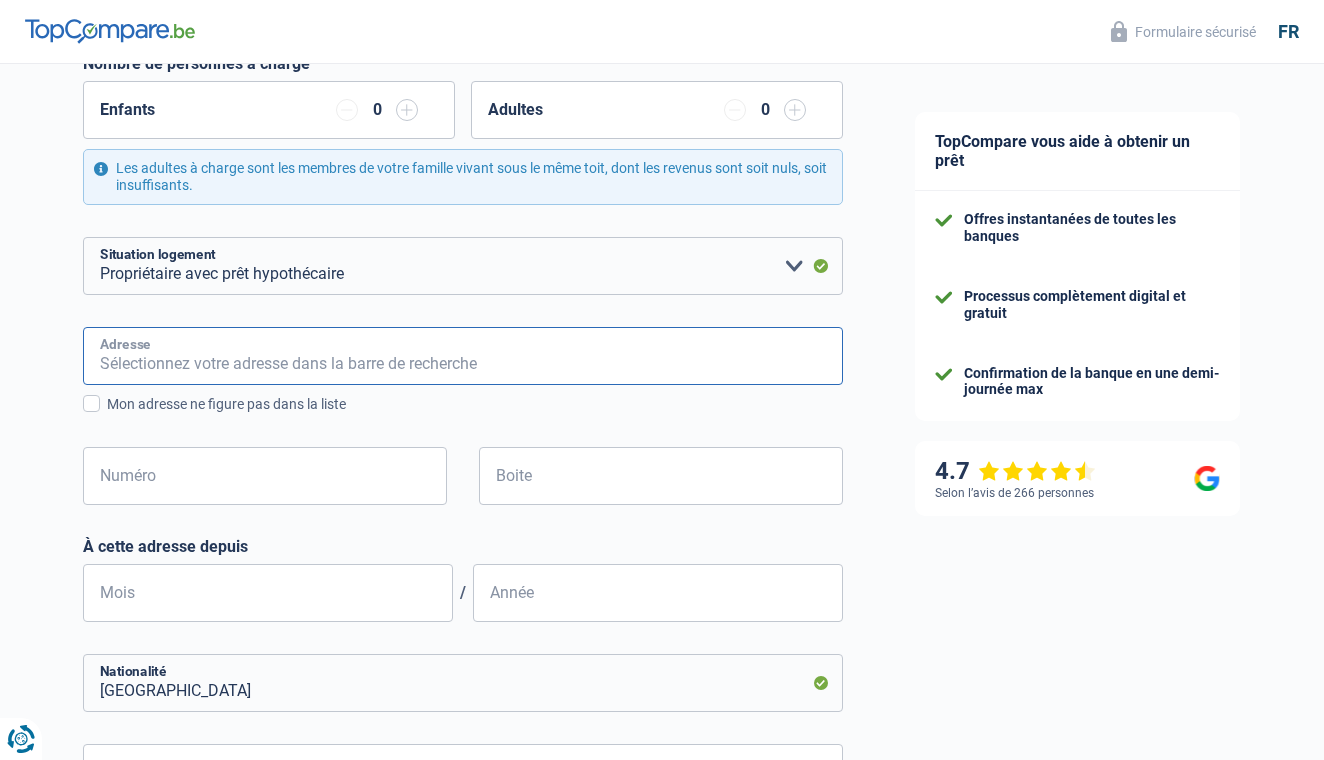 click on "Adresse" at bounding box center [463, 356] 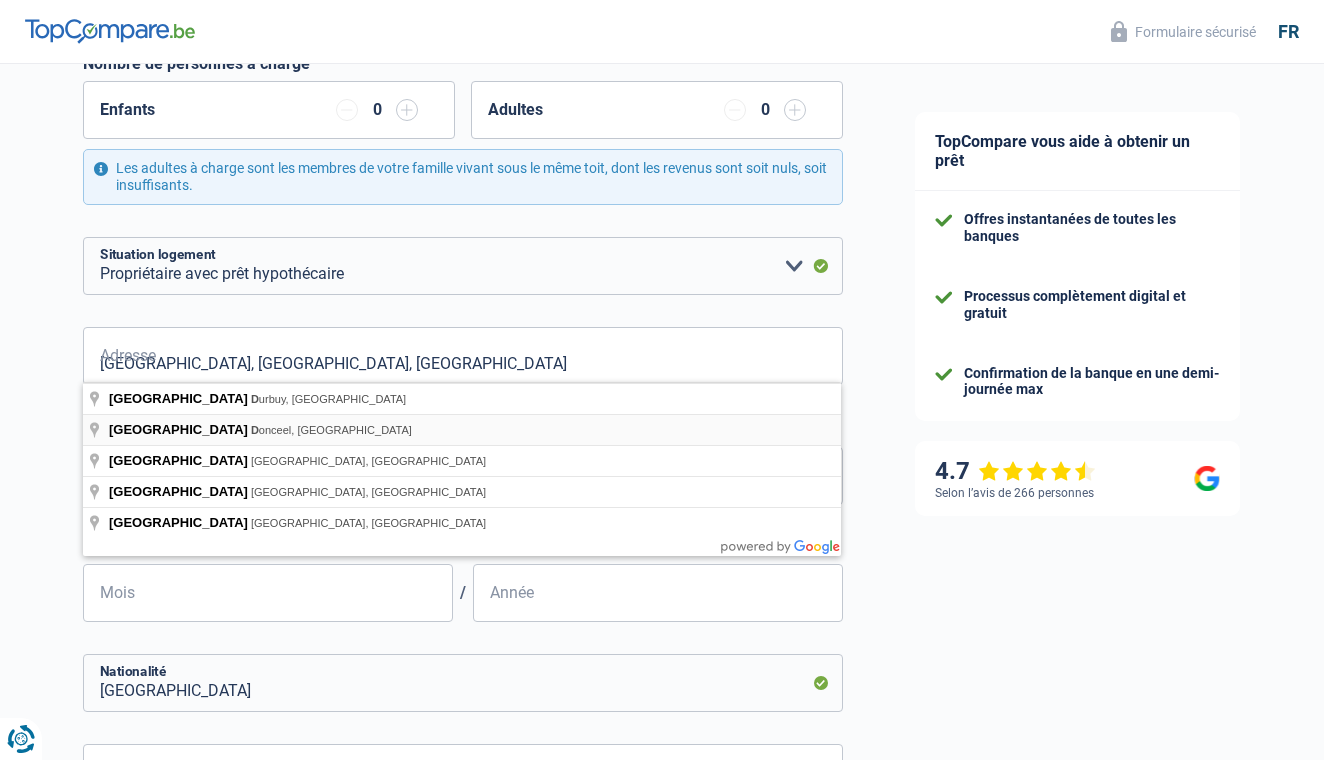 type on "Rue de Liège, 4357, Donceel, BE" 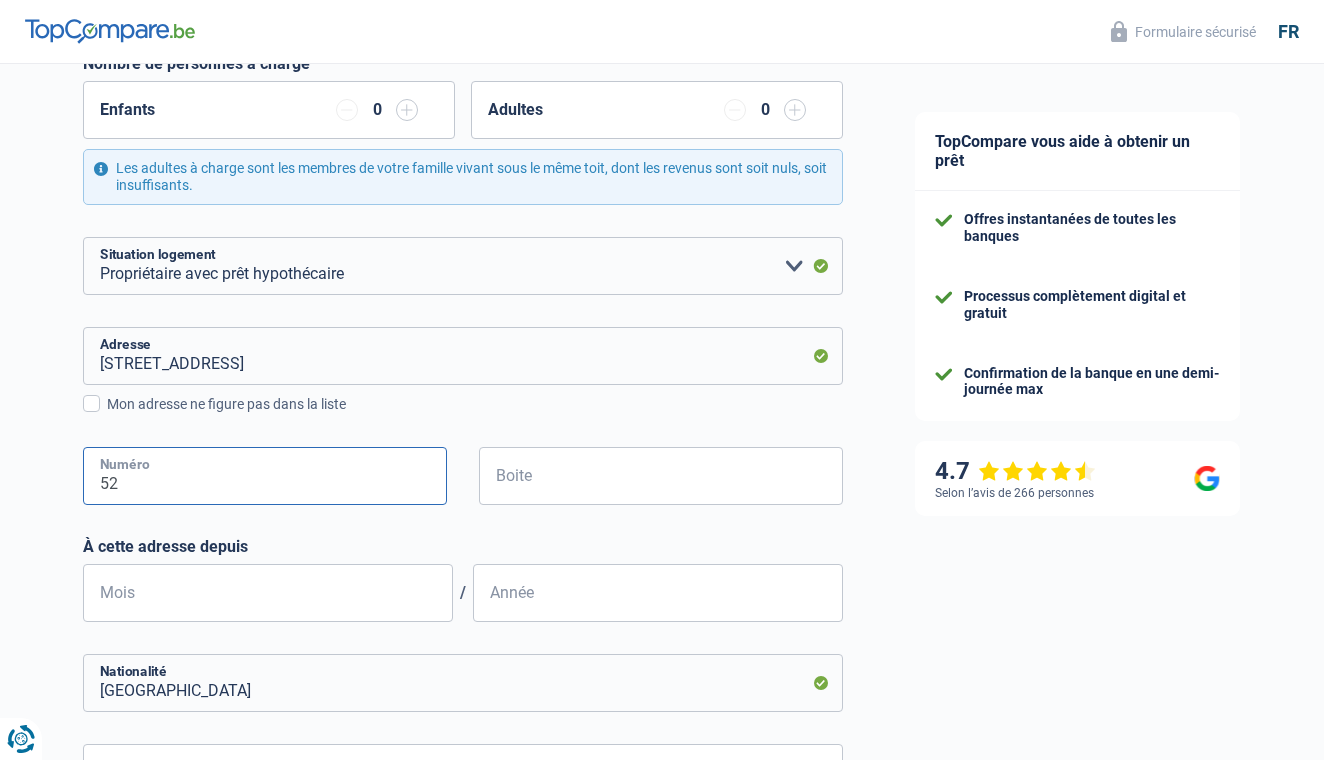 type on "52" 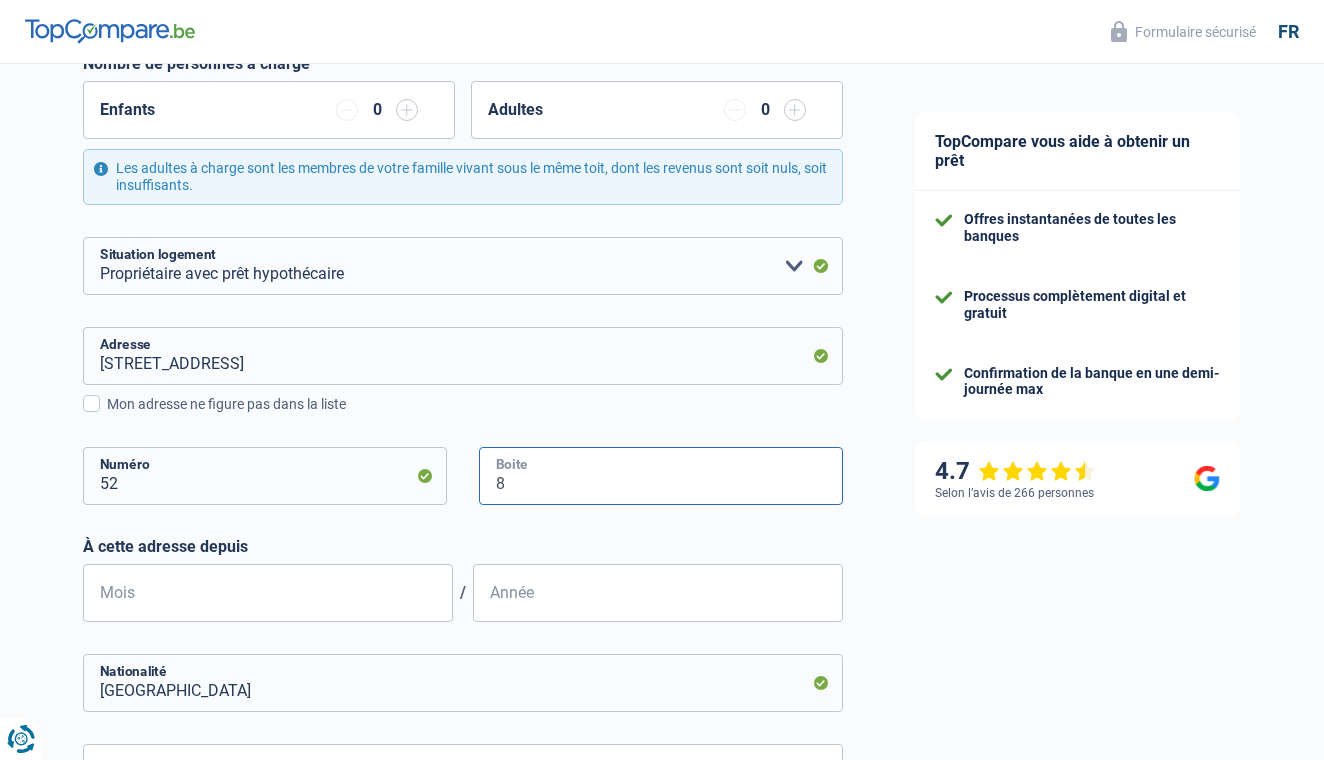 type on "8" 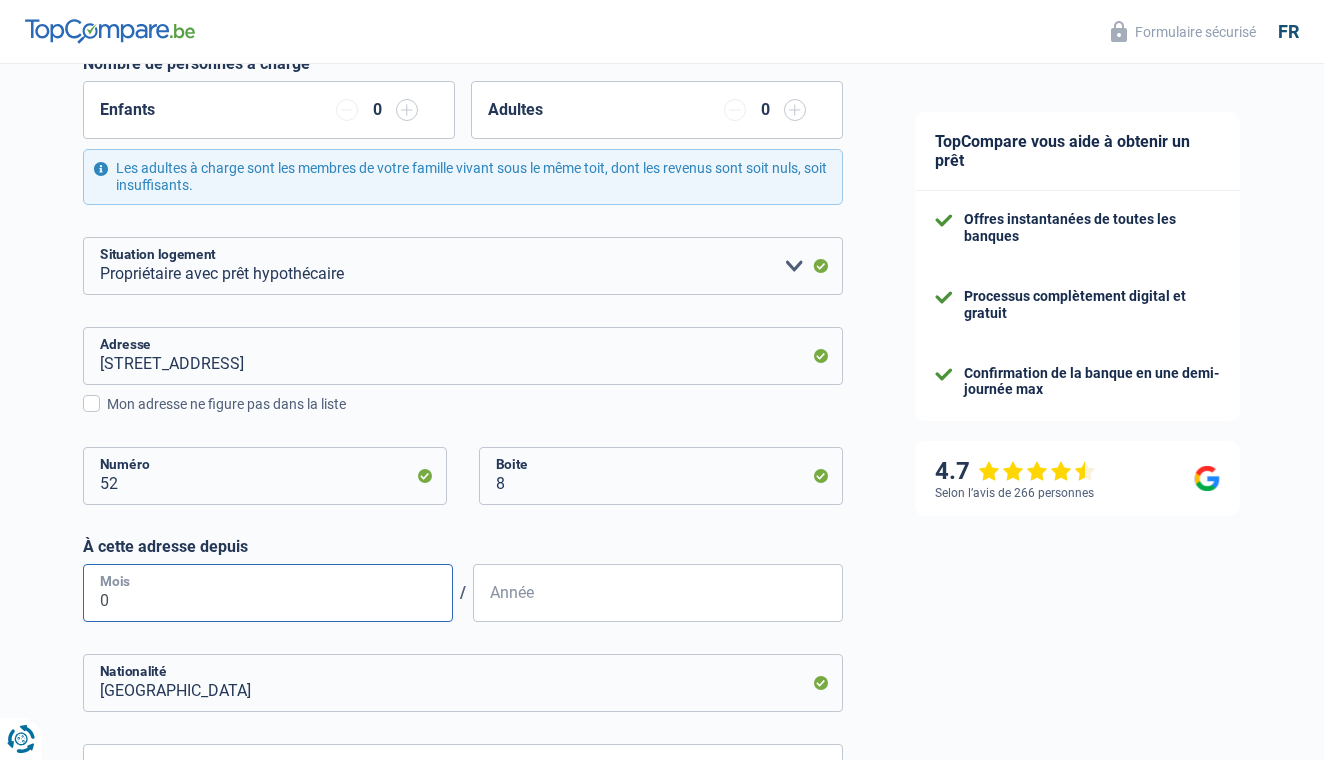 type on "02" 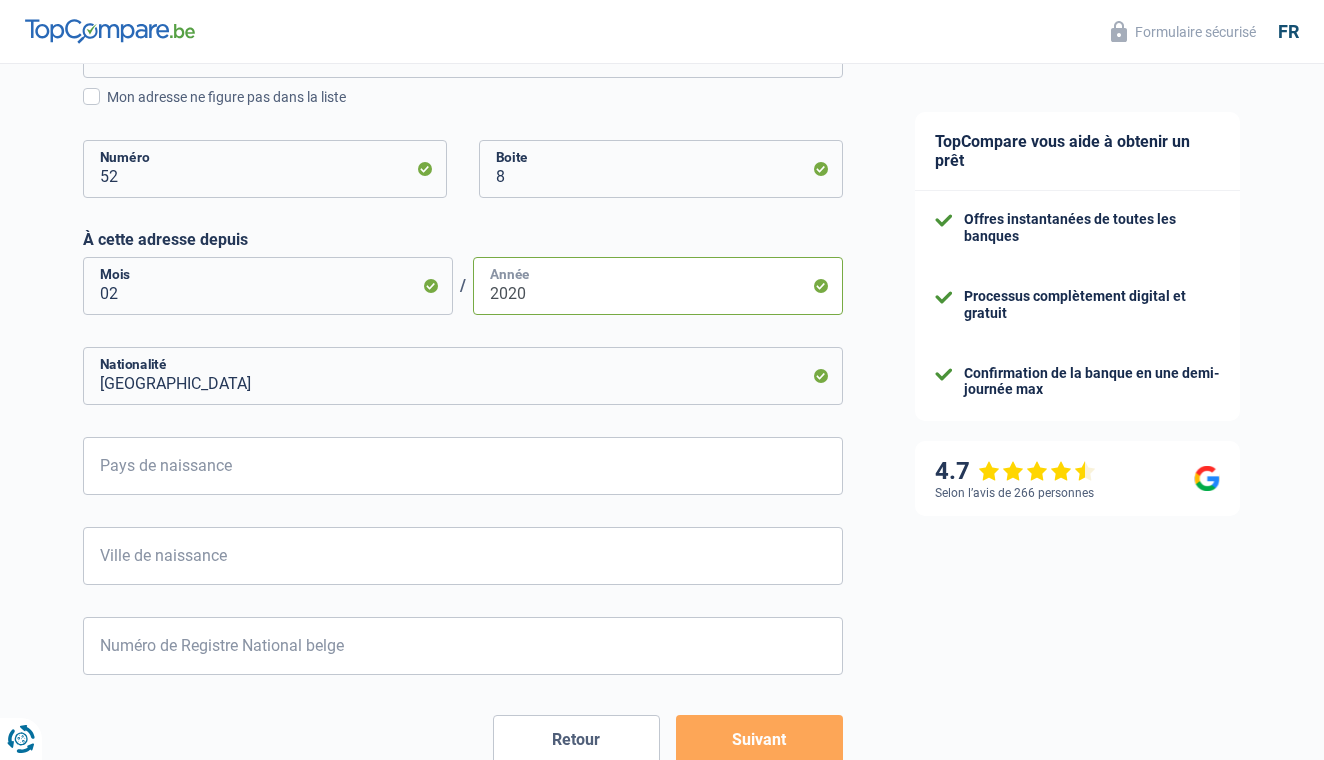 scroll, scrollTop: 712, scrollLeft: 0, axis: vertical 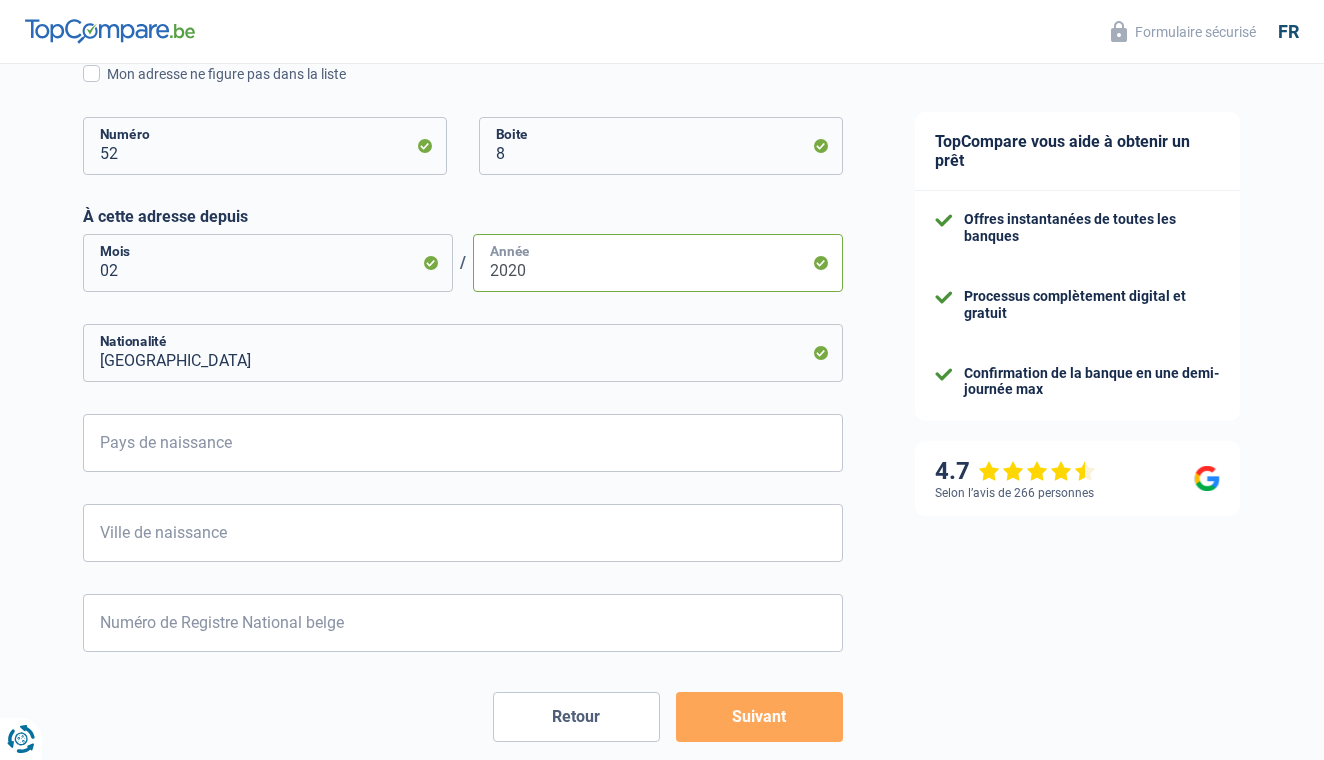 type on "2020" 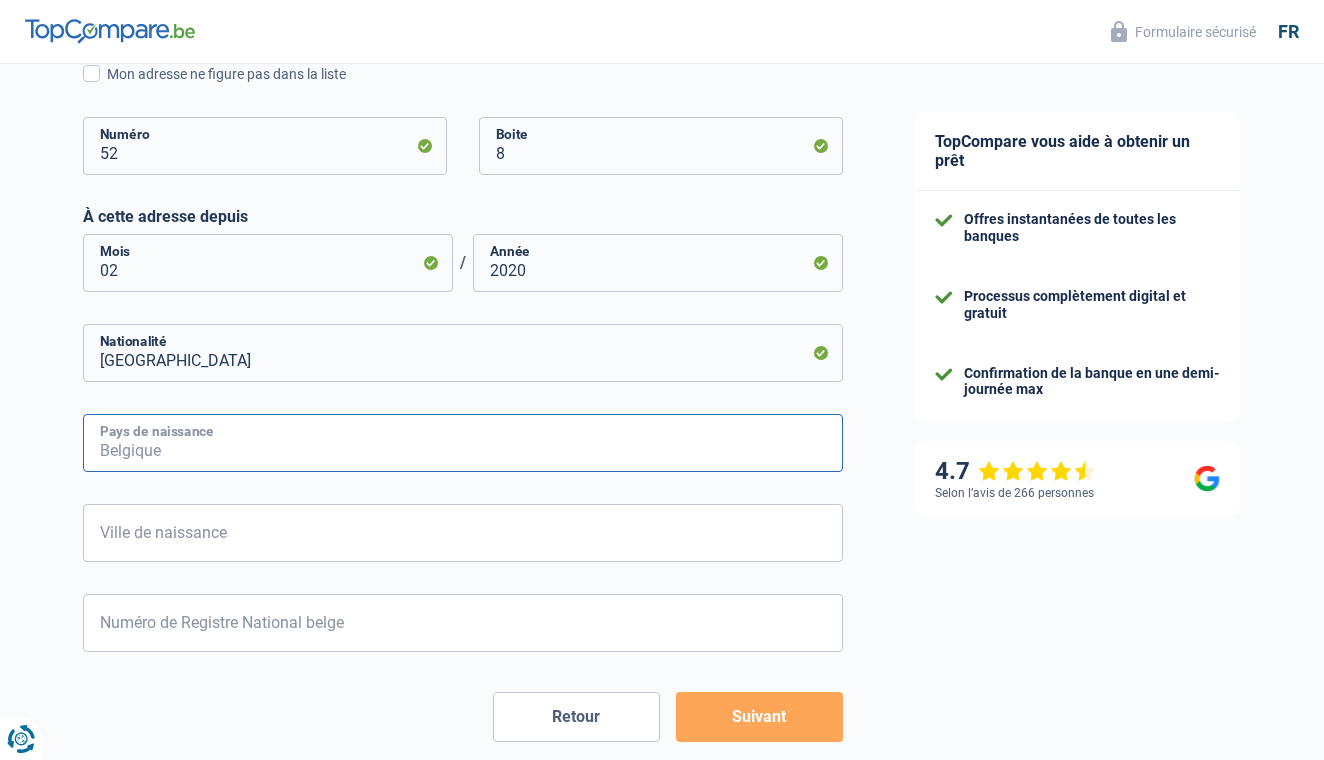 type on "b" 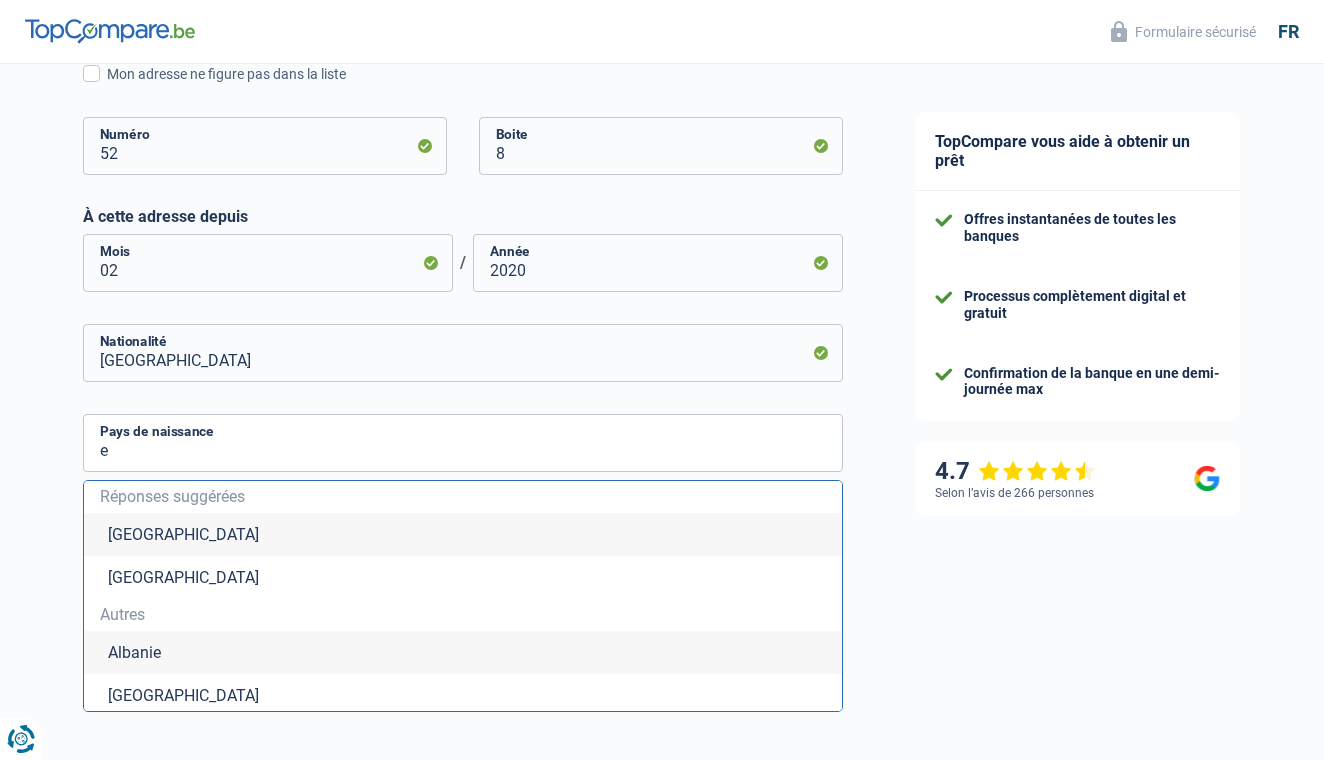 click on "Belgique" at bounding box center [463, 534] 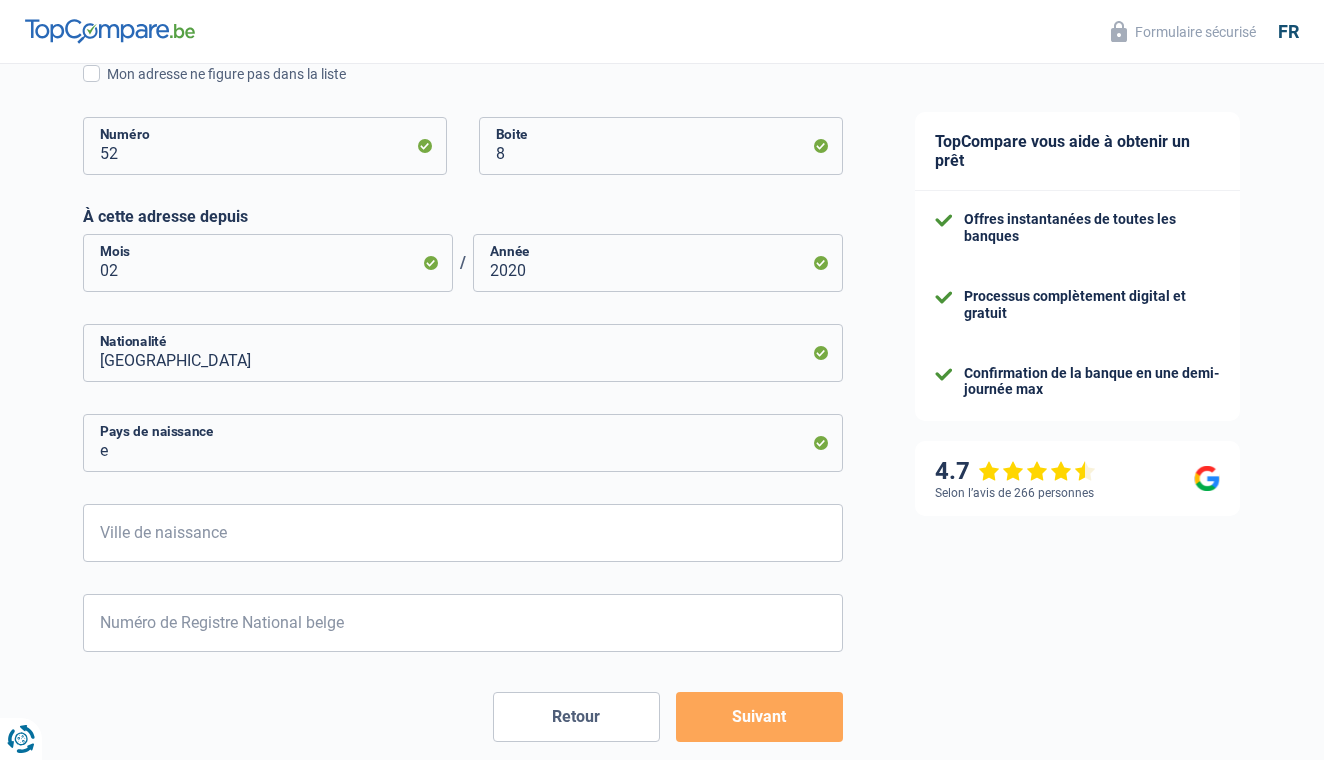 type on "Belgique" 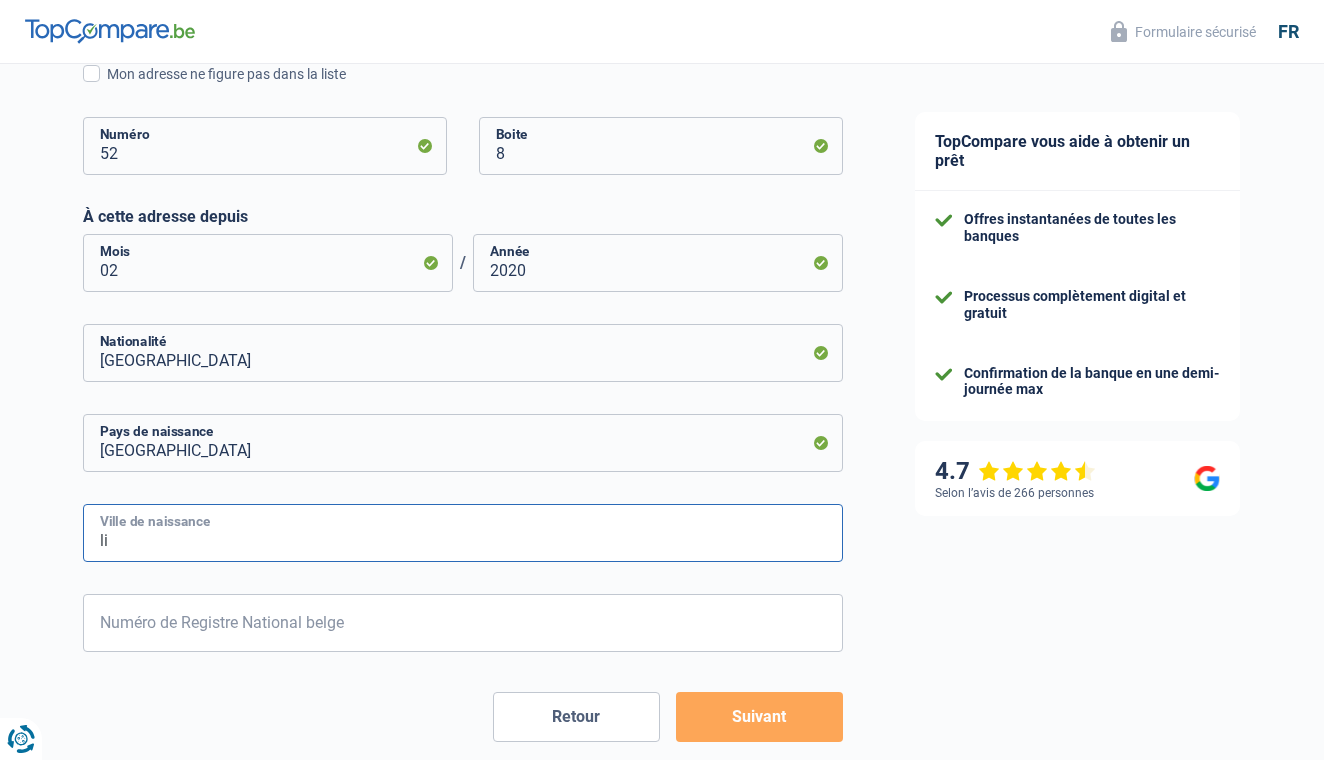 type on "l" 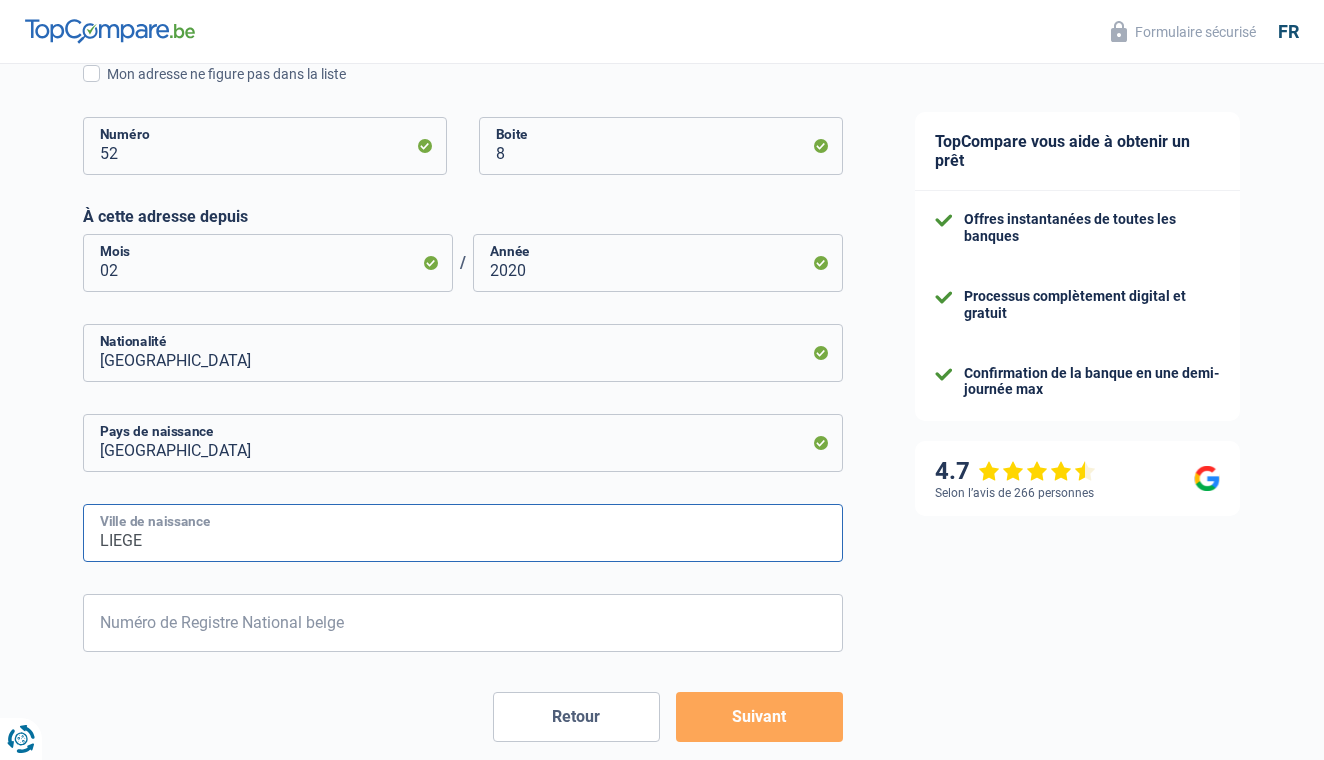 type on "LIEGE" 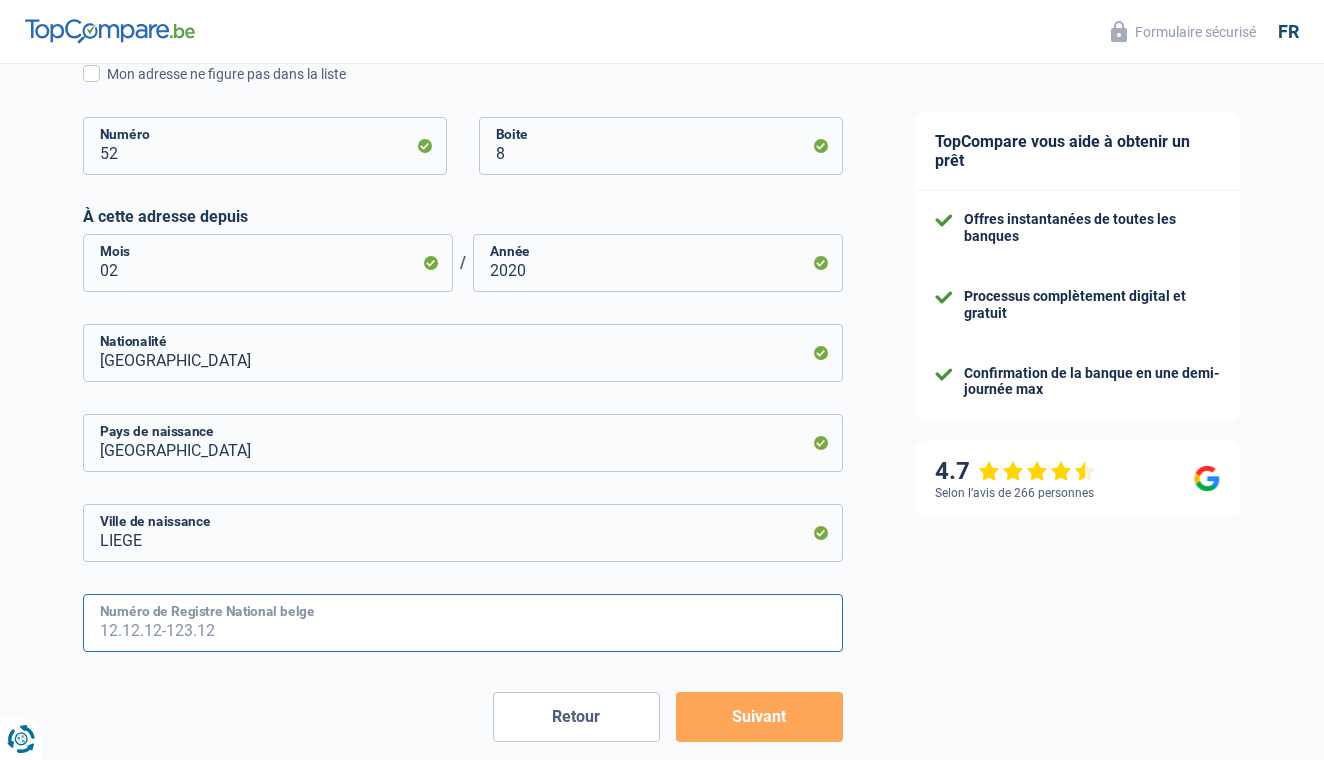 click on "Numéro de Registre National belge" at bounding box center [463, 623] 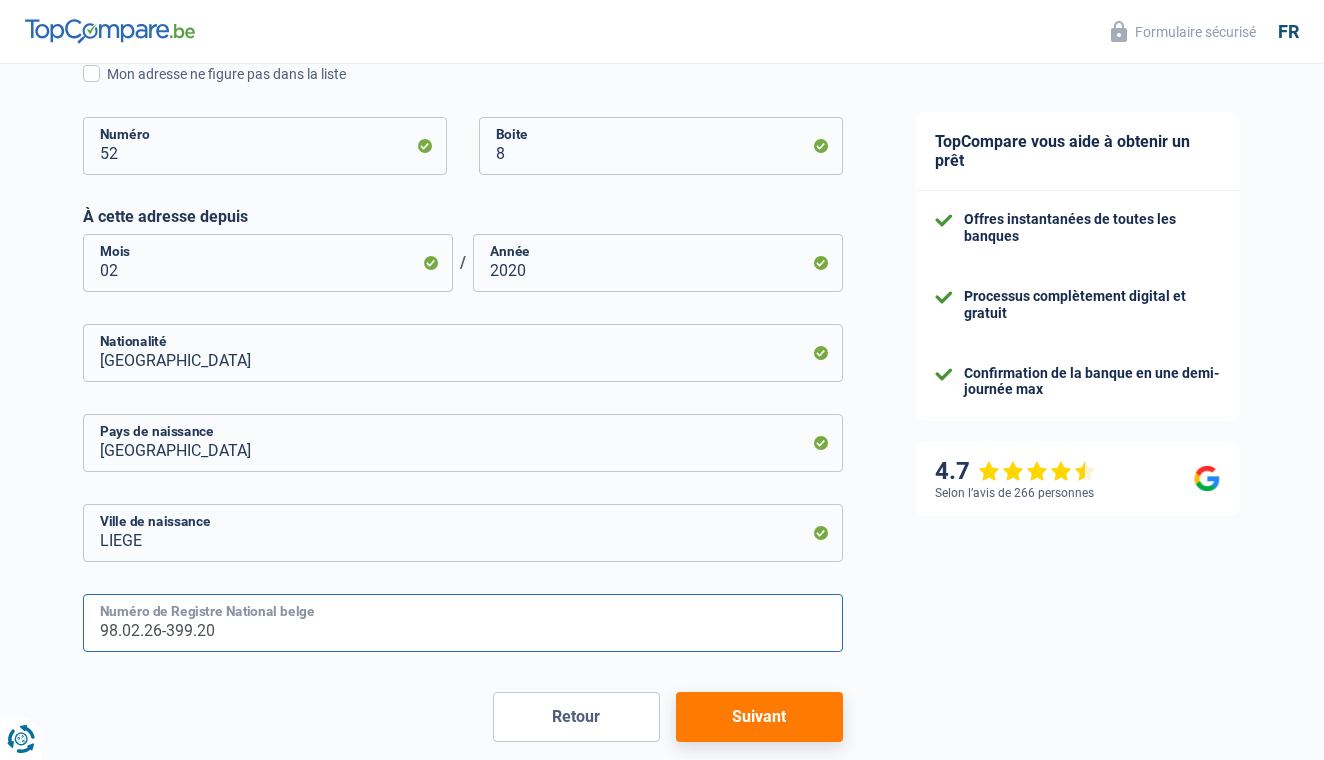 type on "98.02.26-399.20" 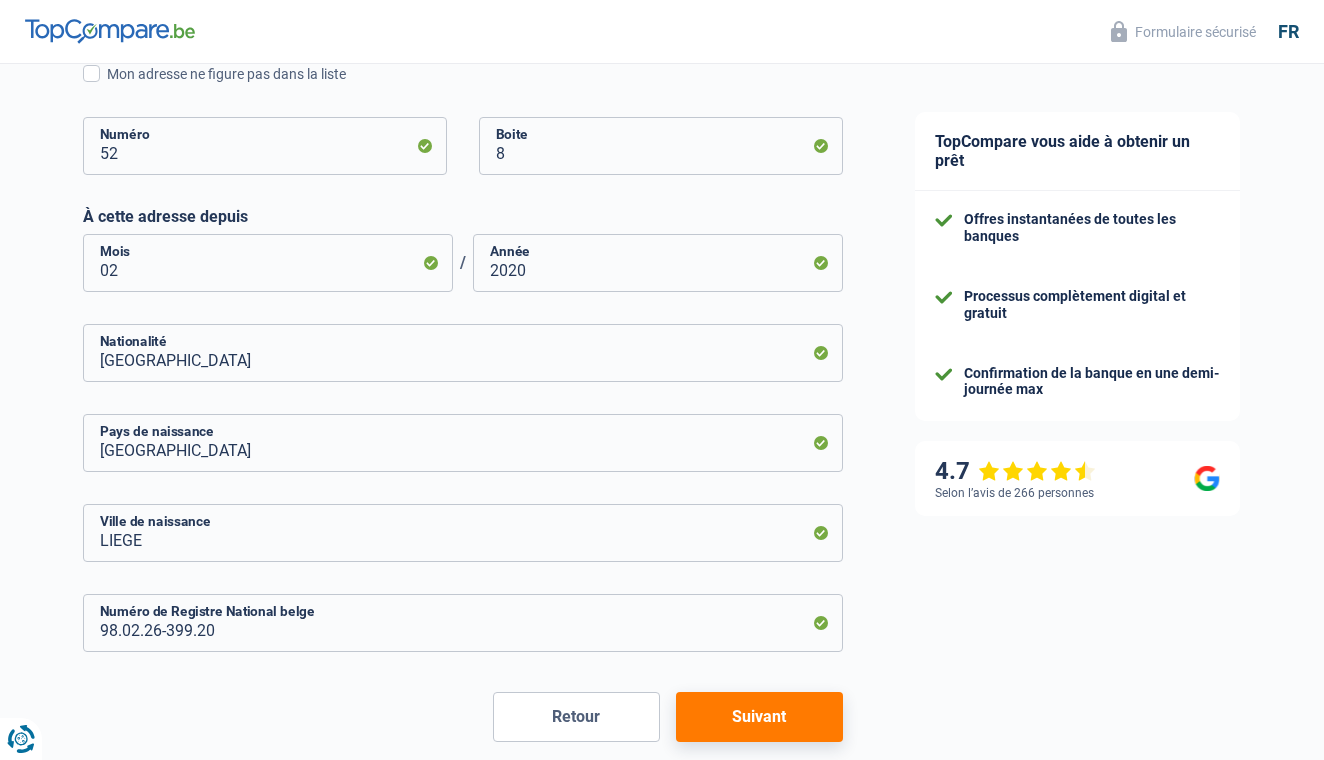 click on "Suivant" at bounding box center [759, 717] 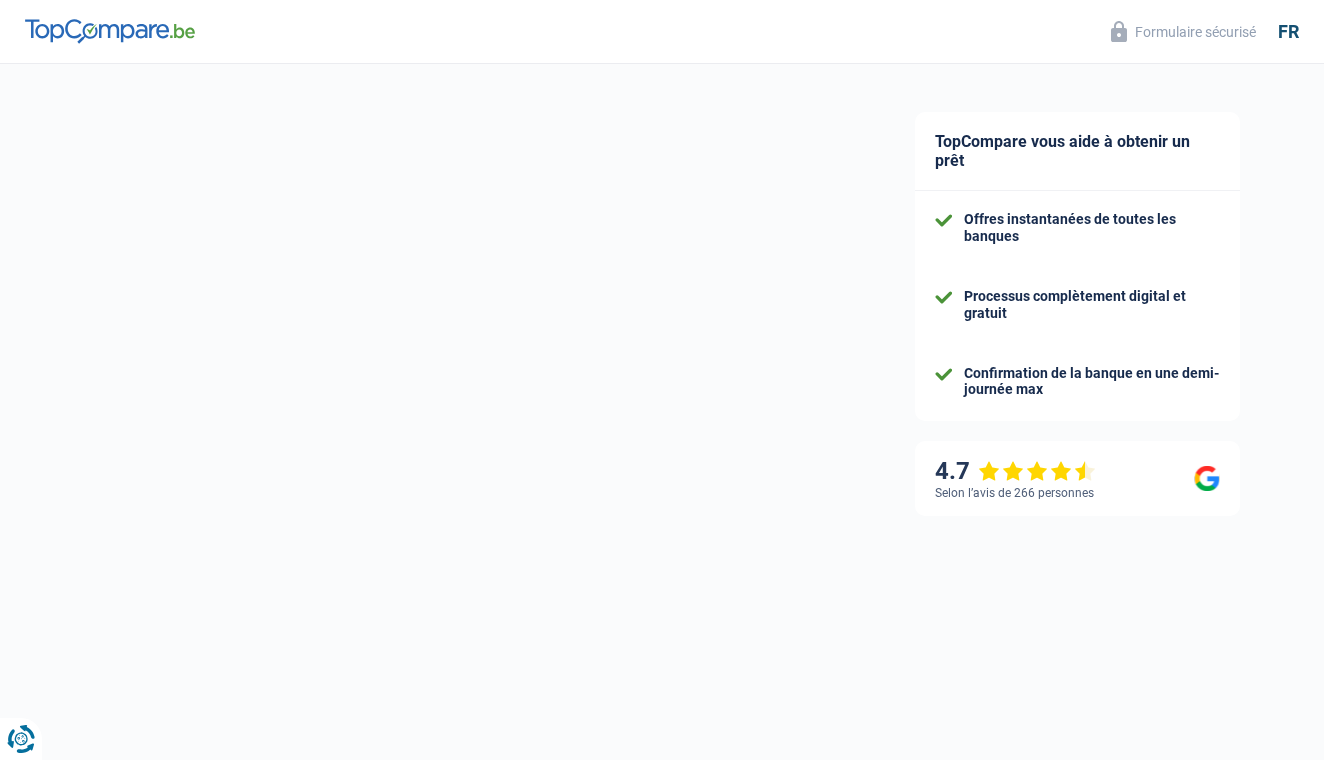 select on "netSalary" 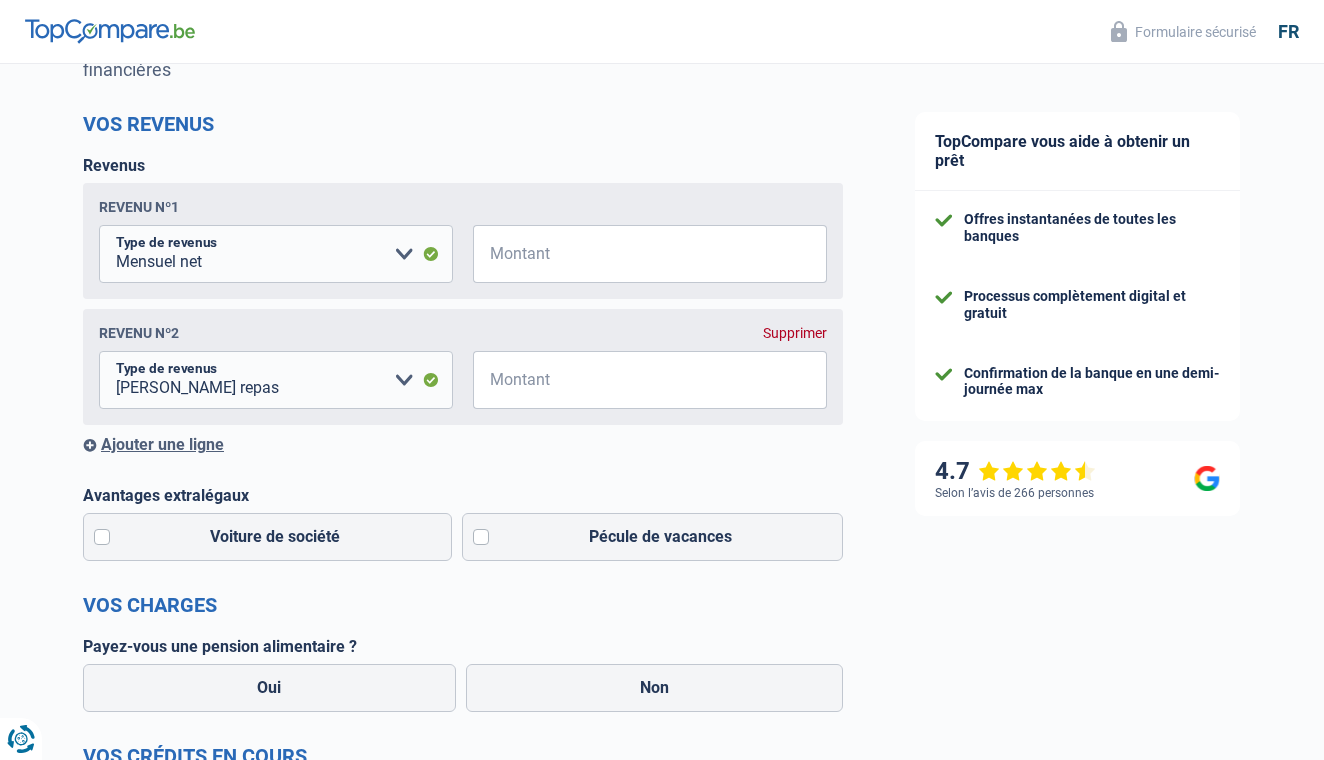 scroll, scrollTop: 236, scrollLeft: 0, axis: vertical 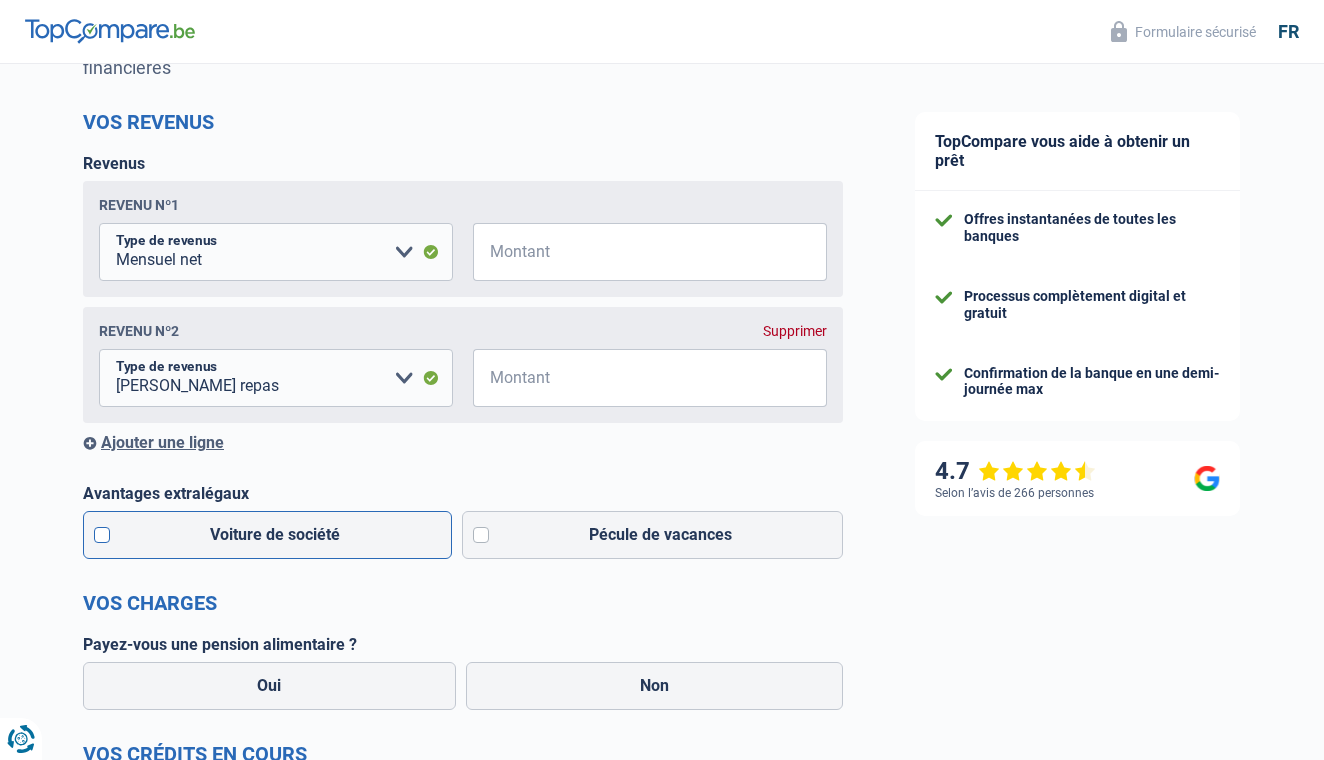 click on "Voiture de société" at bounding box center (267, 535) 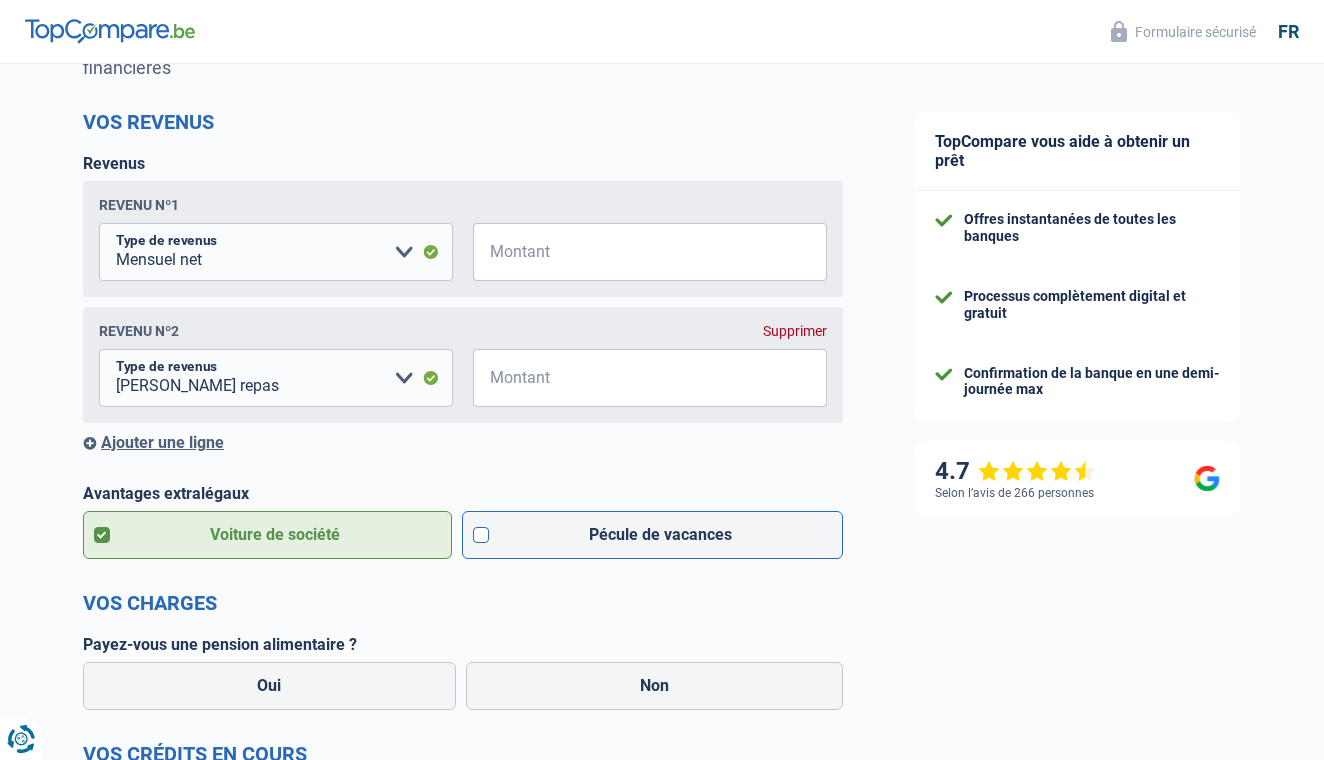 click on "Pécule de vacances" at bounding box center (653, 535) 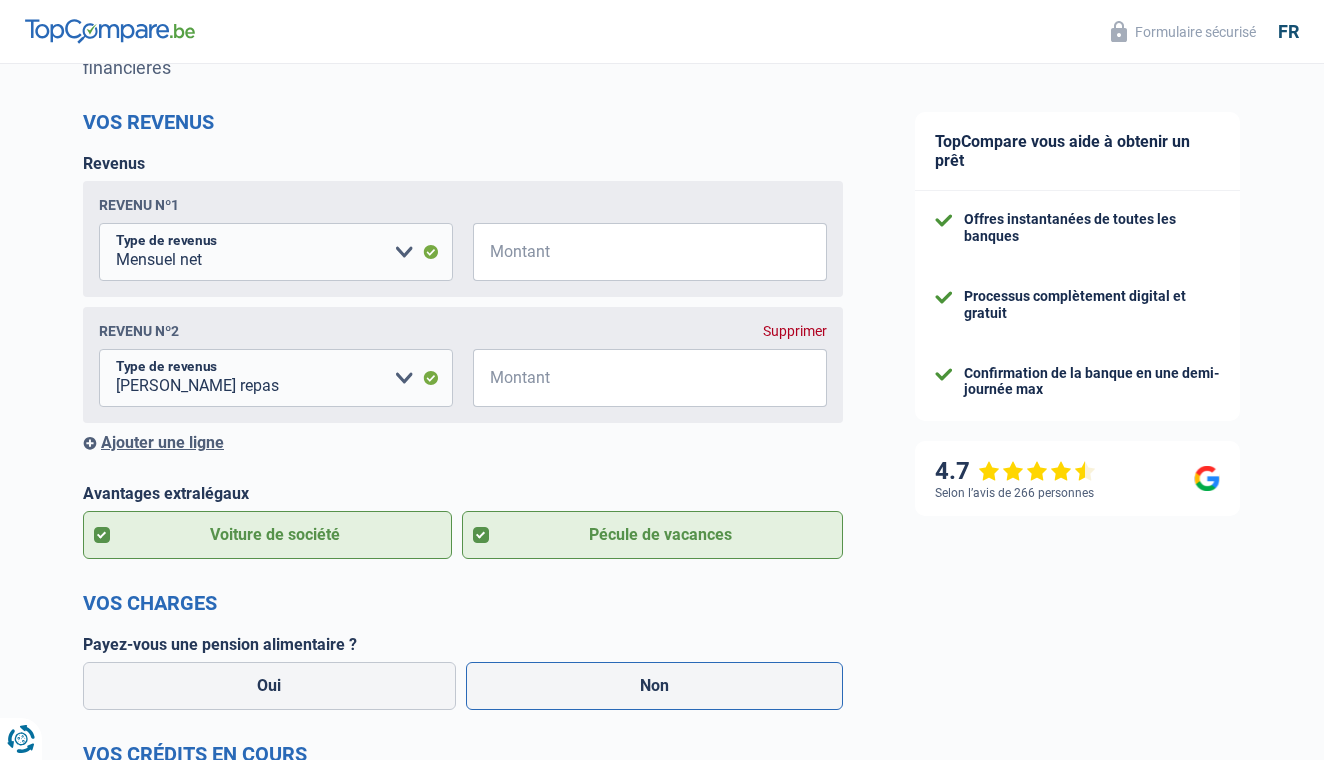 click on "Non" at bounding box center [655, 686] 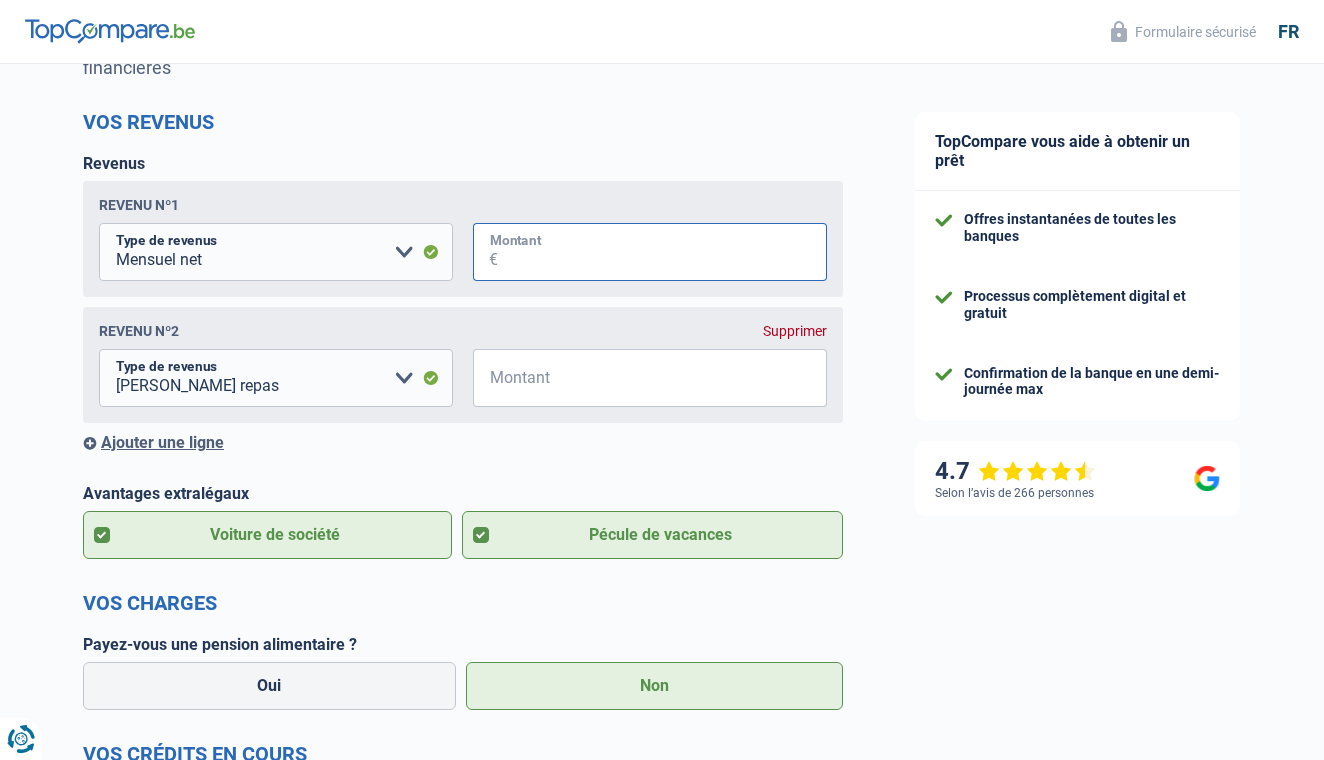 click on "Montant" at bounding box center (662, 252) 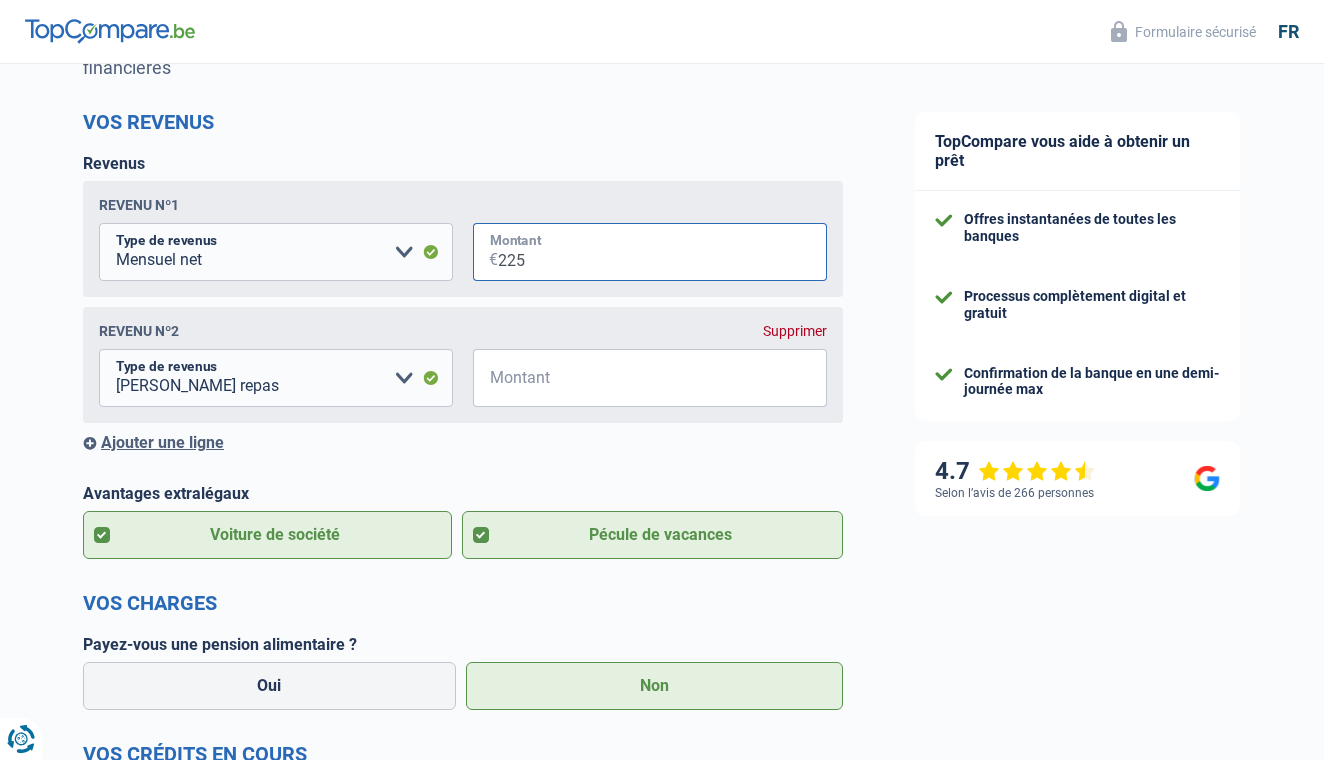 type on "2.250" 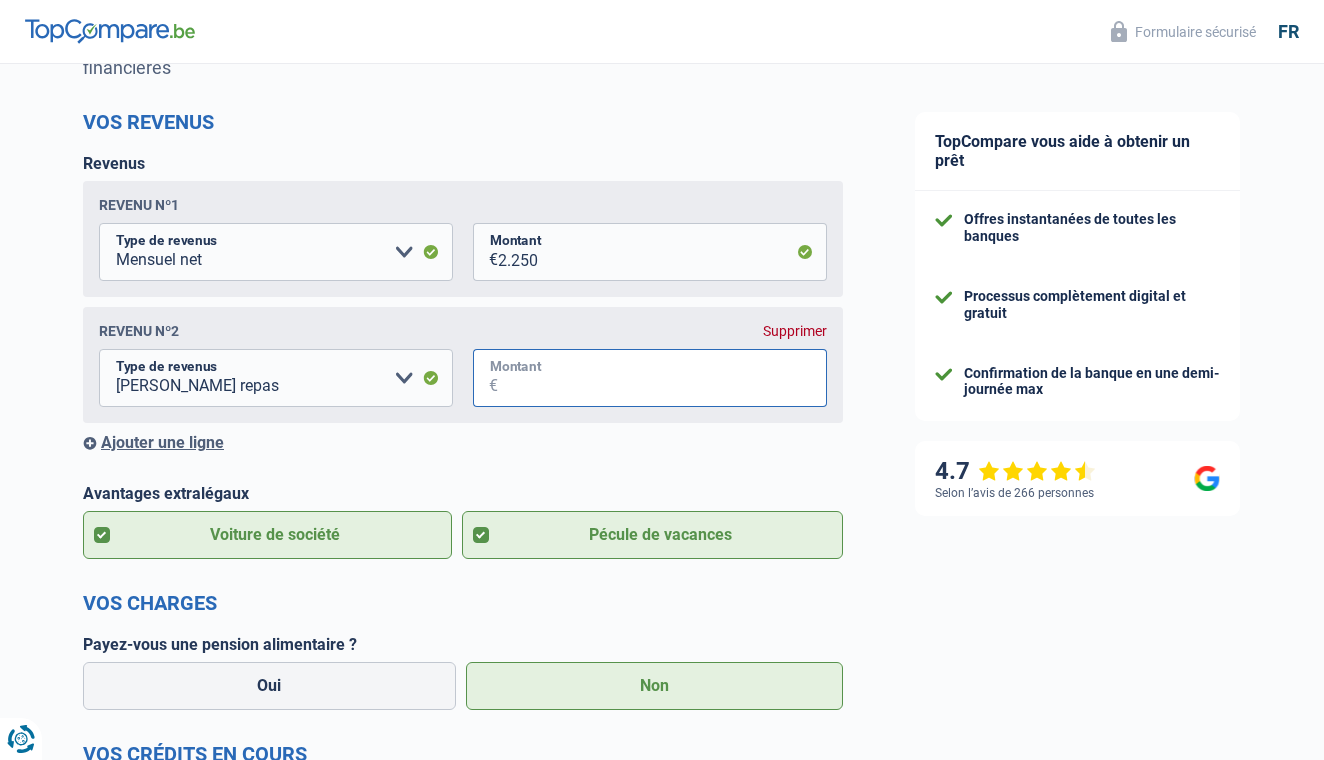 click on "Montant" at bounding box center [662, 378] 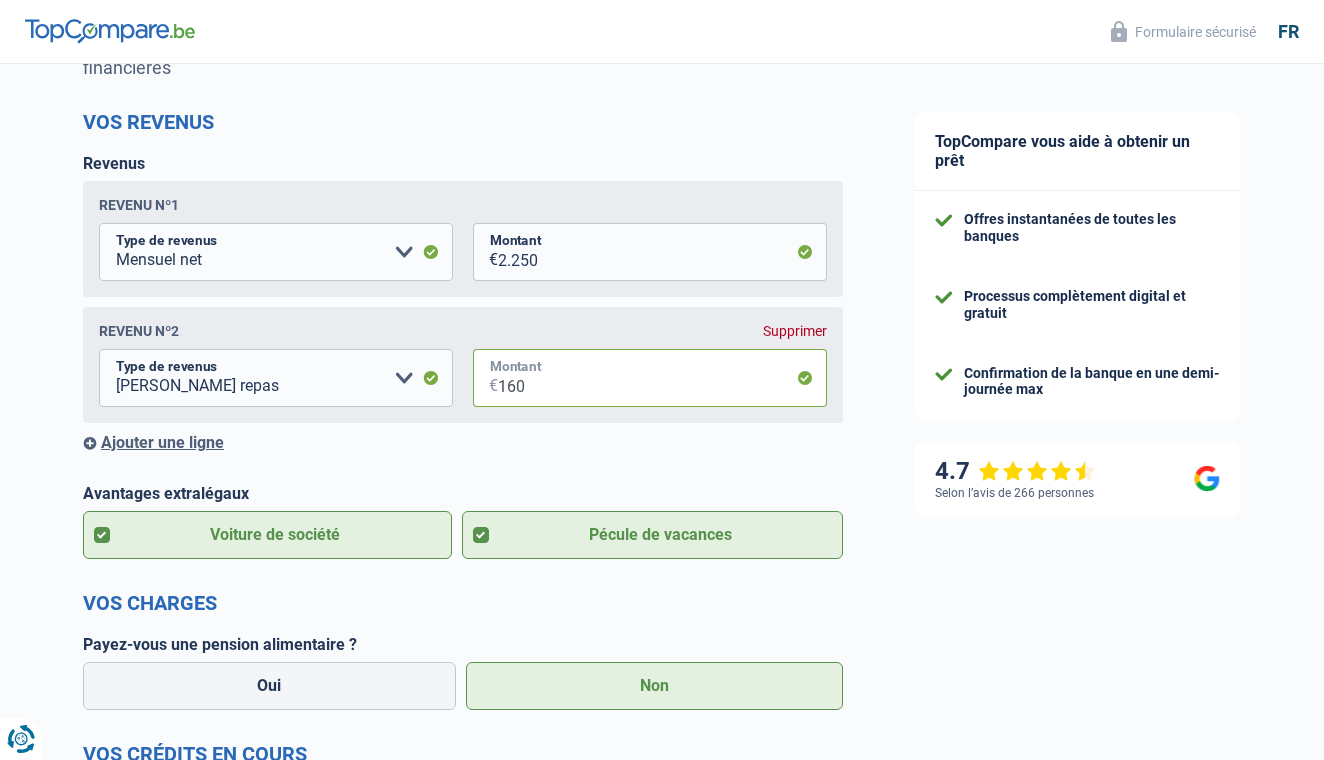 type on "160" 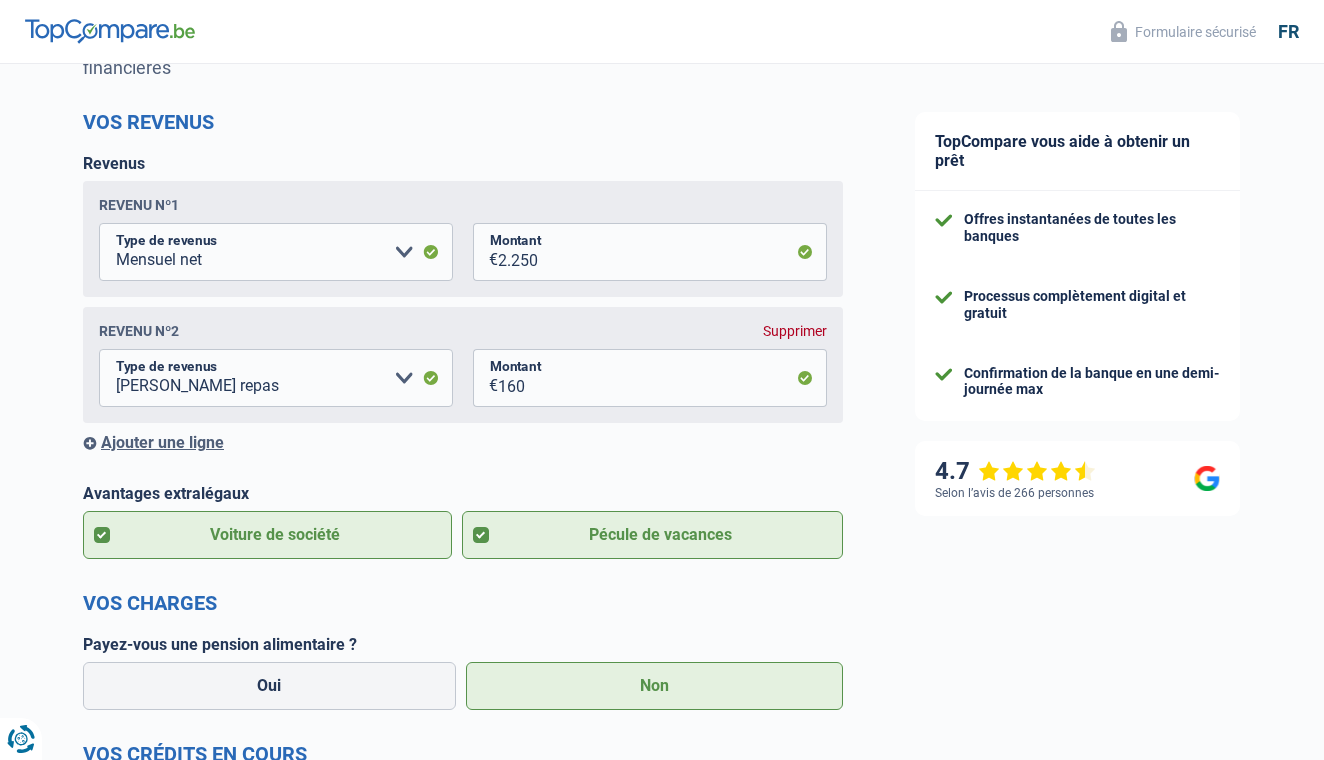 click on "Ajouter une ligne" at bounding box center [463, 442] 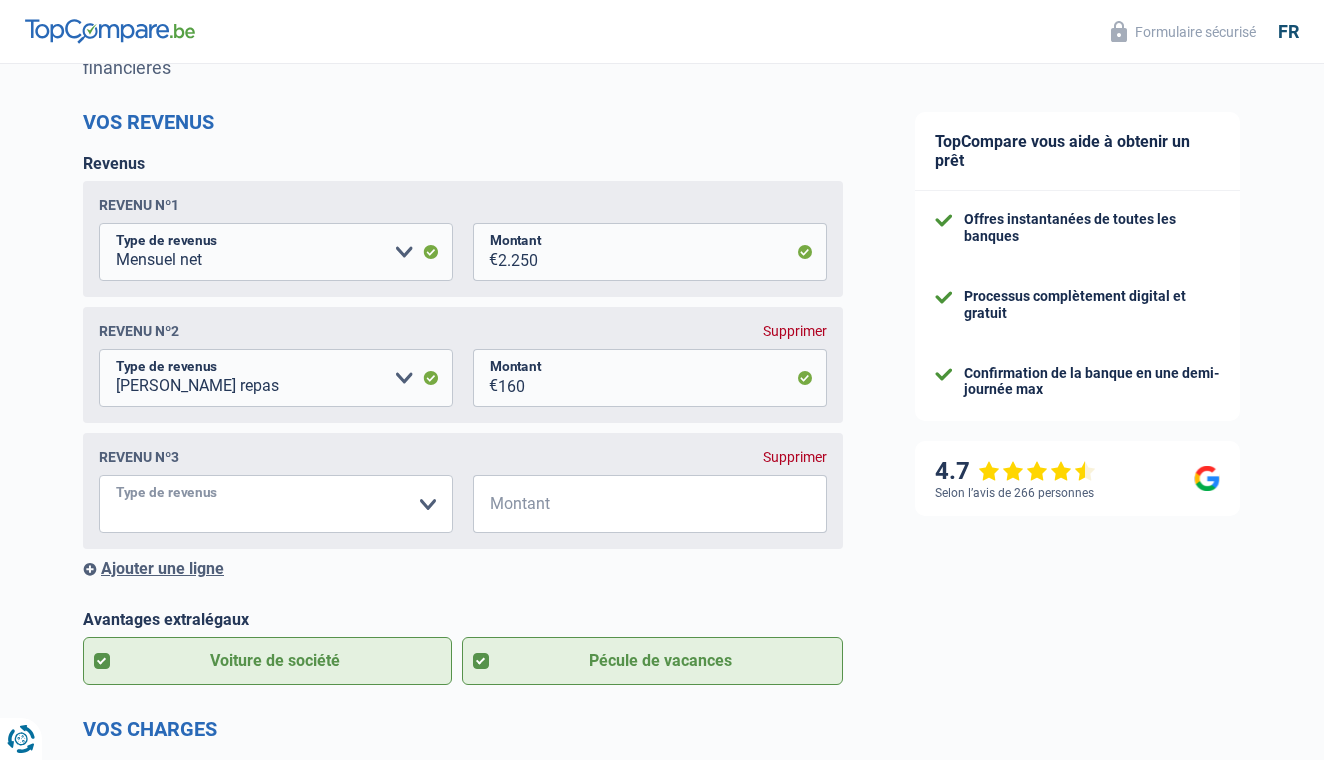 select on "handicapAllowance" 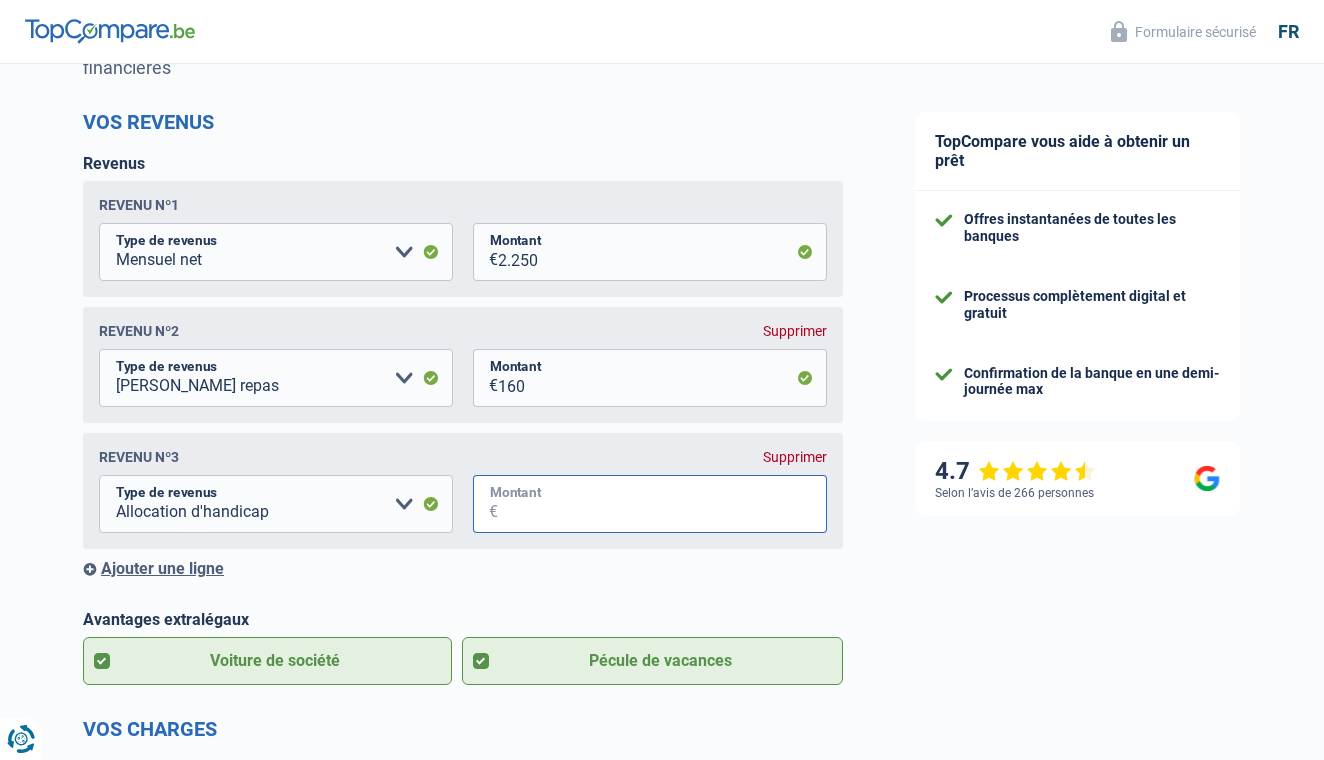 click on "Montant" at bounding box center [662, 504] 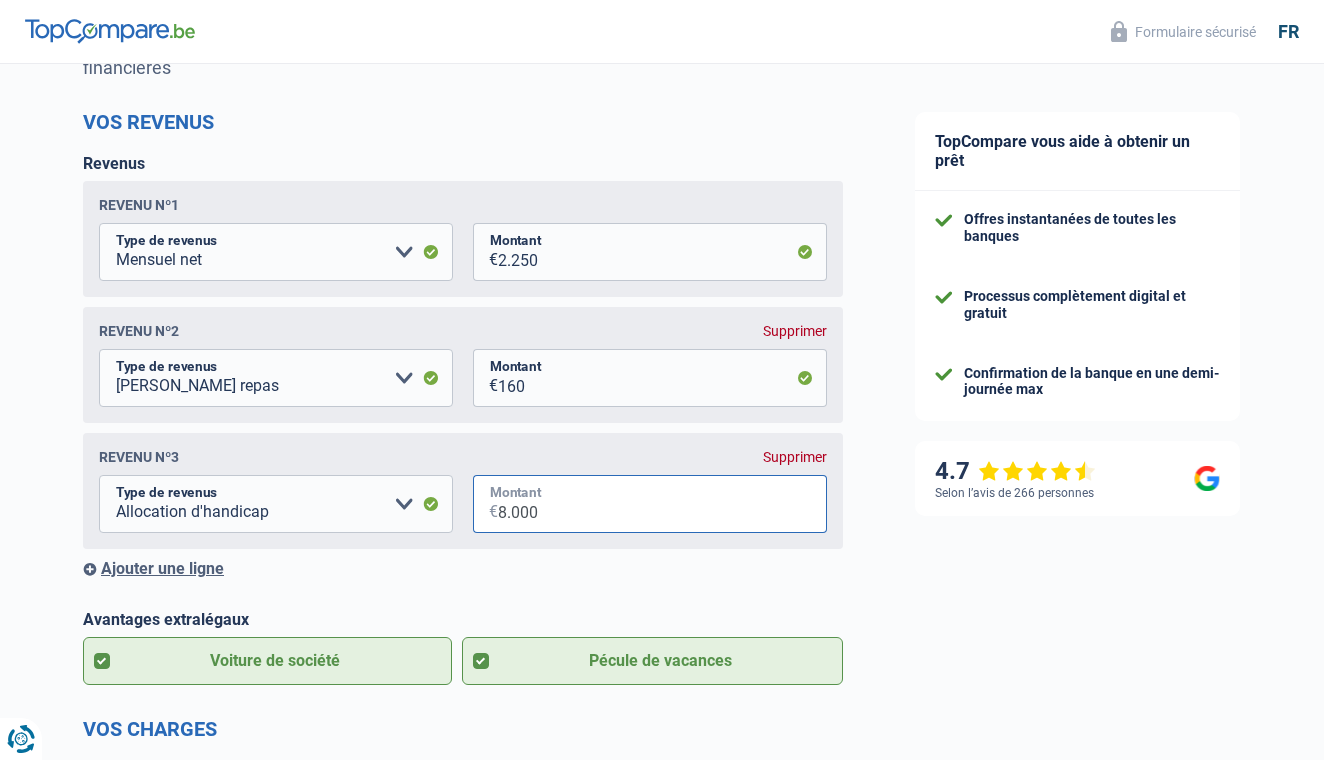 type on "800" 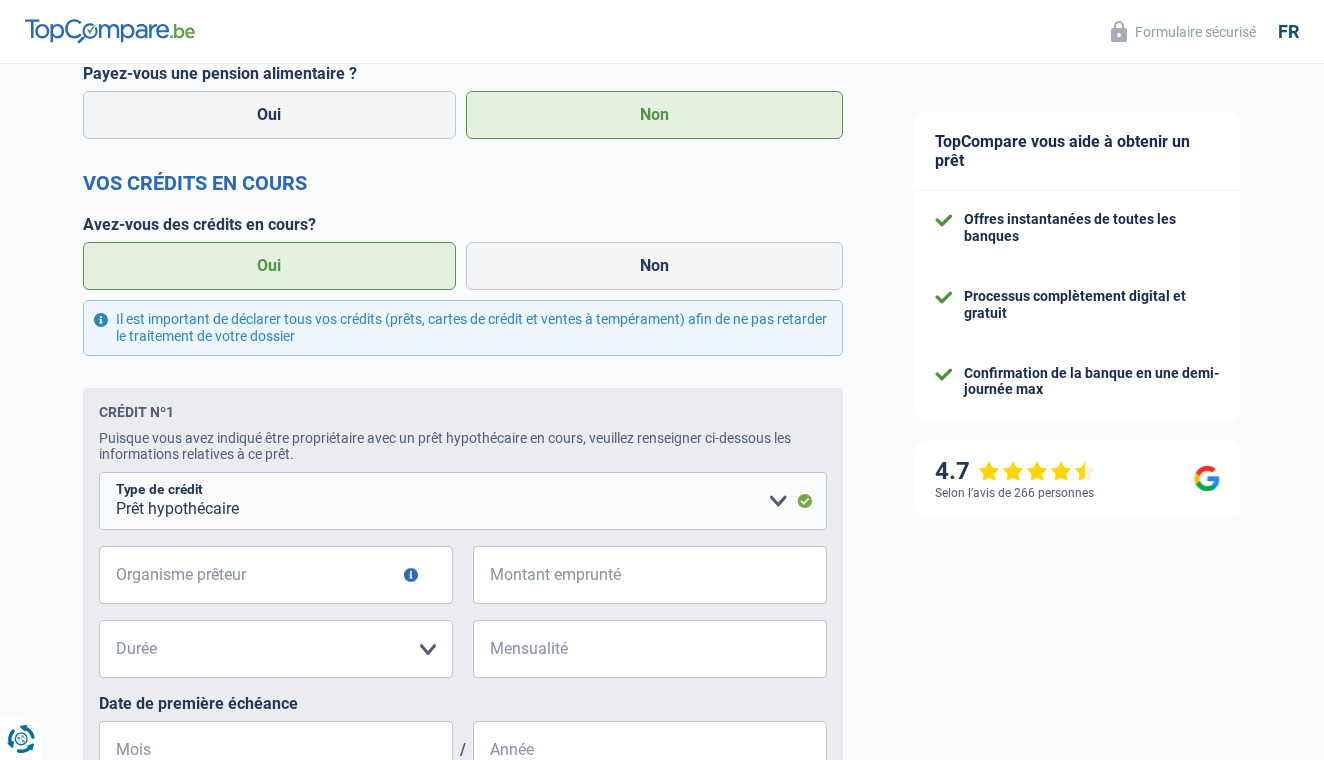 scroll, scrollTop: 1004, scrollLeft: 0, axis: vertical 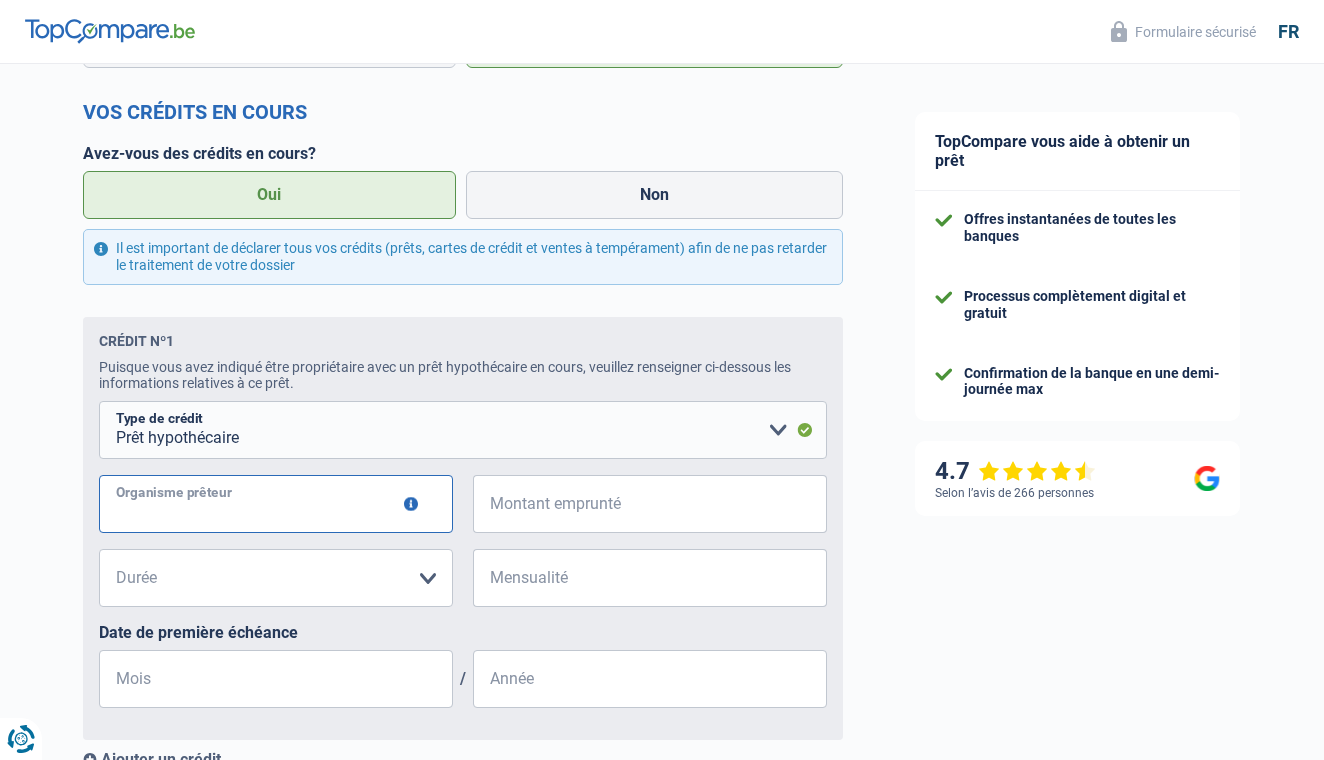 type on "c" 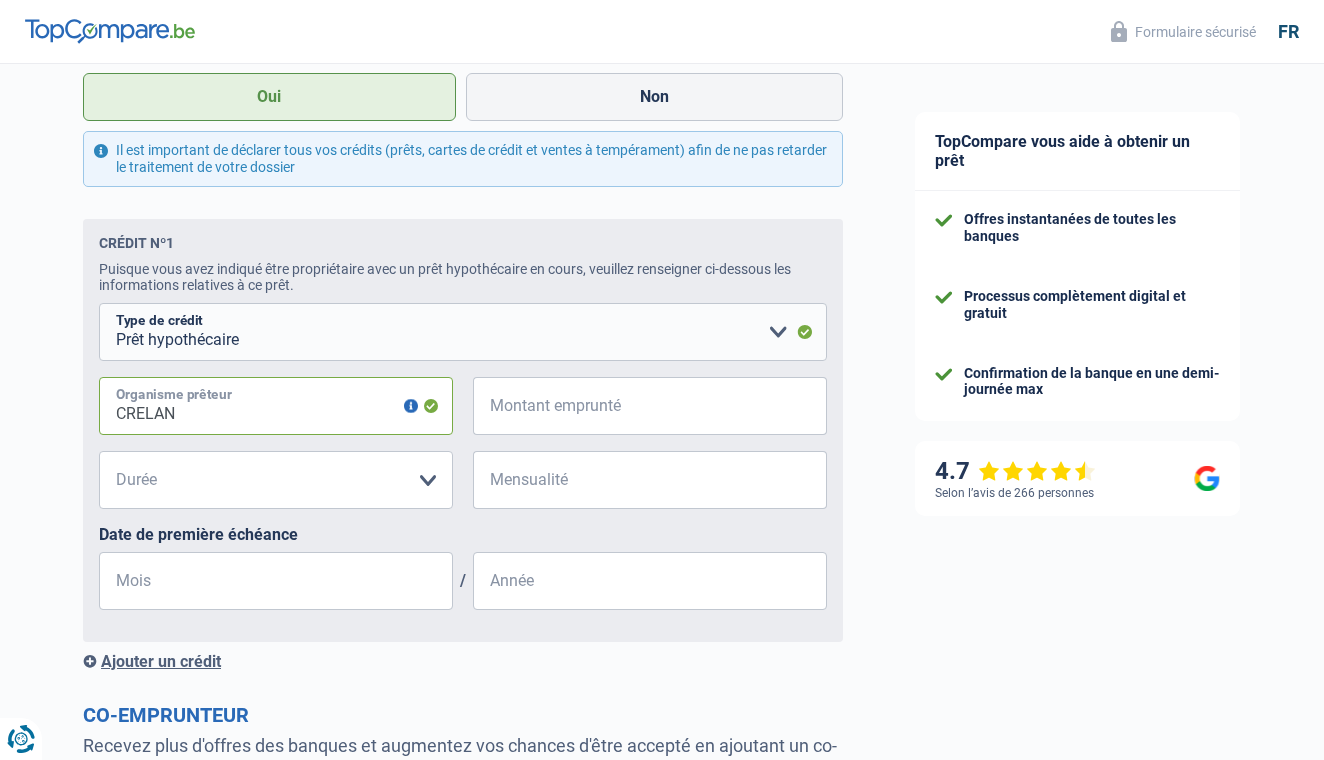 scroll, scrollTop: 1144, scrollLeft: 0, axis: vertical 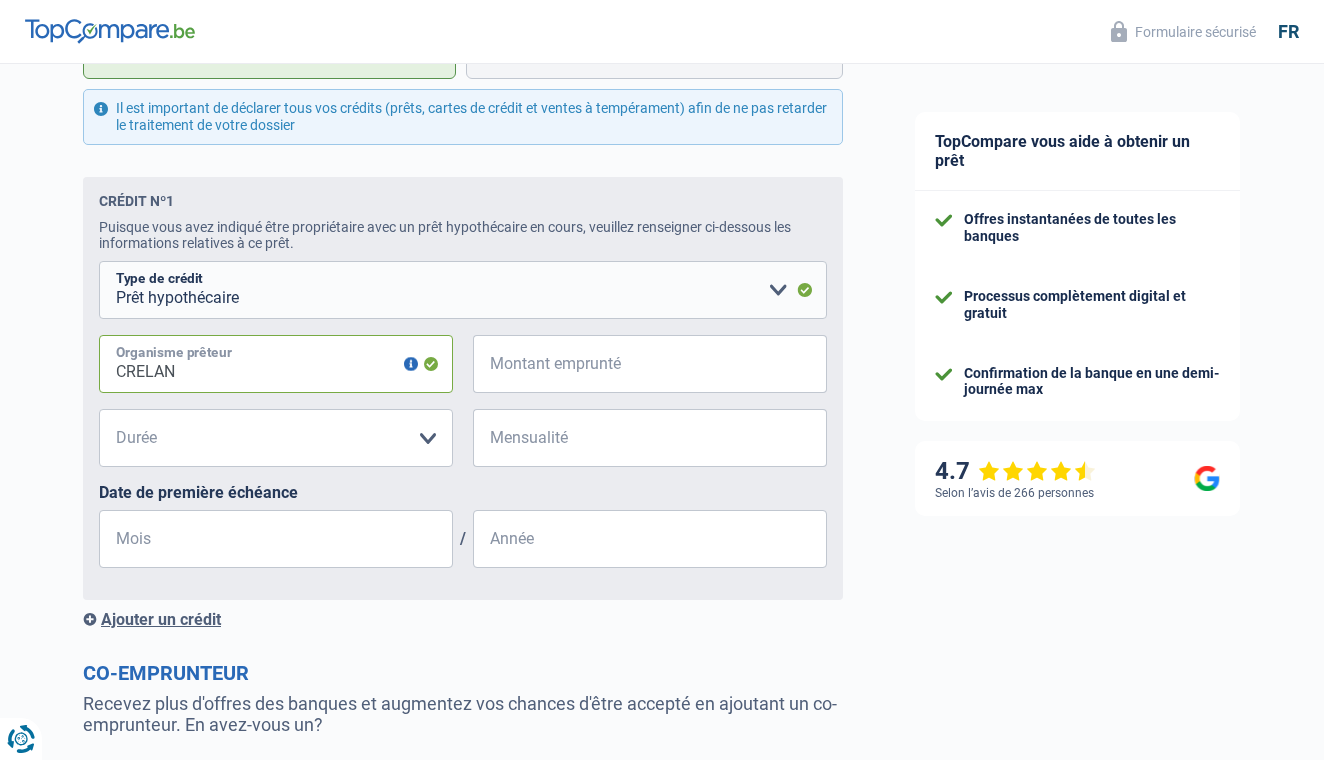 type on "CRELAN" 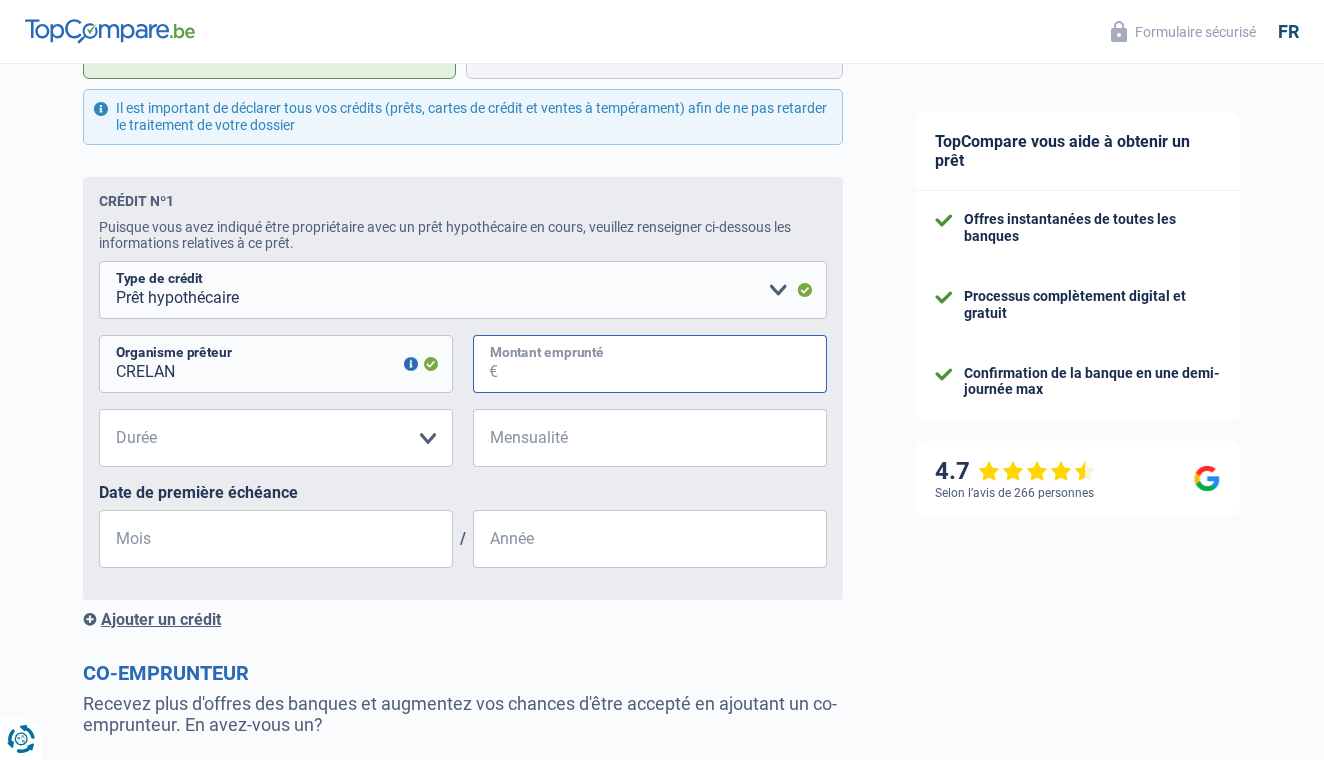 click on "Montant emprunté" at bounding box center (662, 364) 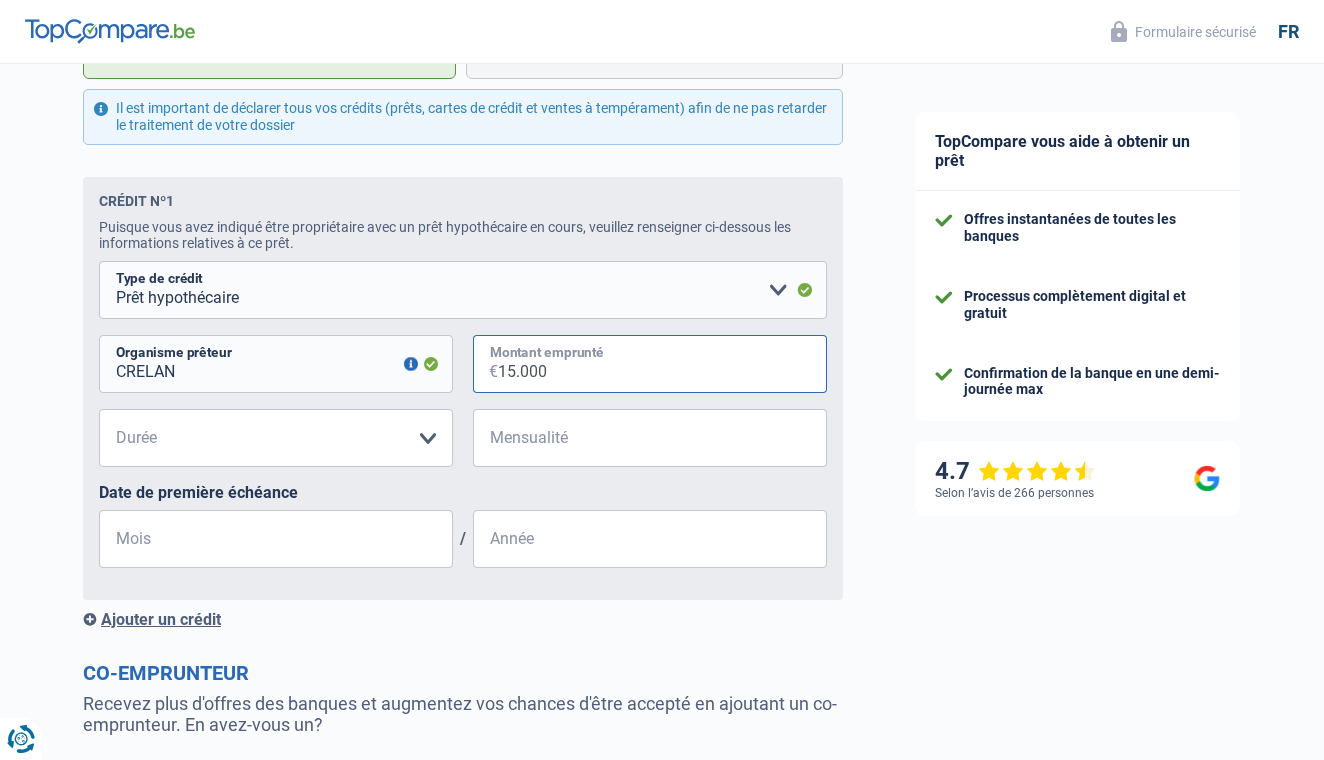 type on "150.000" 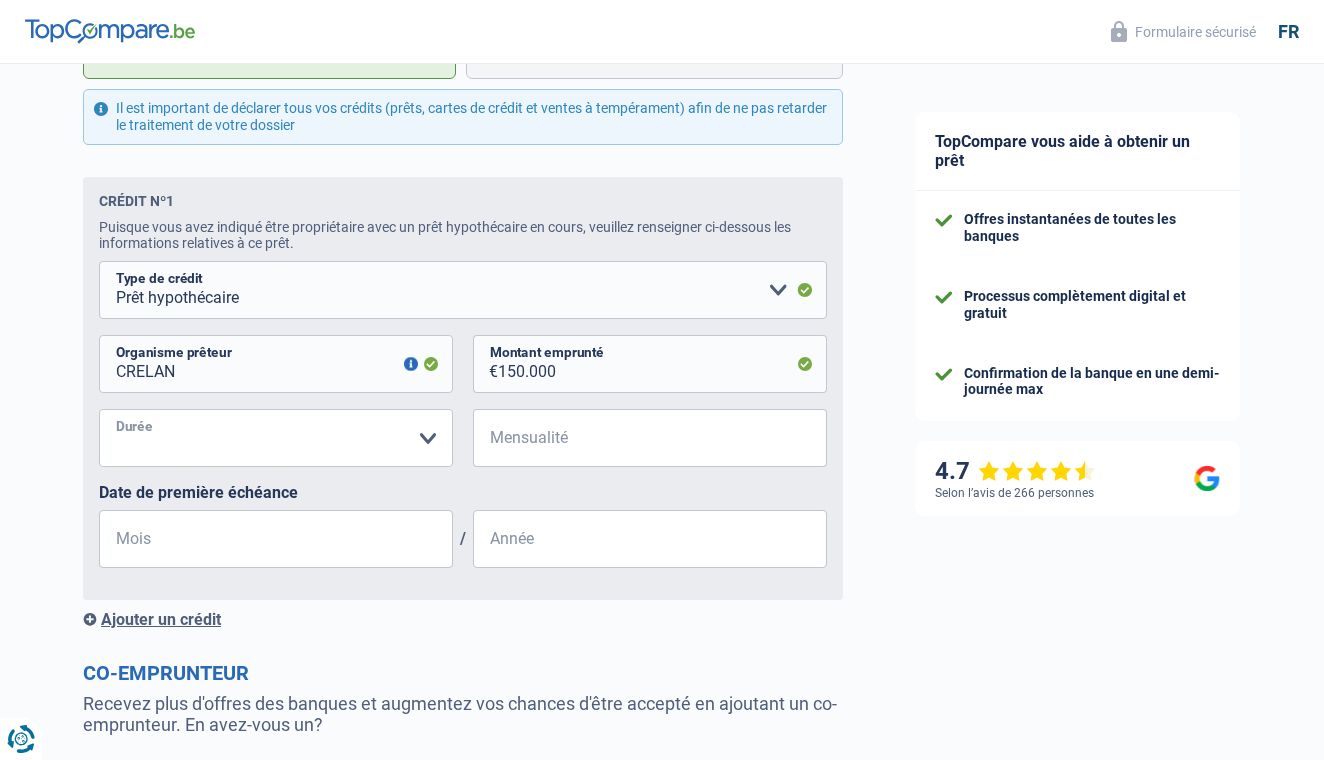 select on "240" 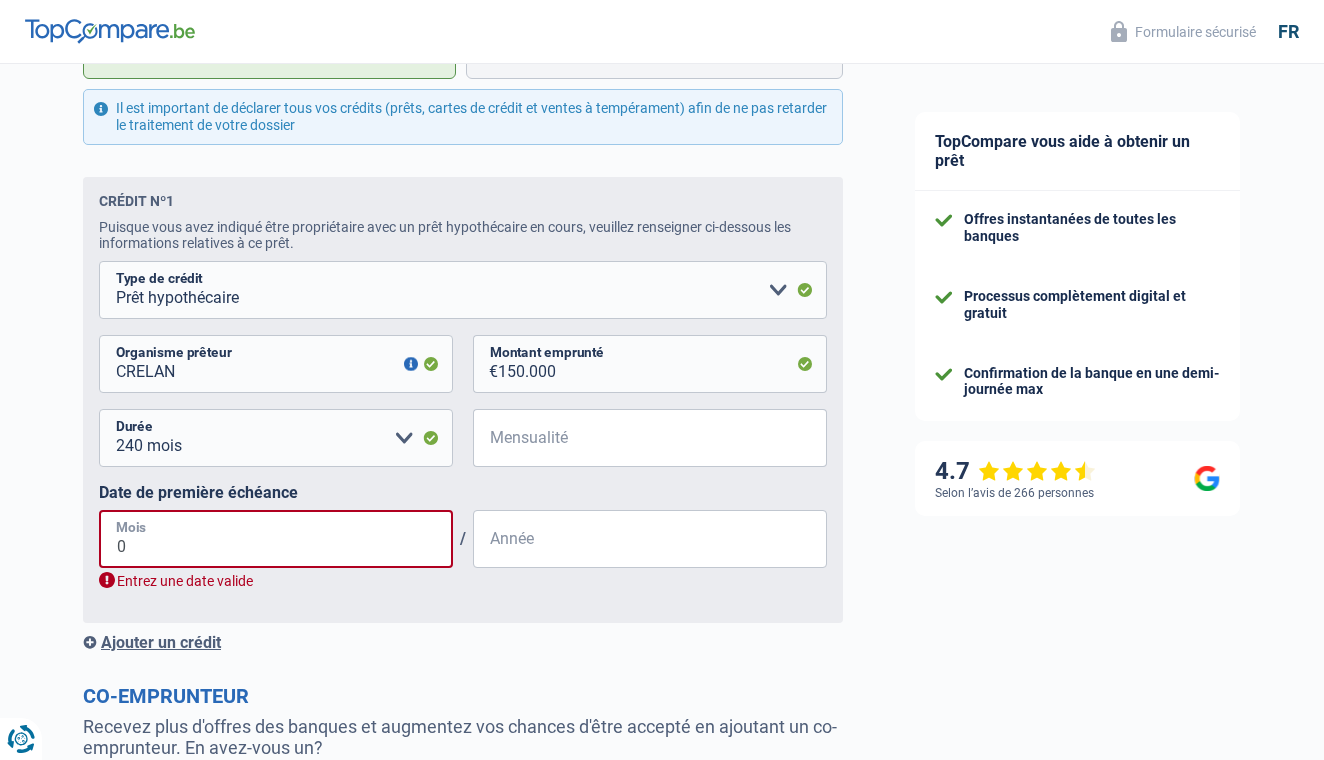 type on "02" 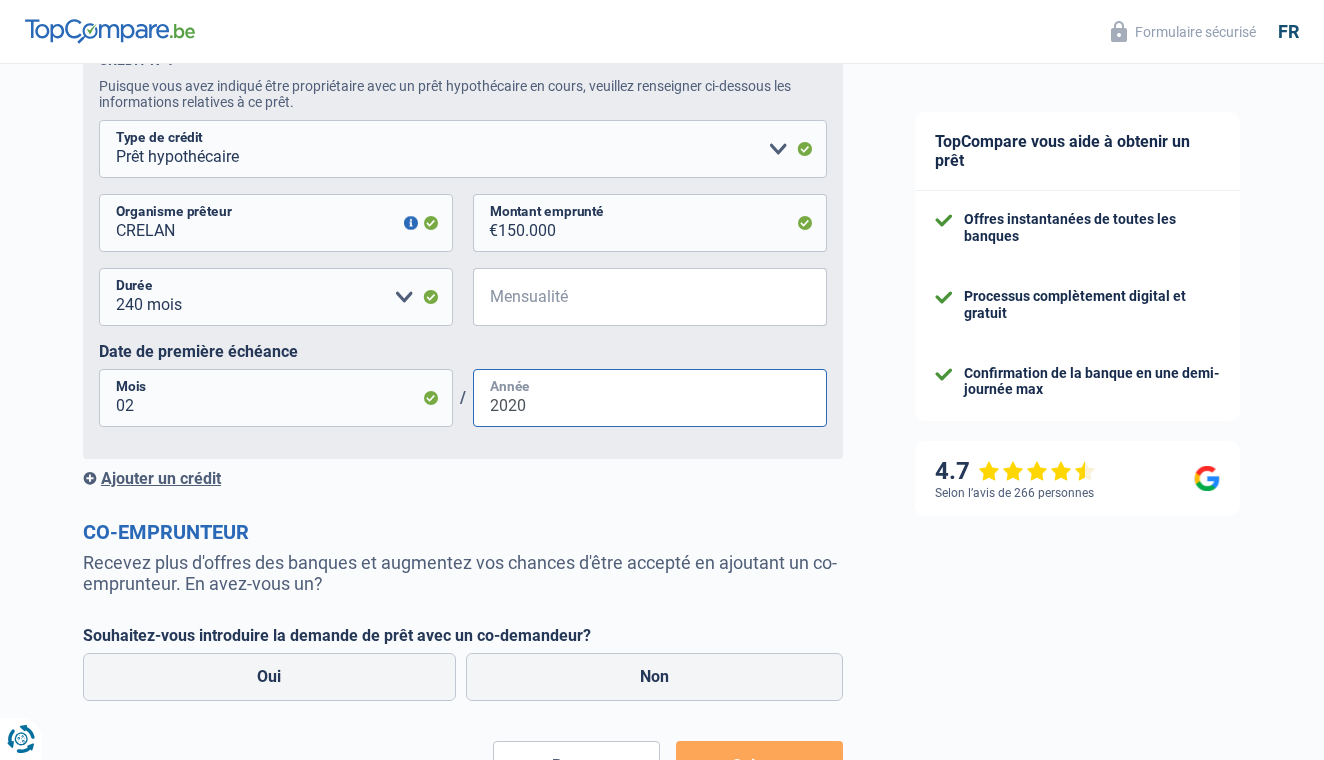 scroll, scrollTop: 1310, scrollLeft: 0, axis: vertical 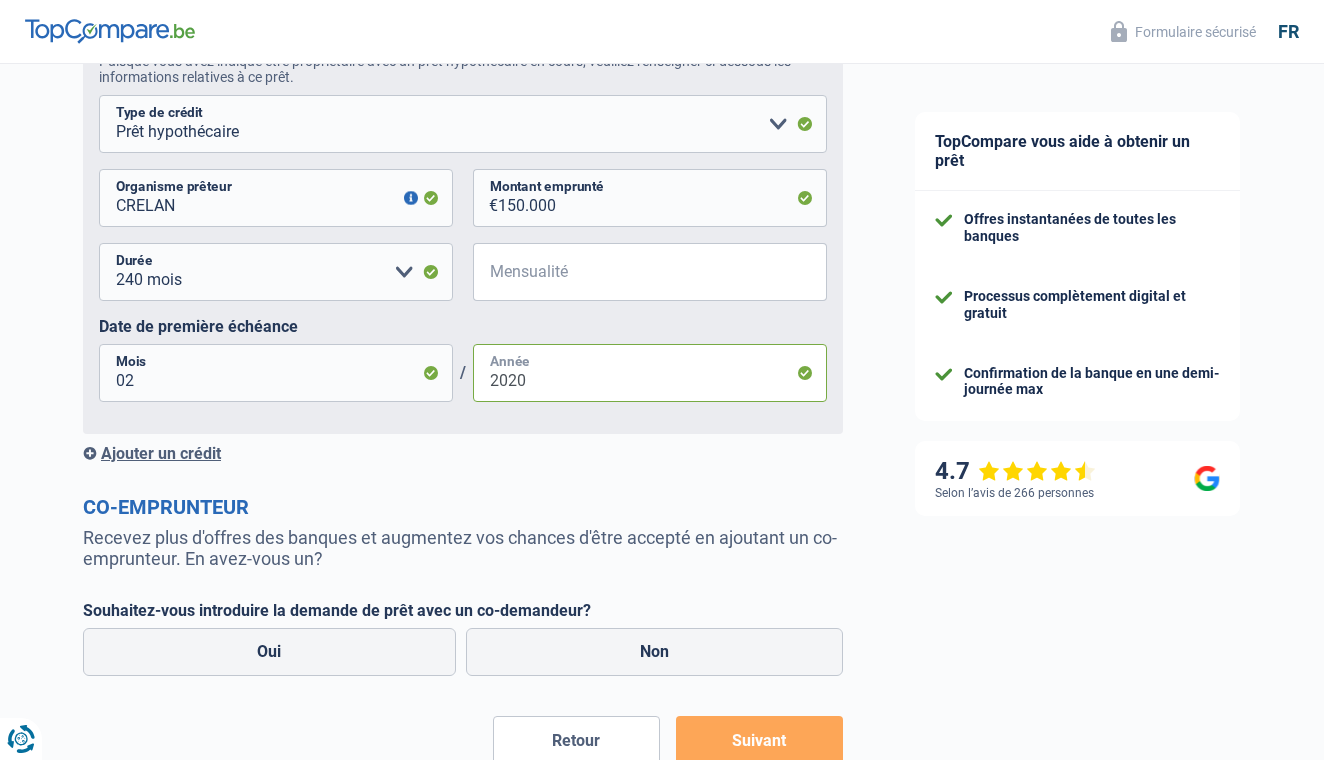 type on "2020" 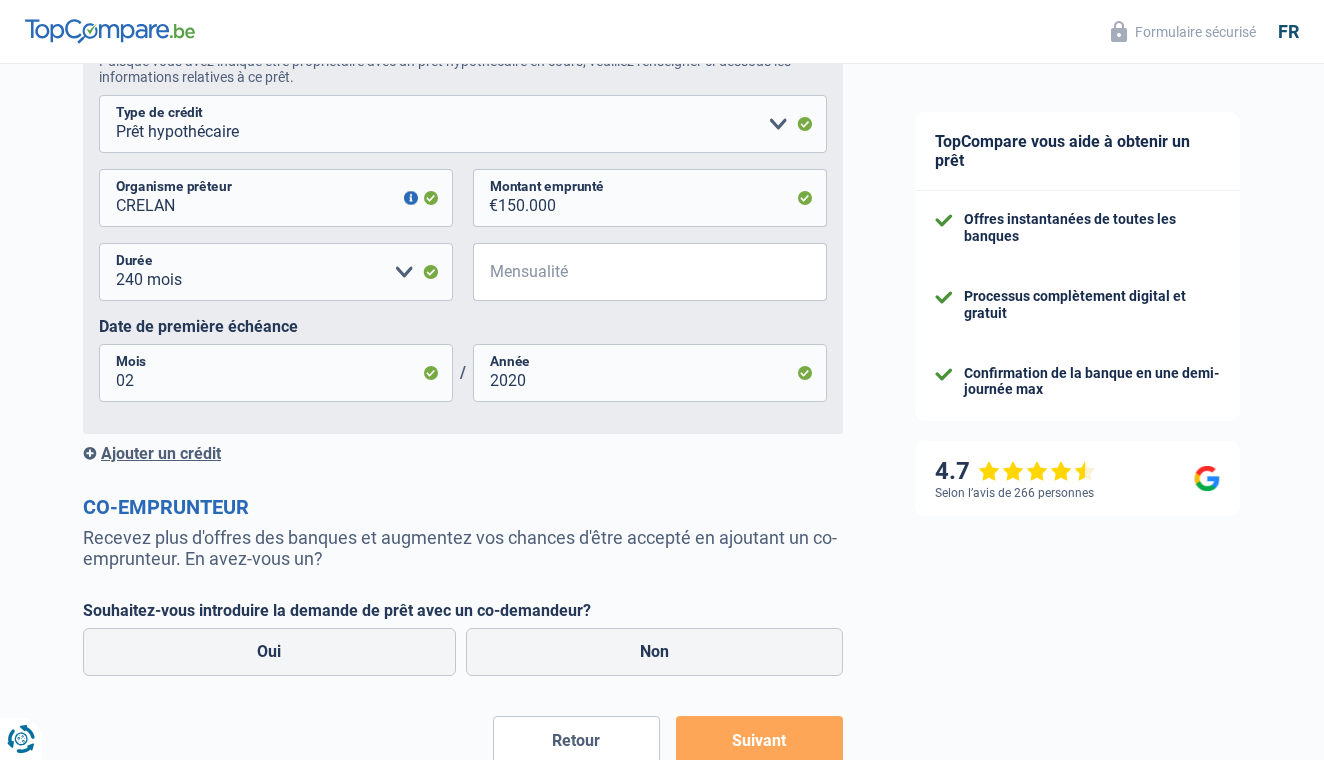 click on "Ajouter un crédit" at bounding box center (463, 453) 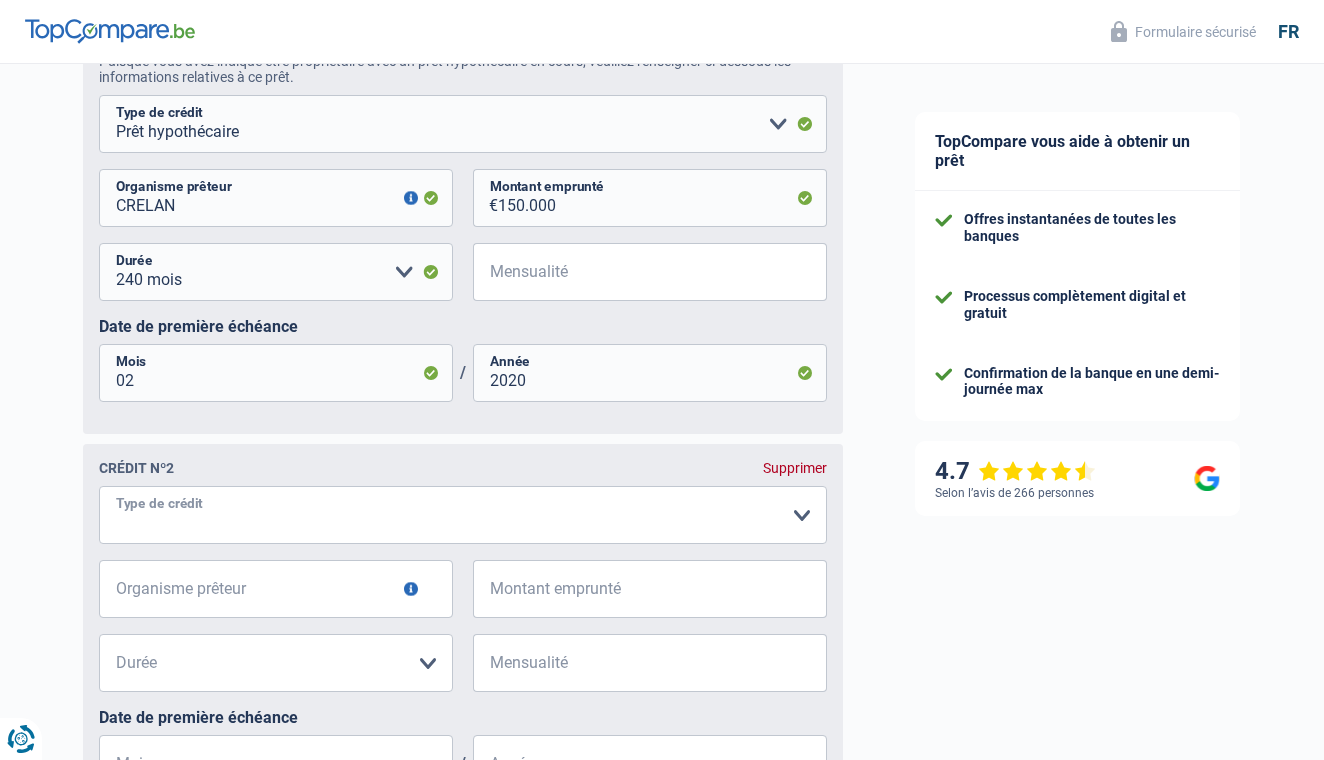 select on "personalLoan" 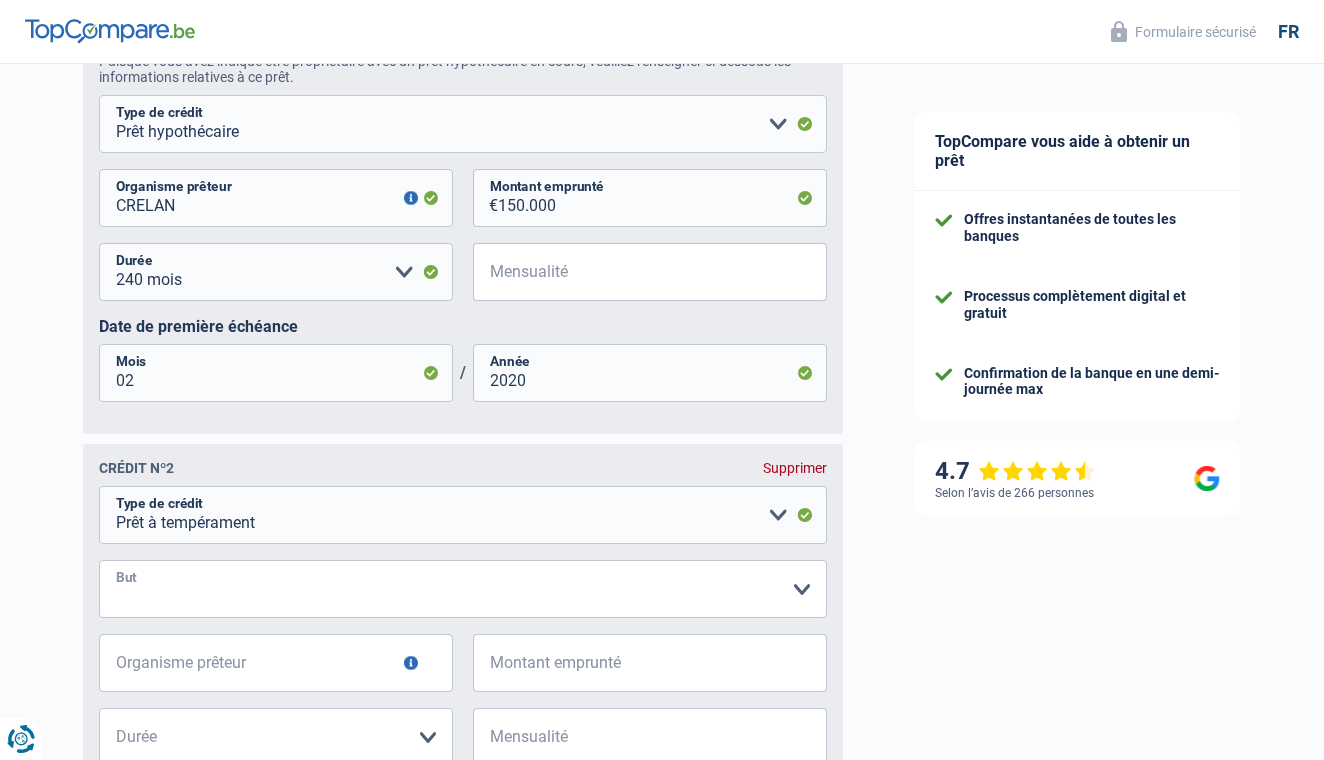 select on "homeFurnishingOrRelocation" 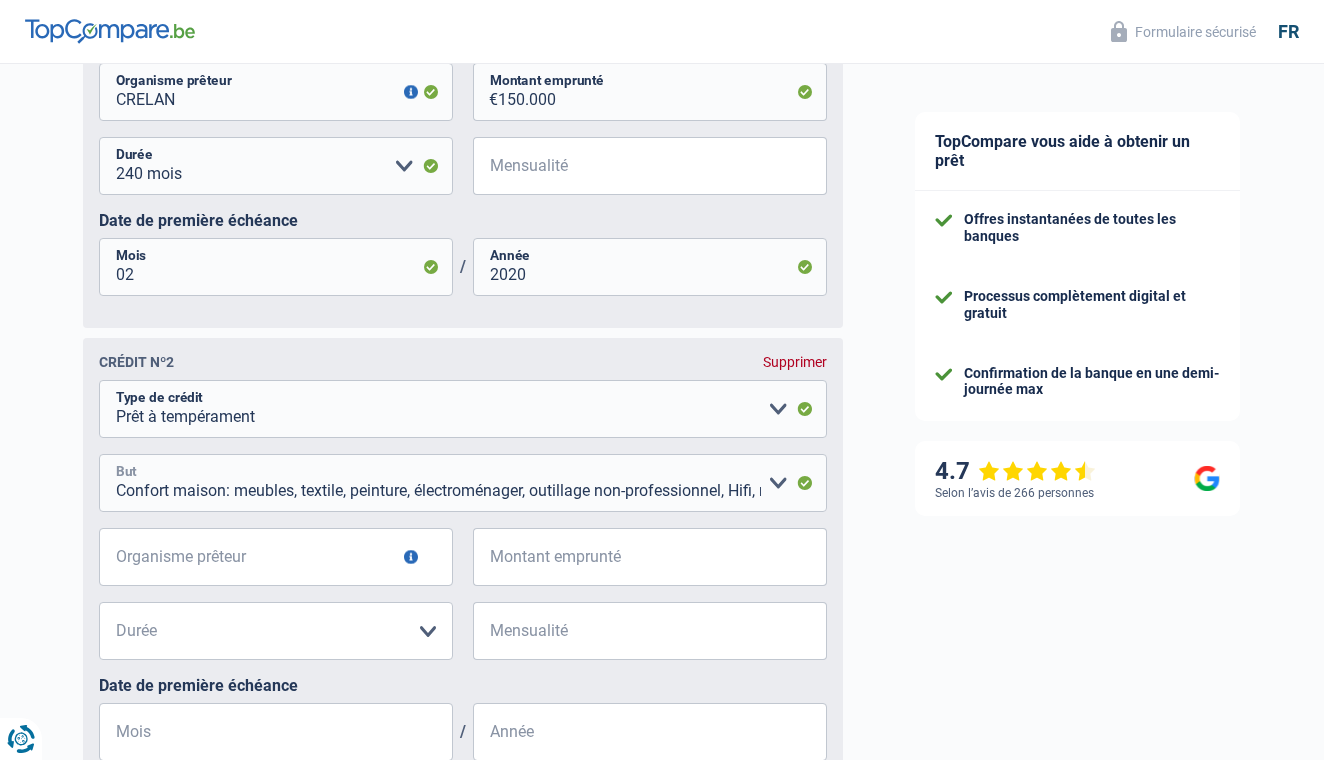 scroll, scrollTop: 1441, scrollLeft: 0, axis: vertical 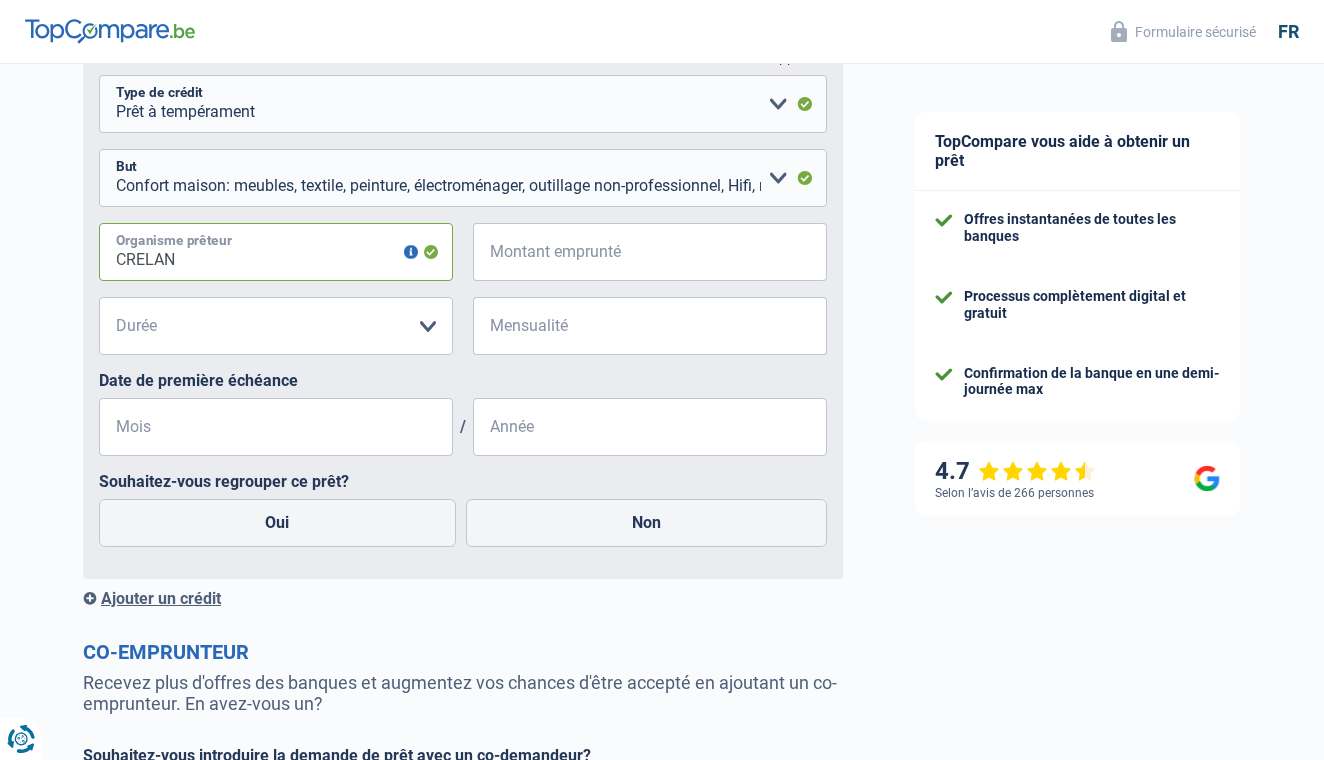 type on "CRELAN" 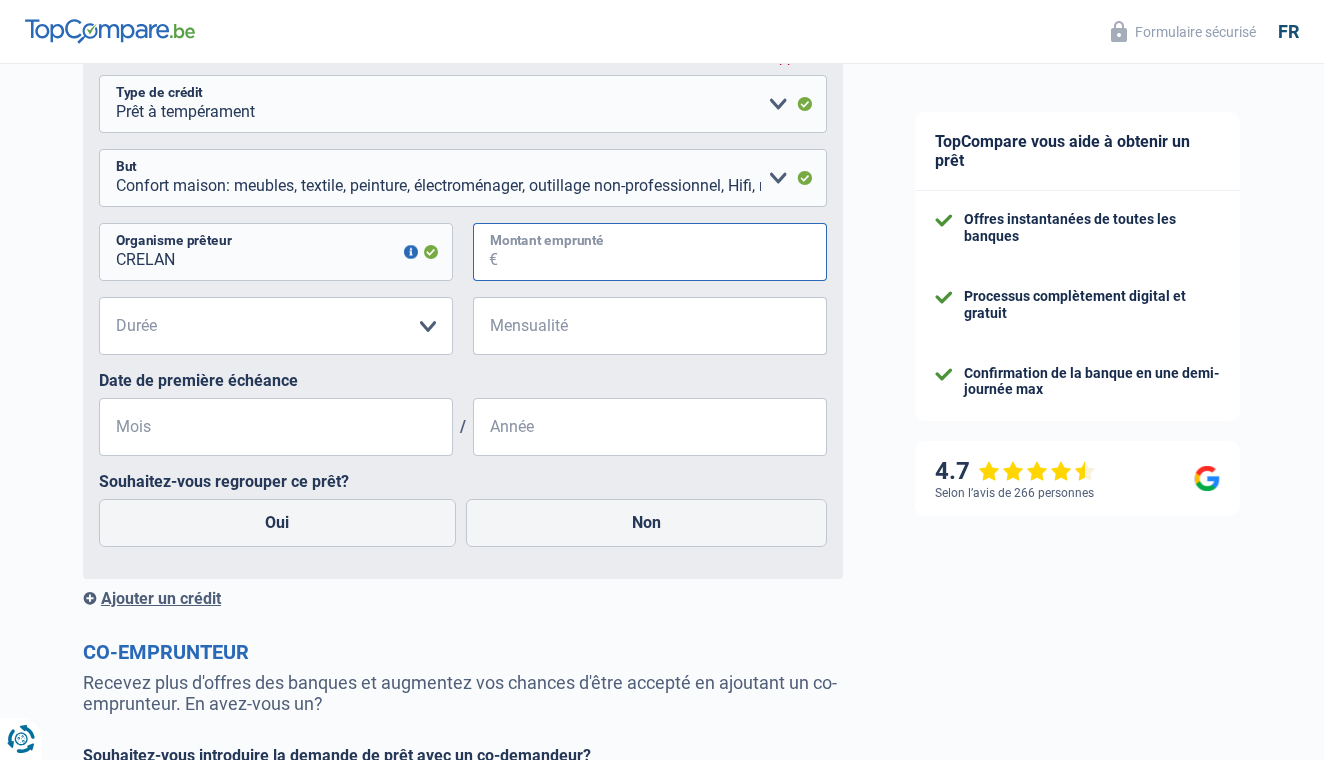click on "Montant emprunté" at bounding box center [662, 252] 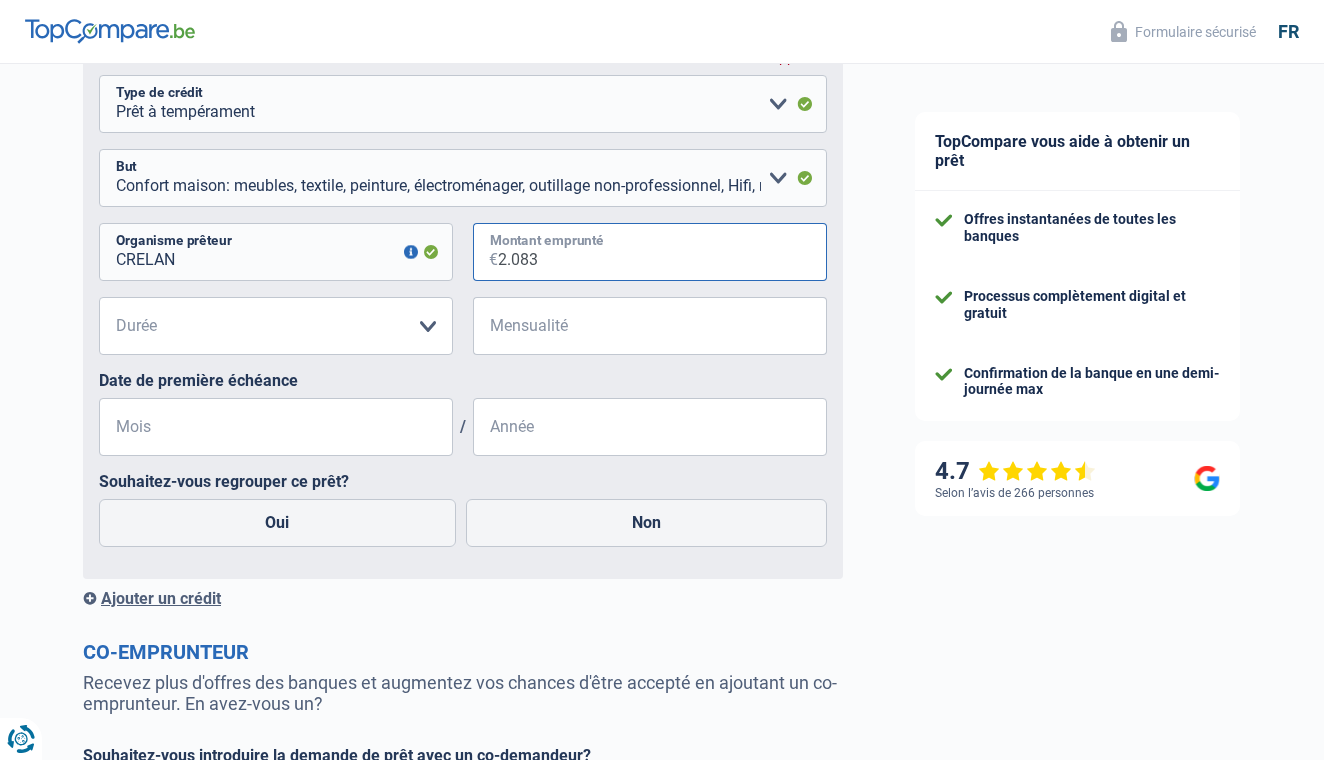type on "20.835" 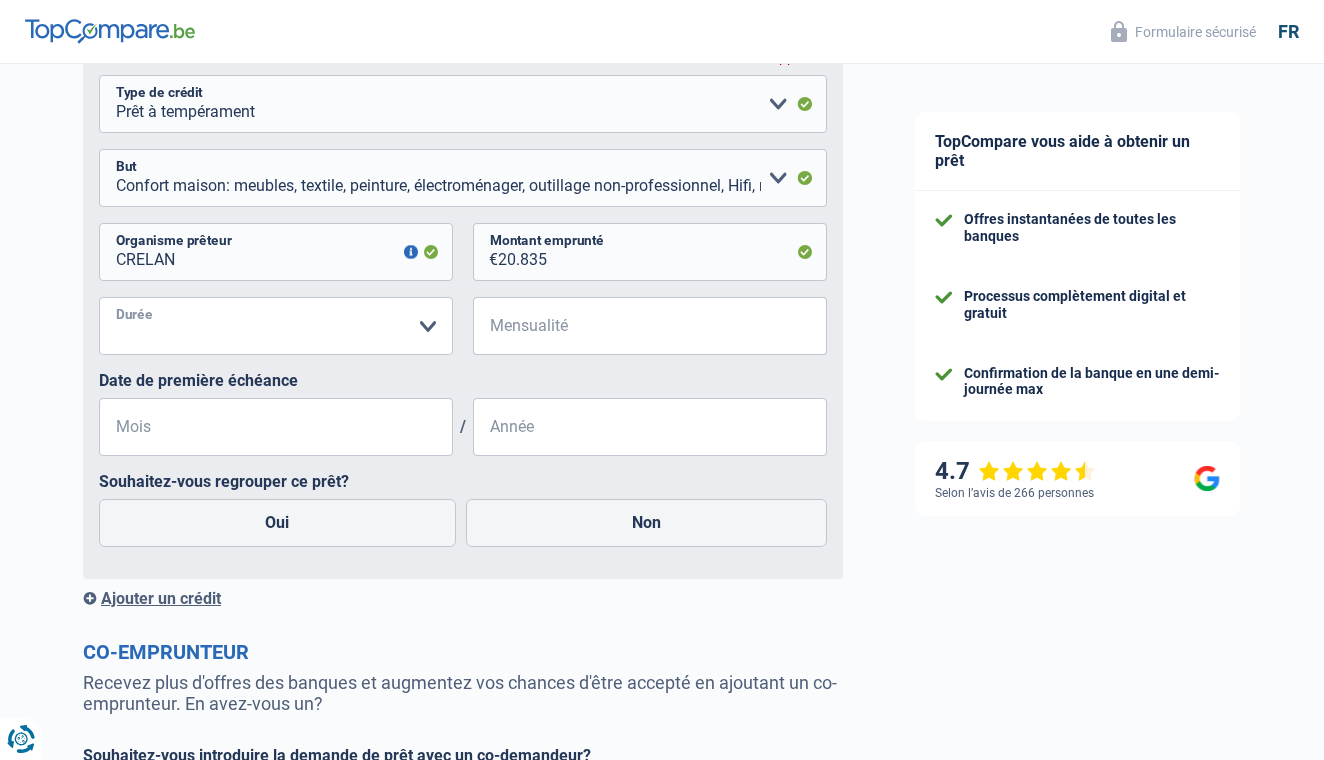 select on "84" 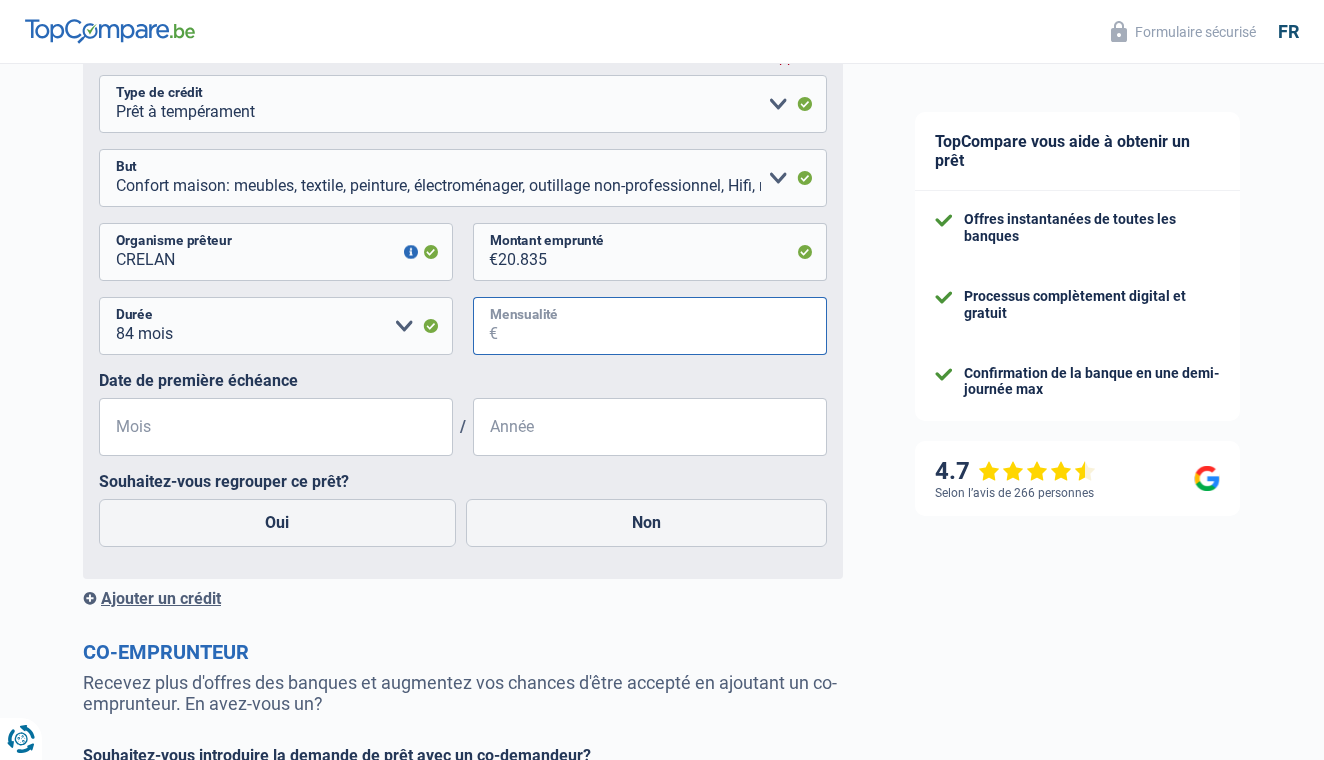 click on "Mensualité" at bounding box center [662, 326] 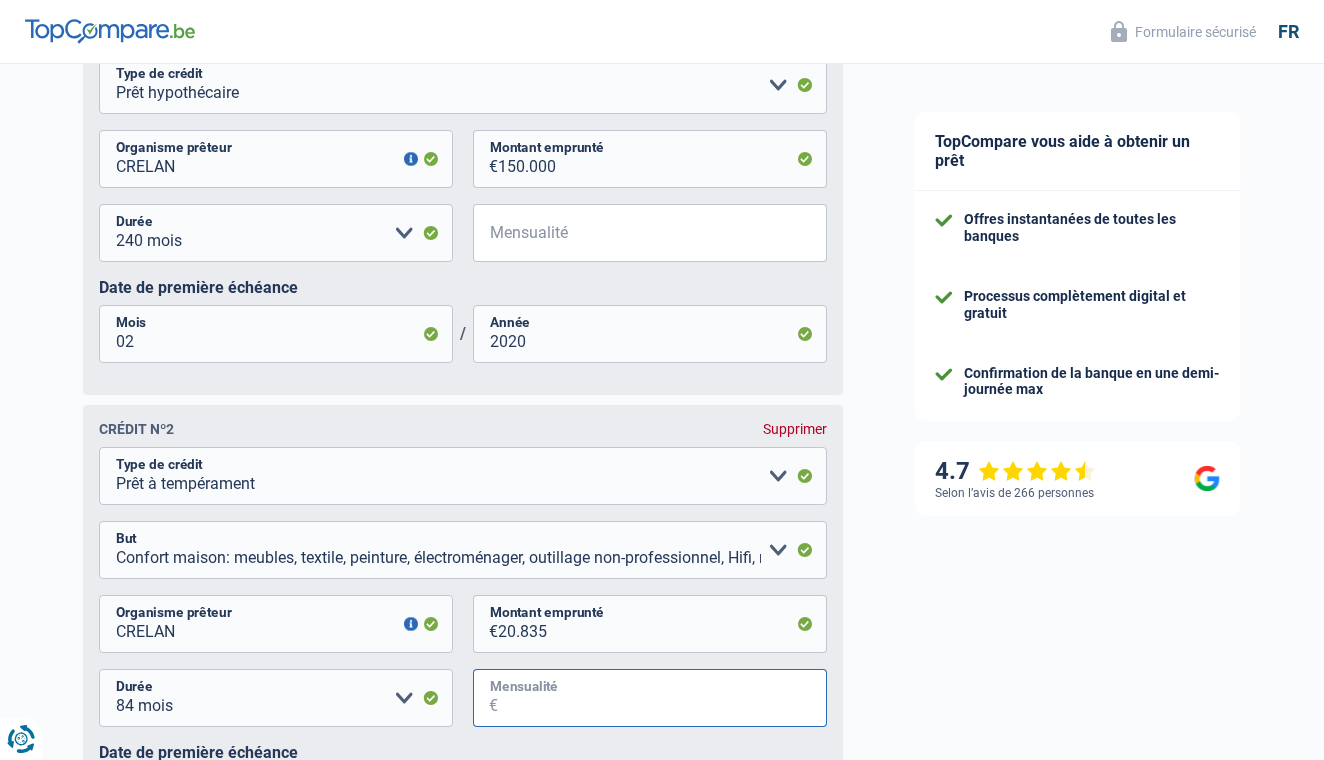 scroll, scrollTop: 1349, scrollLeft: 0, axis: vertical 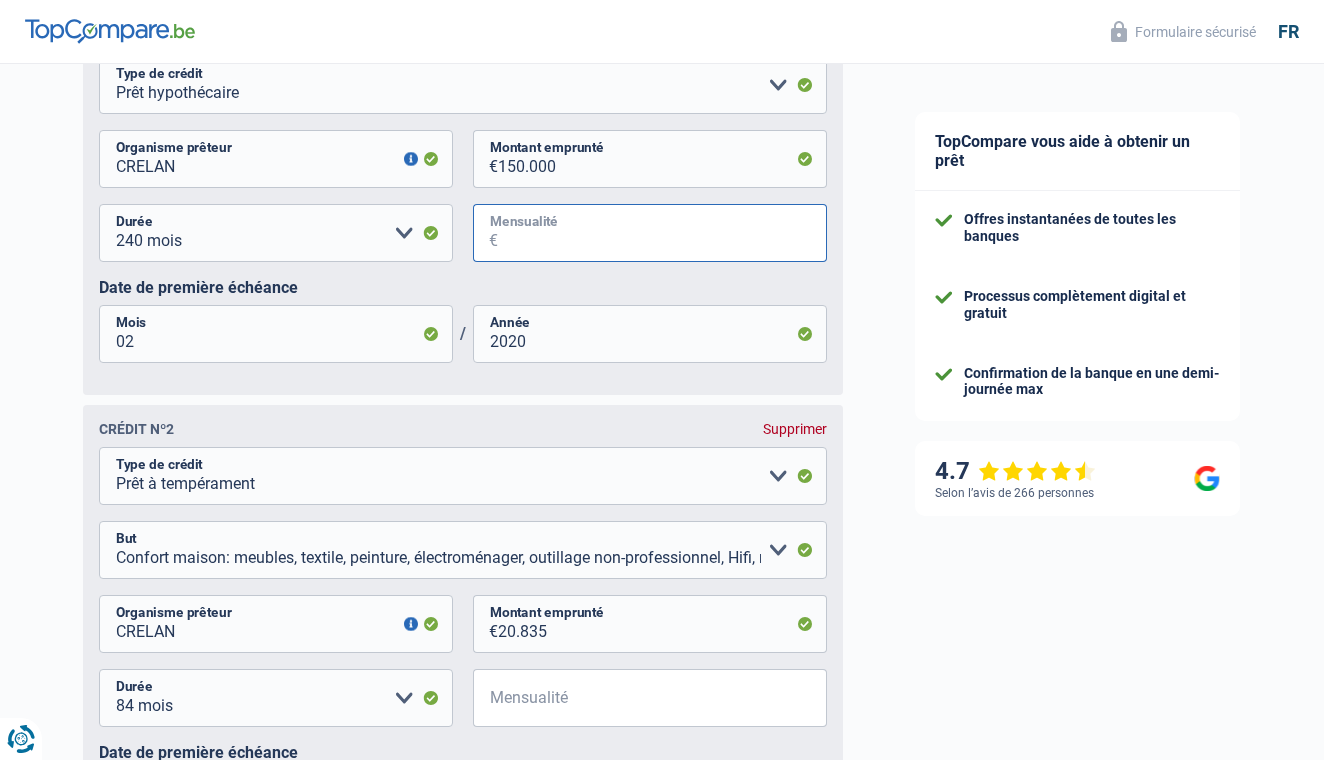 click on "Mensualité" at bounding box center (662, 233) 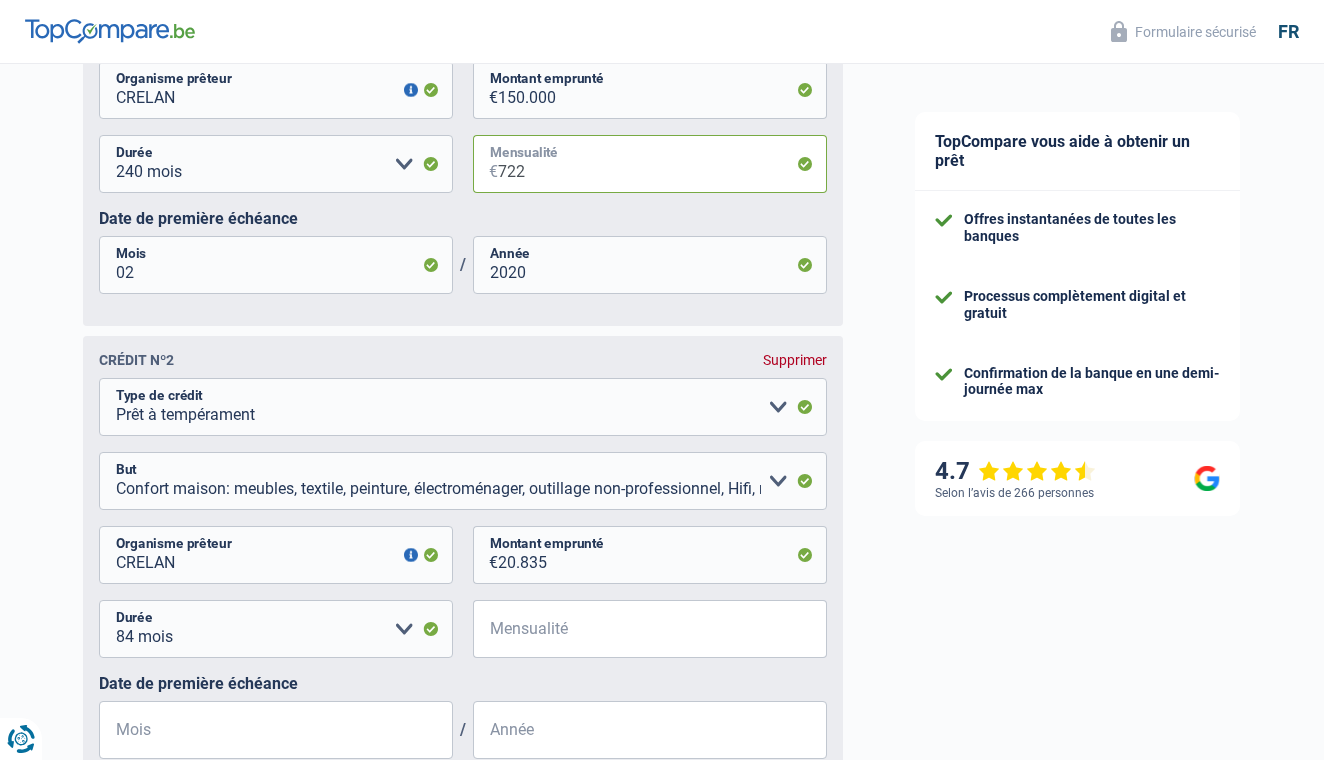 scroll, scrollTop: 1510, scrollLeft: 0, axis: vertical 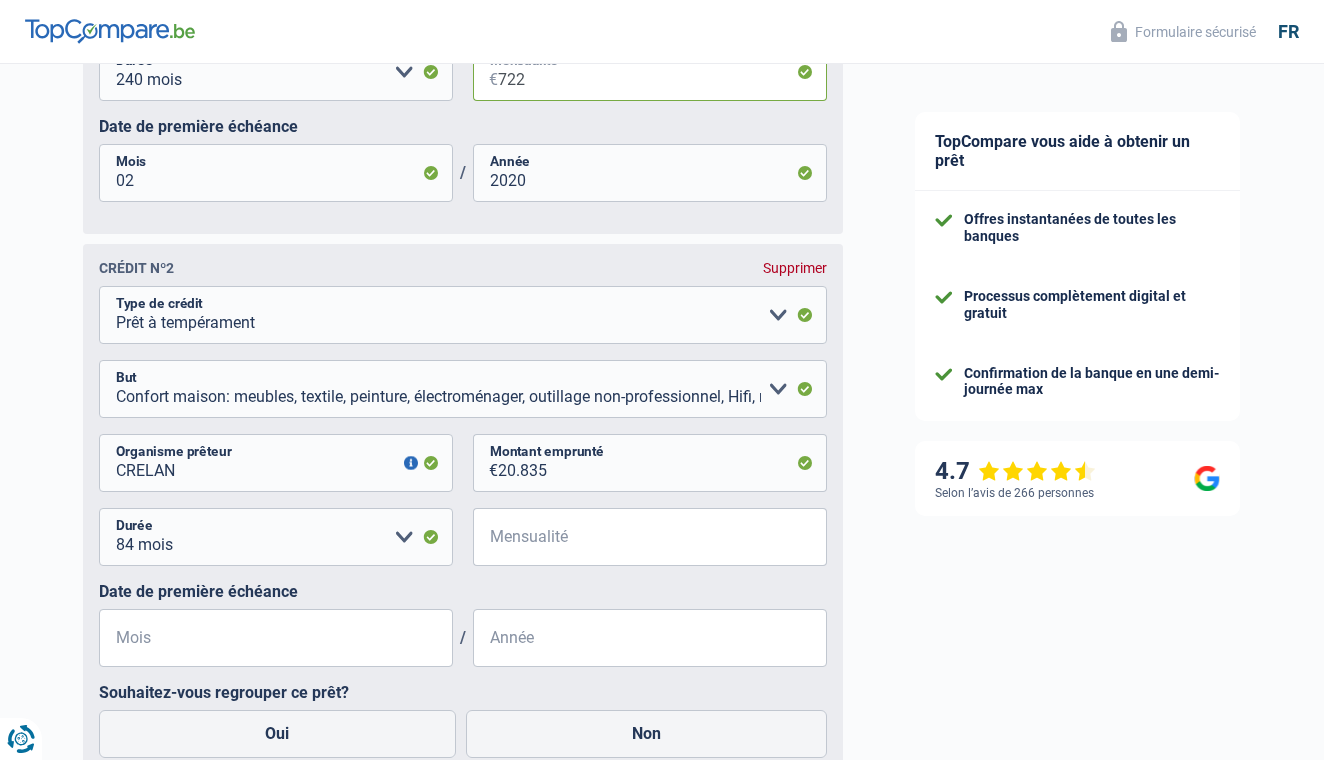 type on "722" 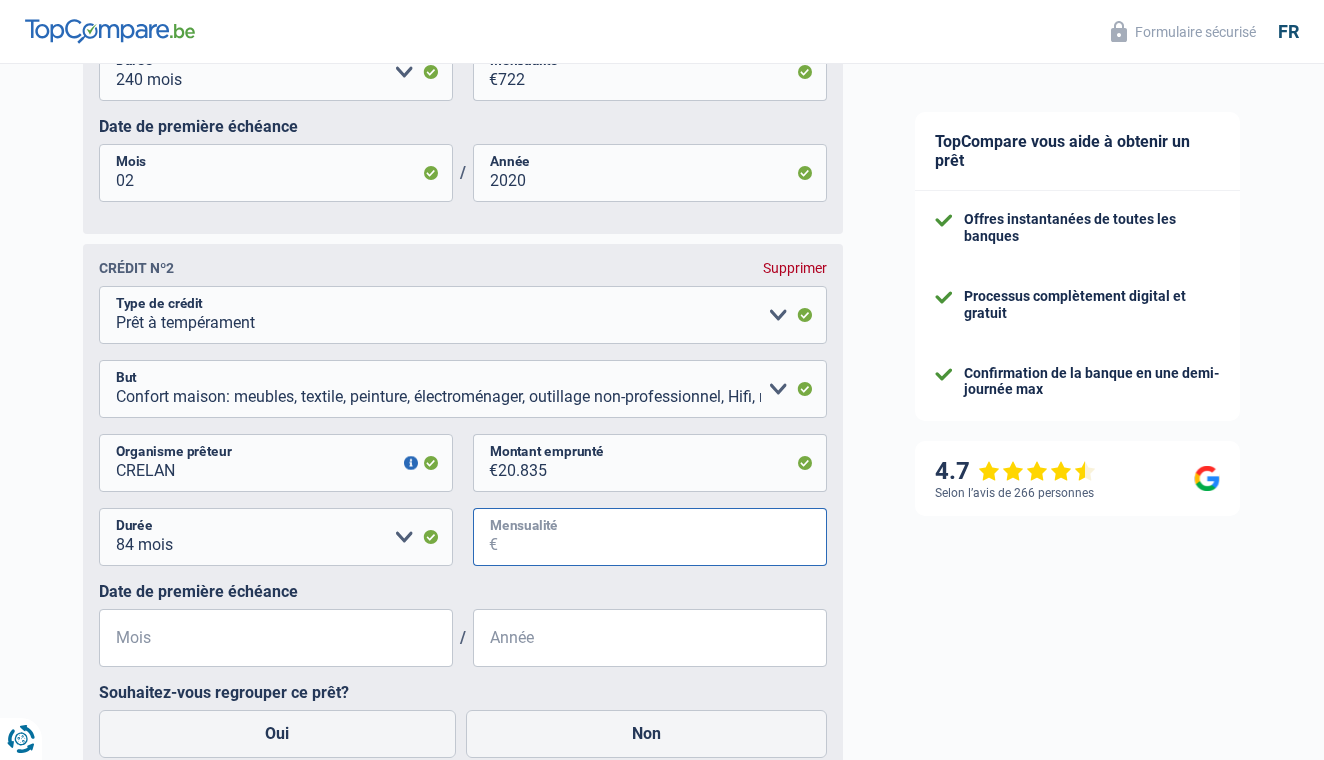 click on "Mensualité" at bounding box center (662, 537) 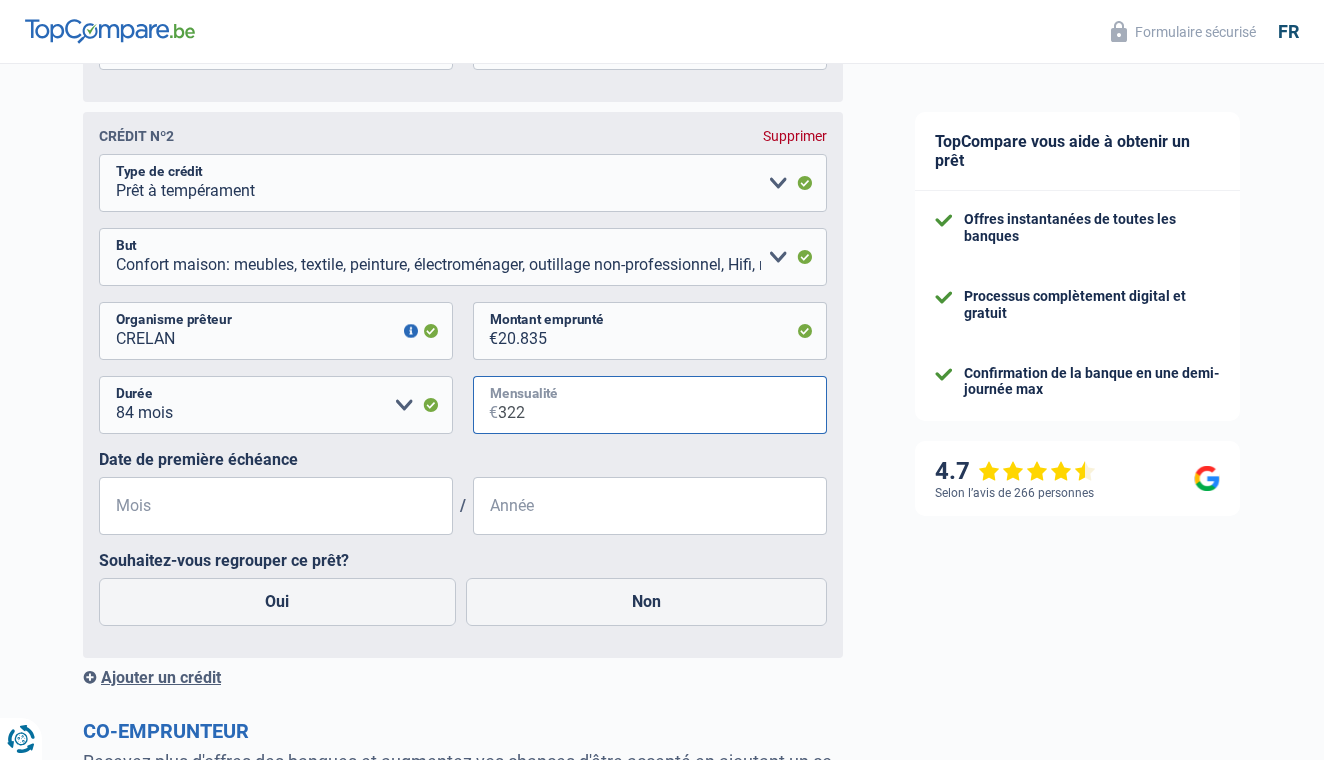 scroll, scrollTop: 1661, scrollLeft: 0, axis: vertical 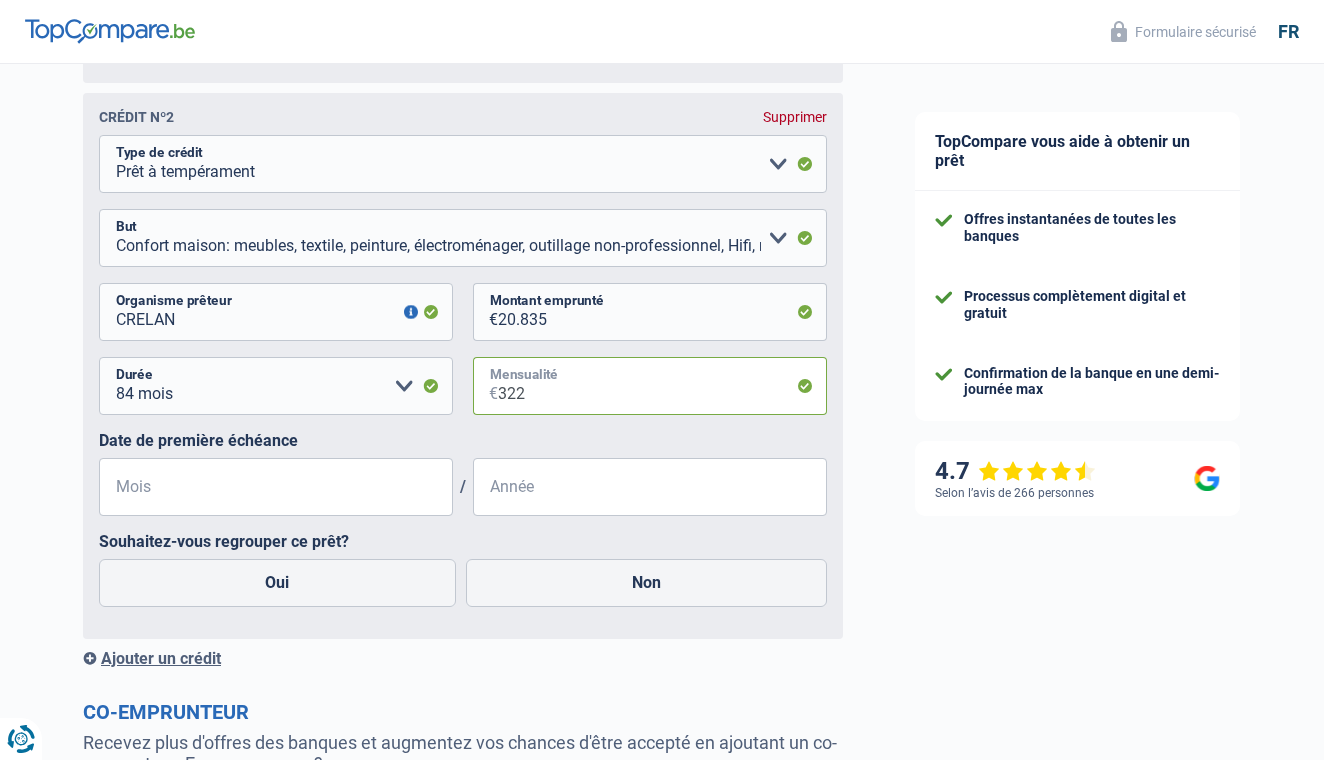 type on "322" 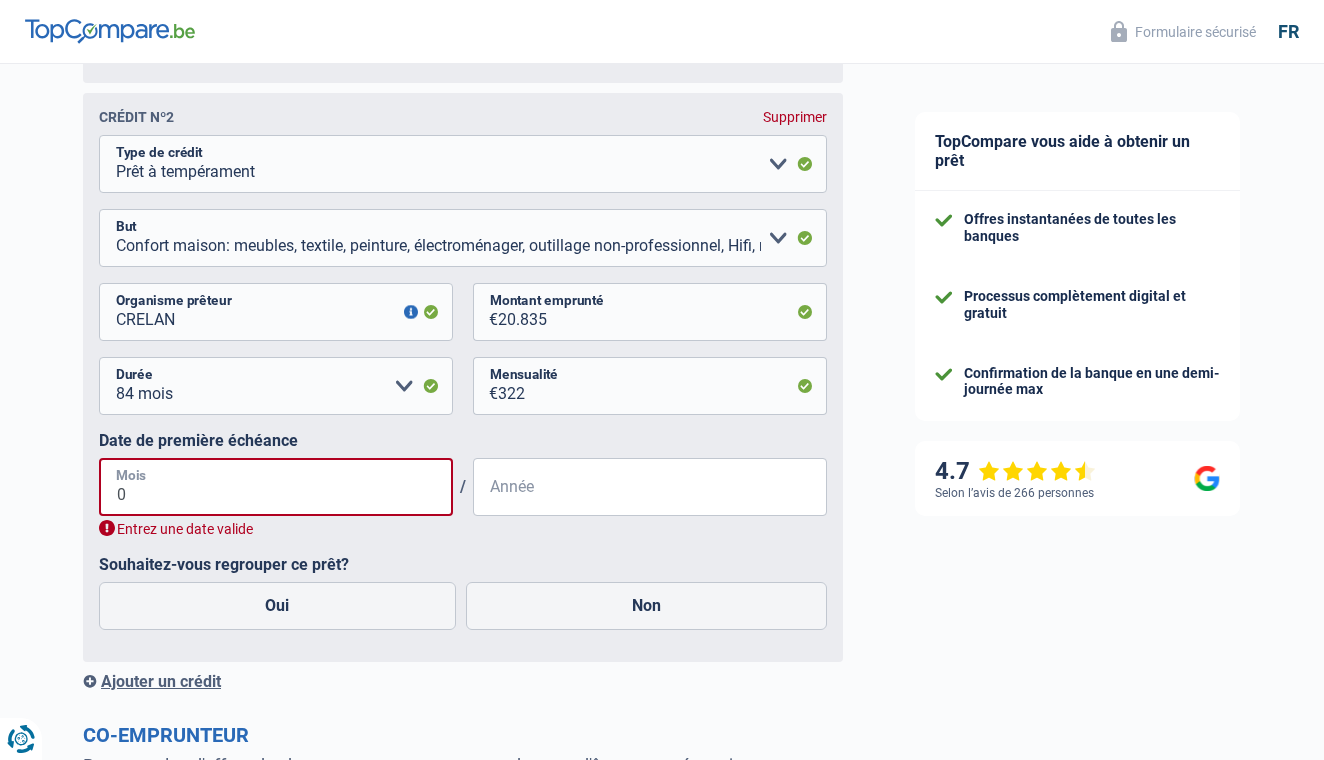 type on "01" 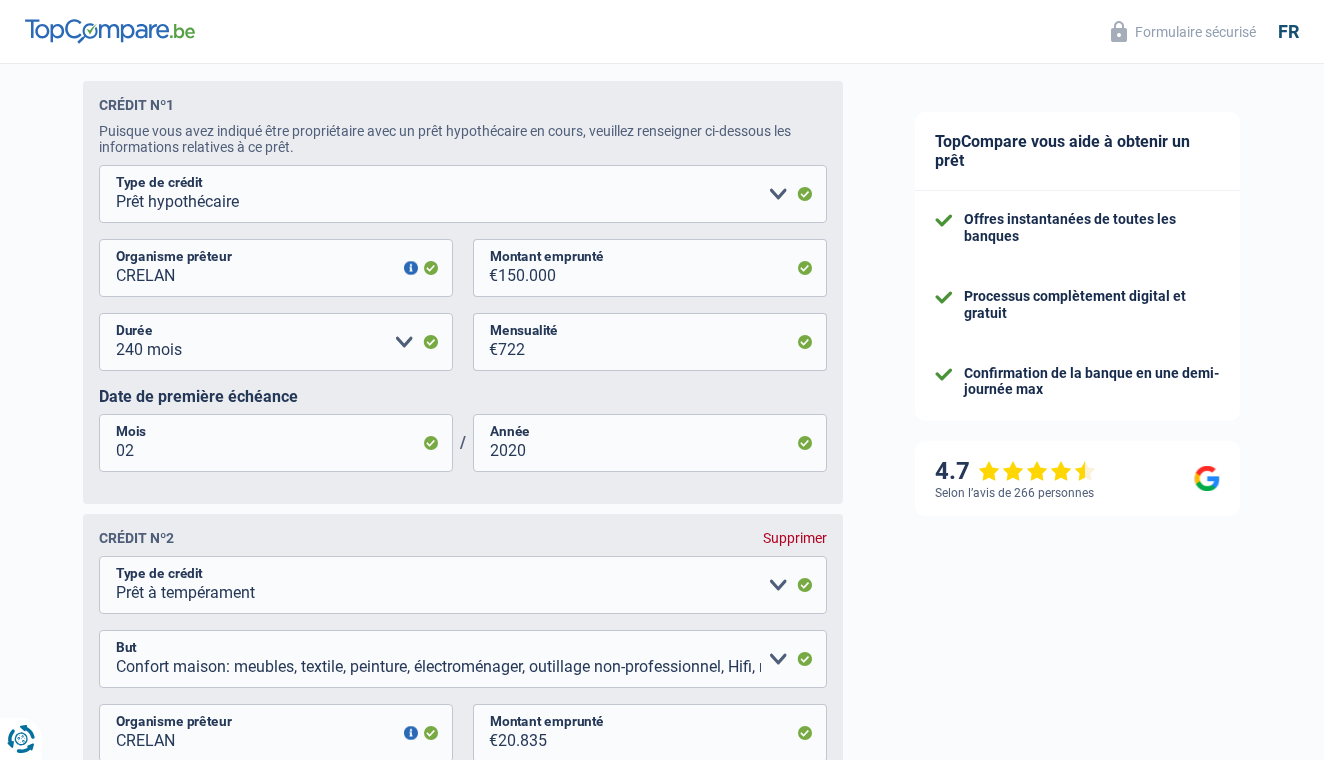 scroll, scrollTop: 1068, scrollLeft: 0, axis: vertical 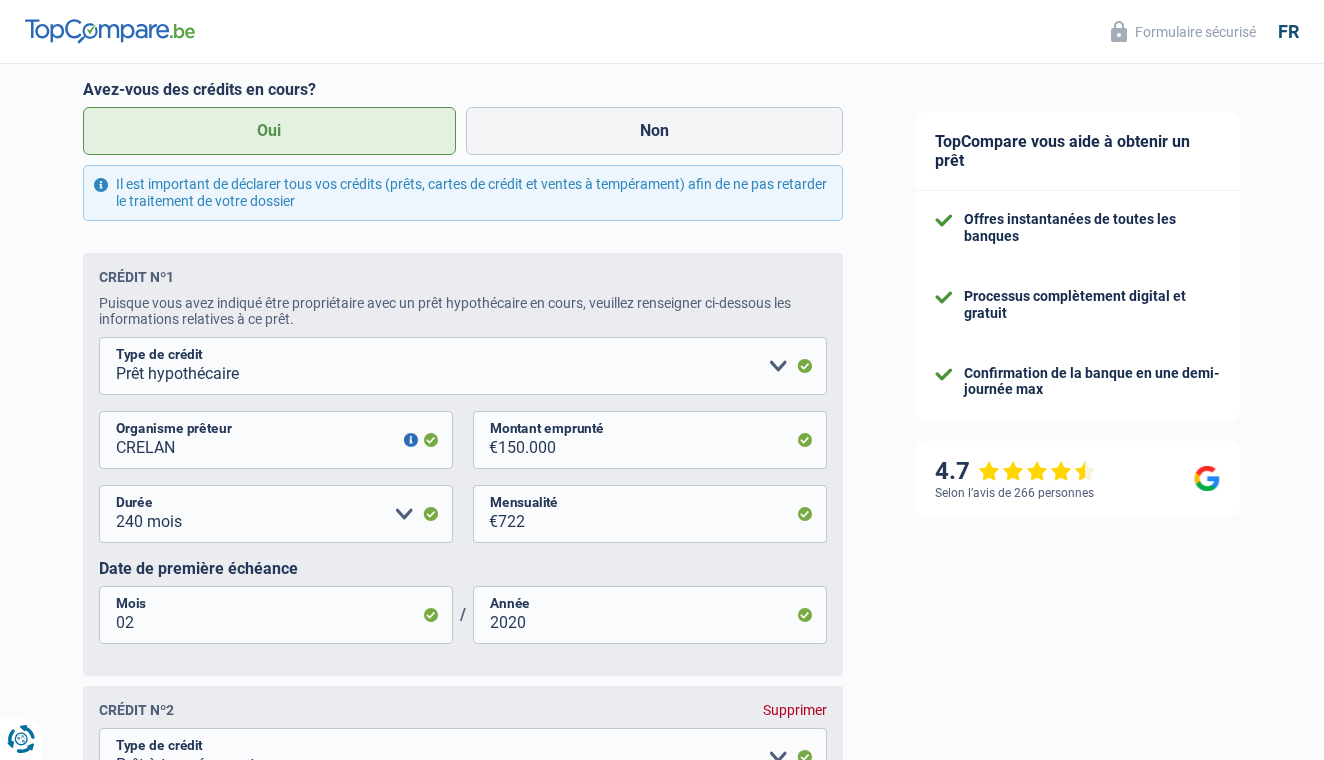 type on "2025" 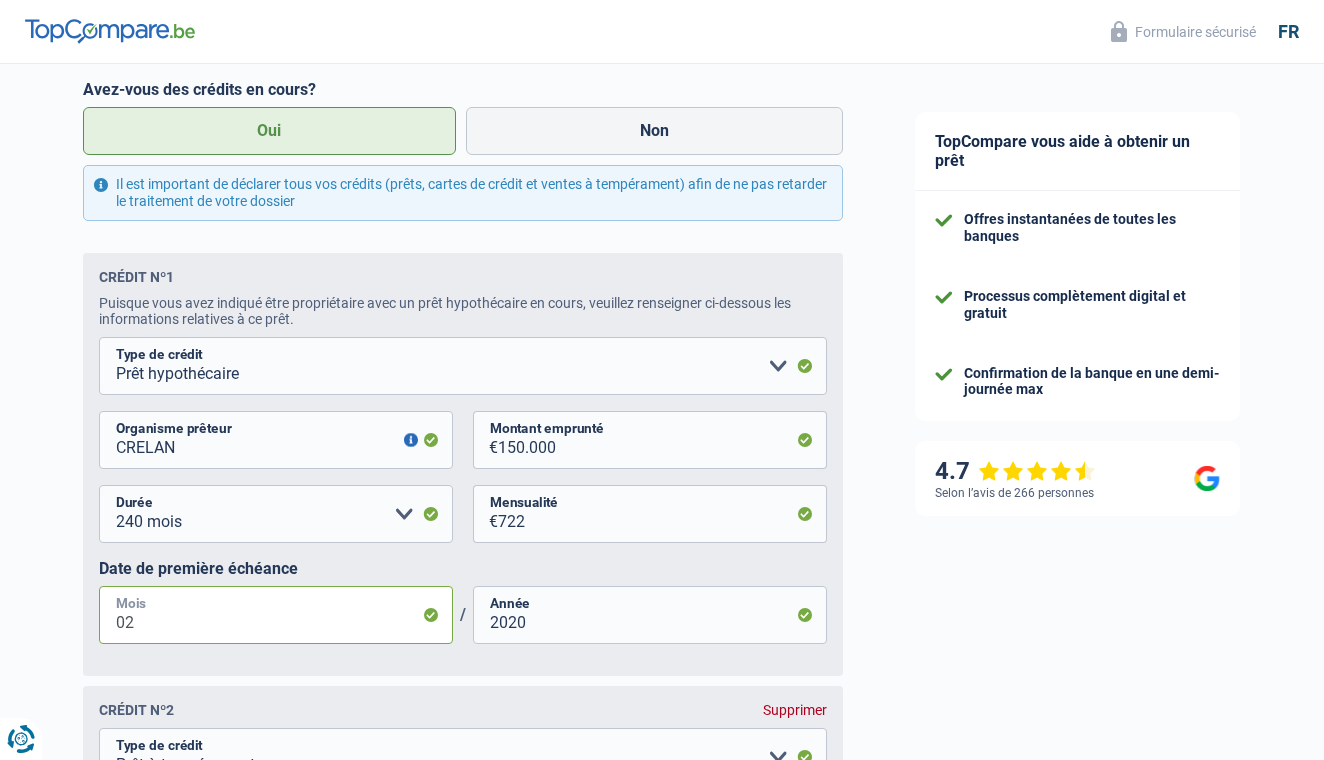click on "02" at bounding box center [276, 615] 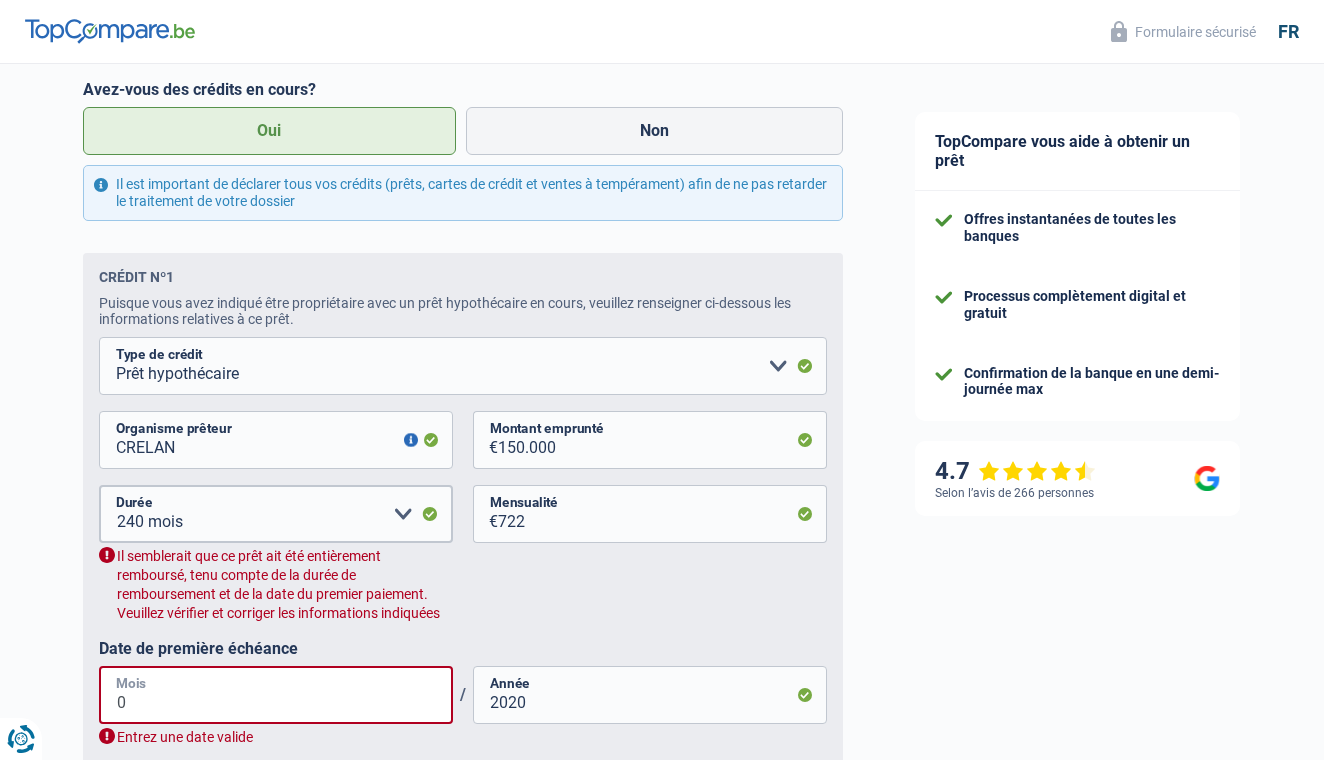 type on "01" 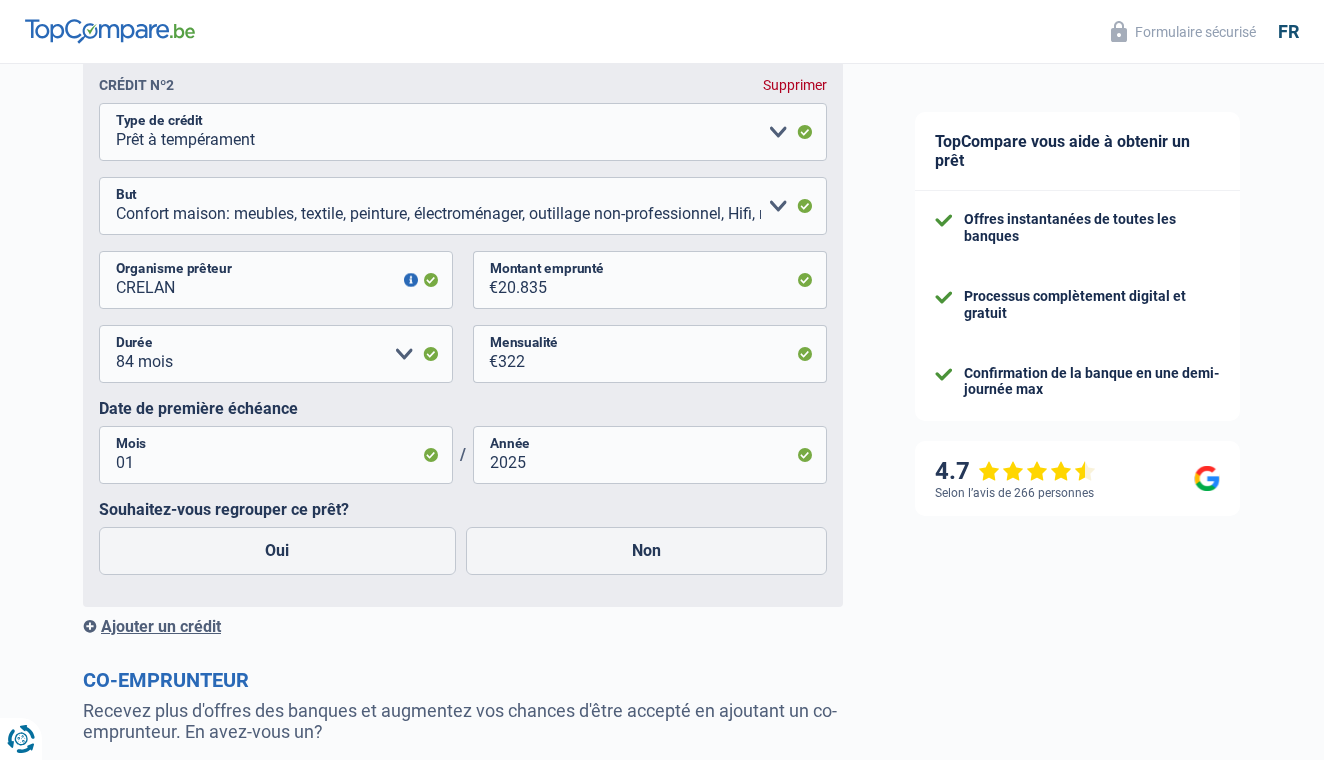 scroll, scrollTop: 1708, scrollLeft: 0, axis: vertical 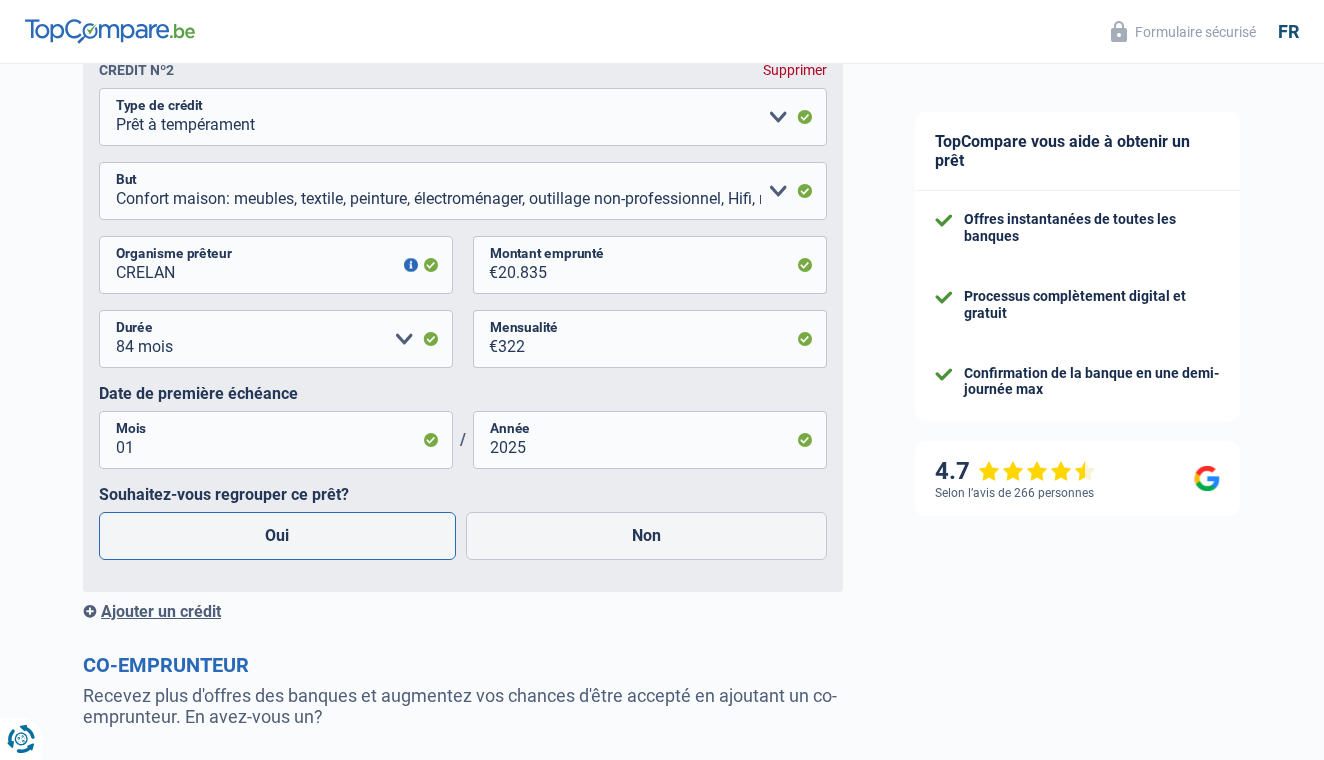 click on "Oui" at bounding box center [277, 536] 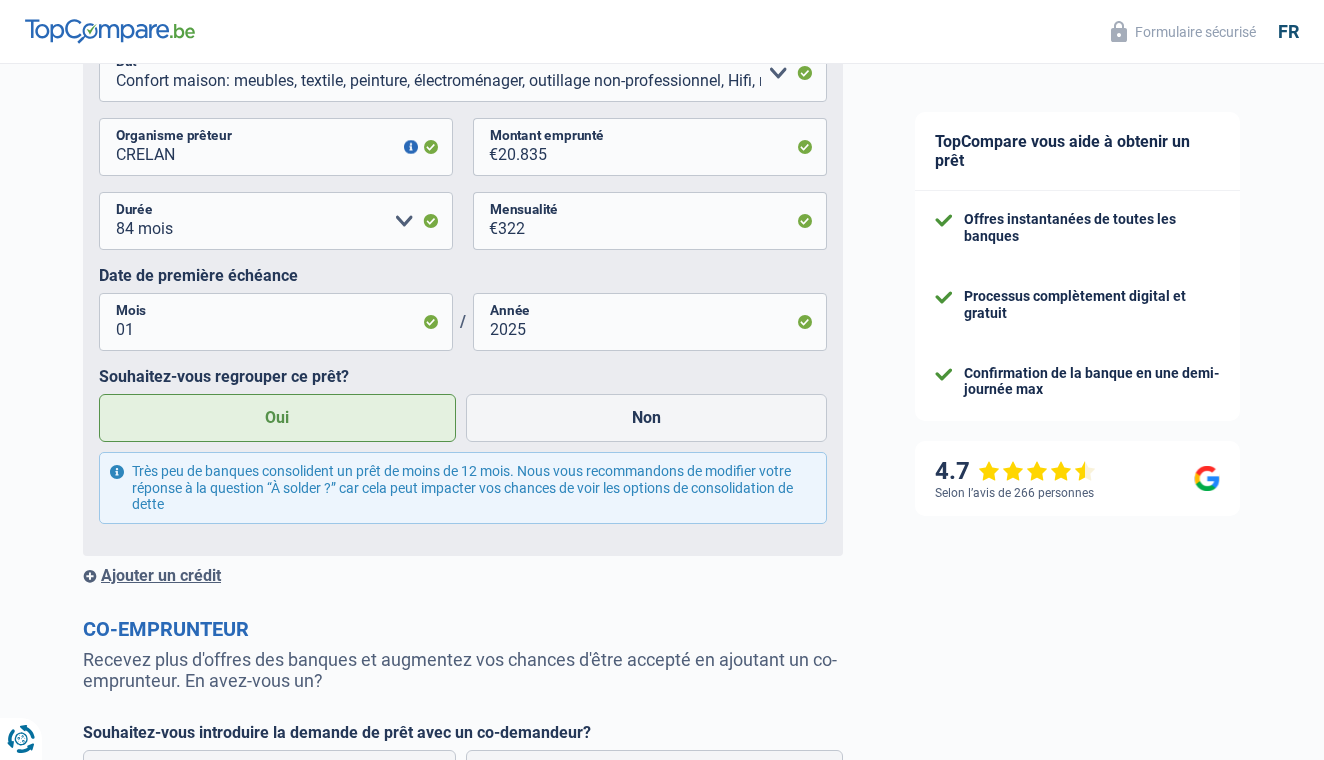 scroll, scrollTop: 1827, scrollLeft: 0, axis: vertical 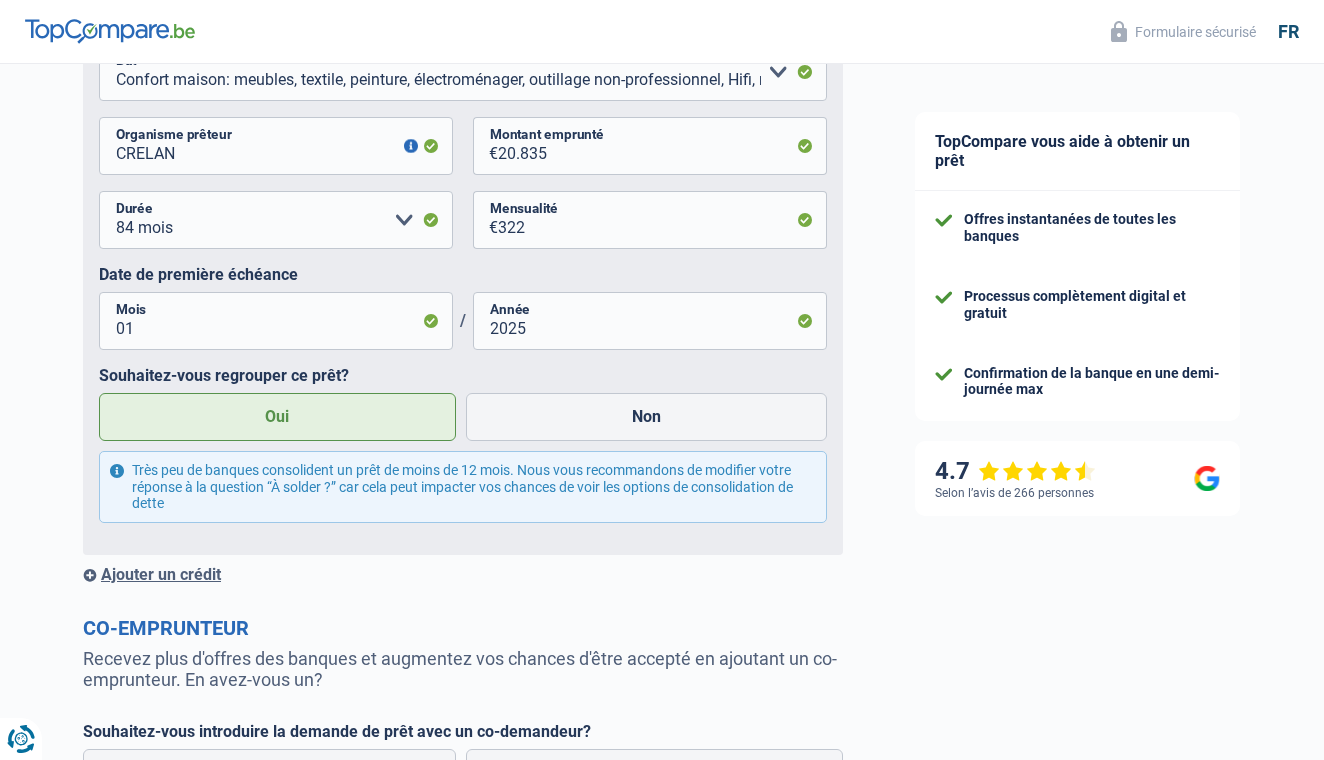 click on "Ajouter un crédit" at bounding box center (463, 574) 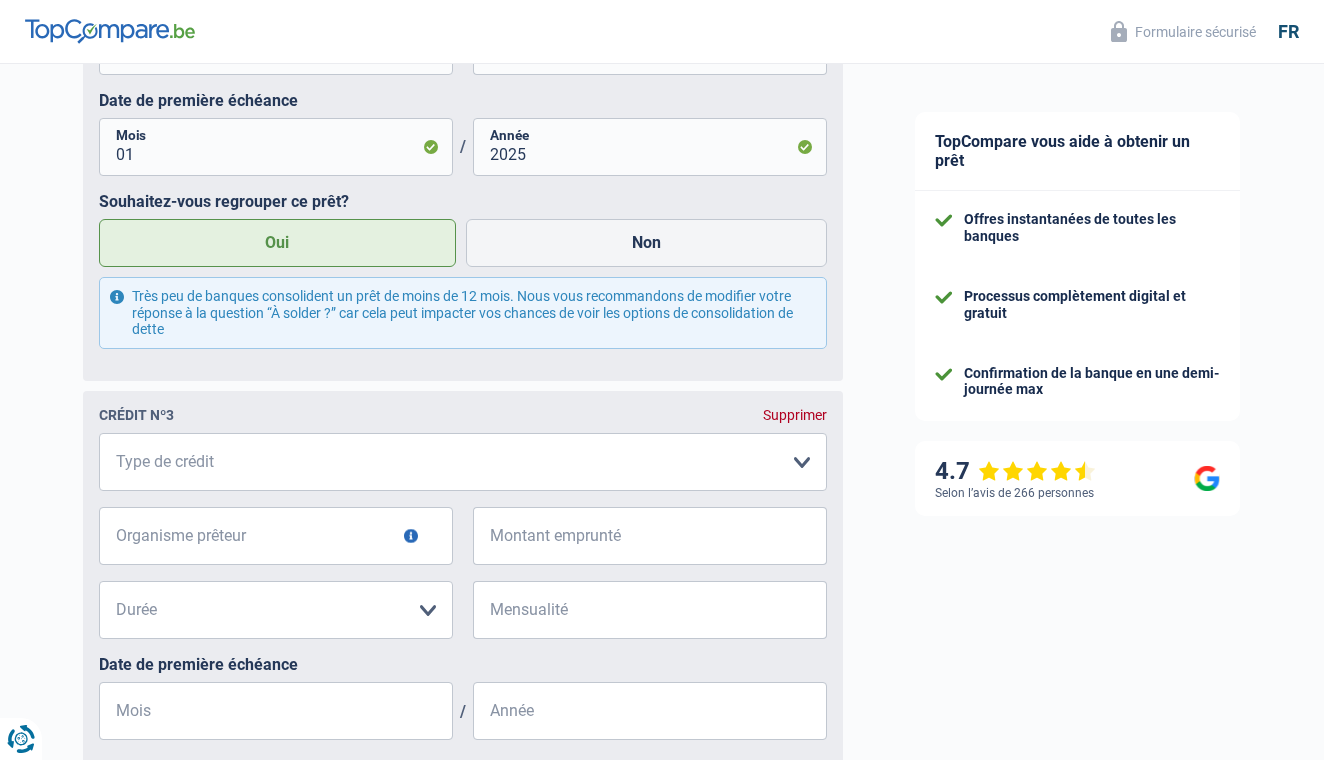 scroll, scrollTop: 2062, scrollLeft: 0, axis: vertical 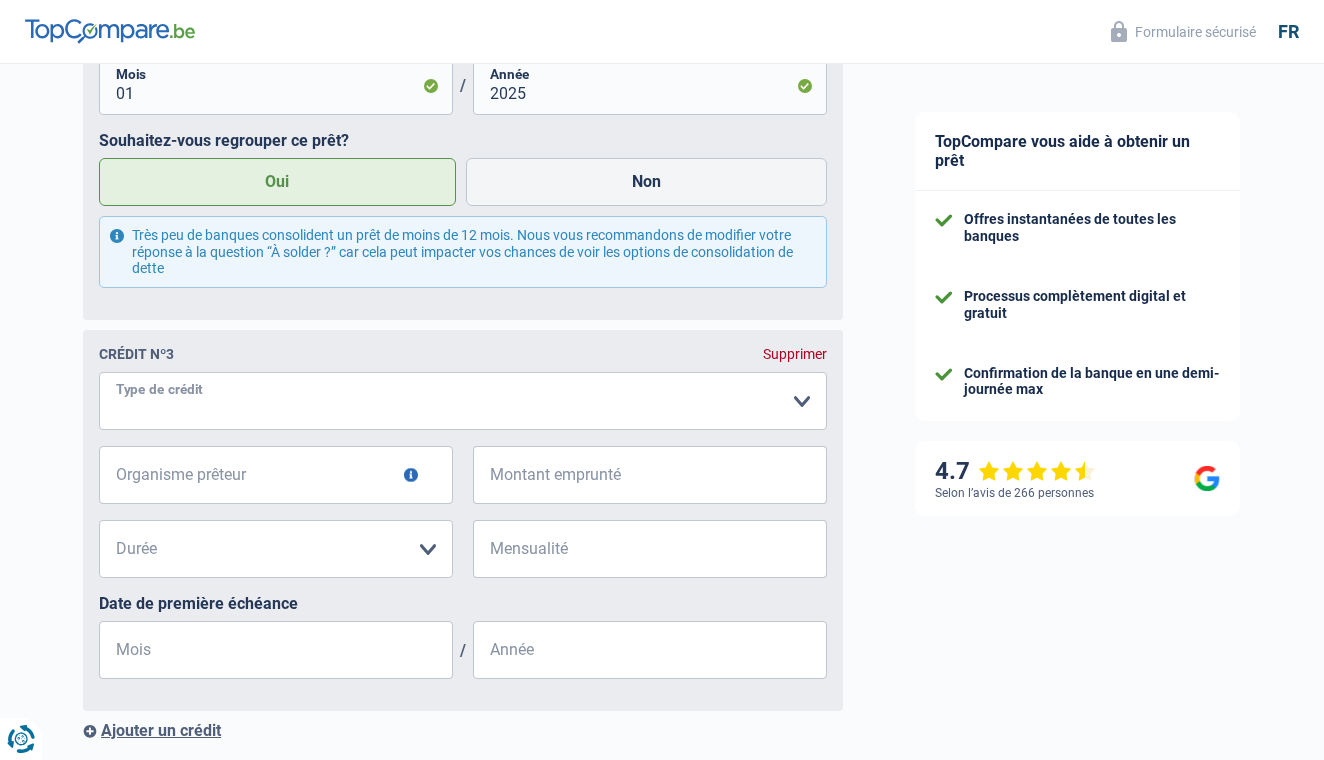 select on "carLoan" 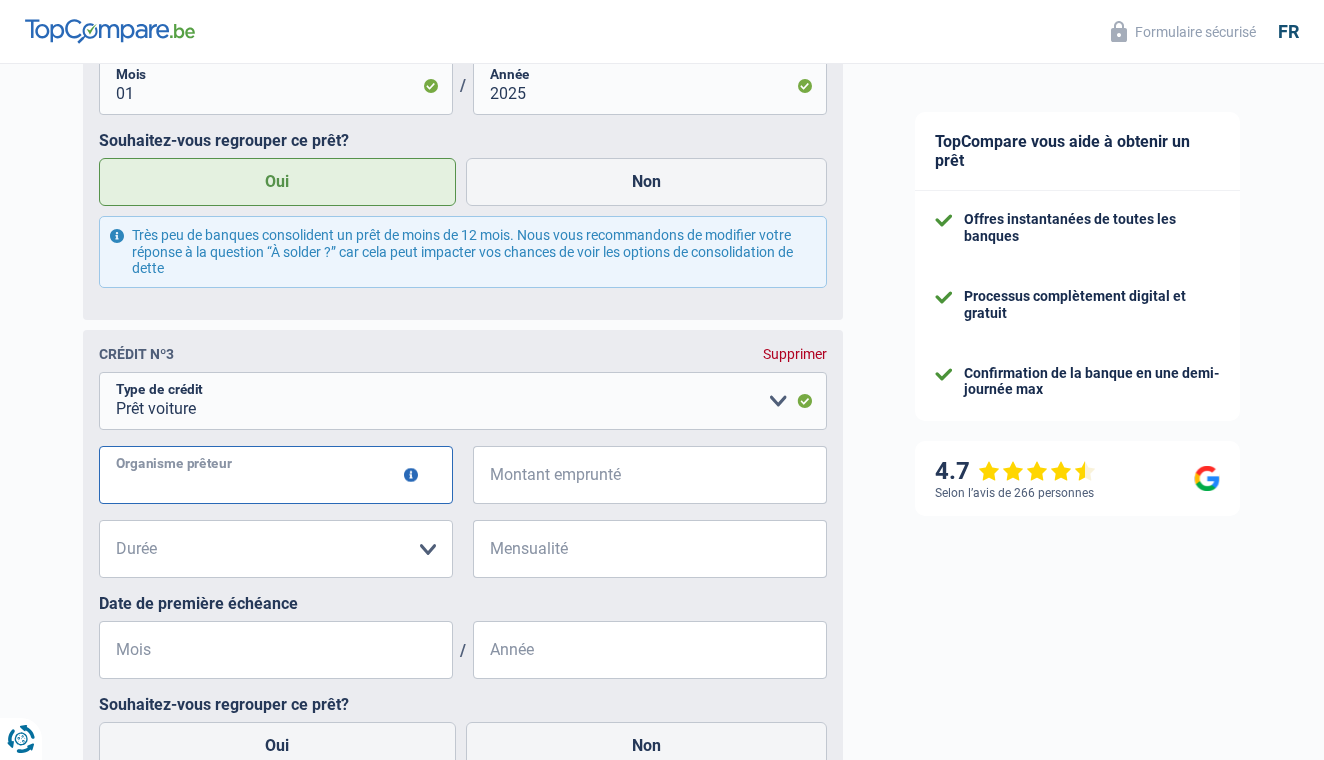 type on "V" 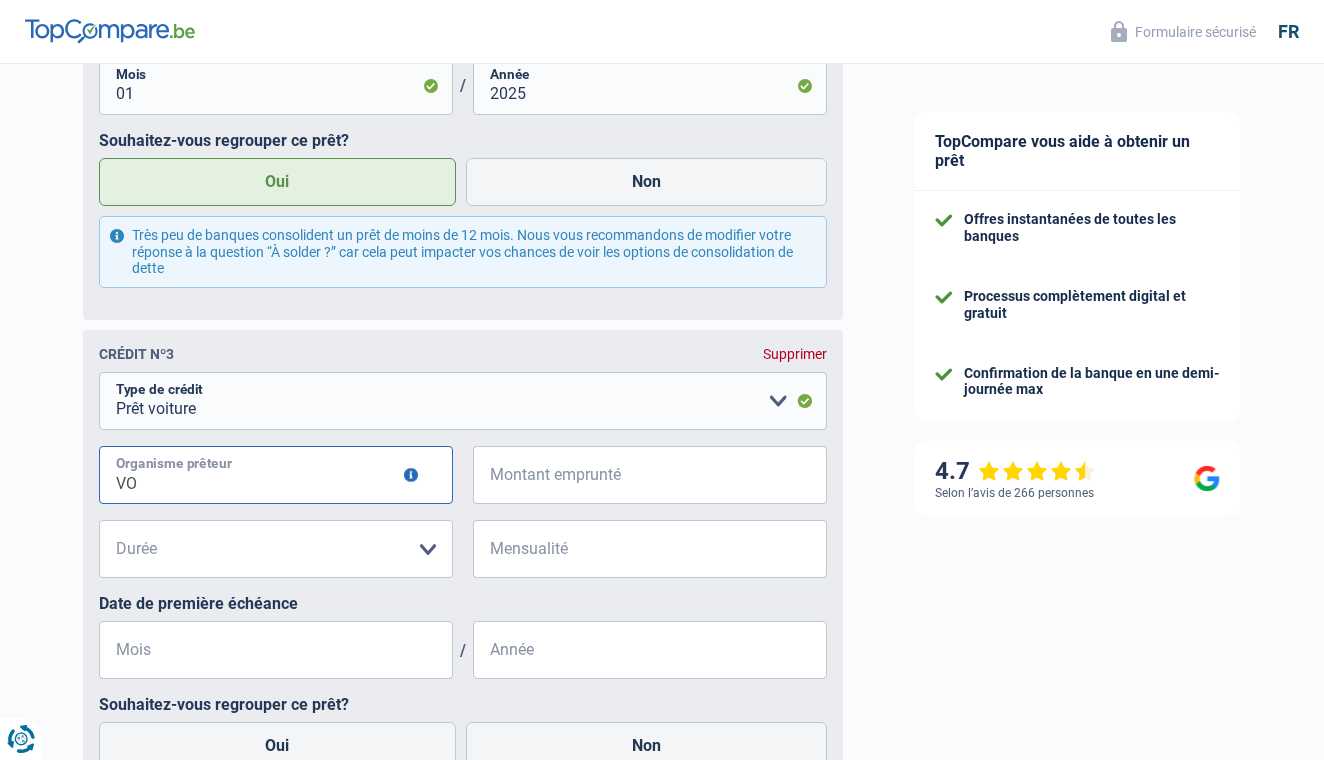 type on "V" 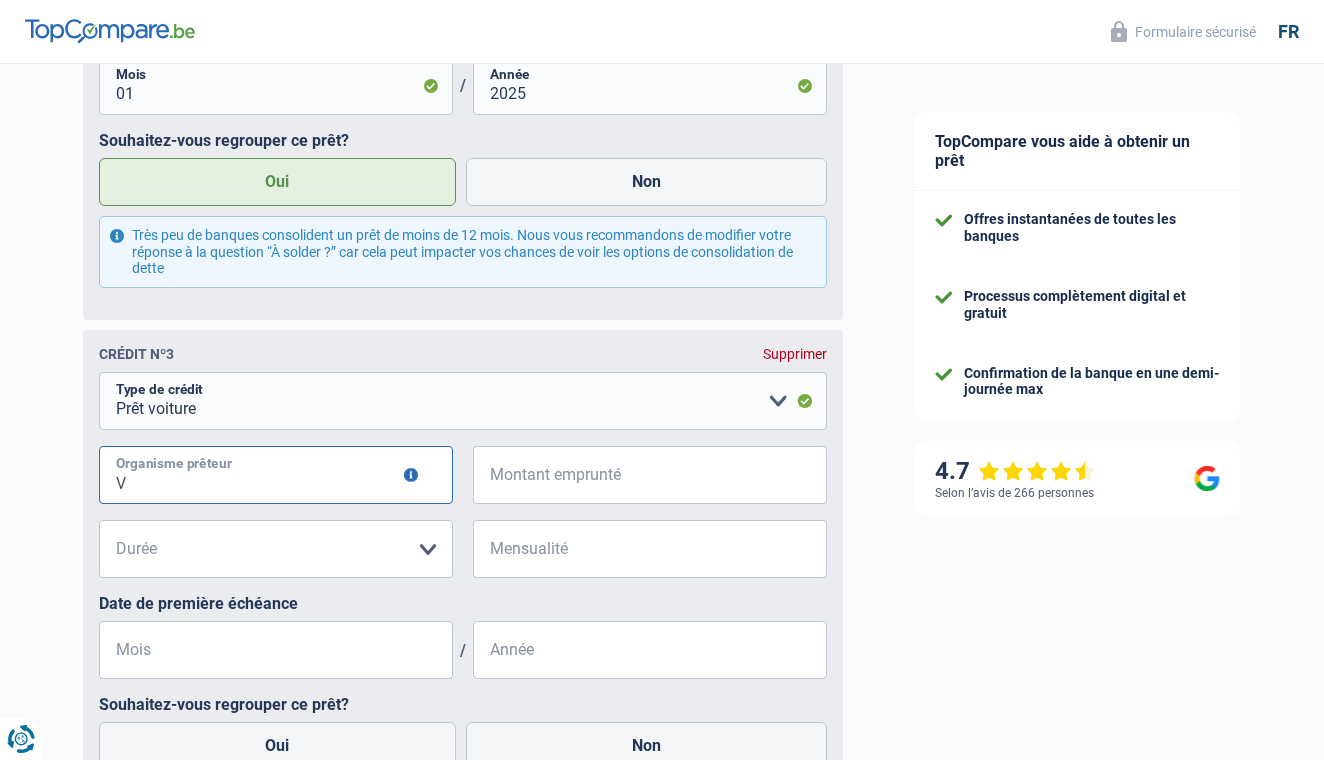 type 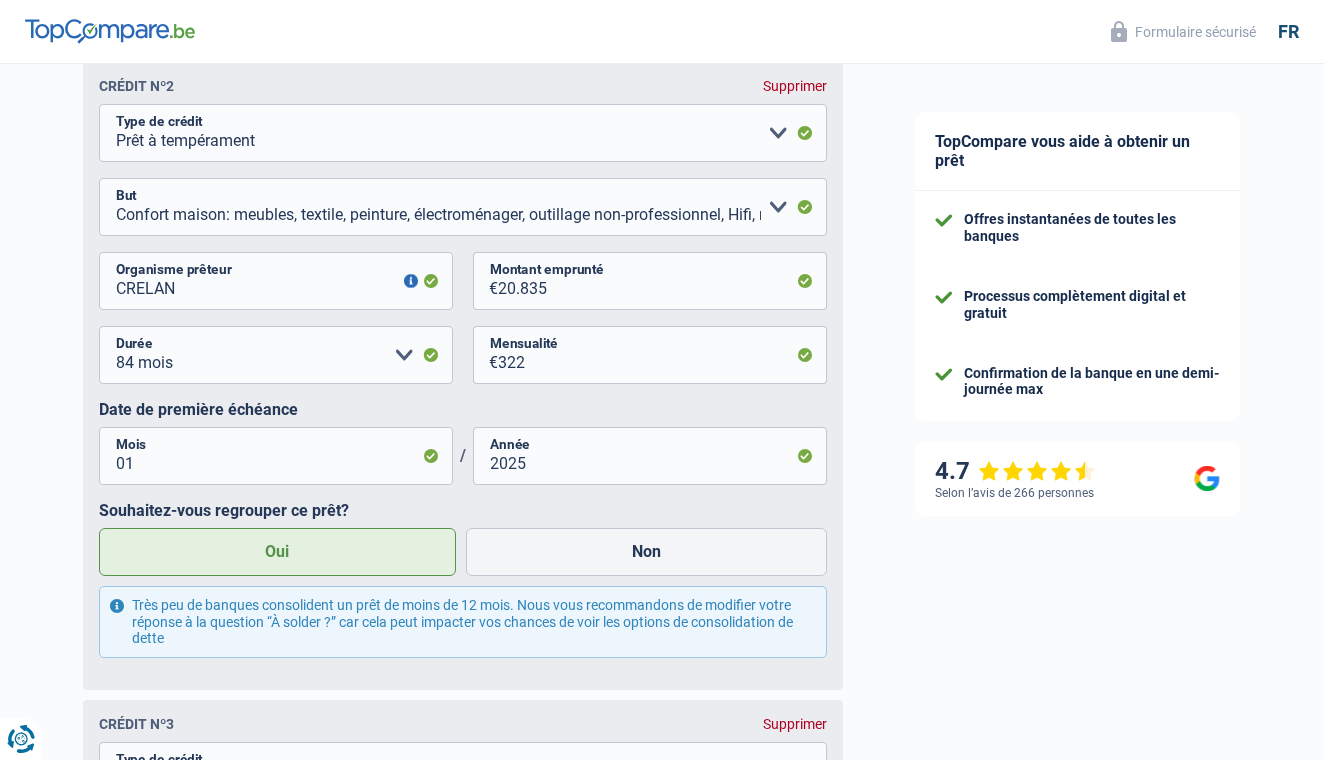 scroll, scrollTop: 1765, scrollLeft: 0, axis: vertical 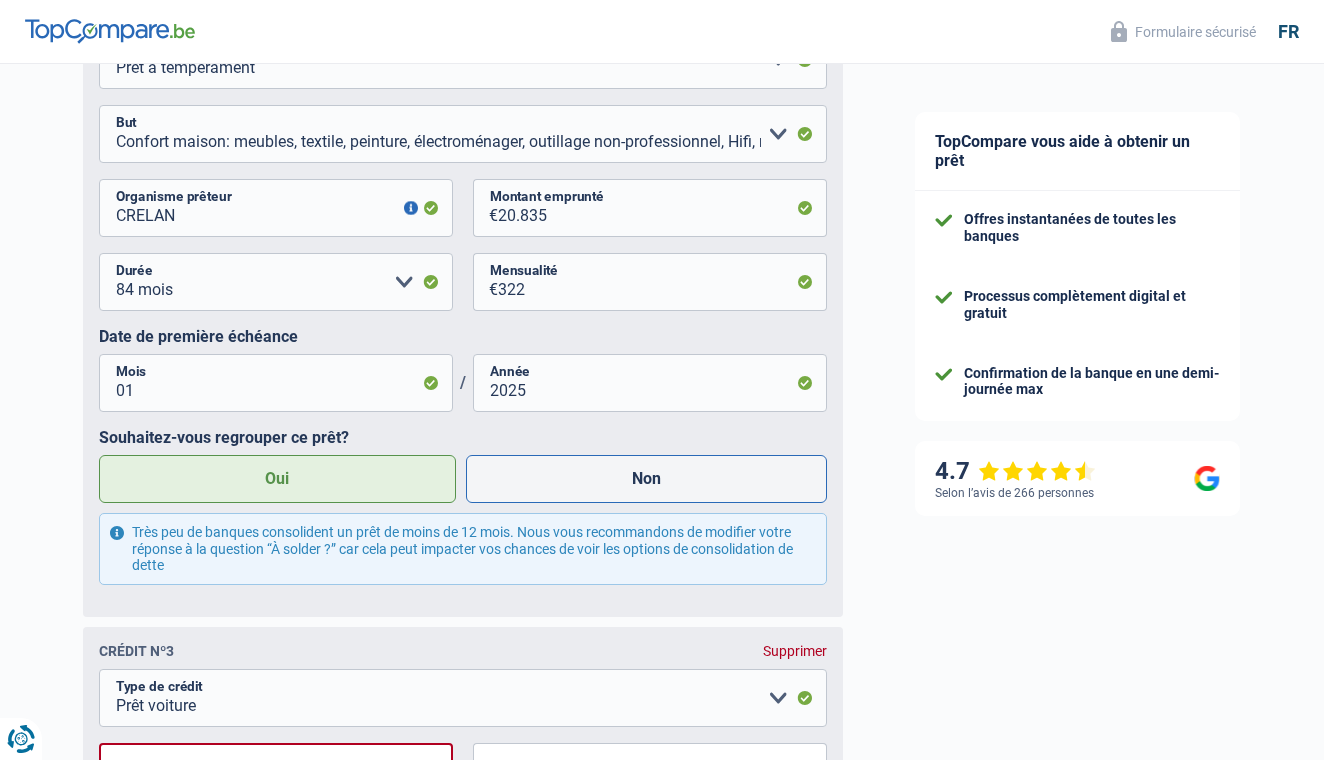 click on "Non" at bounding box center [647, 479] 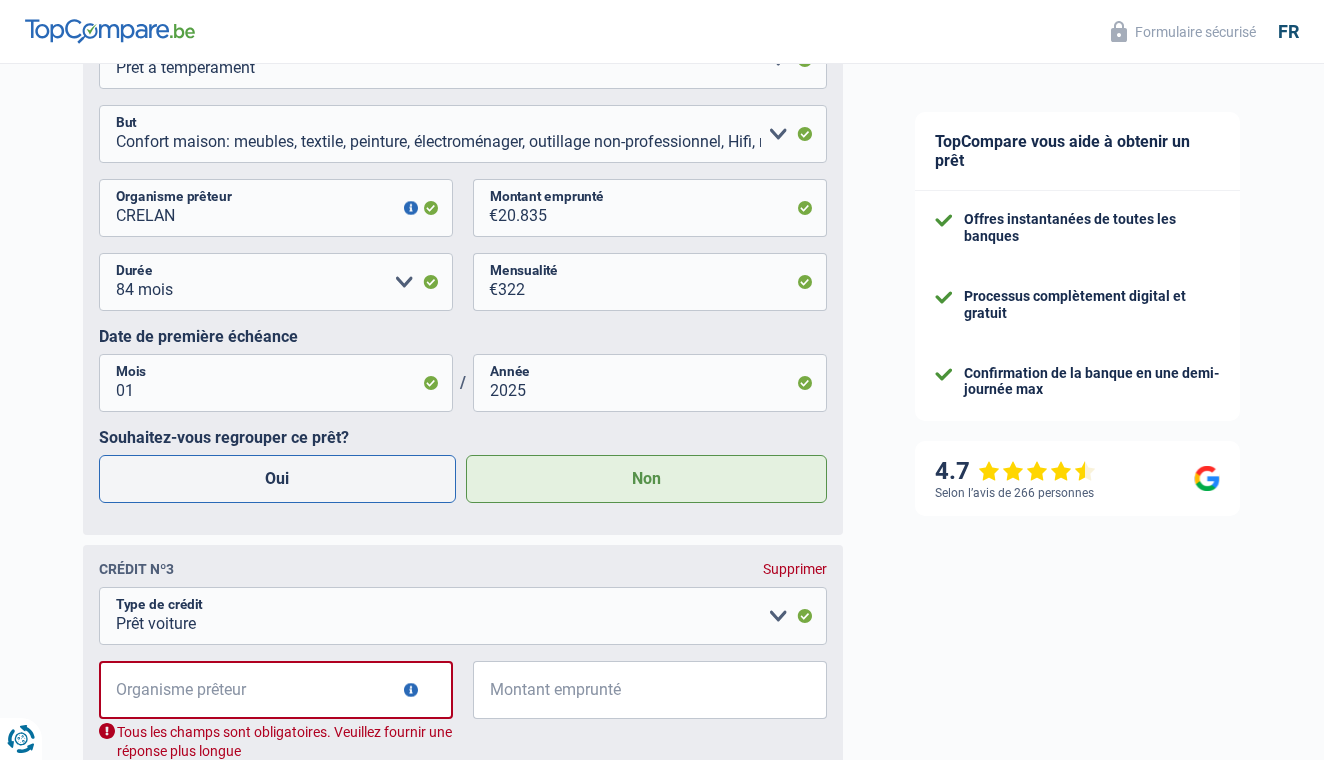 click on "Oui" at bounding box center [277, 479] 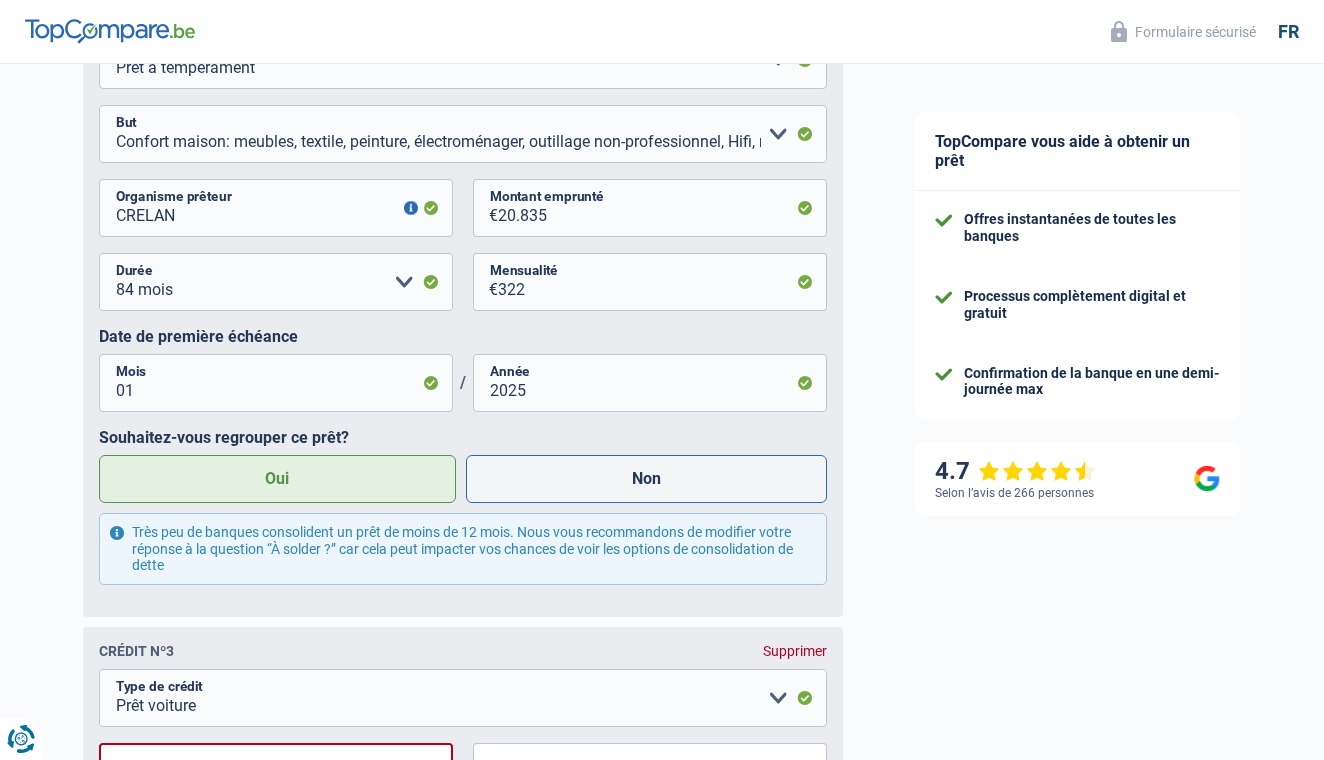 click on "Non" at bounding box center [647, 479] 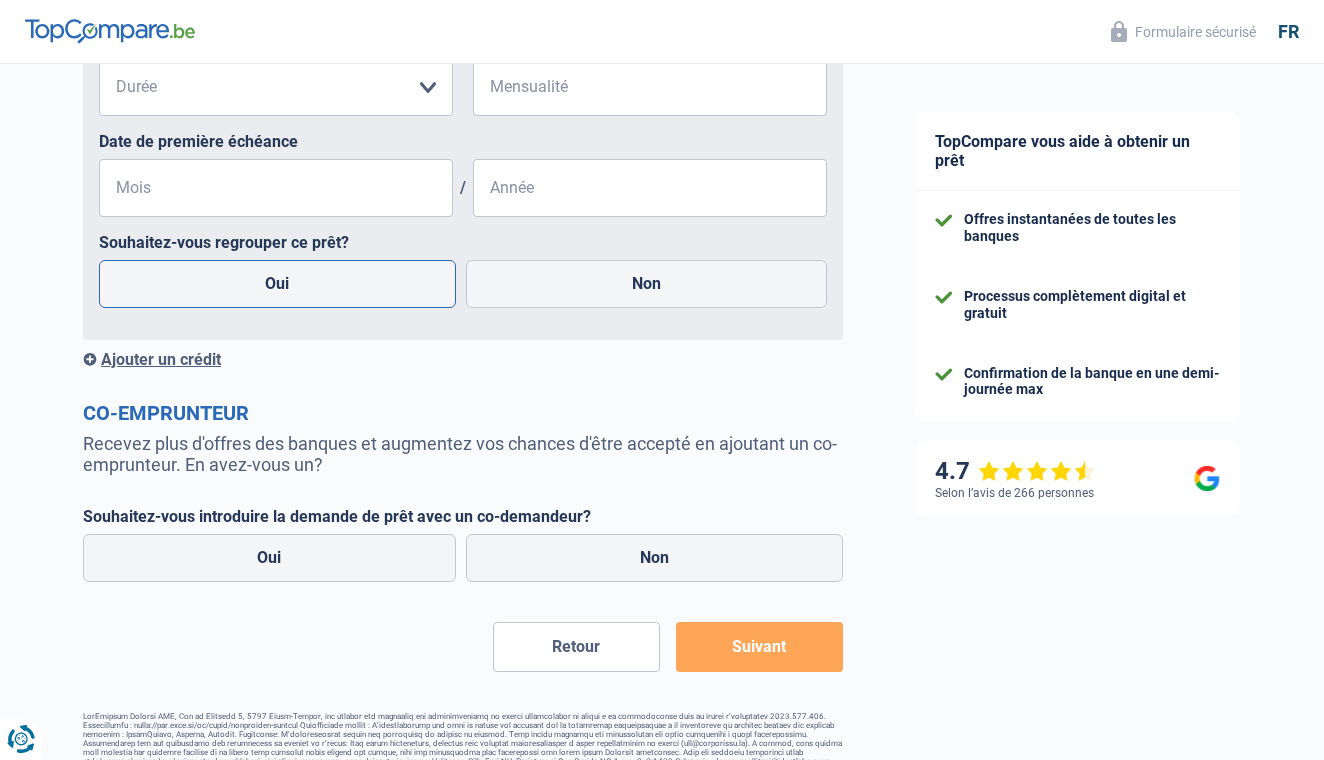 scroll, scrollTop: 2500, scrollLeft: 0, axis: vertical 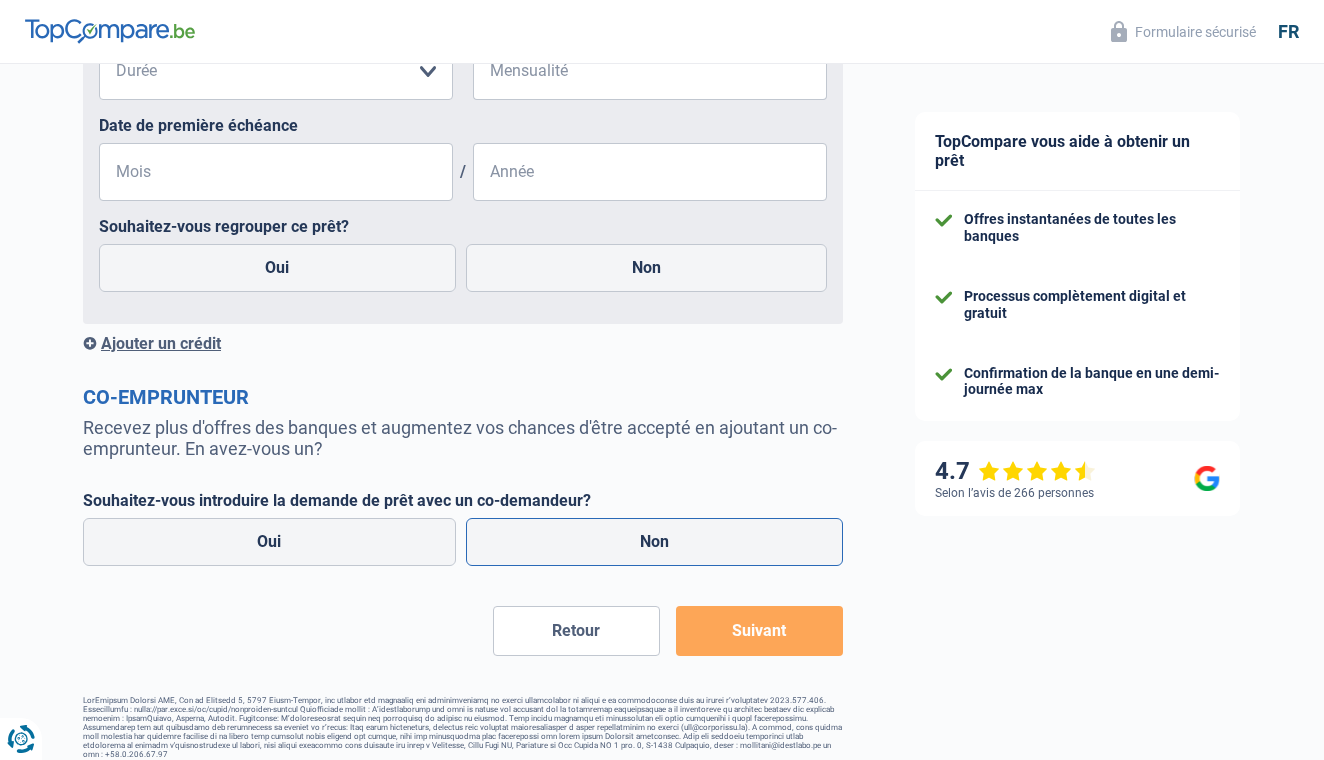 click on "Non" at bounding box center (655, 542) 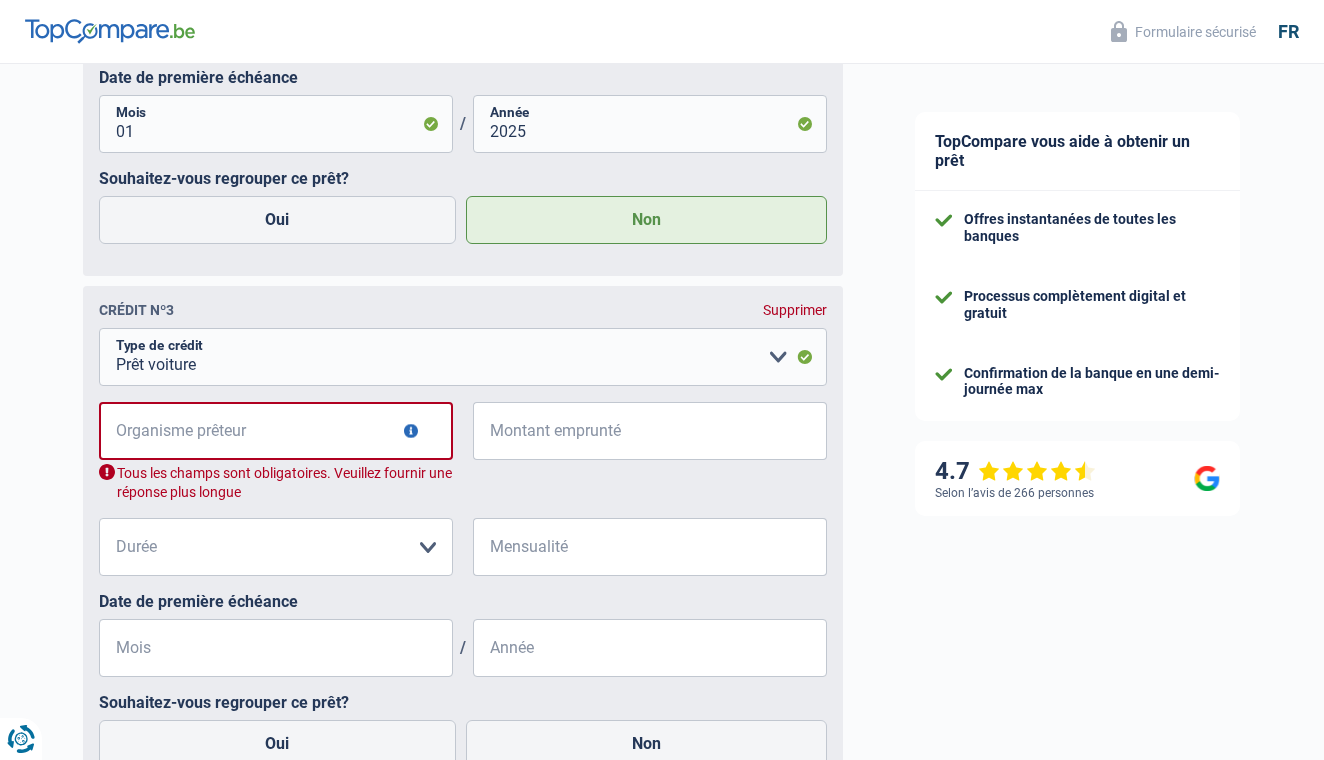 scroll, scrollTop: 2004, scrollLeft: 0, axis: vertical 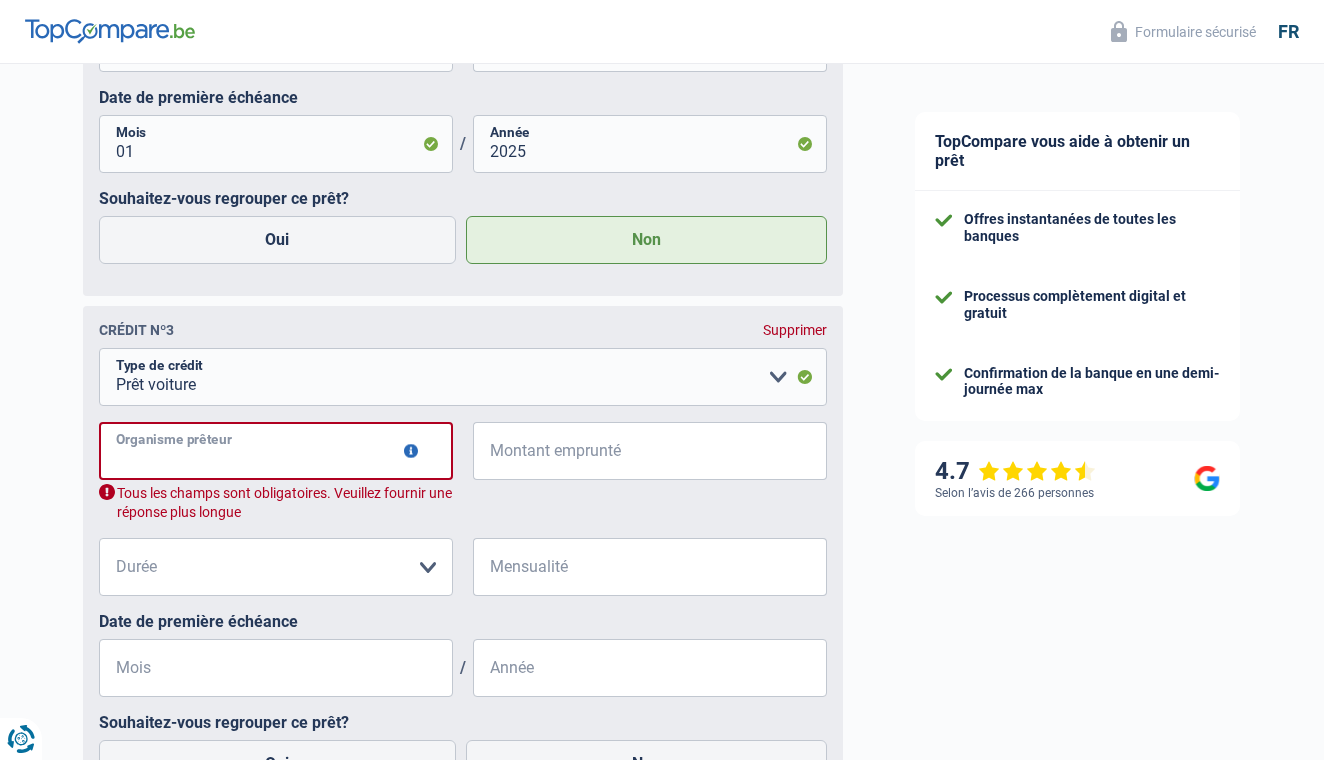 click on "Organisme prêteur" at bounding box center (276, 451) 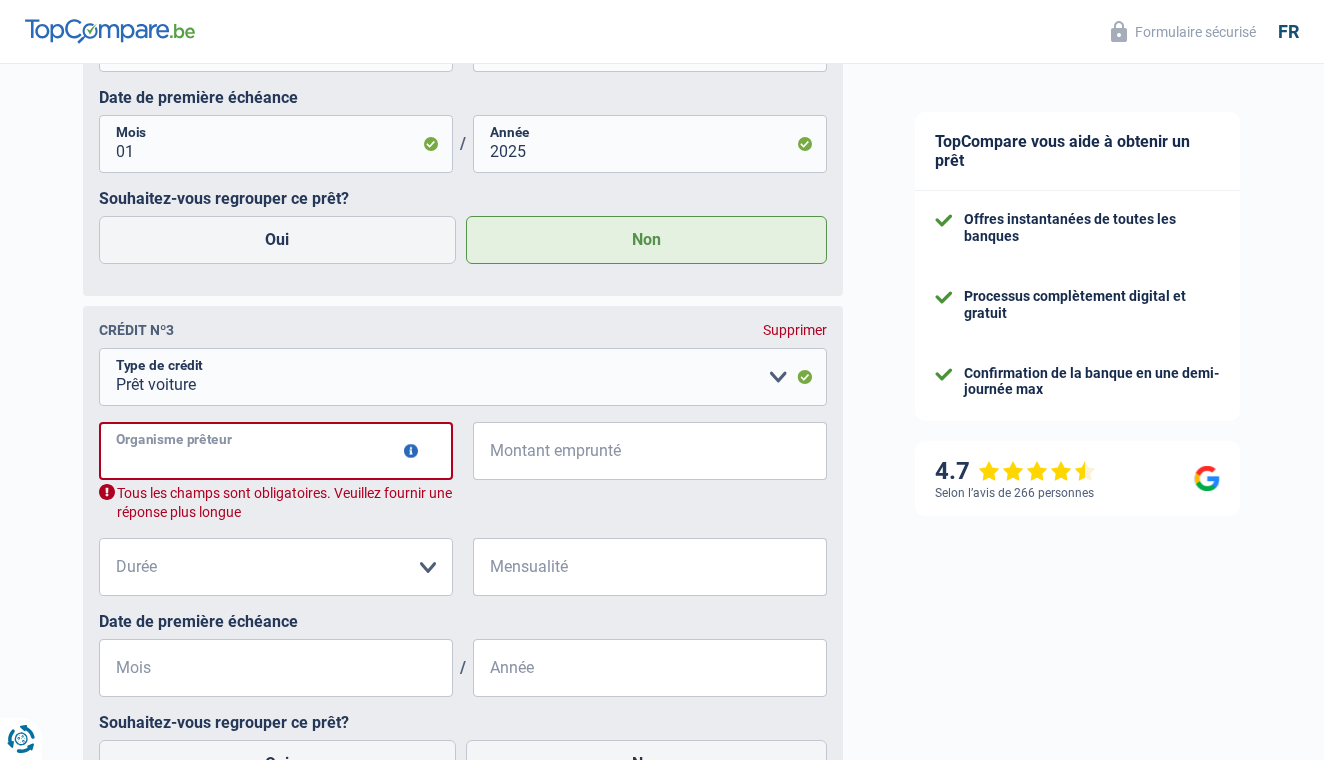 click on "Organisme prêteur" at bounding box center (276, 451) 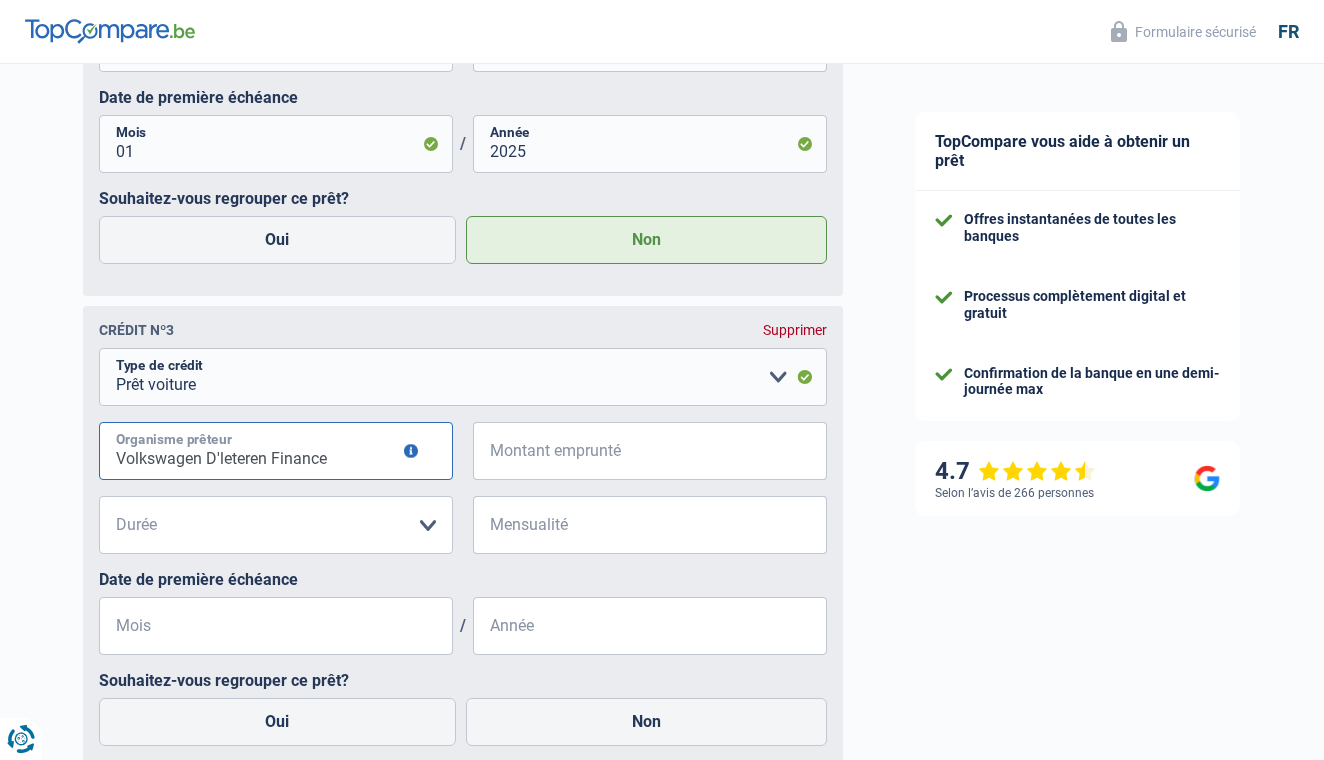 type on "Volkswagen D'leteren Finance" 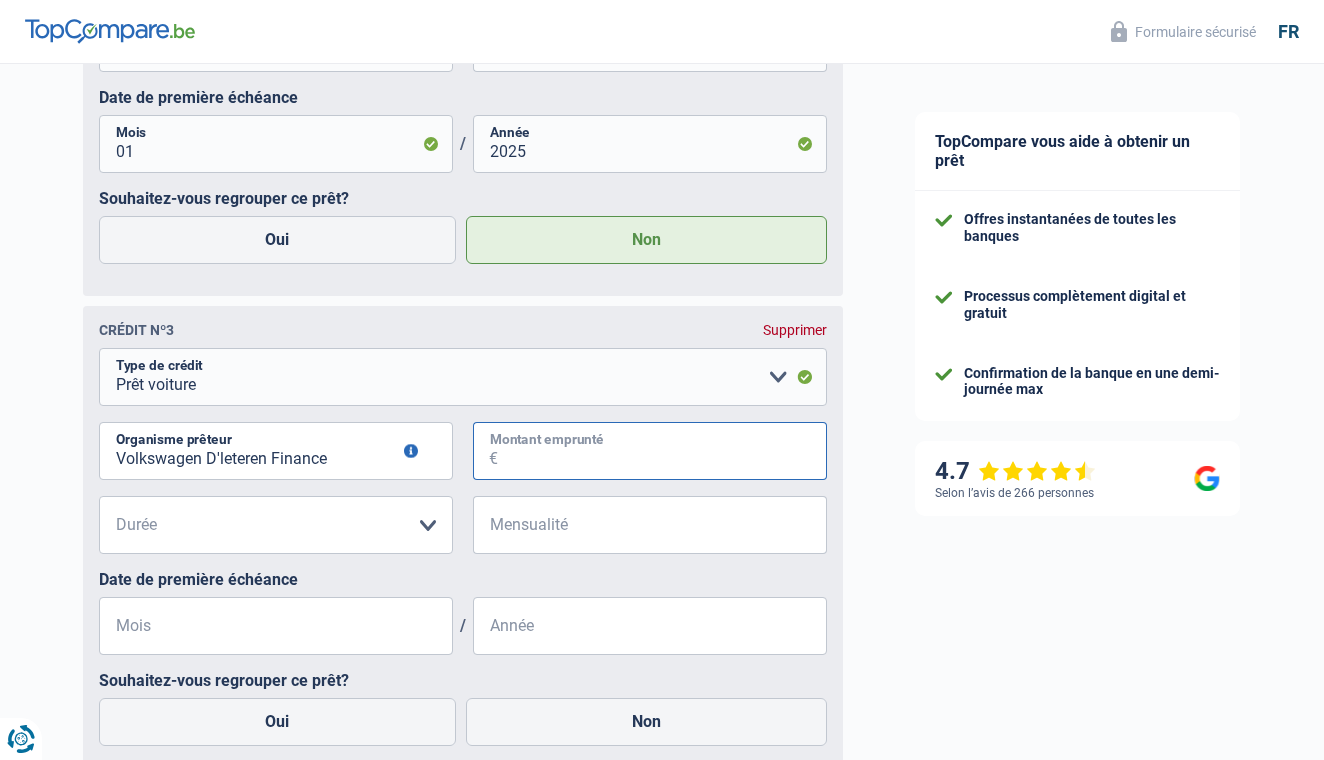 click on "Montant emprunté" at bounding box center (662, 451) 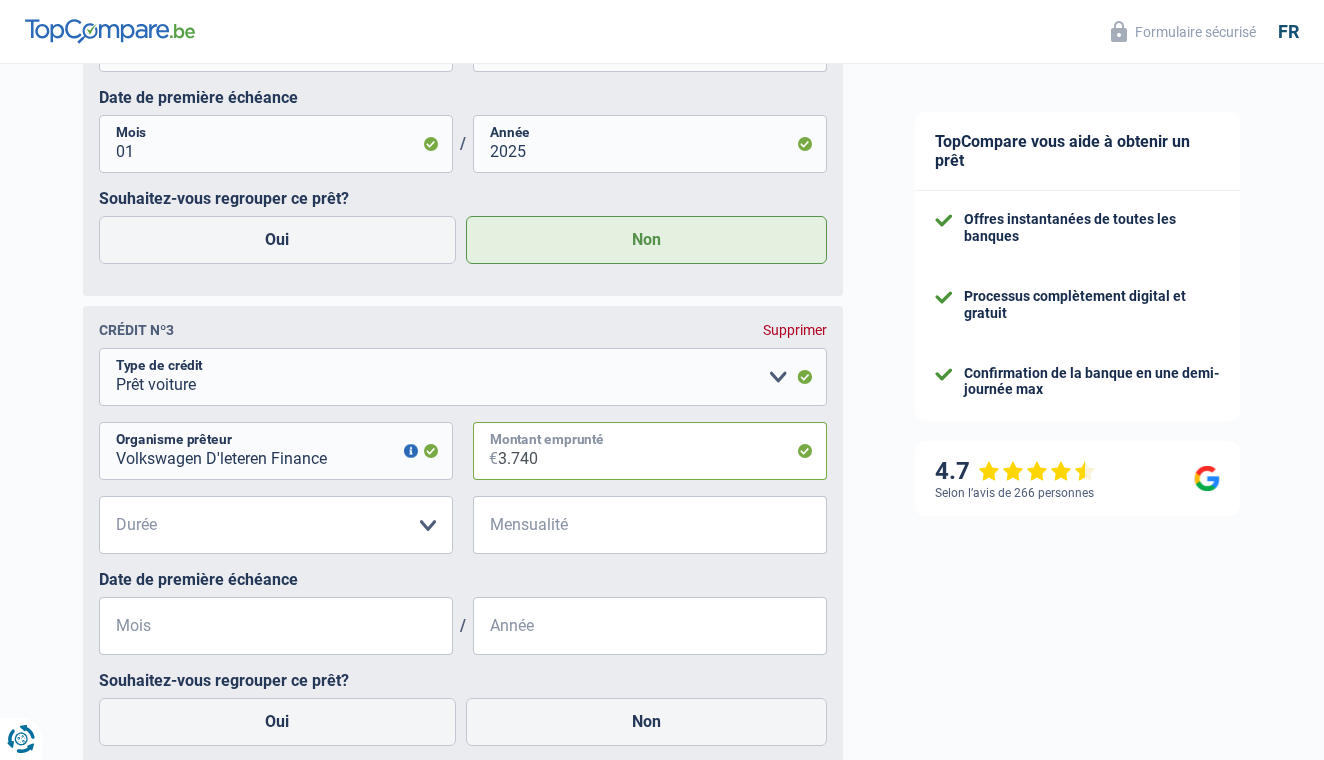 type on "37.400" 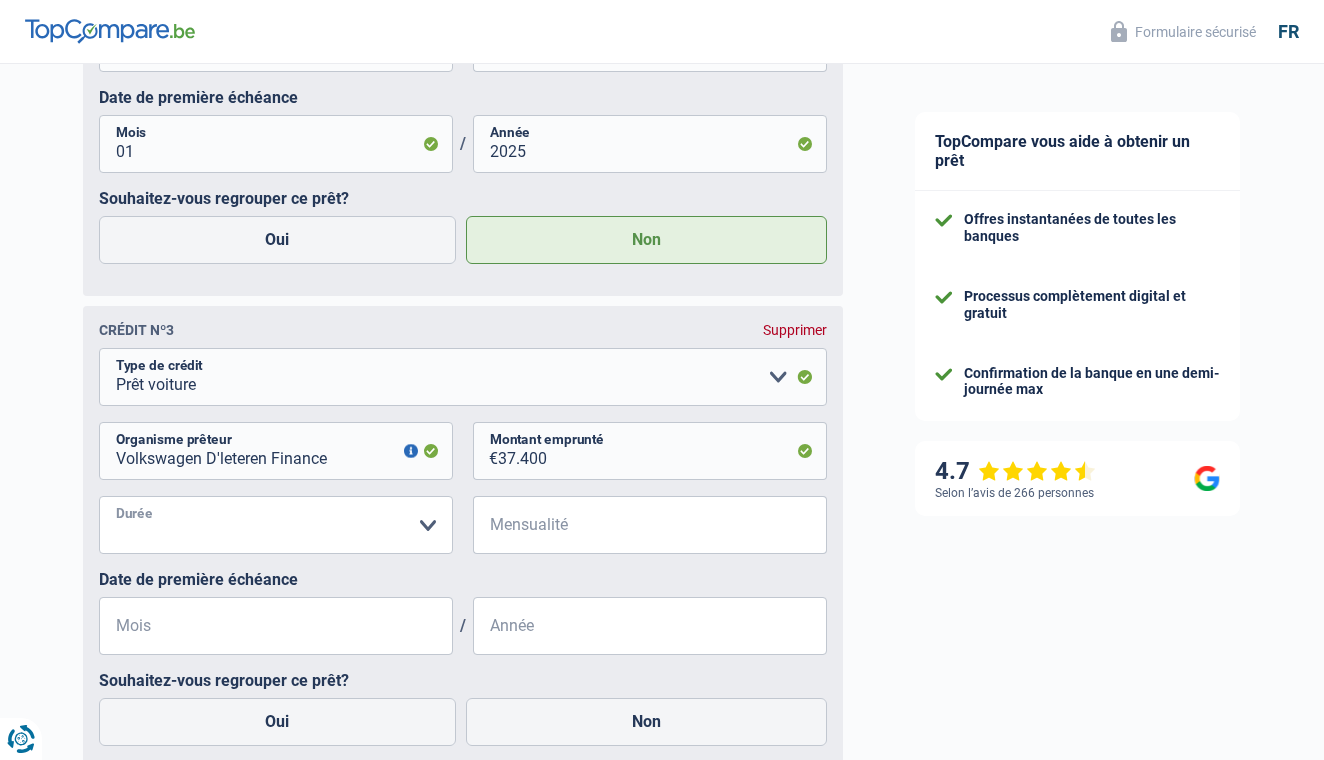 select on "48" 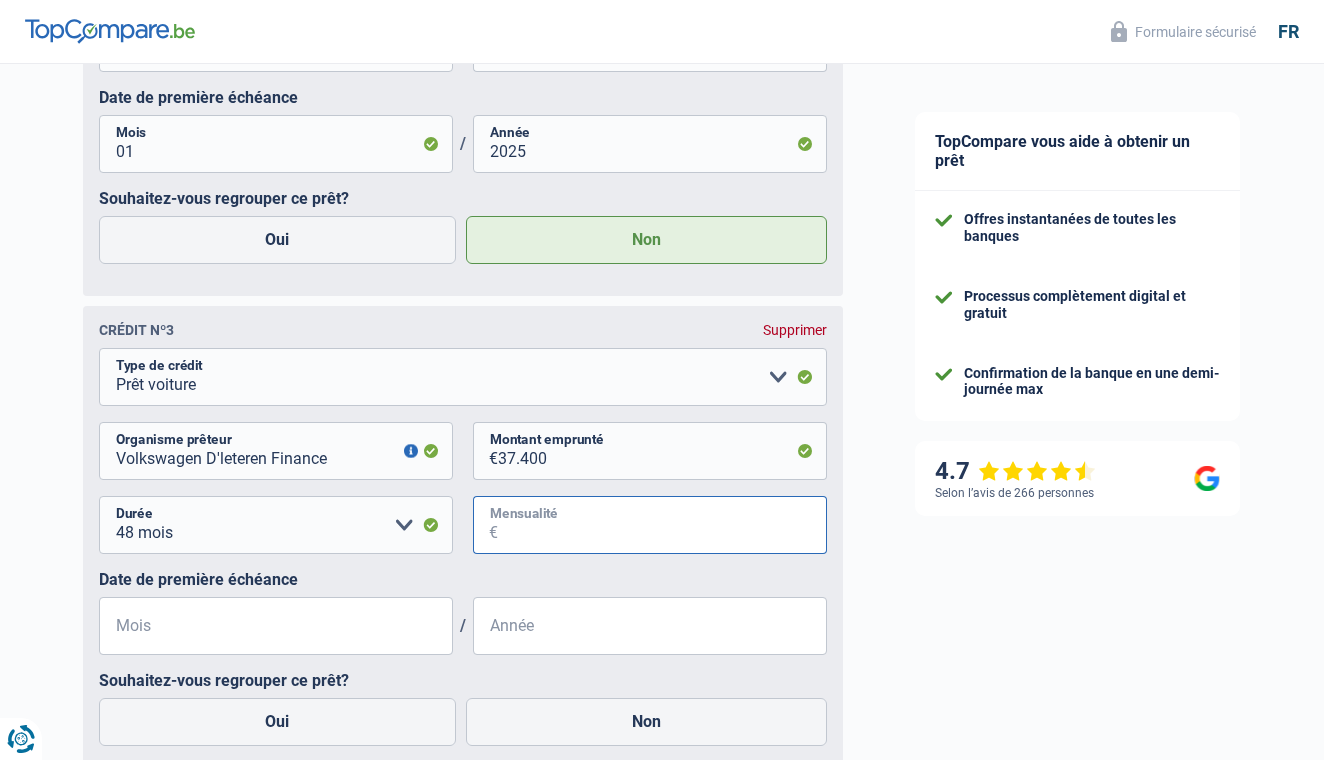 click on "Mensualité" at bounding box center (662, 525) 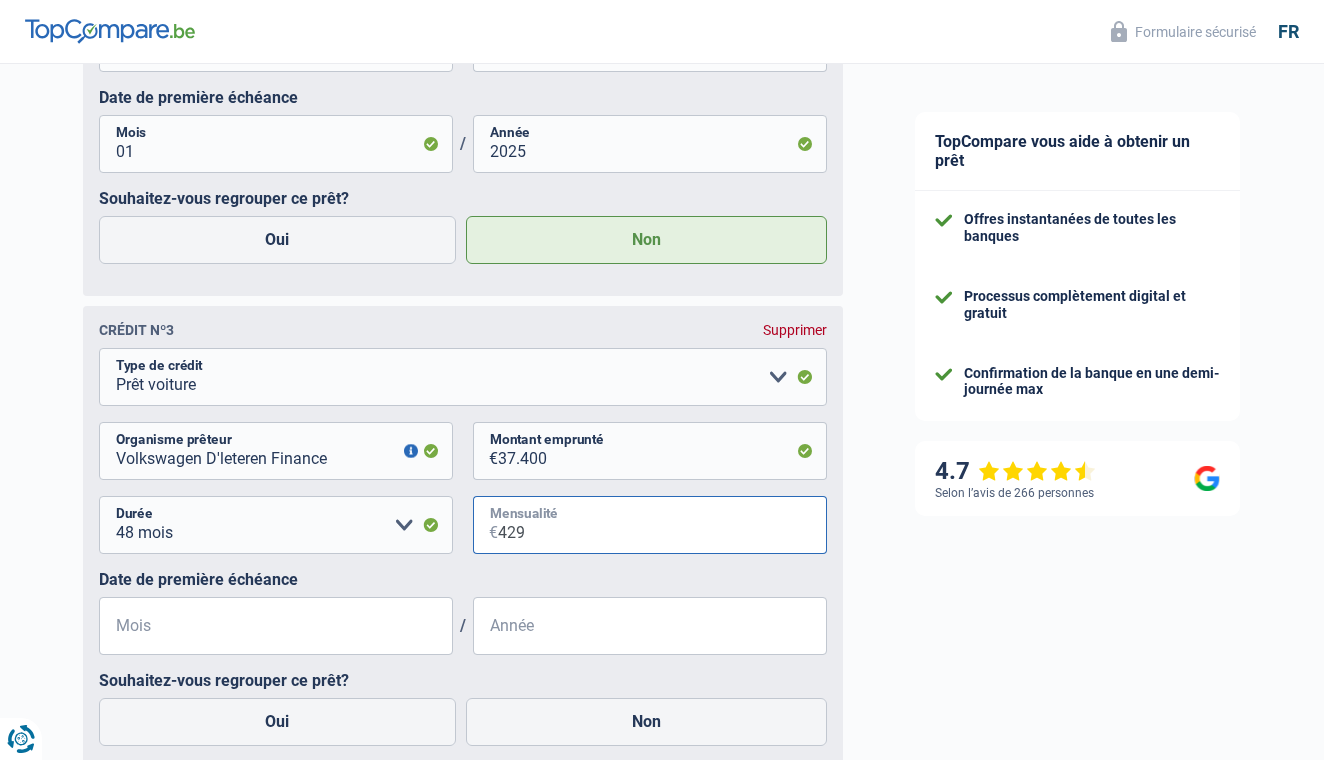type on "429" 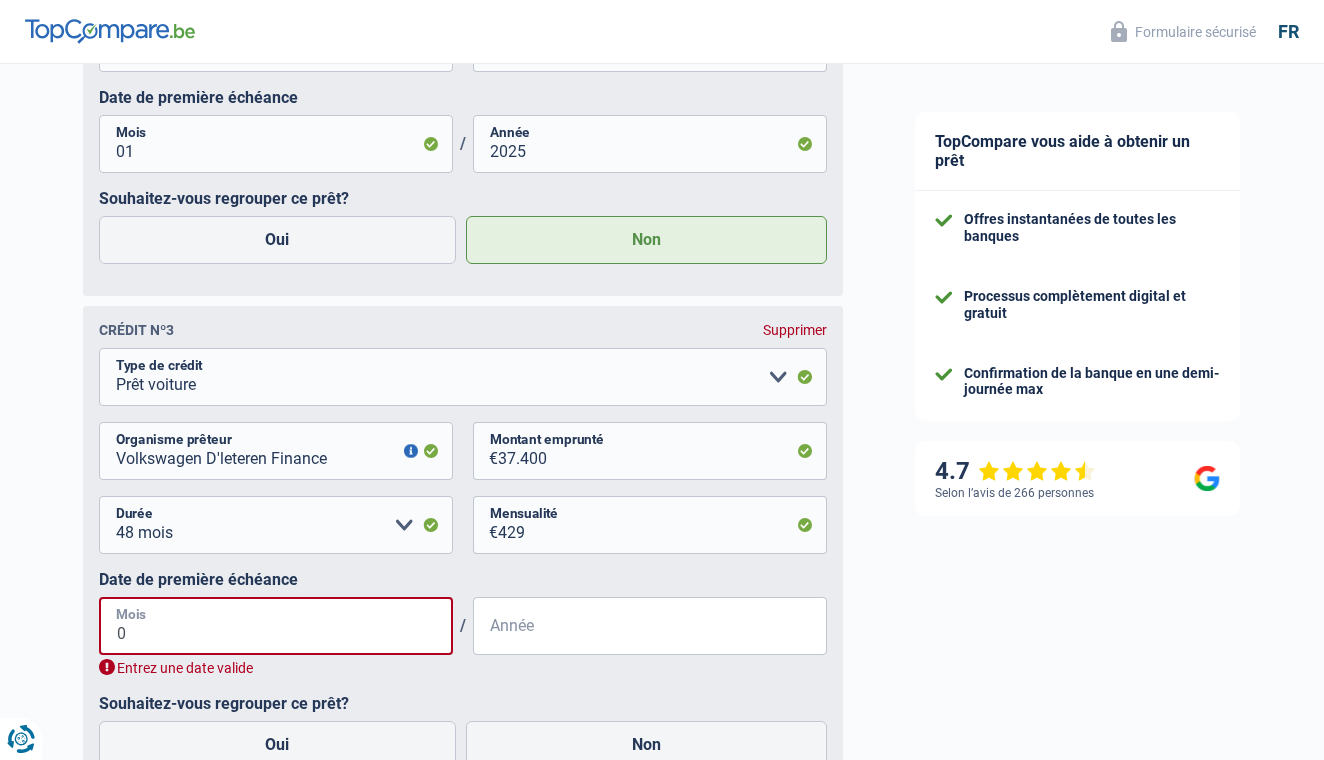 type on "06" 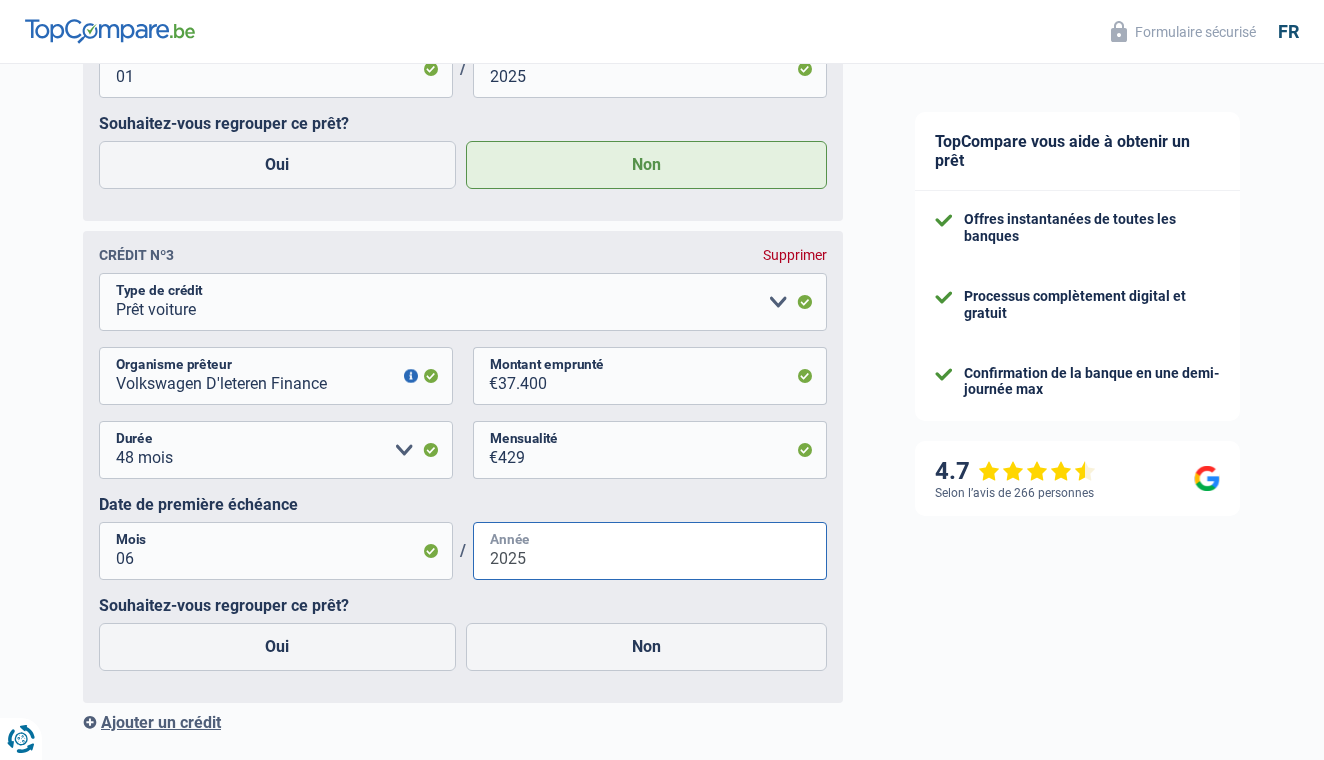 scroll, scrollTop: 2185, scrollLeft: 0, axis: vertical 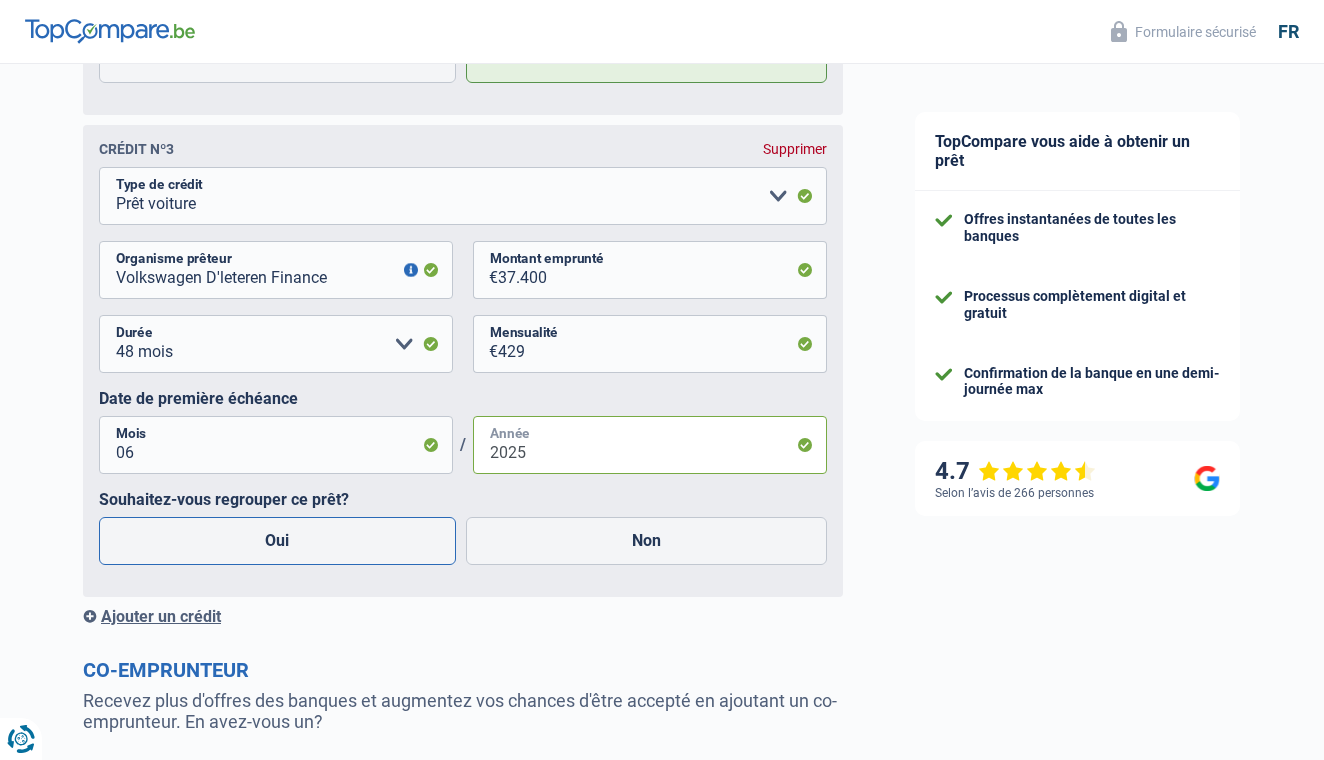 type on "2025" 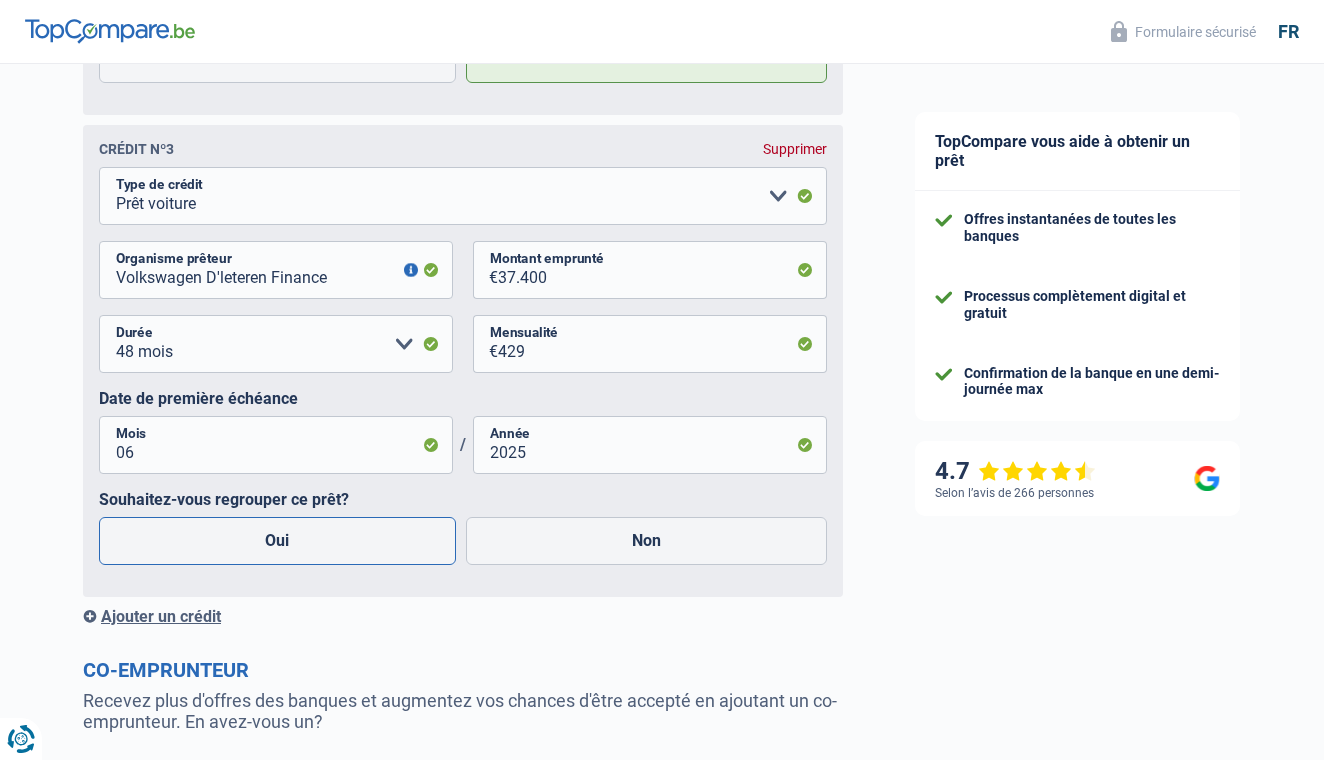 click on "Oui" at bounding box center [277, 541] 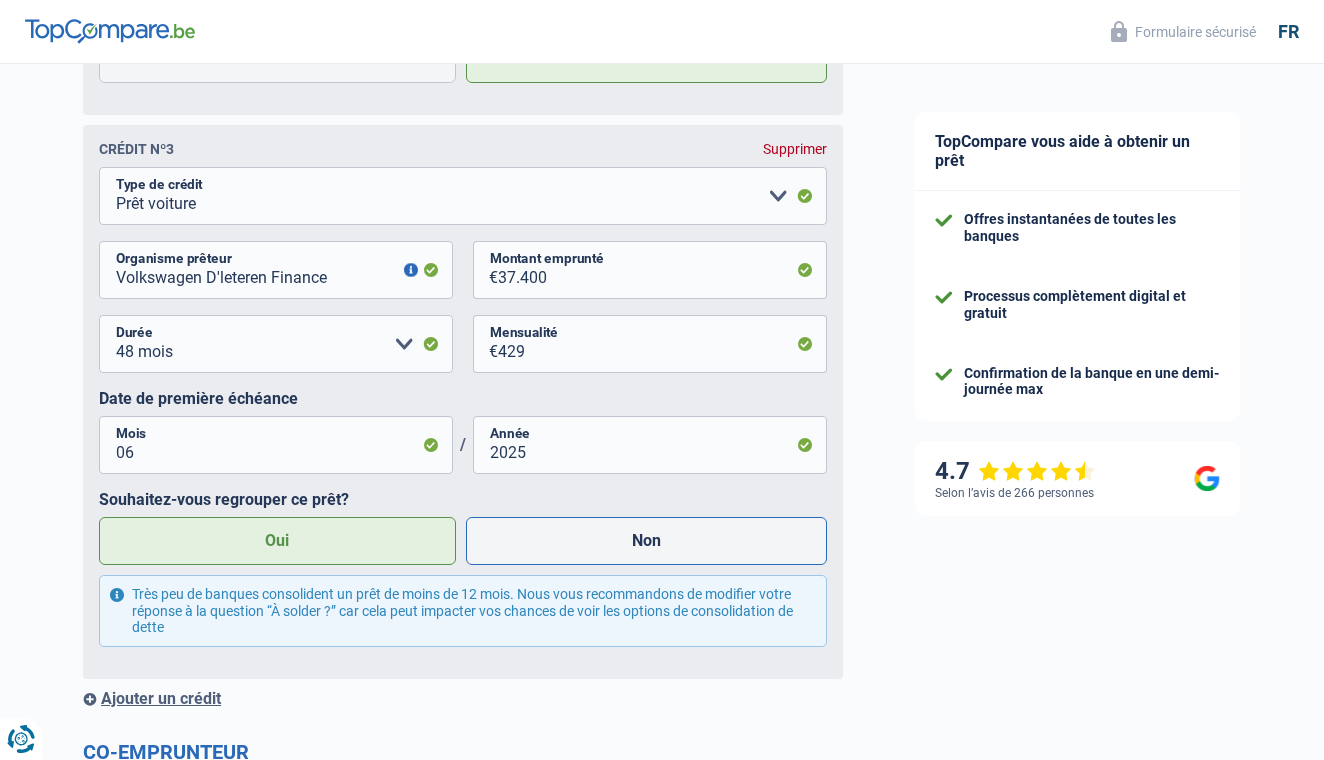 click on "Non" at bounding box center [647, 541] 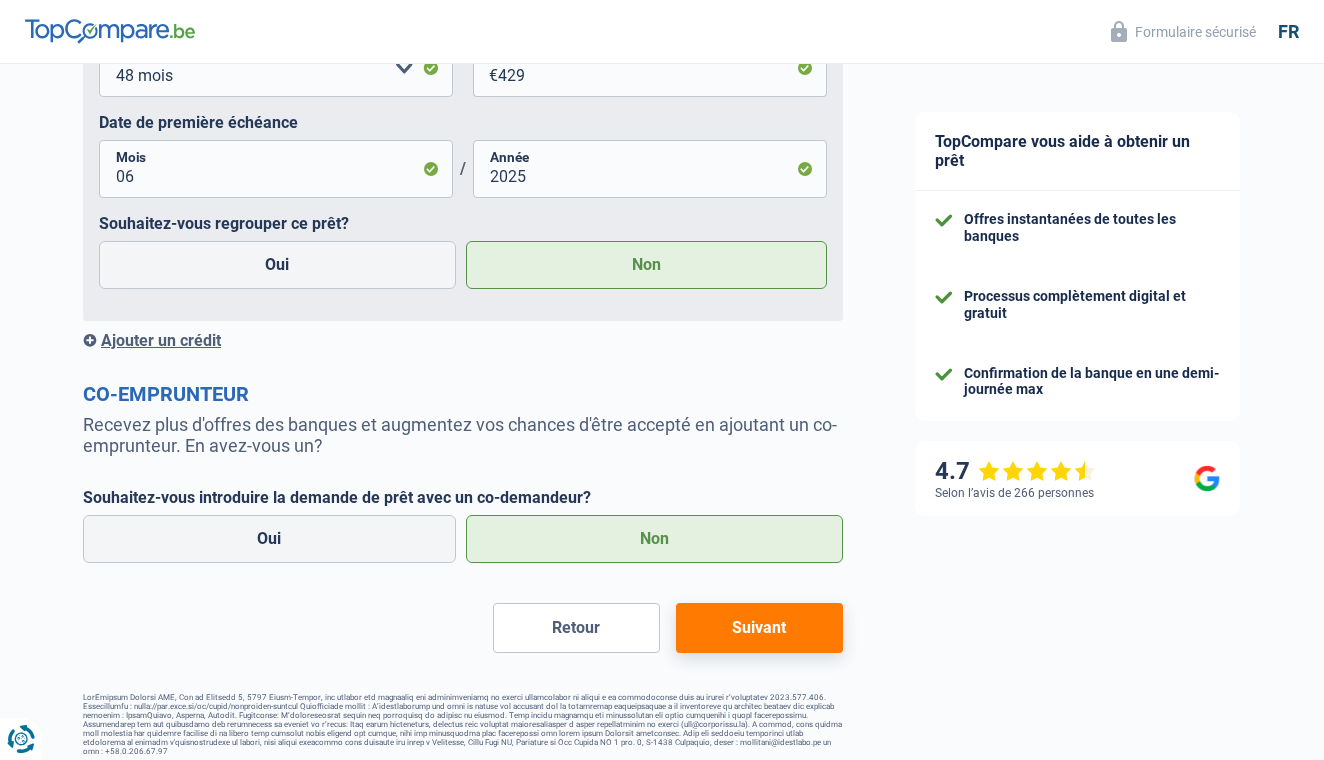 click on "Suivant" at bounding box center (759, 628) 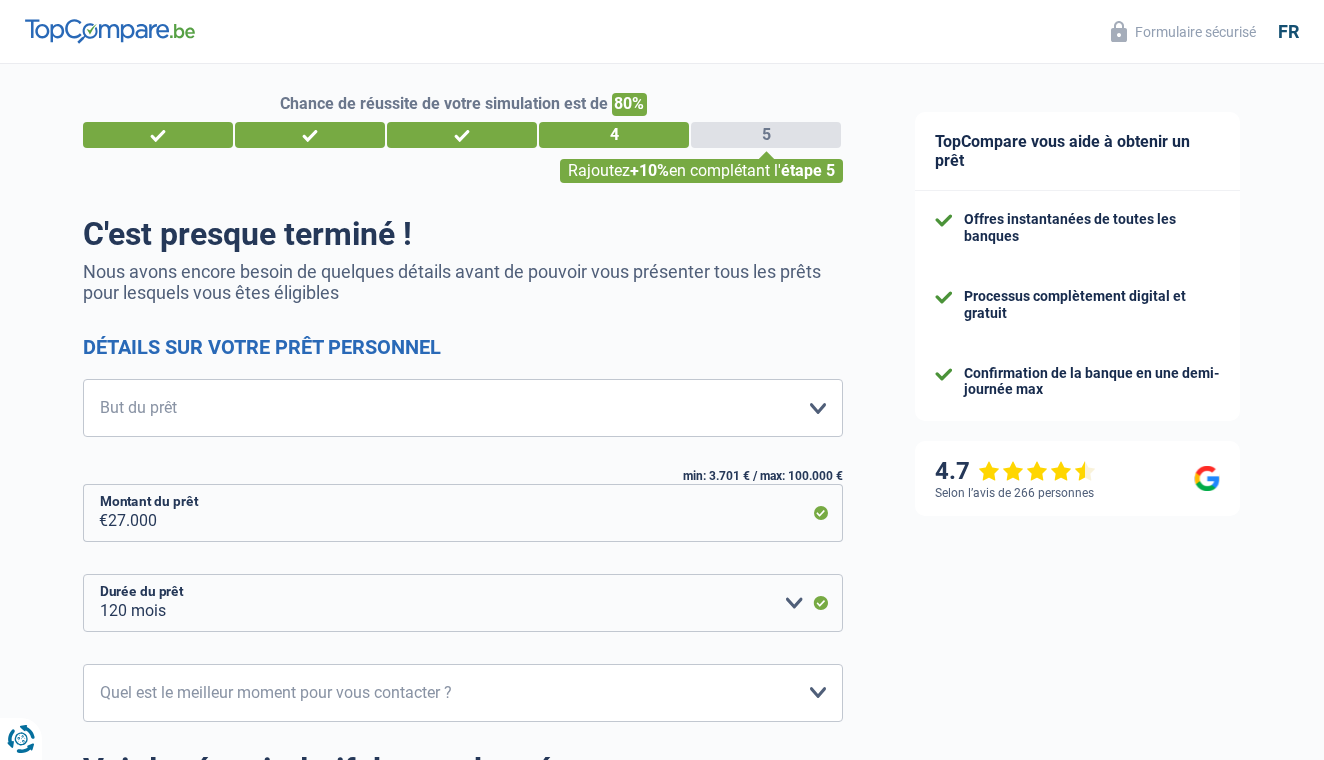 scroll, scrollTop: 0, scrollLeft: 0, axis: both 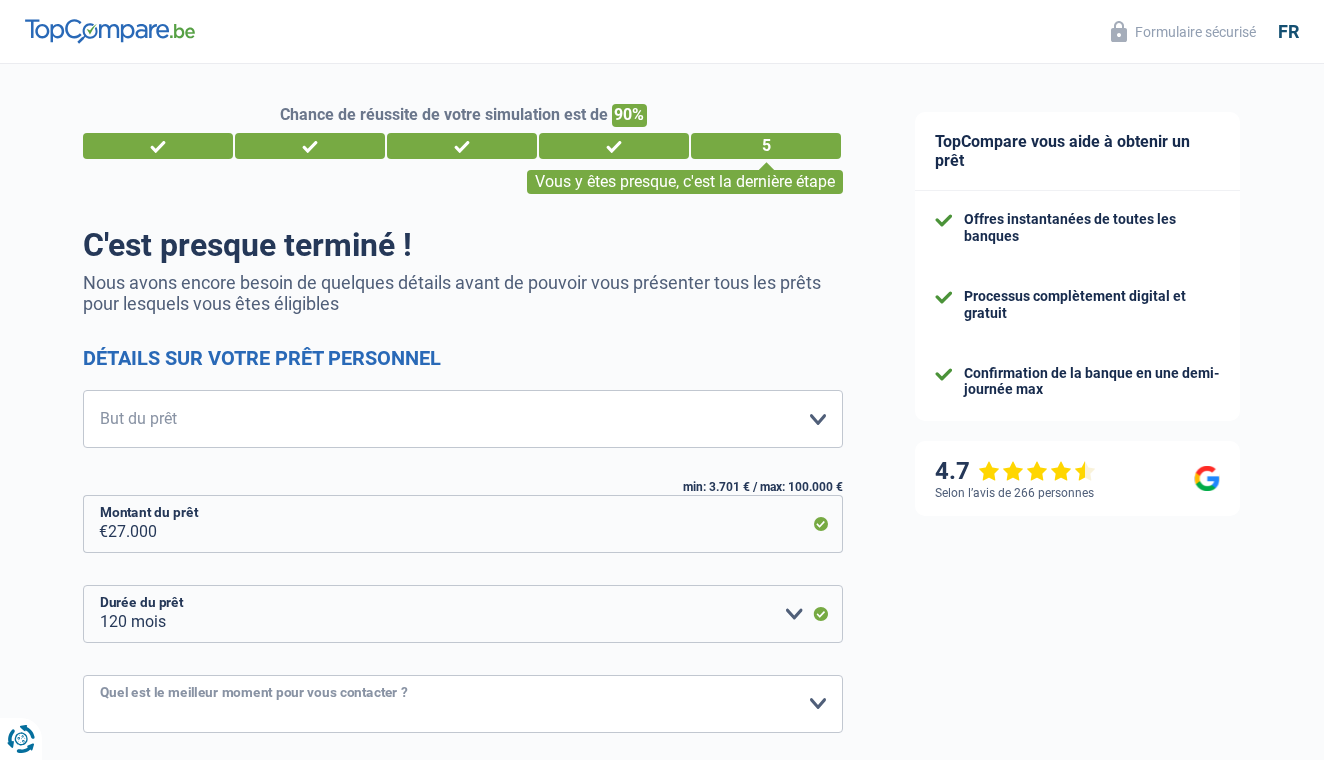select on "12-14" 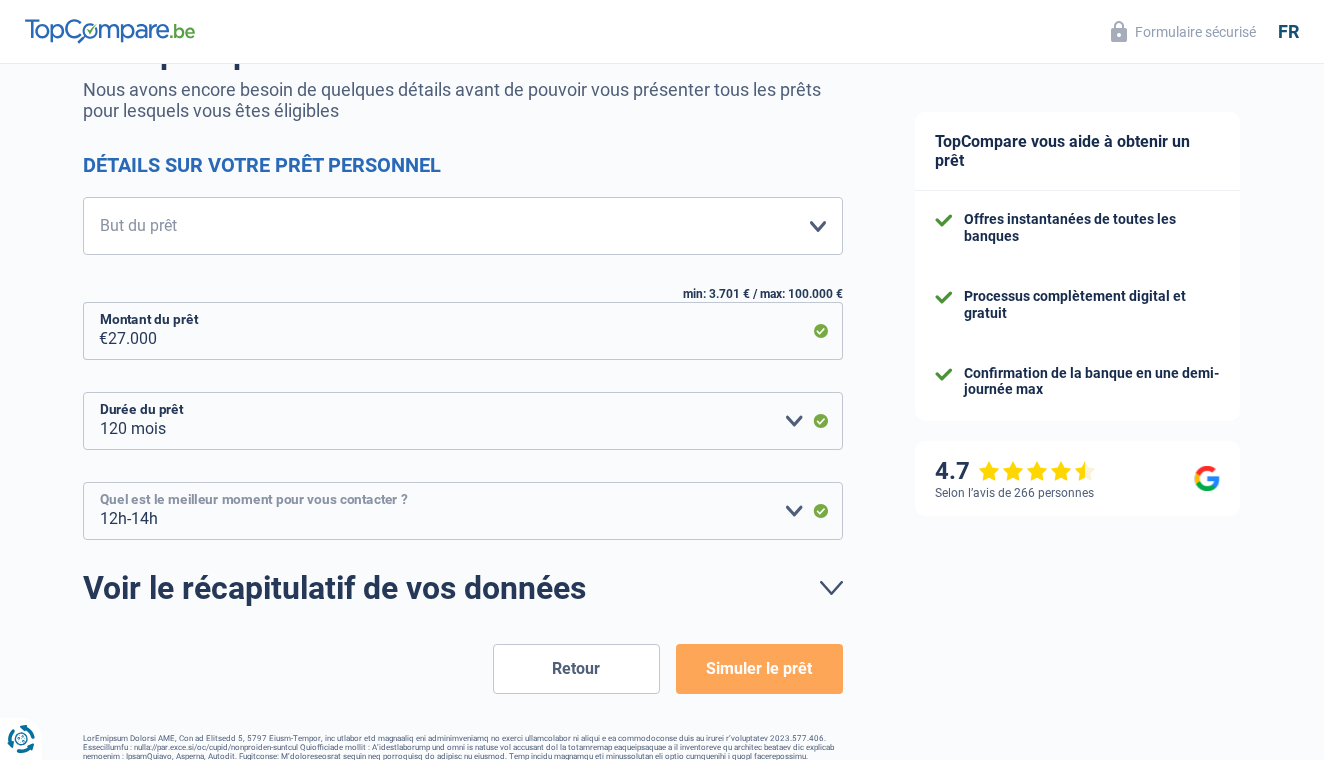 scroll, scrollTop: 194, scrollLeft: 0, axis: vertical 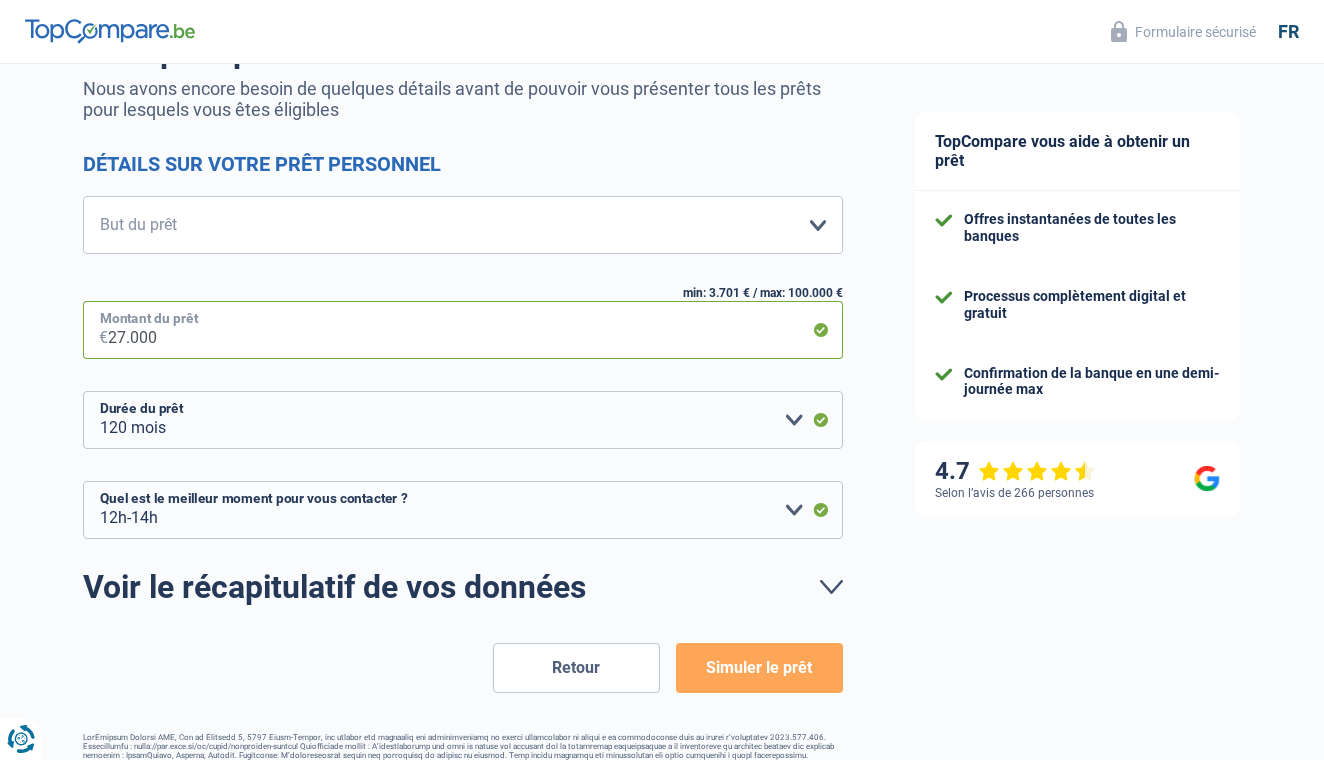 click on "27.000" at bounding box center (475, 330) 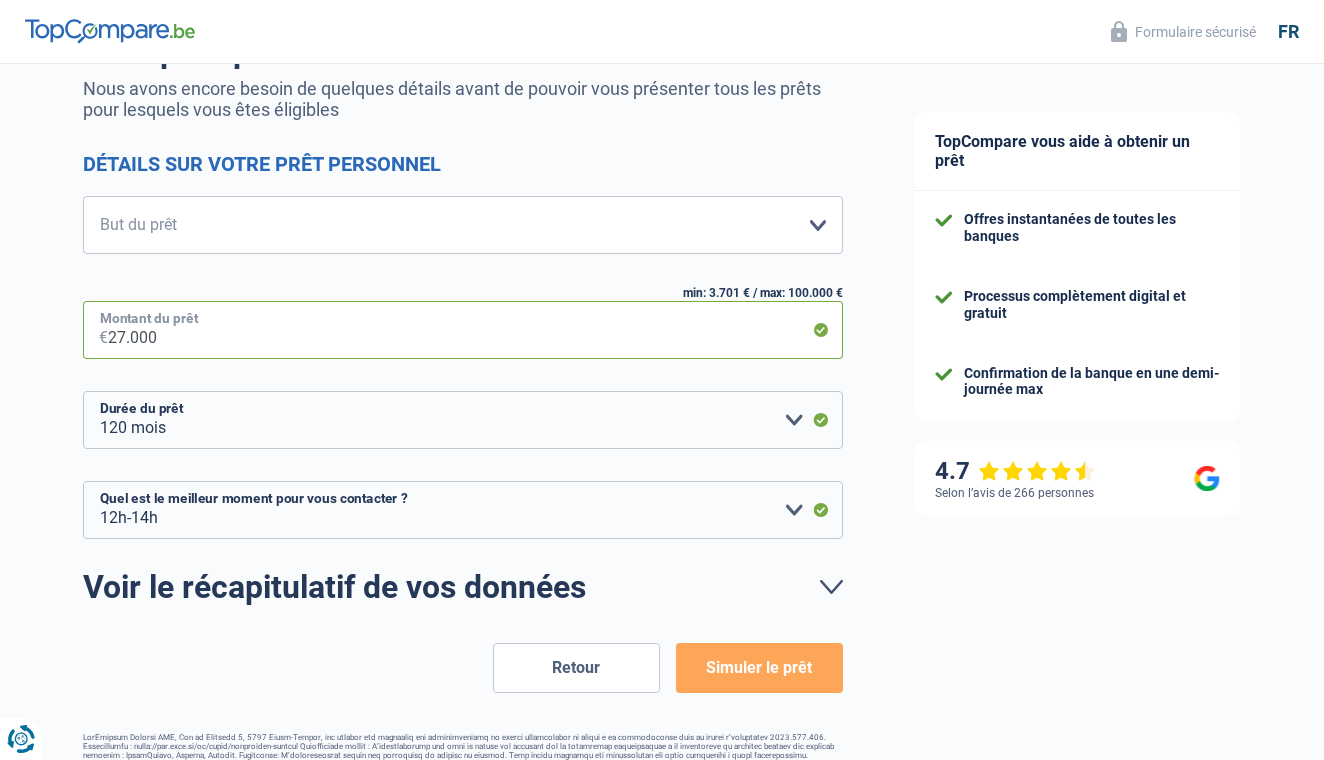 drag, startPoint x: 241, startPoint y: 337, endPoint x: 82, endPoint y: 342, distance: 159.0786 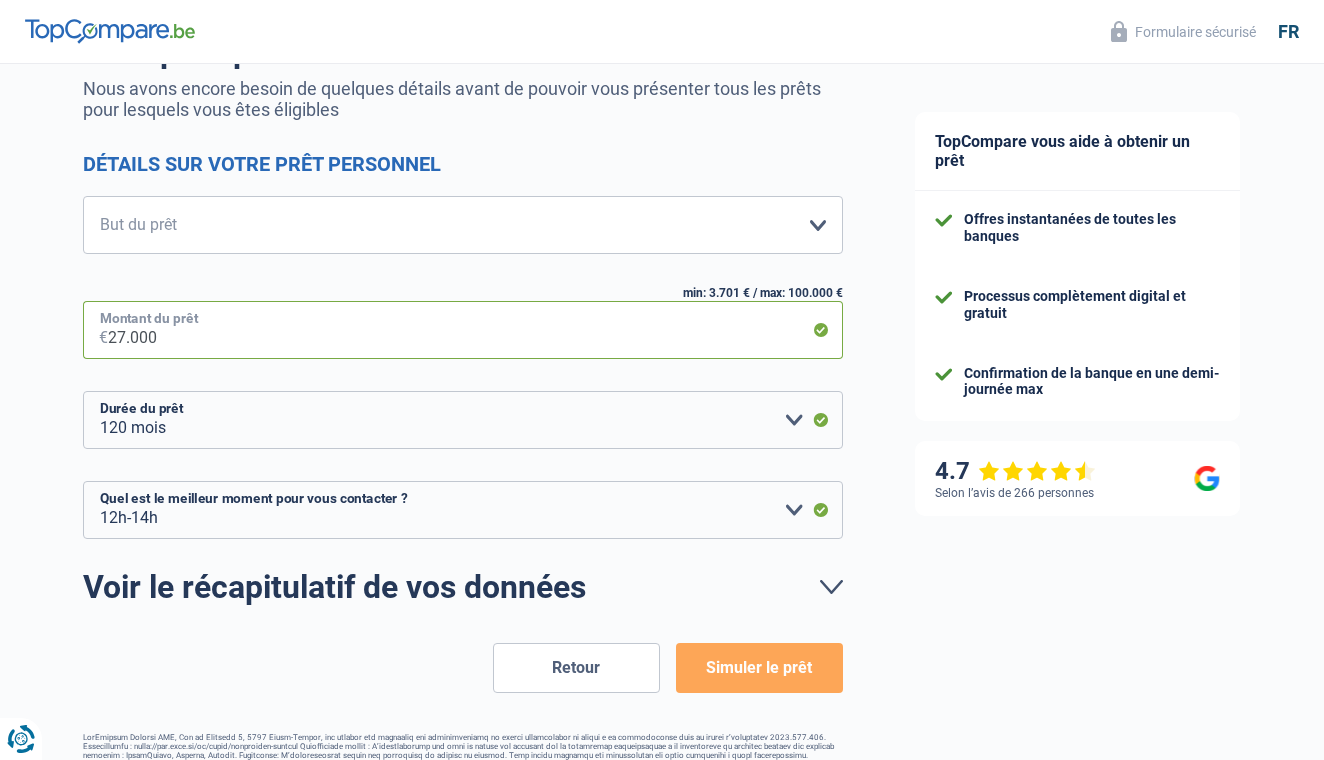 click on "27.000" at bounding box center [475, 330] 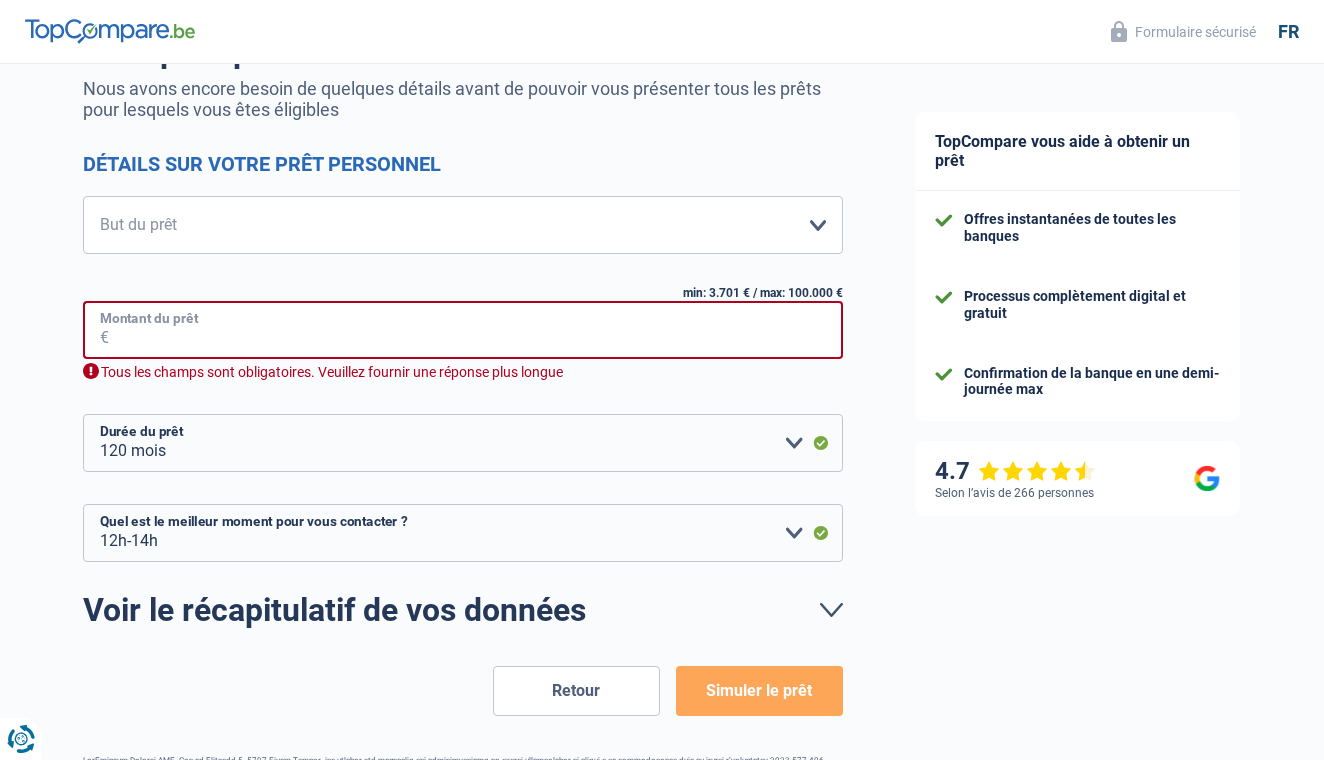 type on "5" 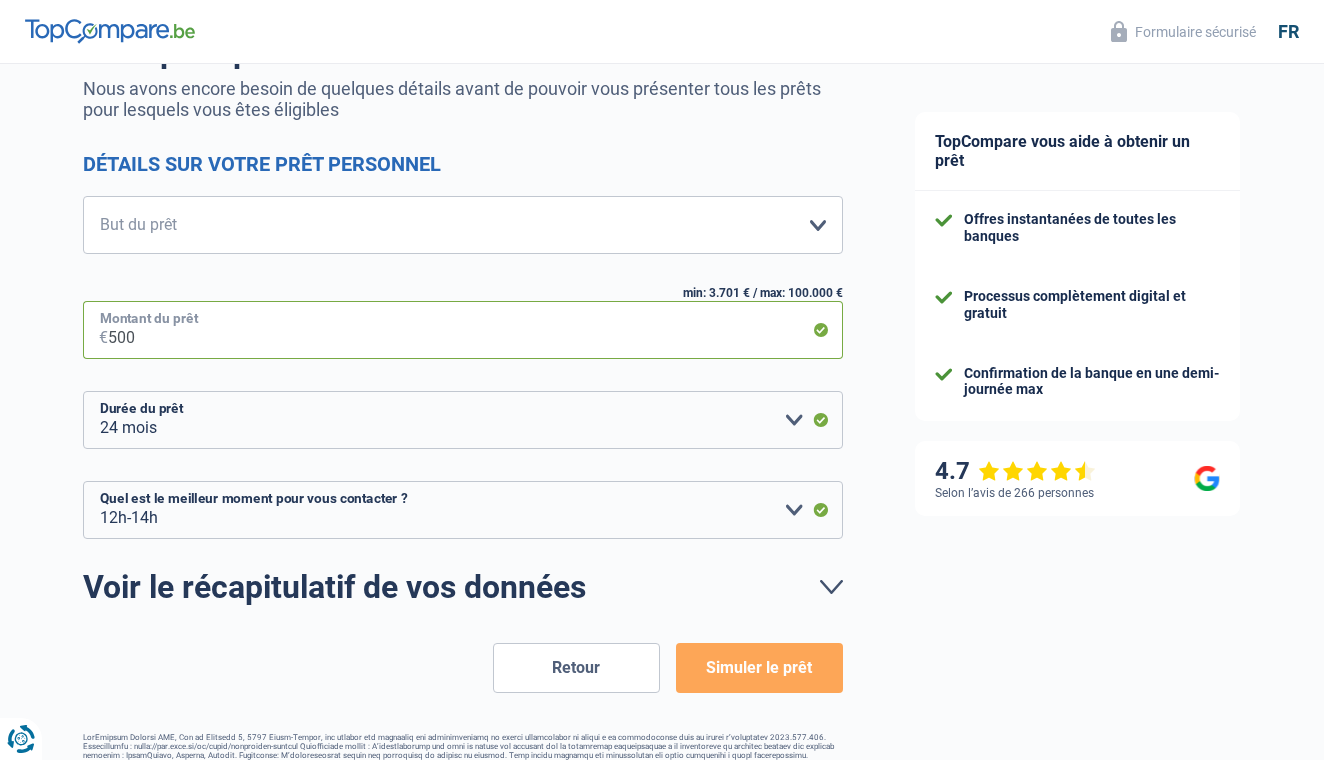 type on "5.000" 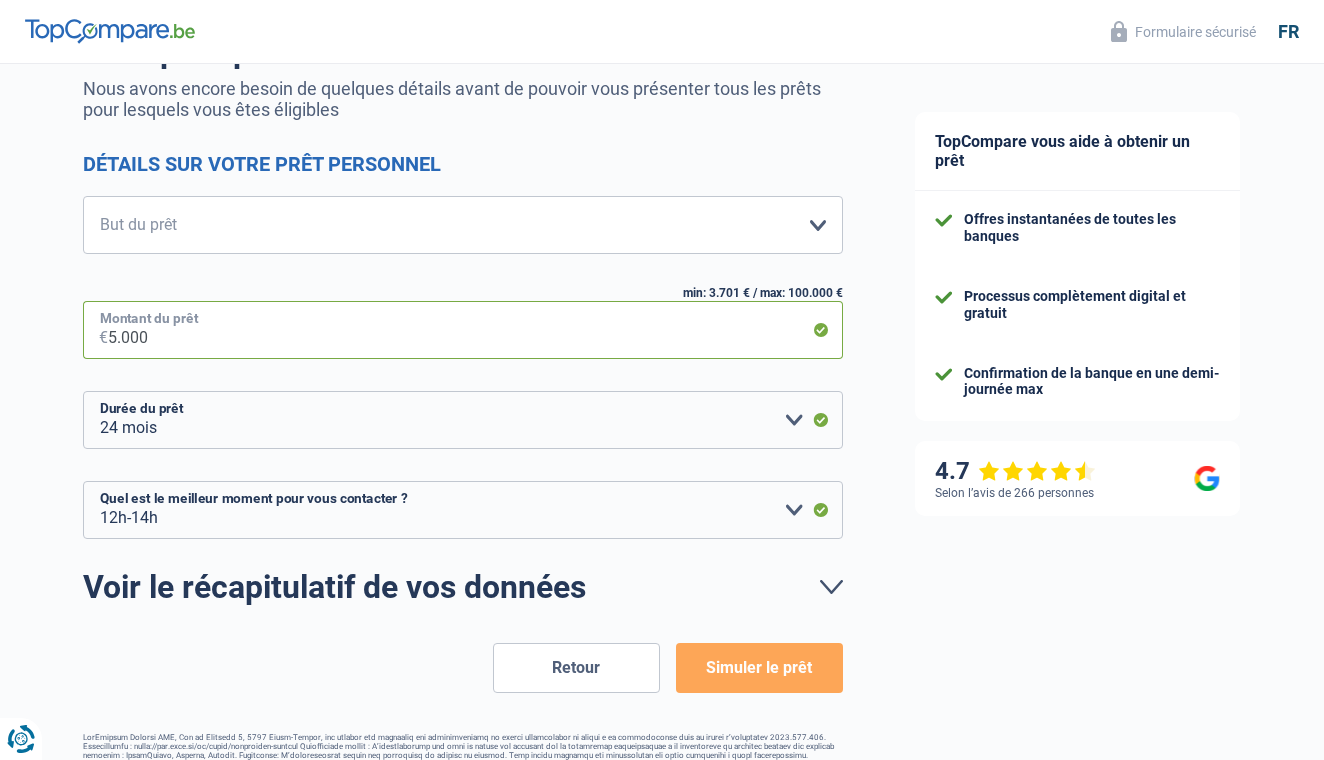 select on "36" 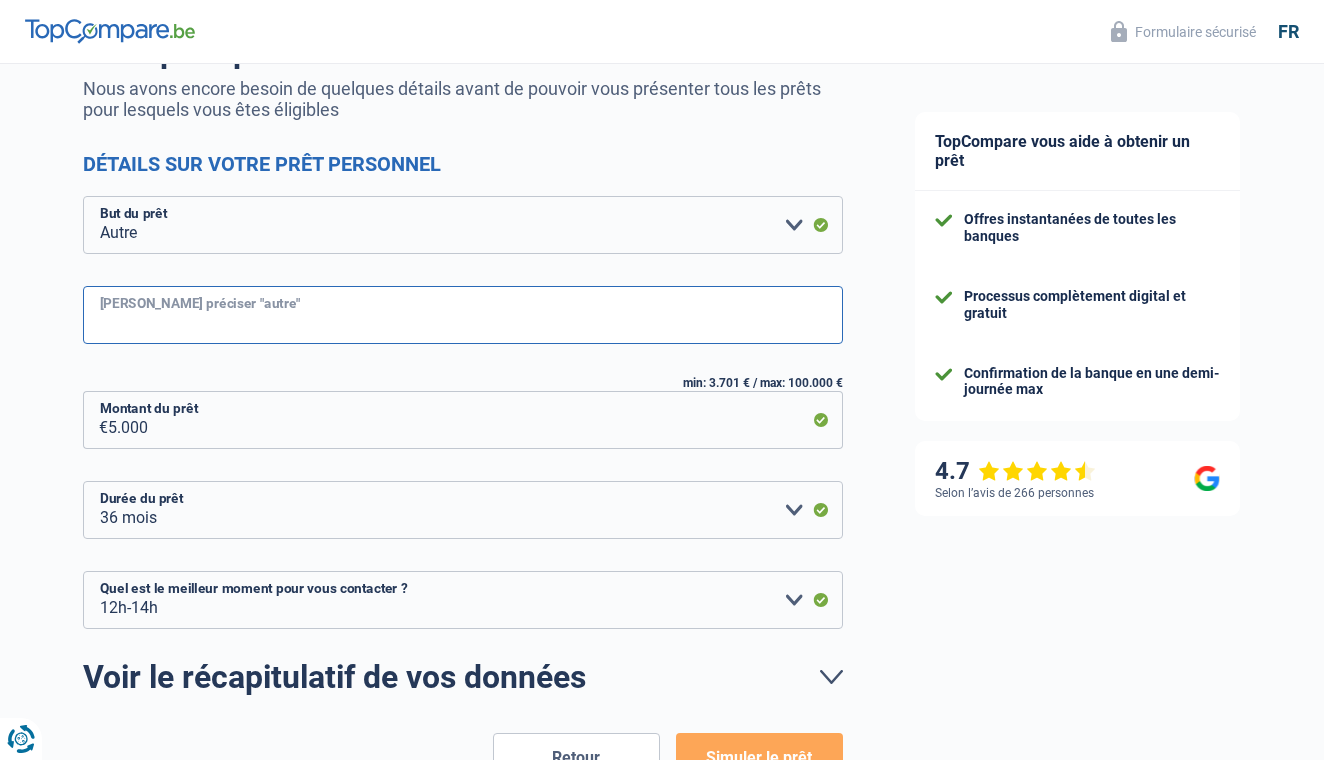 click on "Veuillez préciser "autre"" at bounding box center [463, 315] 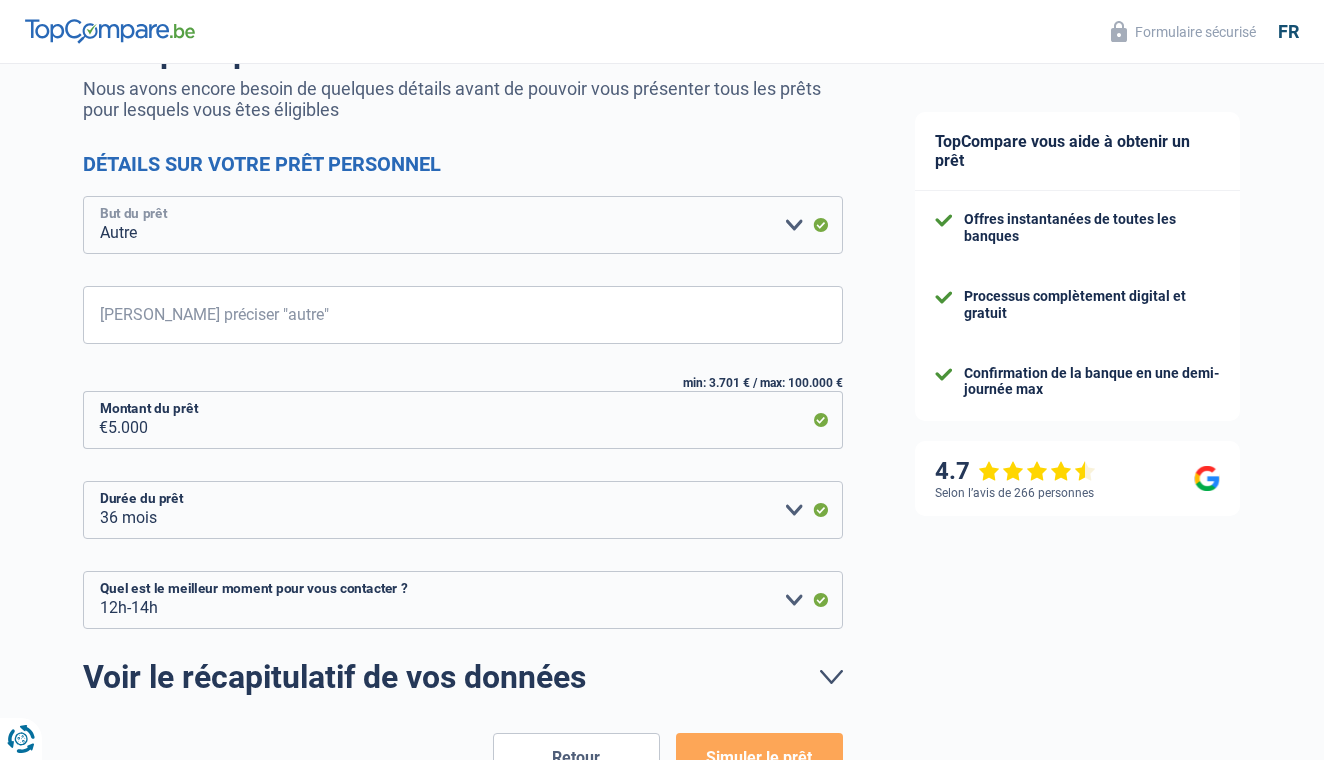 select on "familyEvent" 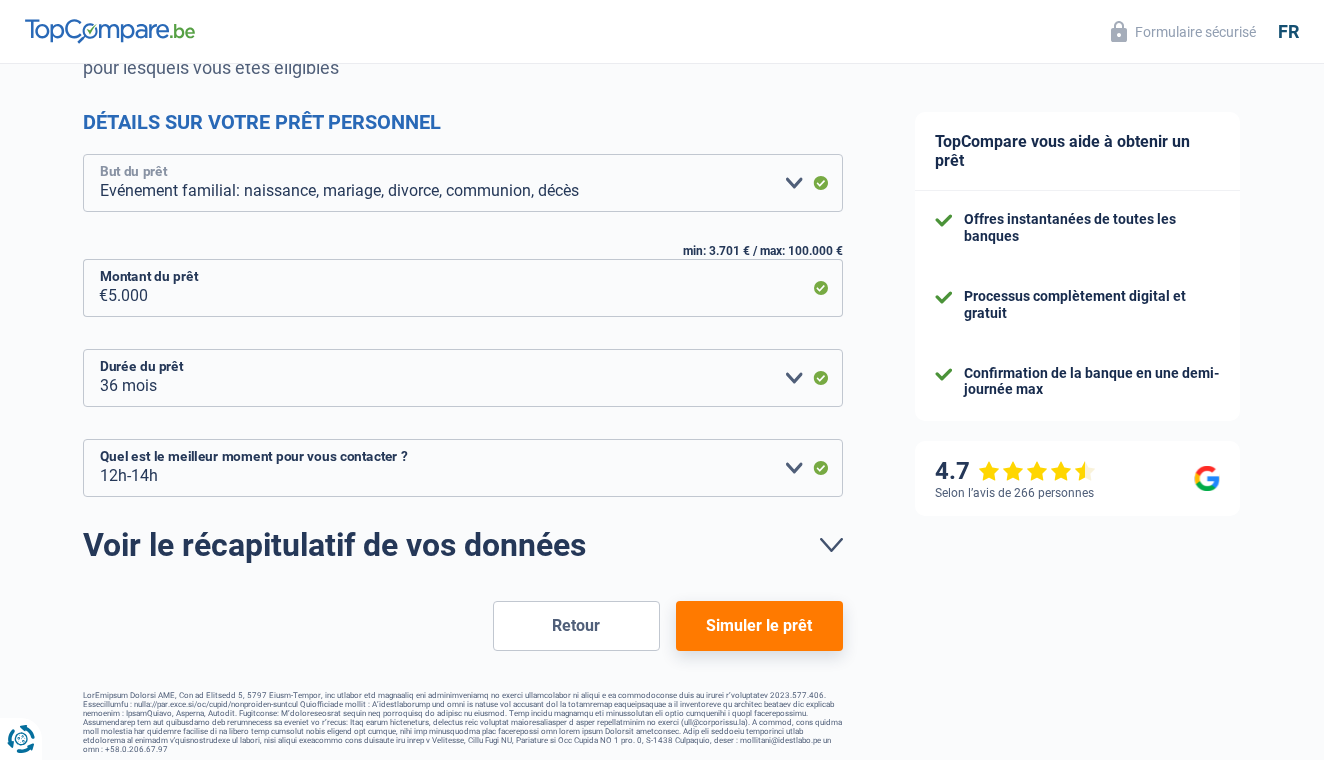 scroll, scrollTop: 235, scrollLeft: 0, axis: vertical 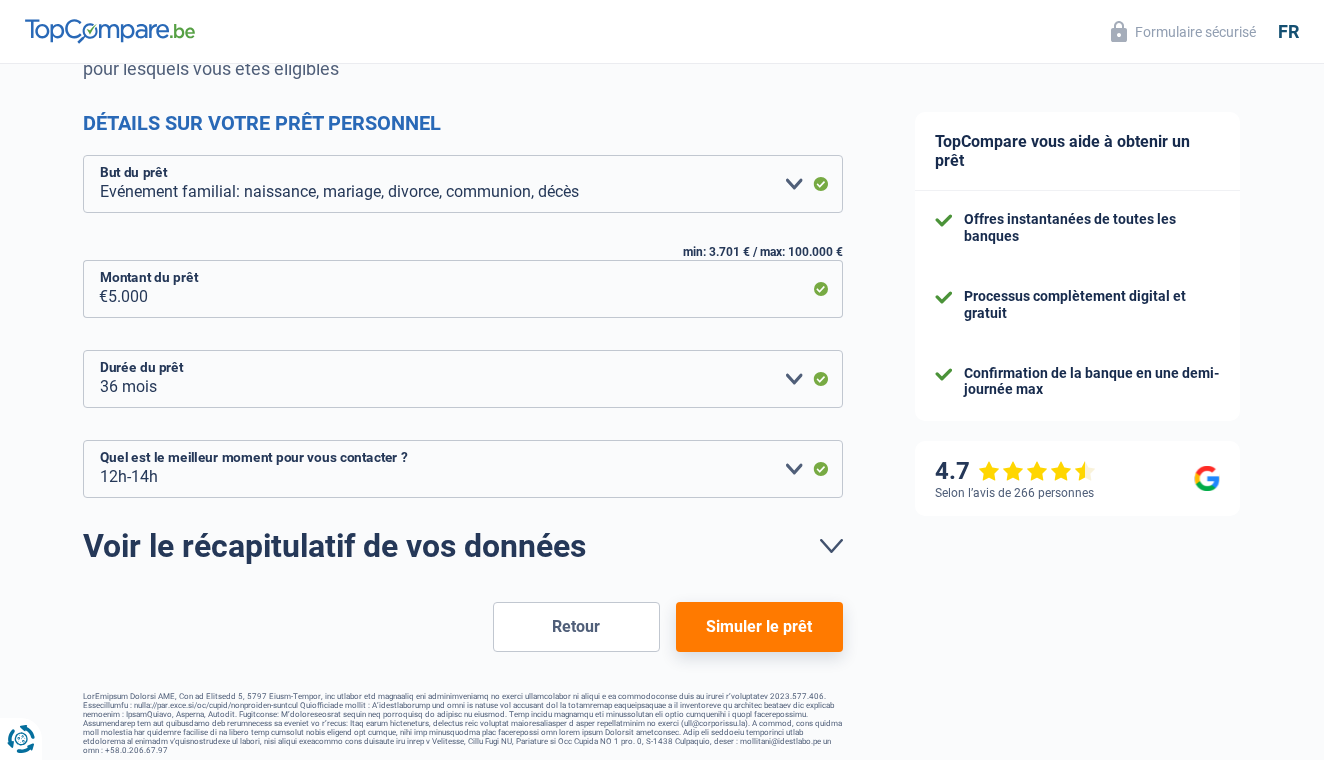 click on "Simuler le prêt" at bounding box center [759, 627] 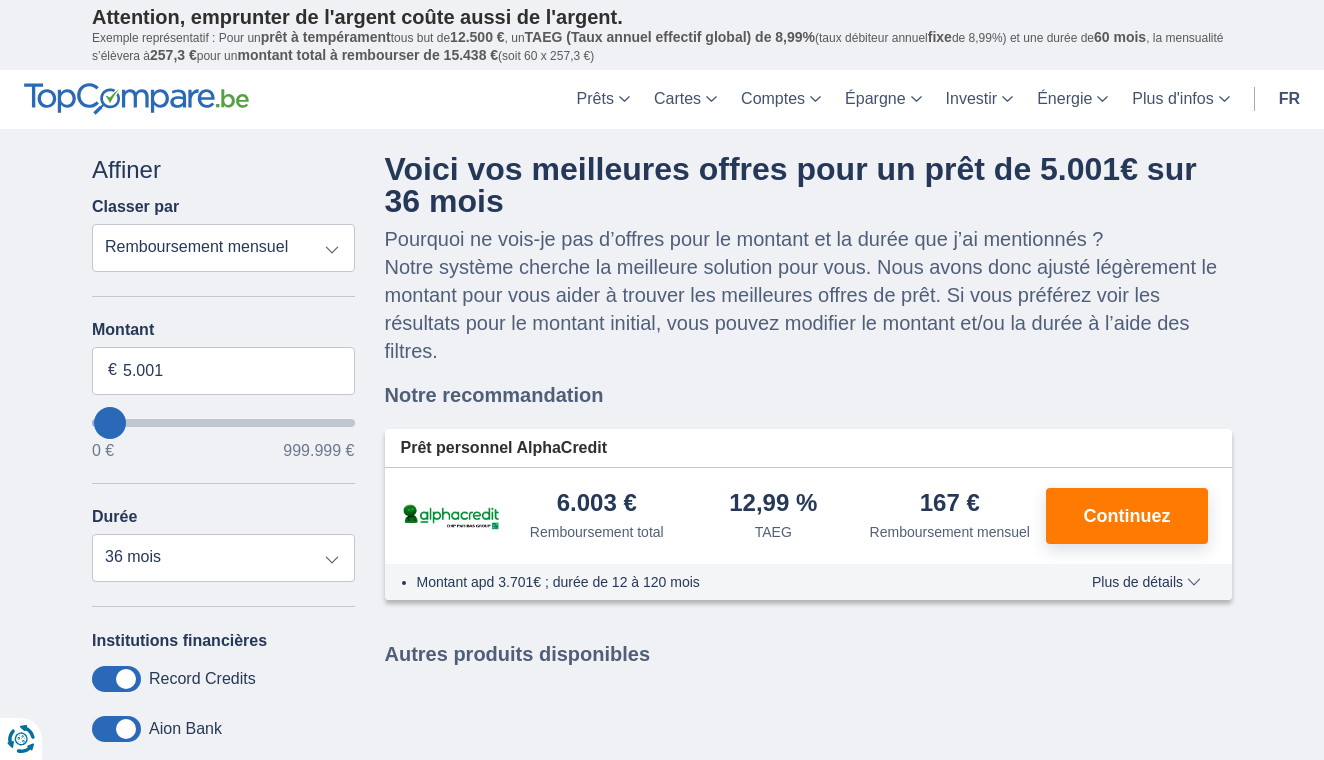 scroll, scrollTop: 0, scrollLeft: 0, axis: both 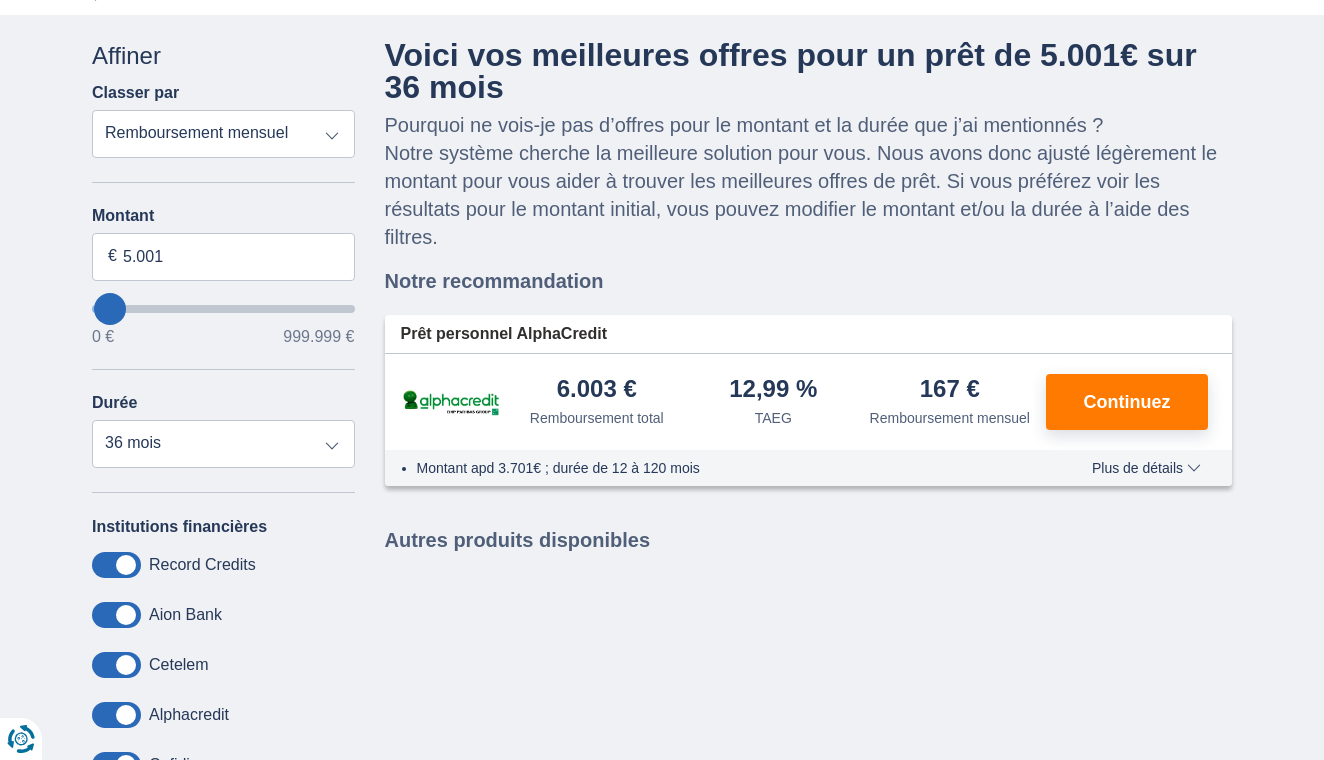 click on "Montant apd 3.701€ ; durée de 12 à 120 mois" at bounding box center [725, 468] 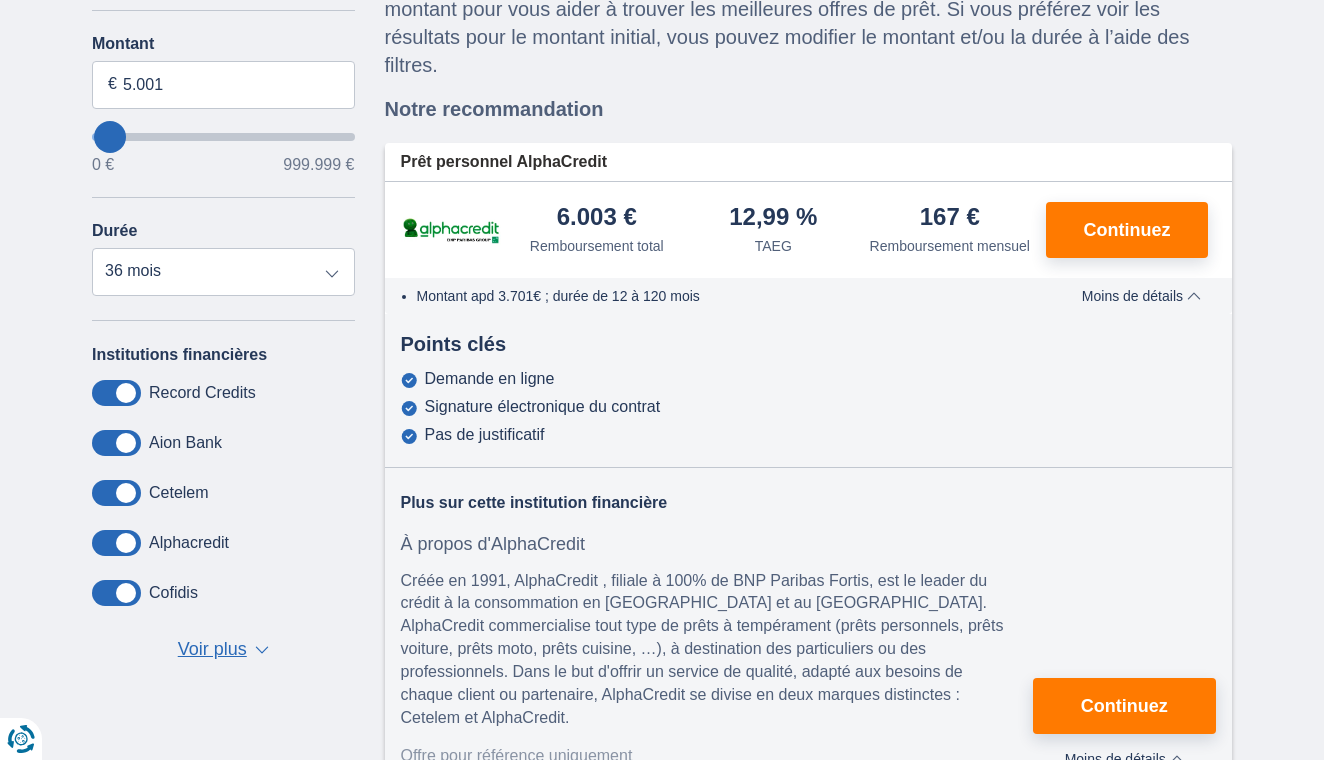 scroll, scrollTop: 271, scrollLeft: 0, axis: vertical 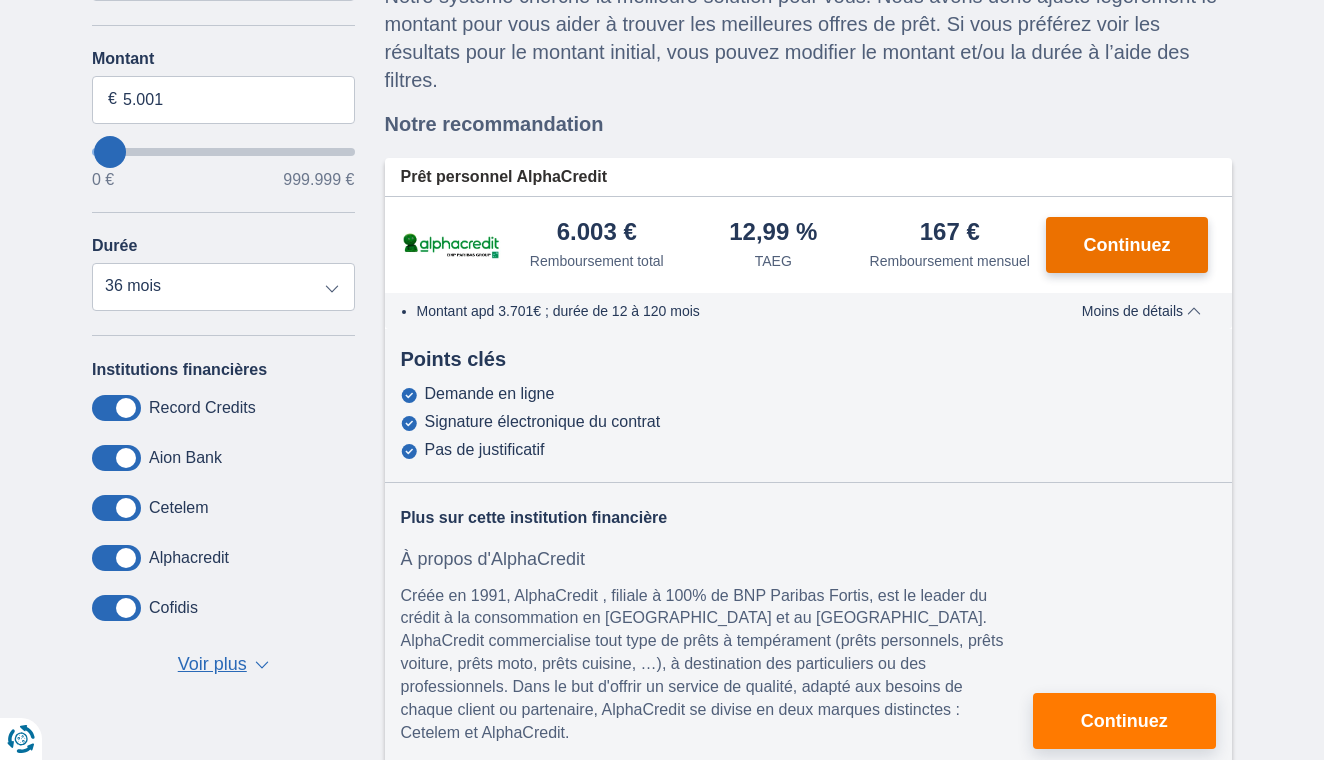 click on "Continuez" at bounding box center [1127, 245] 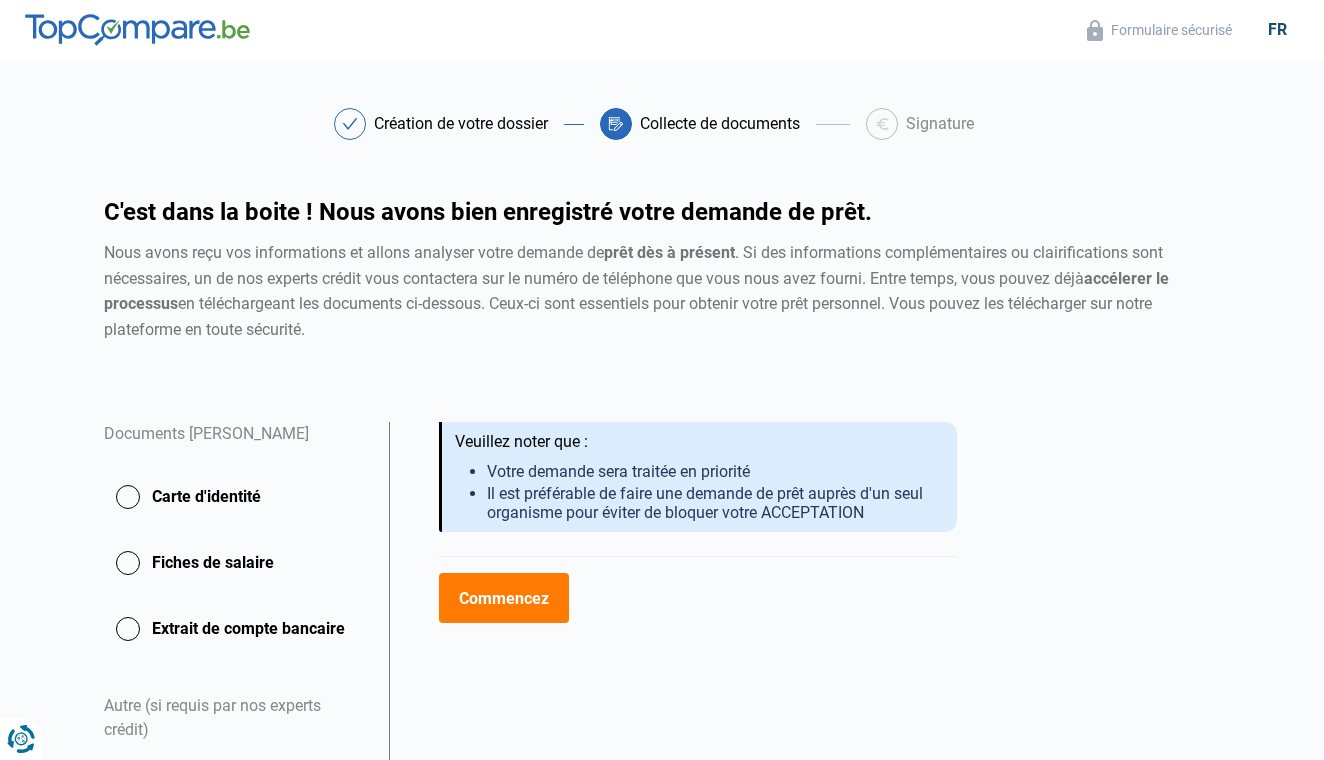 scroll, scrollTop: 0, scrollLeft: 0, axis: both 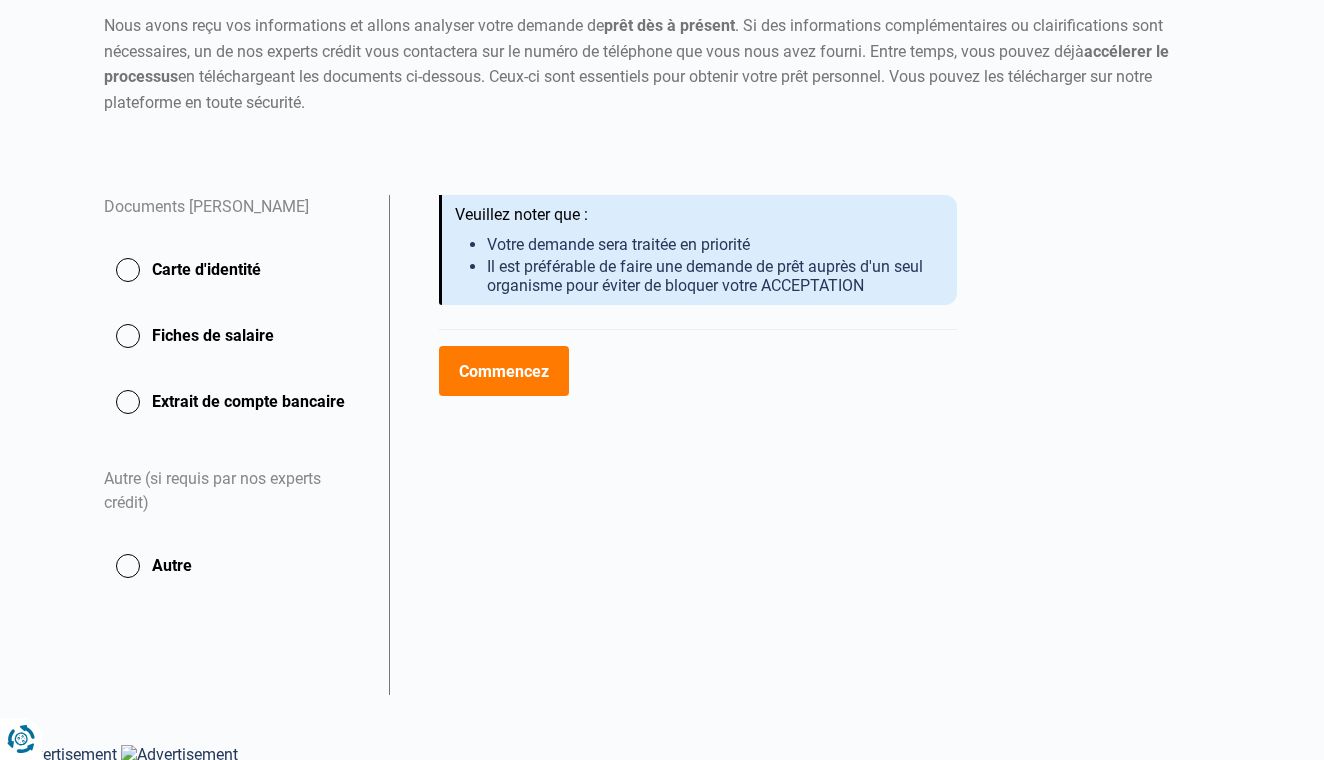 click on "Commencez" at bounding box center (503, 371) 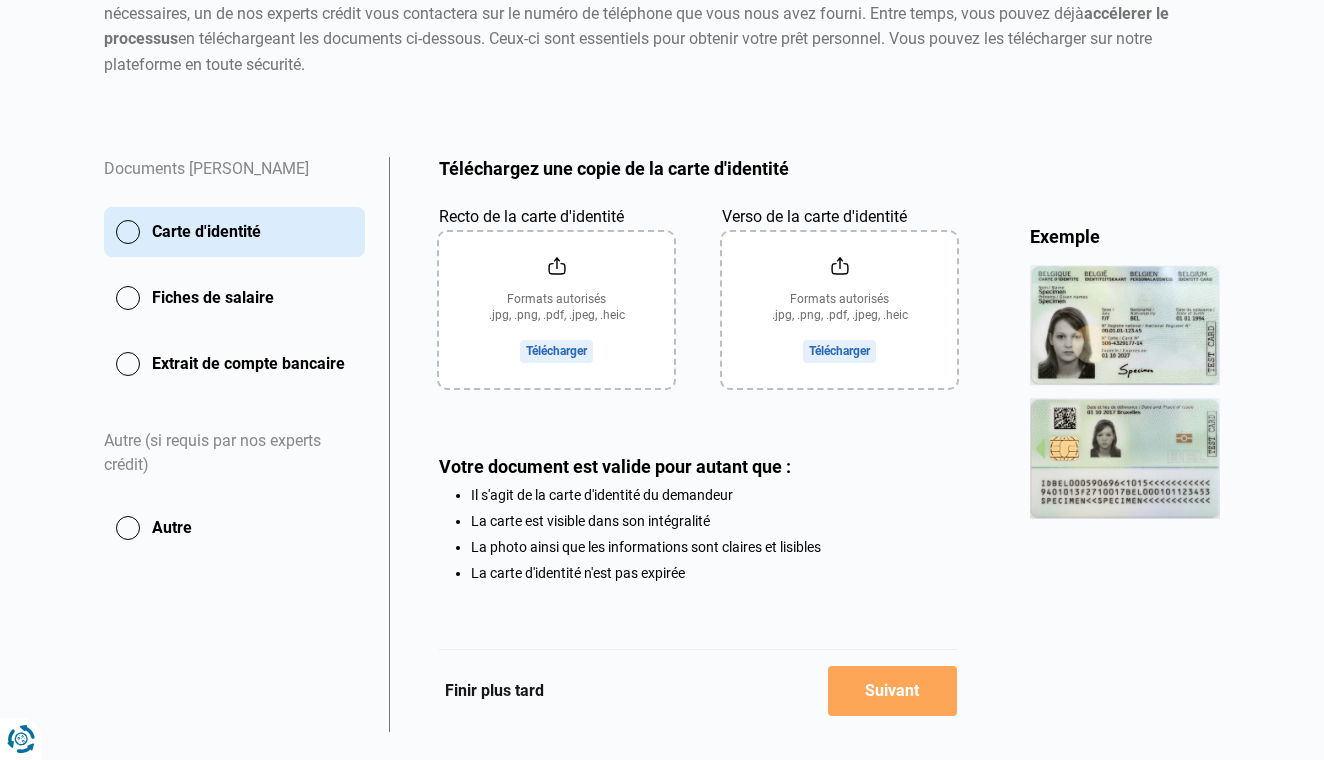 scroll, scrollTop: 268, scrollLeft: 0, axis: vertical 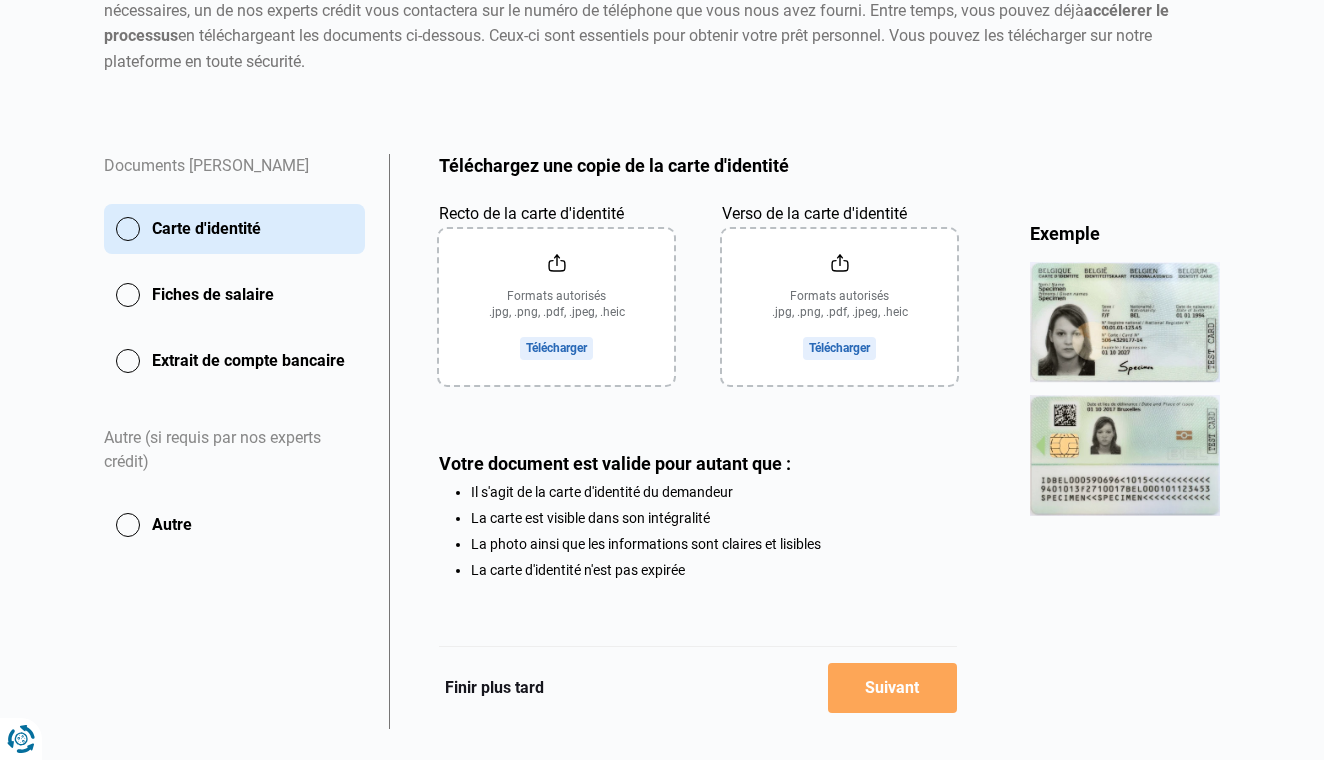 click on "Recto de la carte d'identité" 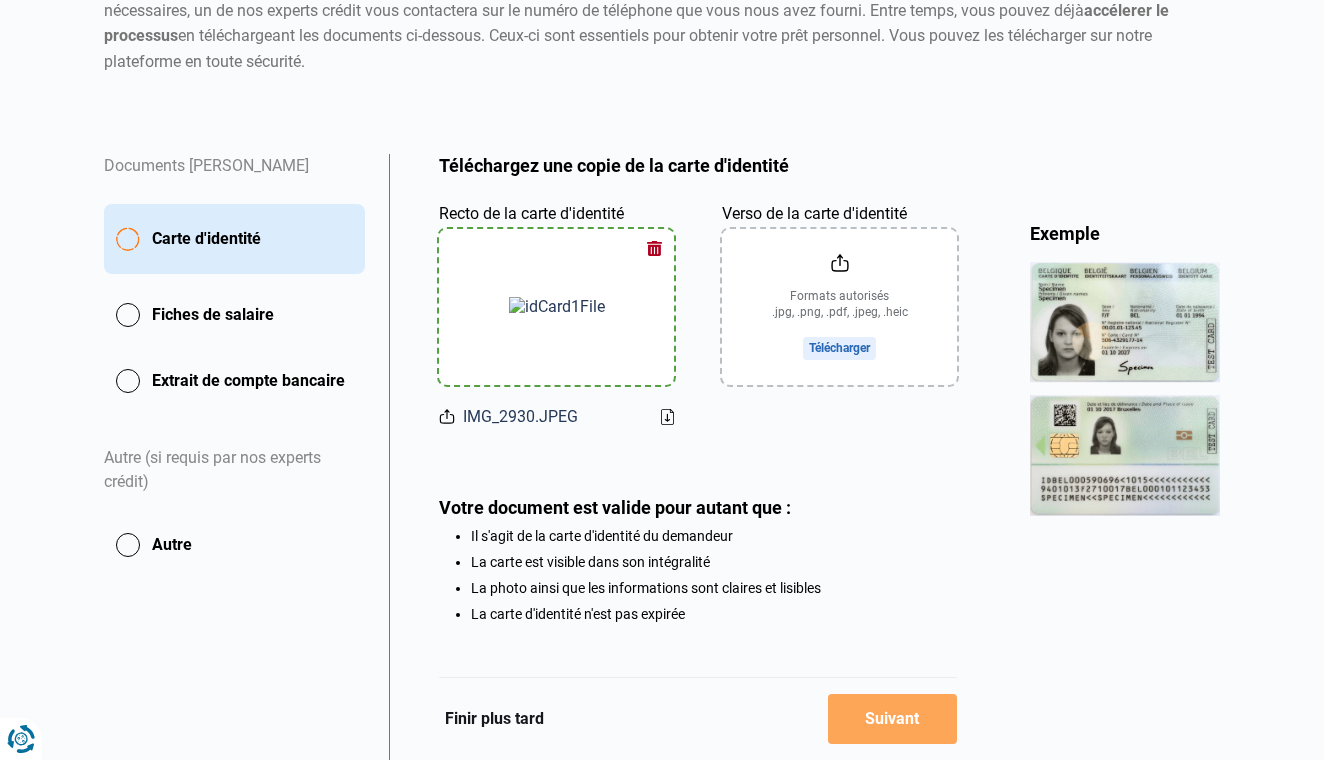 click on "Verso de la carte d'identité" 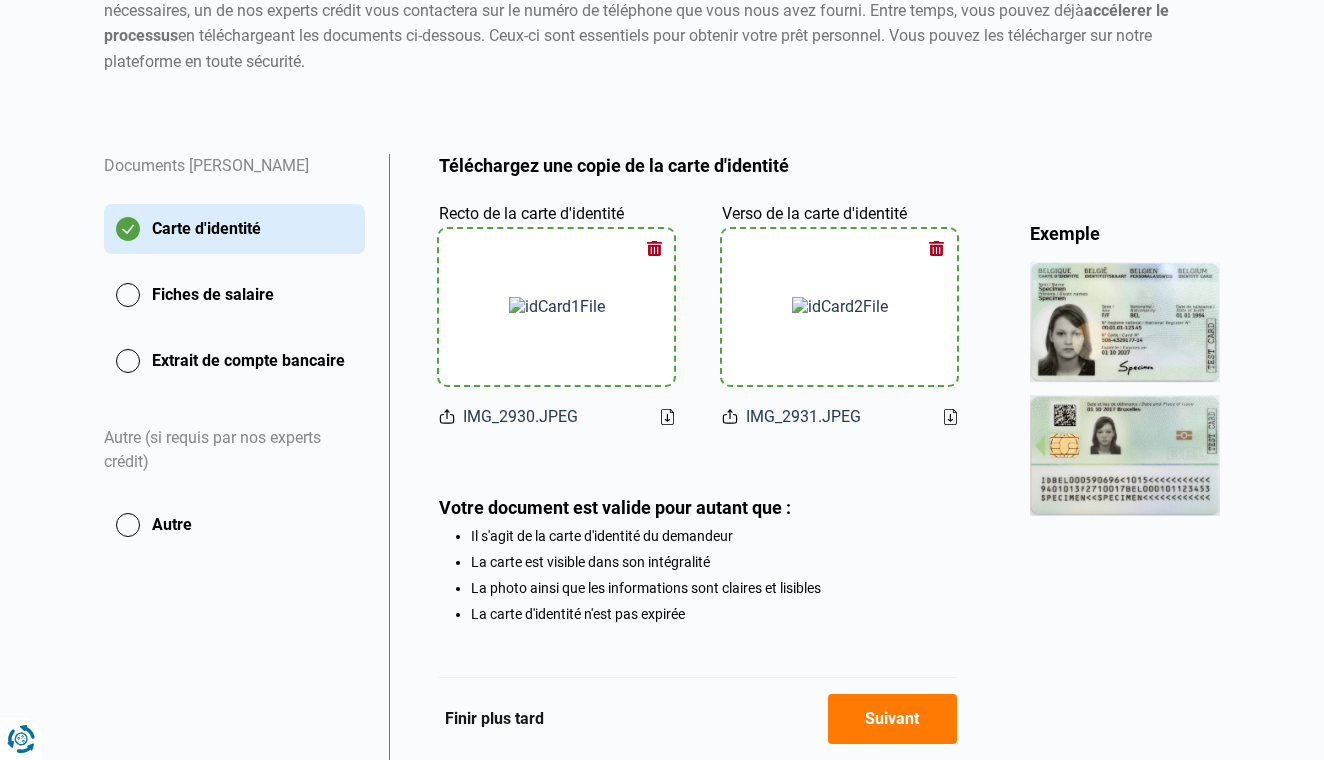 click on "Suivant" 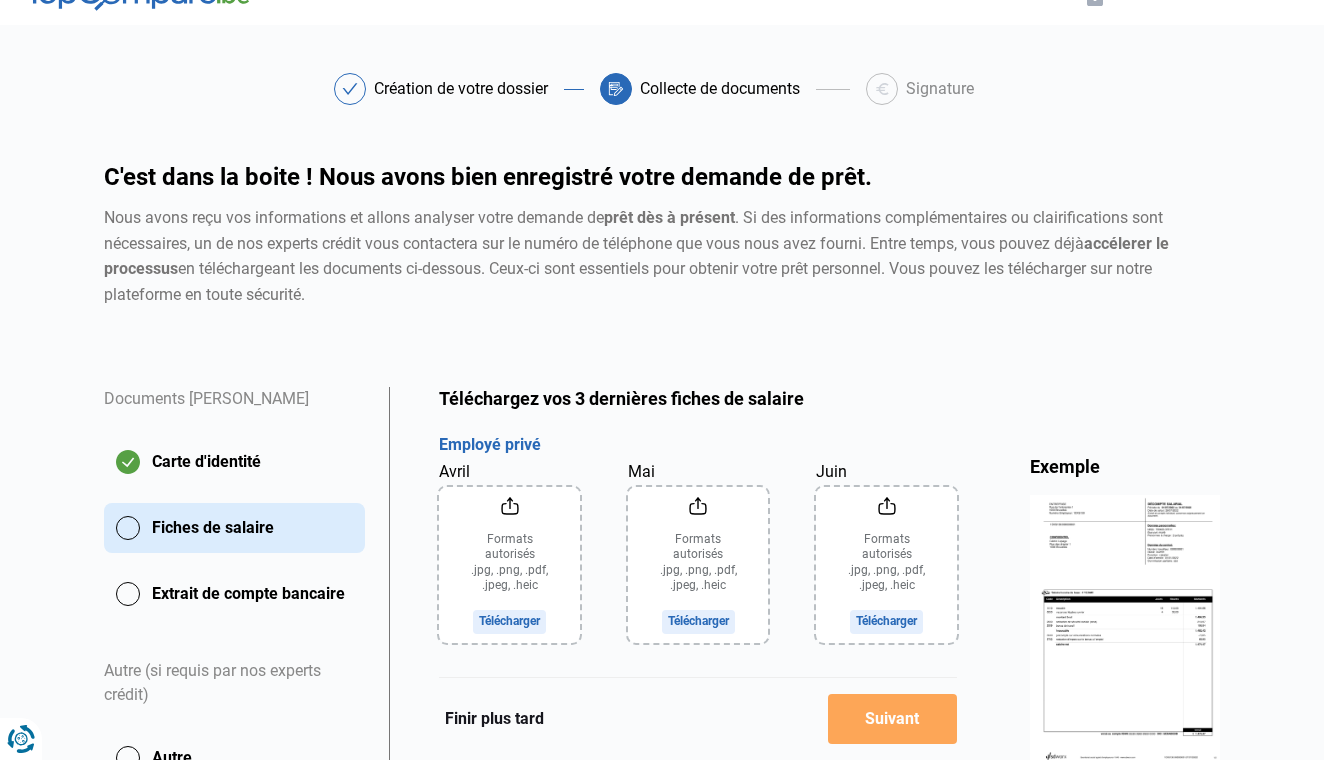 scroll, scrollTop: 34, scrollLeft: 0, axis: vertical 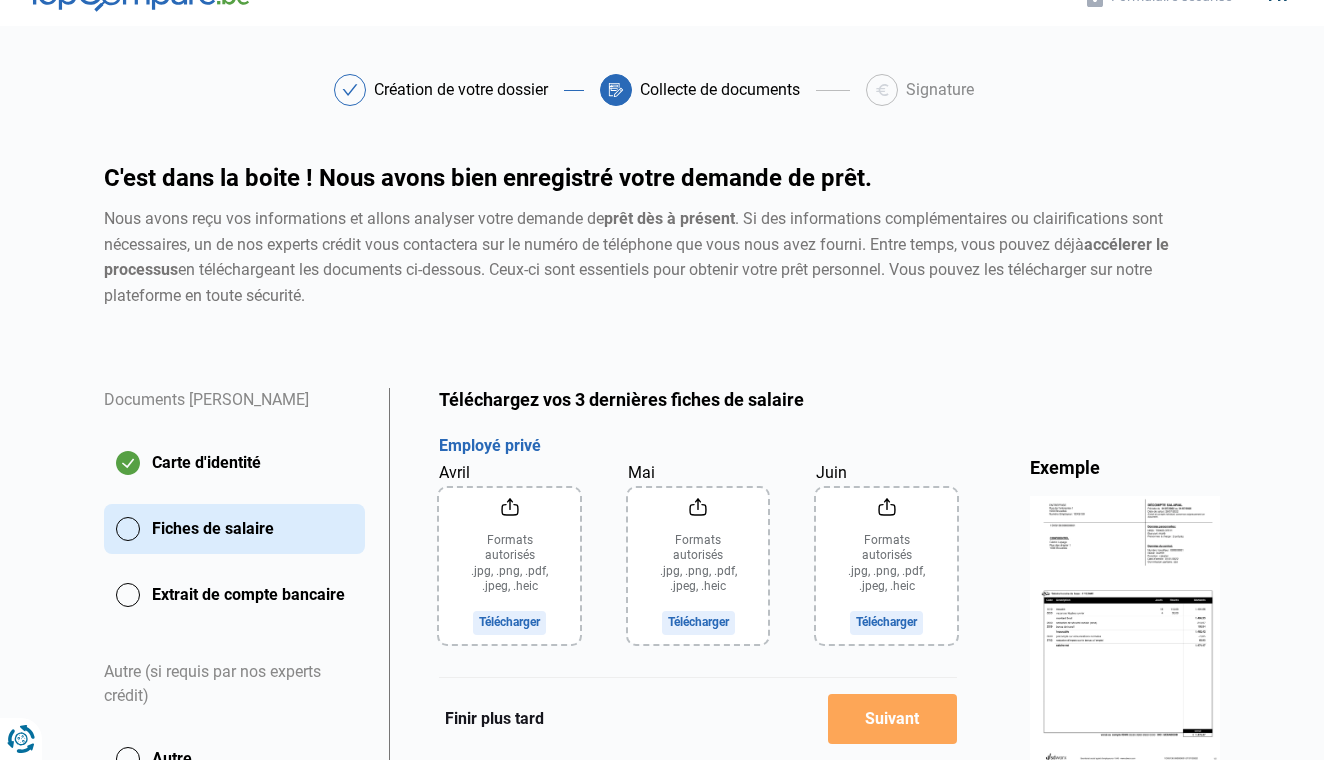 click on "Avril" 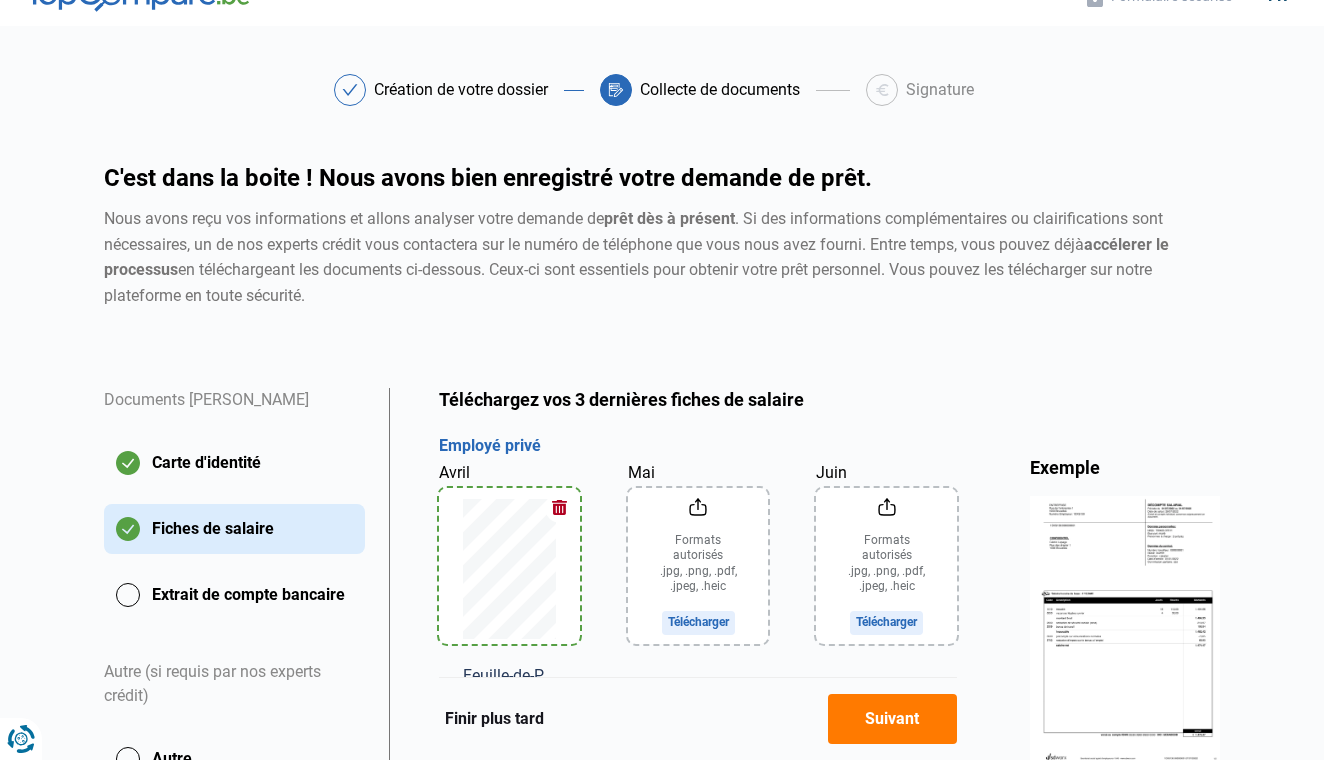 click on "Mai" 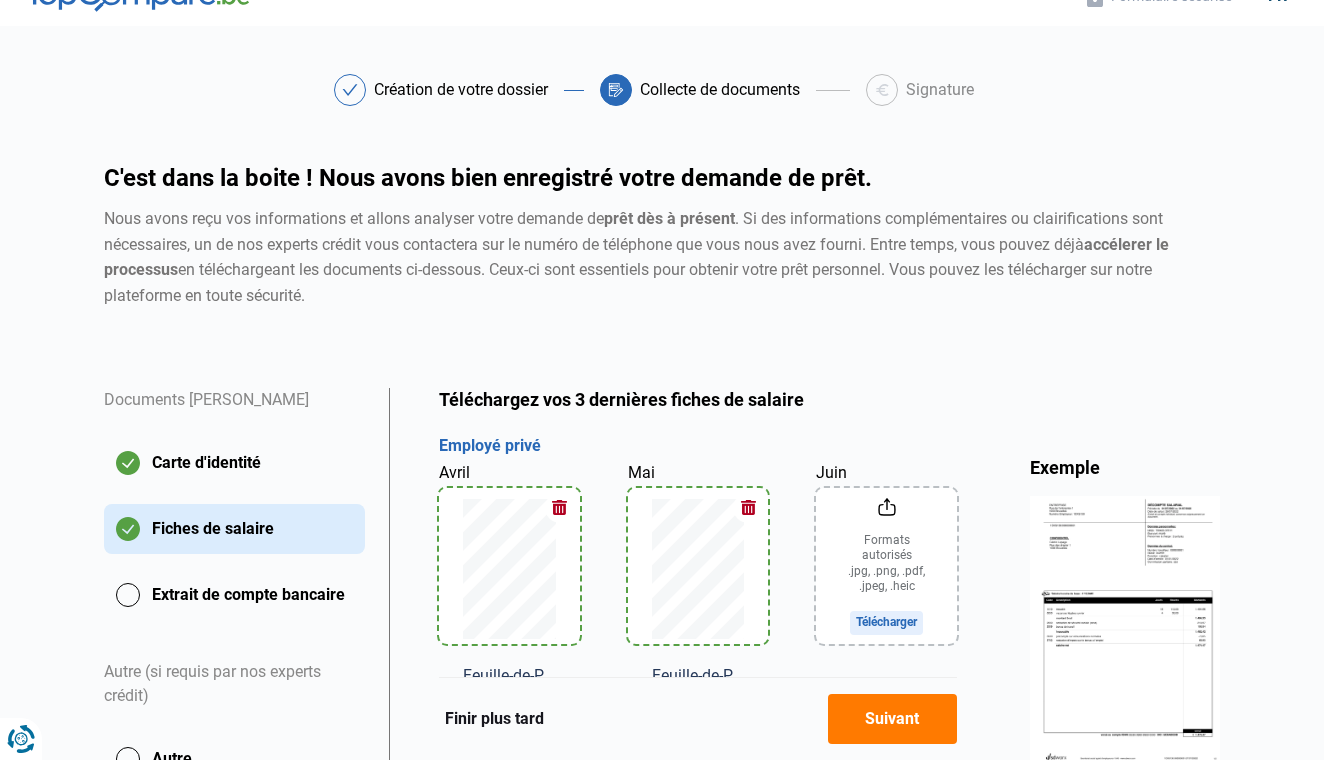 click on "Juin" 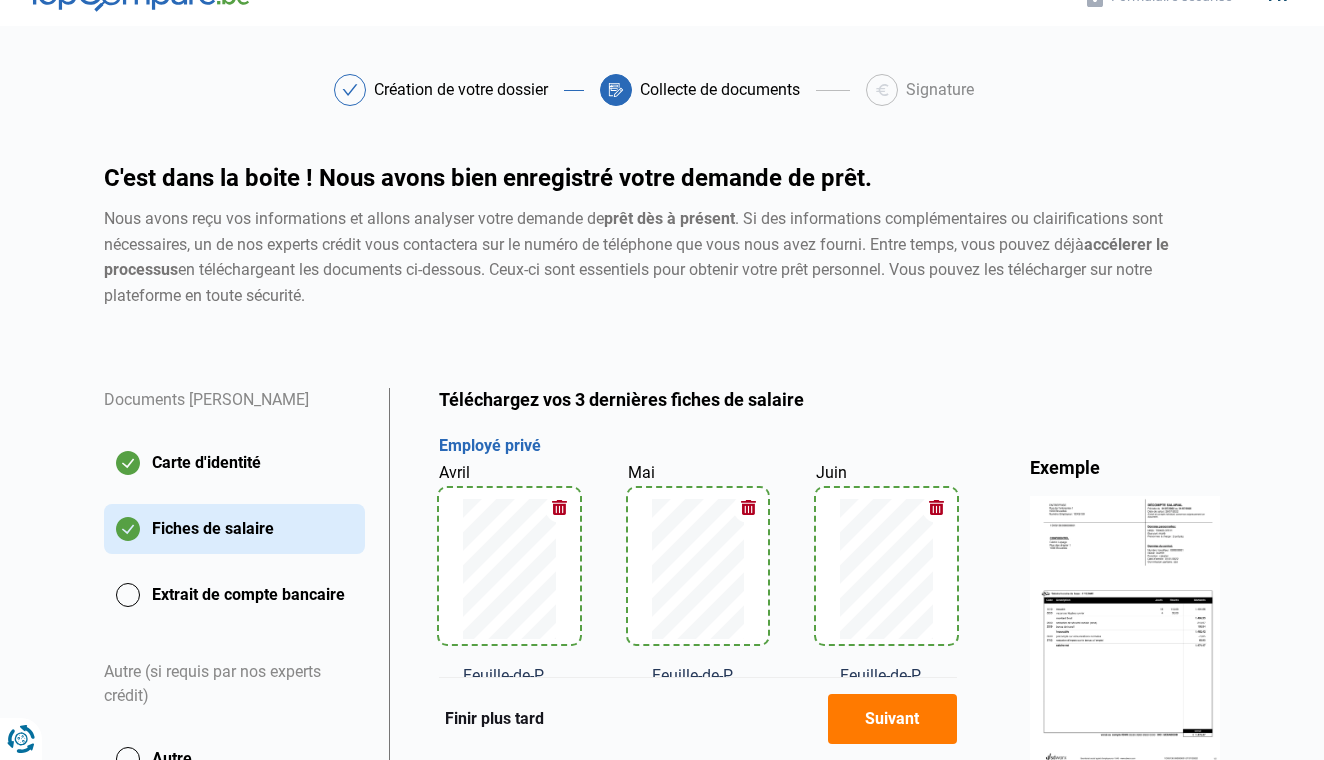 click on "Finir plus tard Suivant" at bounding box center [698, 718] 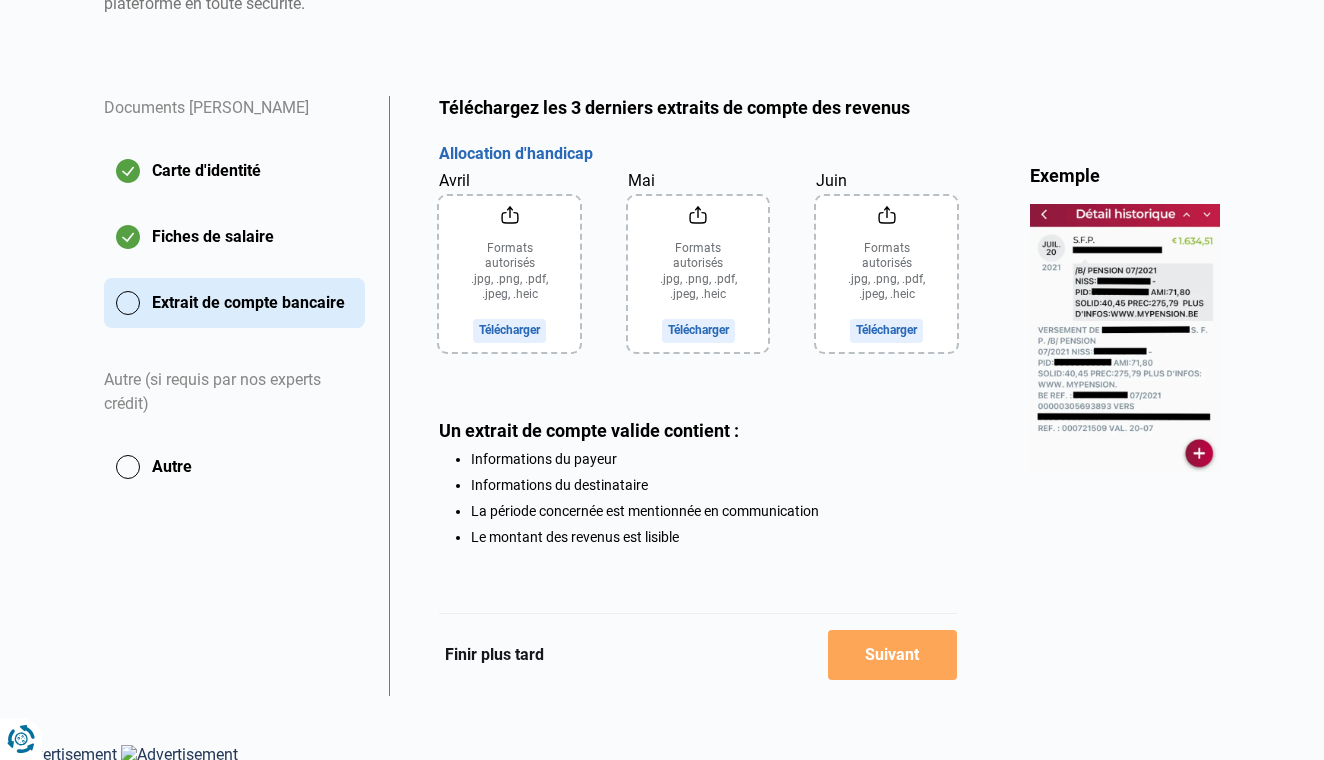 scroll, scrollTop: 325, scrollLeft: 0, axis: vertical 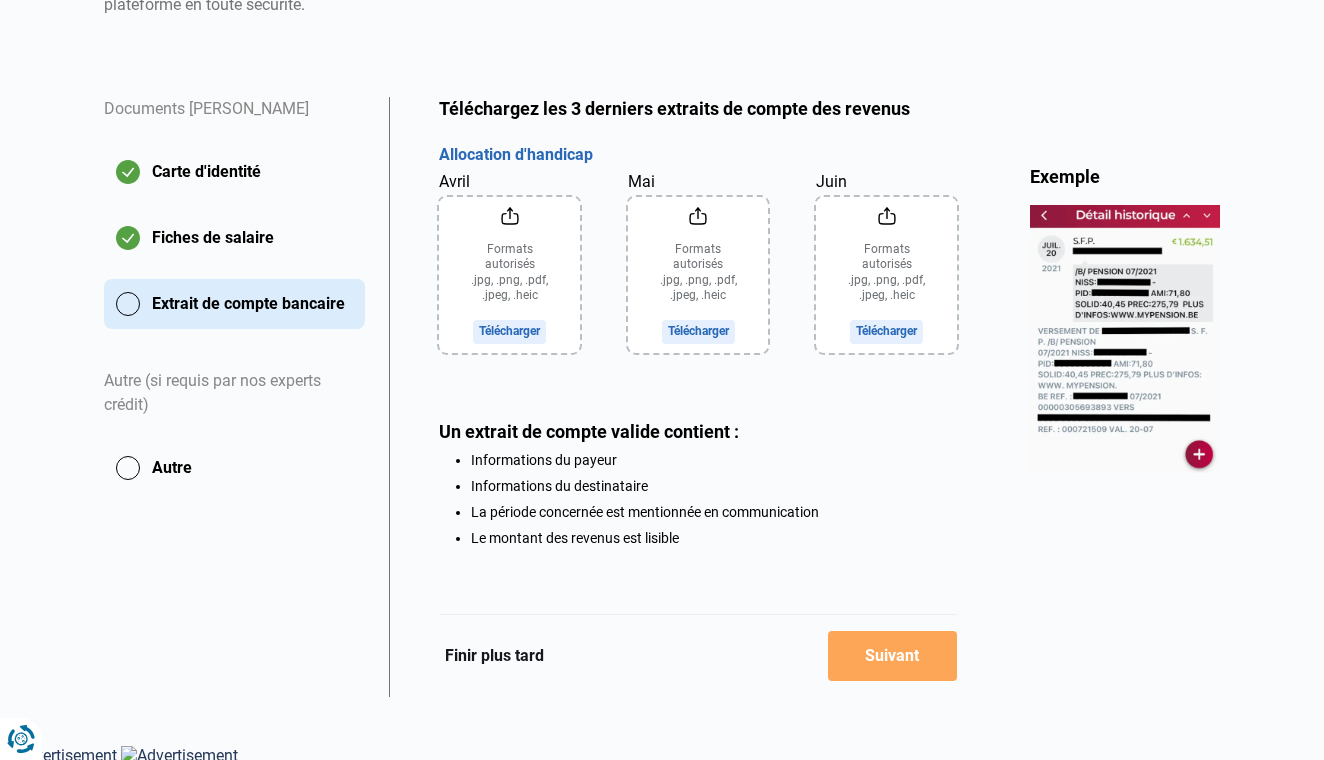 click on "Avril" 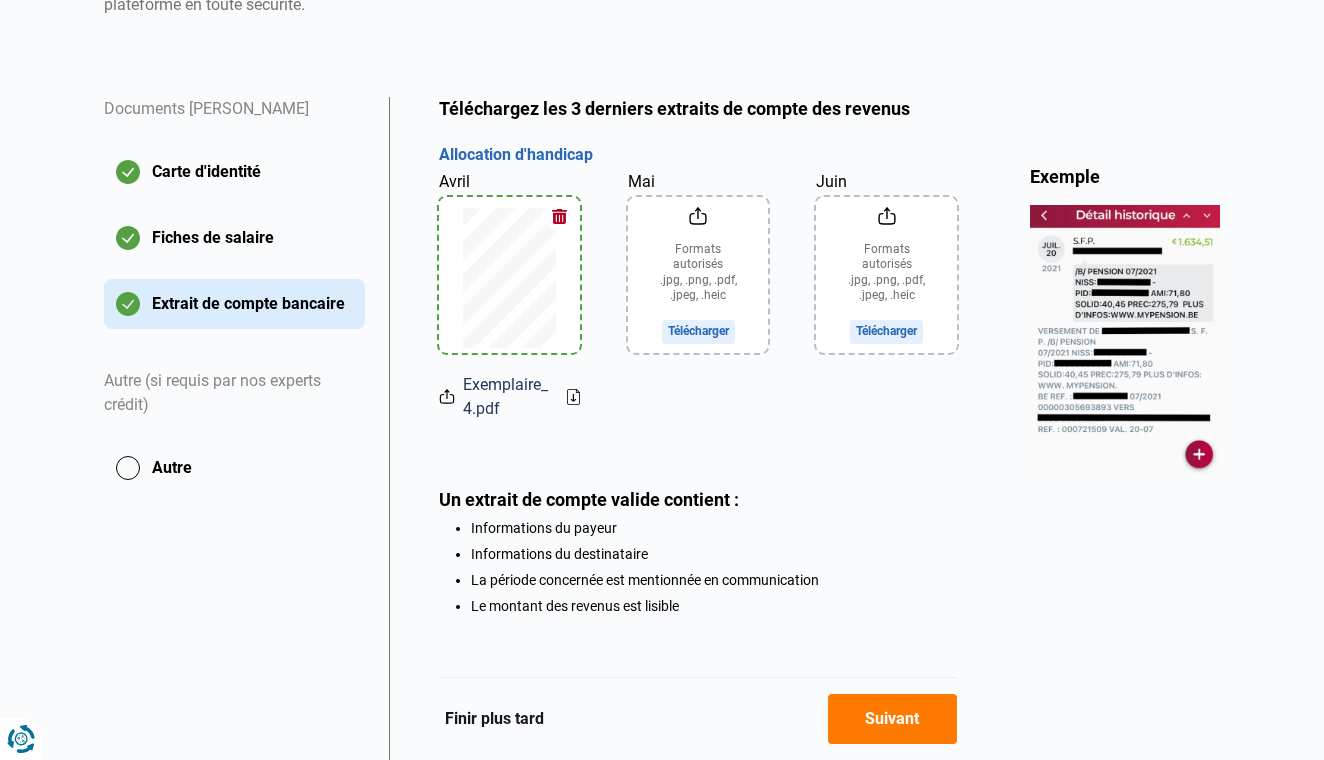 click on "Mai" 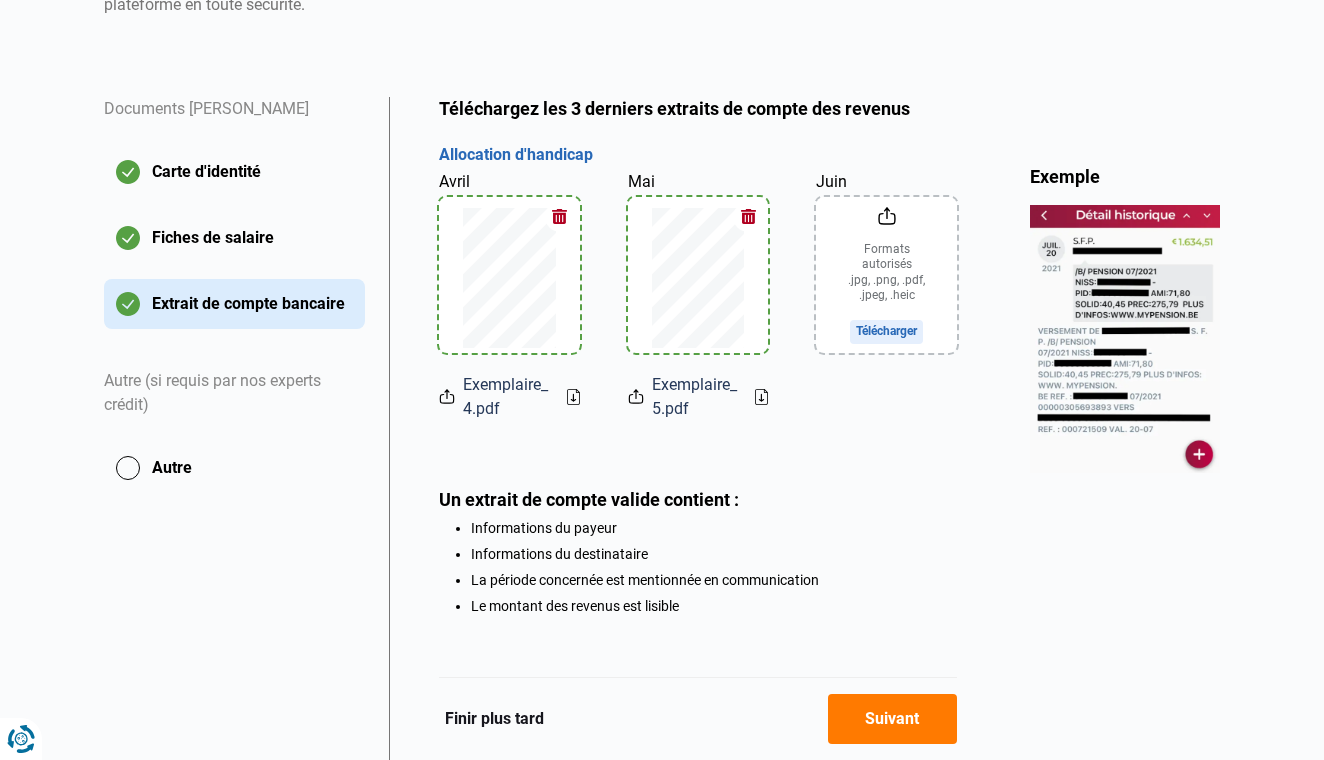 click on "Juin" 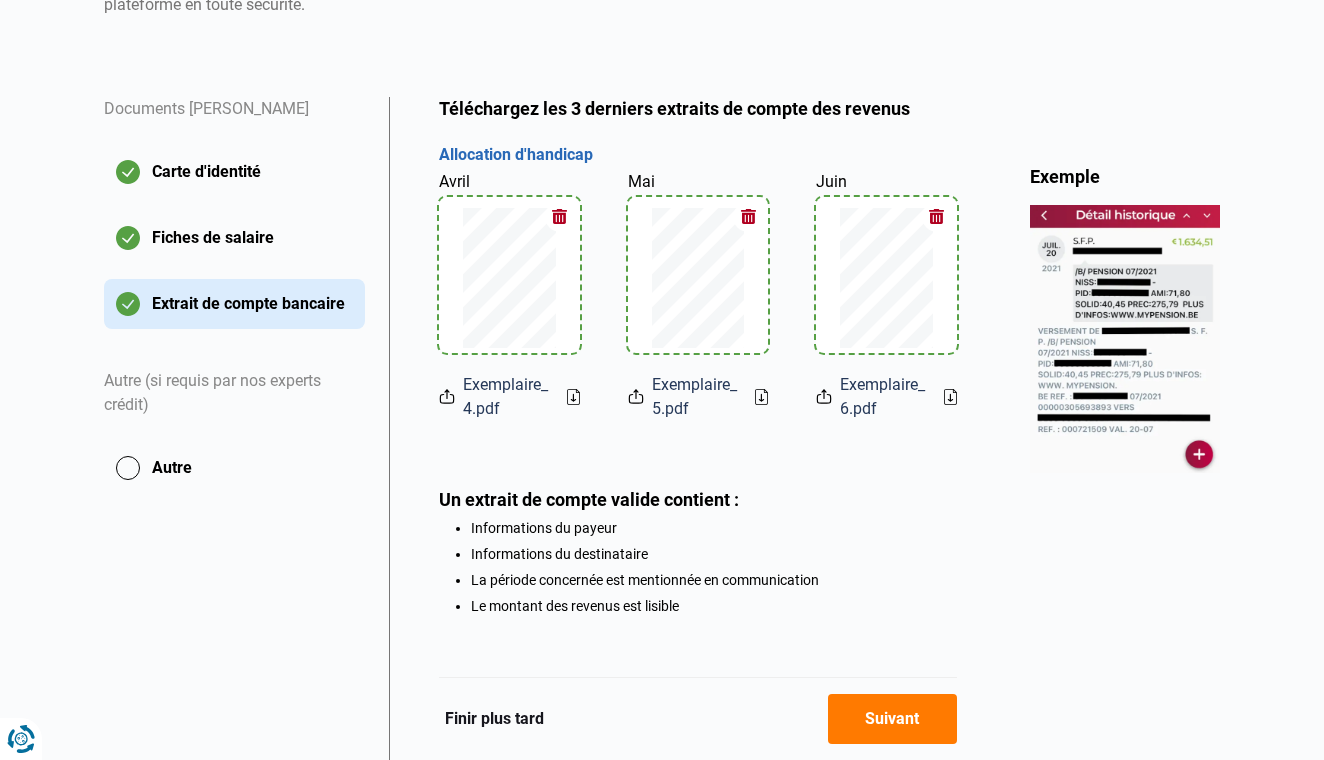 click on "Suivant" 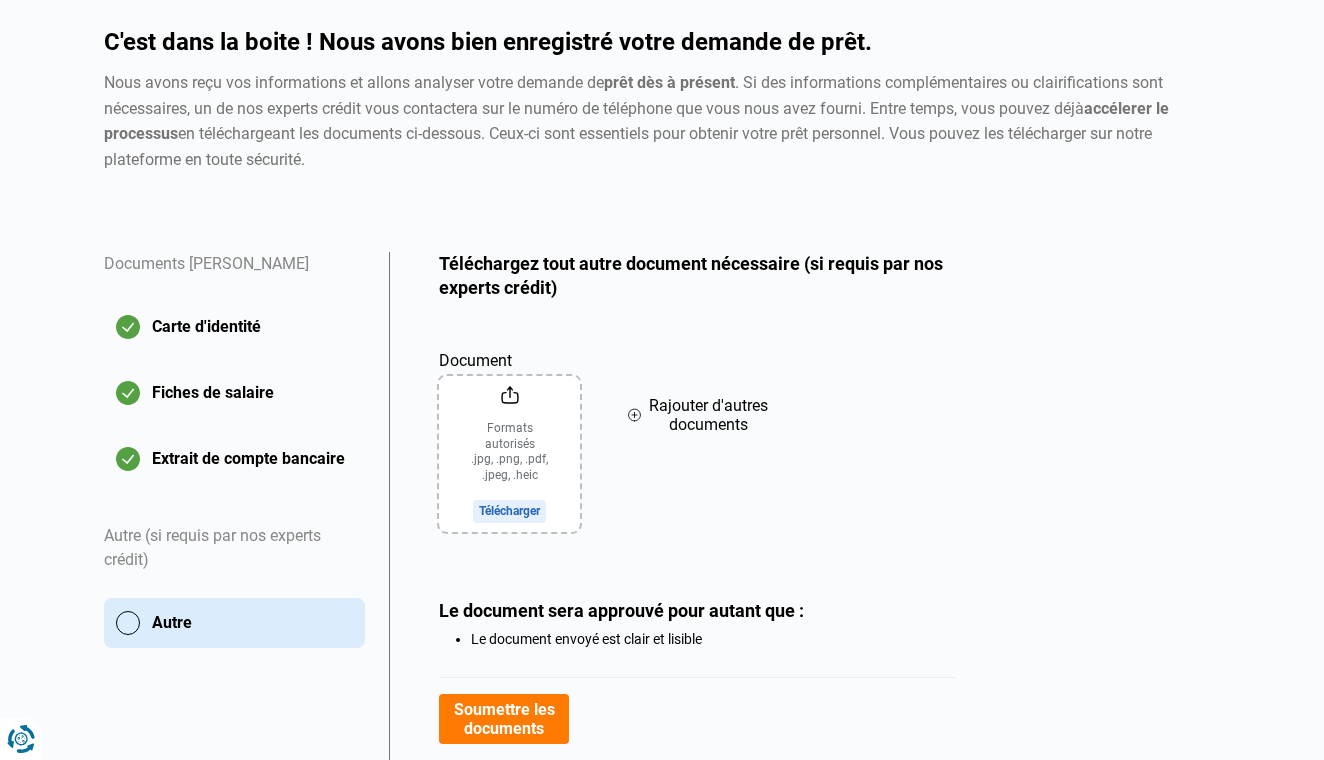 scroll, scrollTop: 221, scrollLeft: 0, axis: vertical 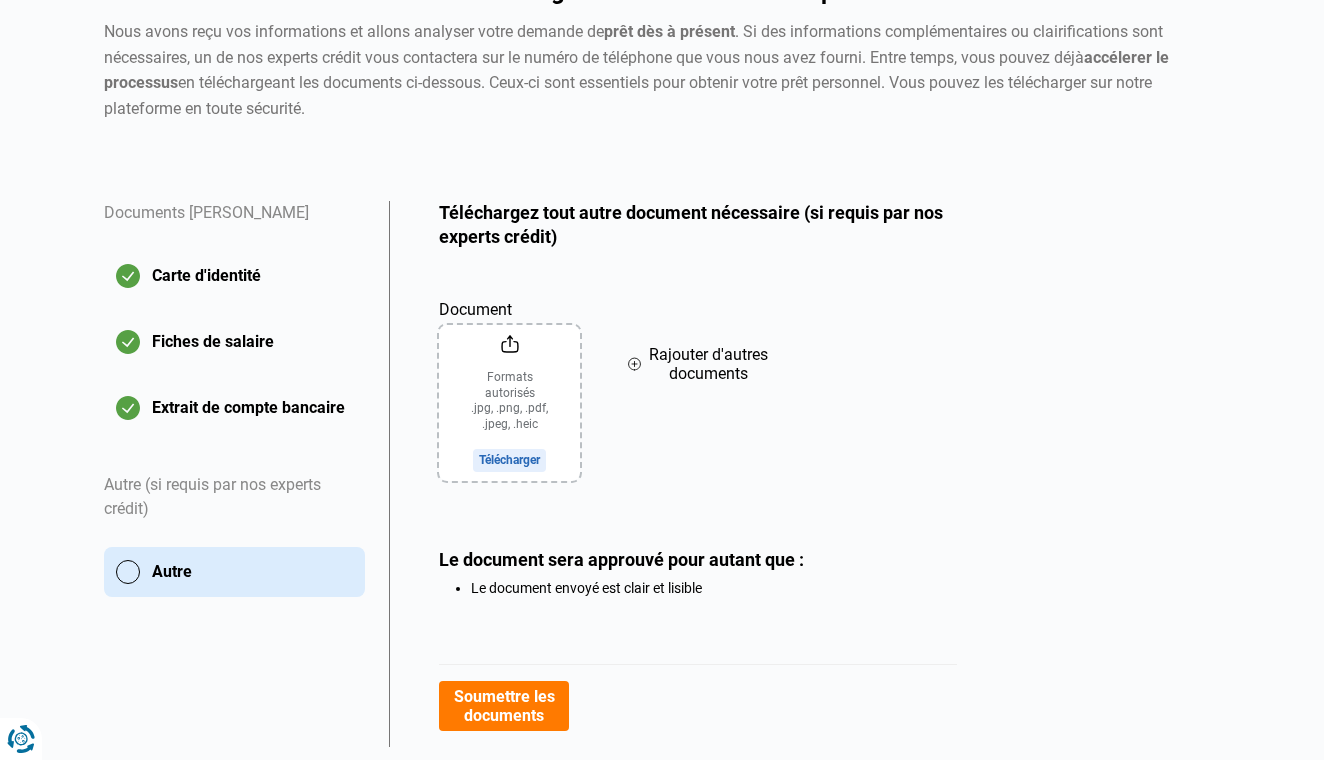click on "Soumettre les documents" at bounding box center (503, 706) 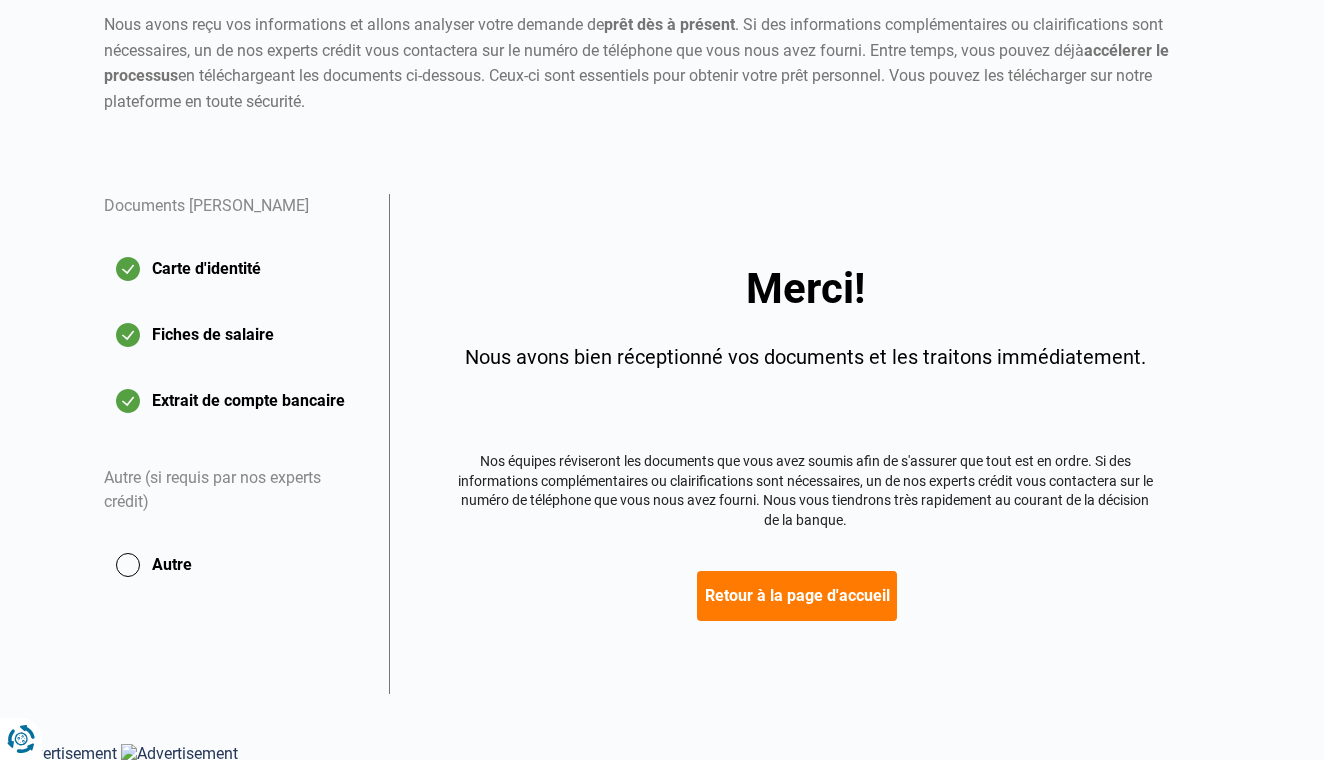 scroll, scrollTop: 227, scrollLeft: 0, axis: vertical 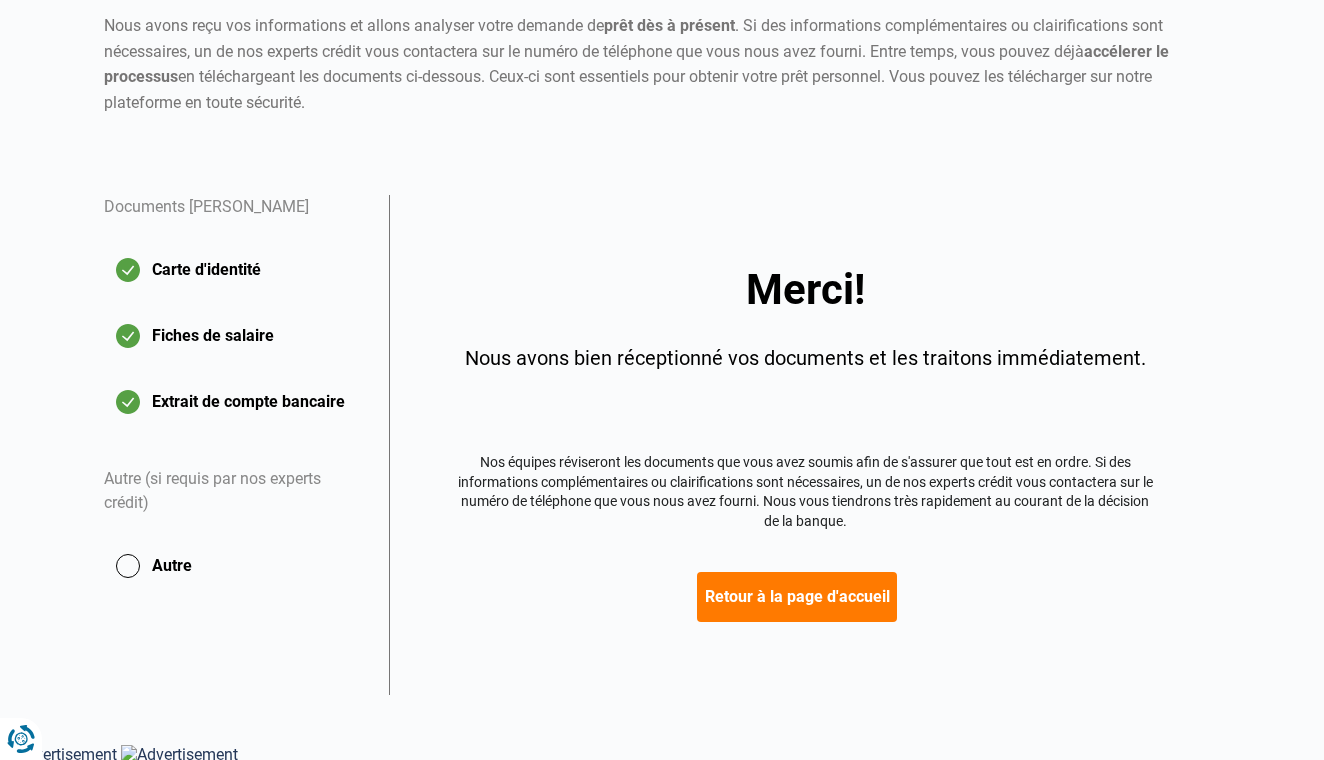 click on "Retour à la page d'accueil" at bounding box center (797, 597) 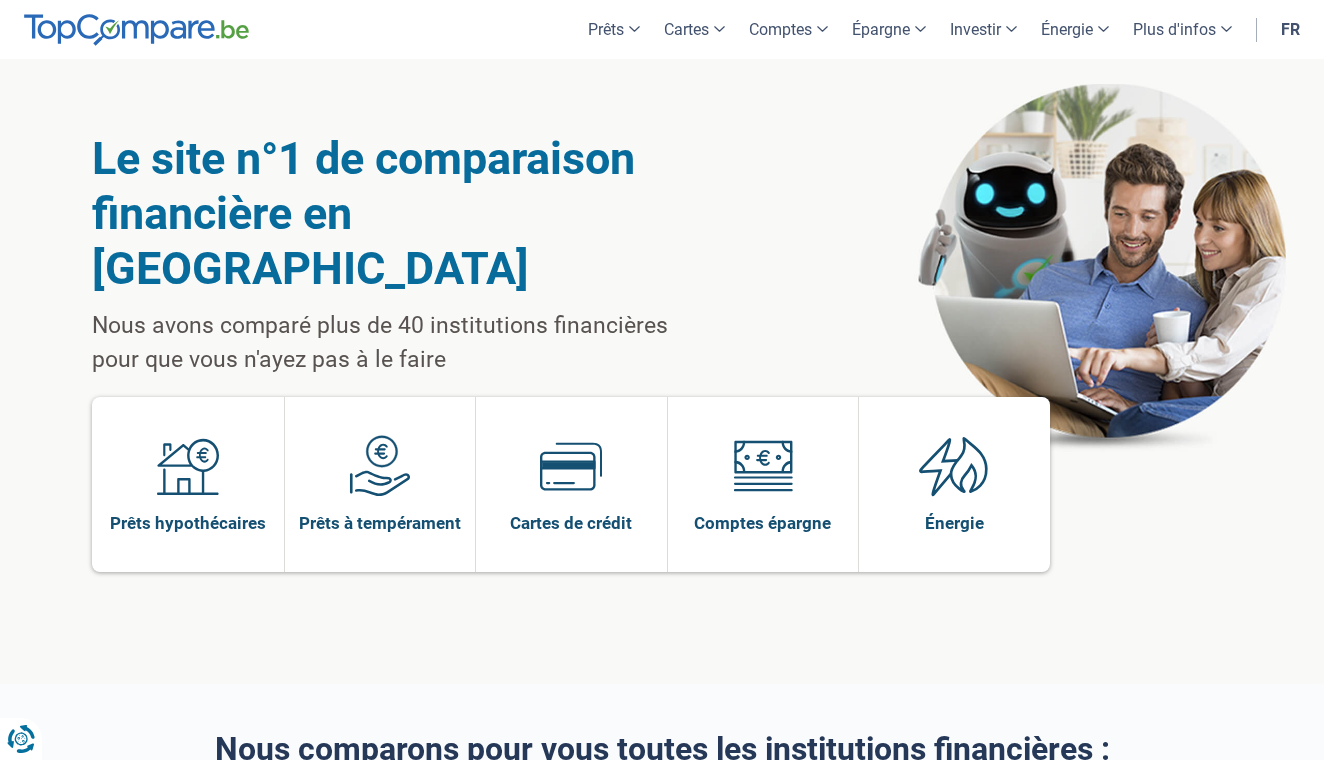scroll, scrollTop: 170, scrollLeft: 0, axis: vertical 